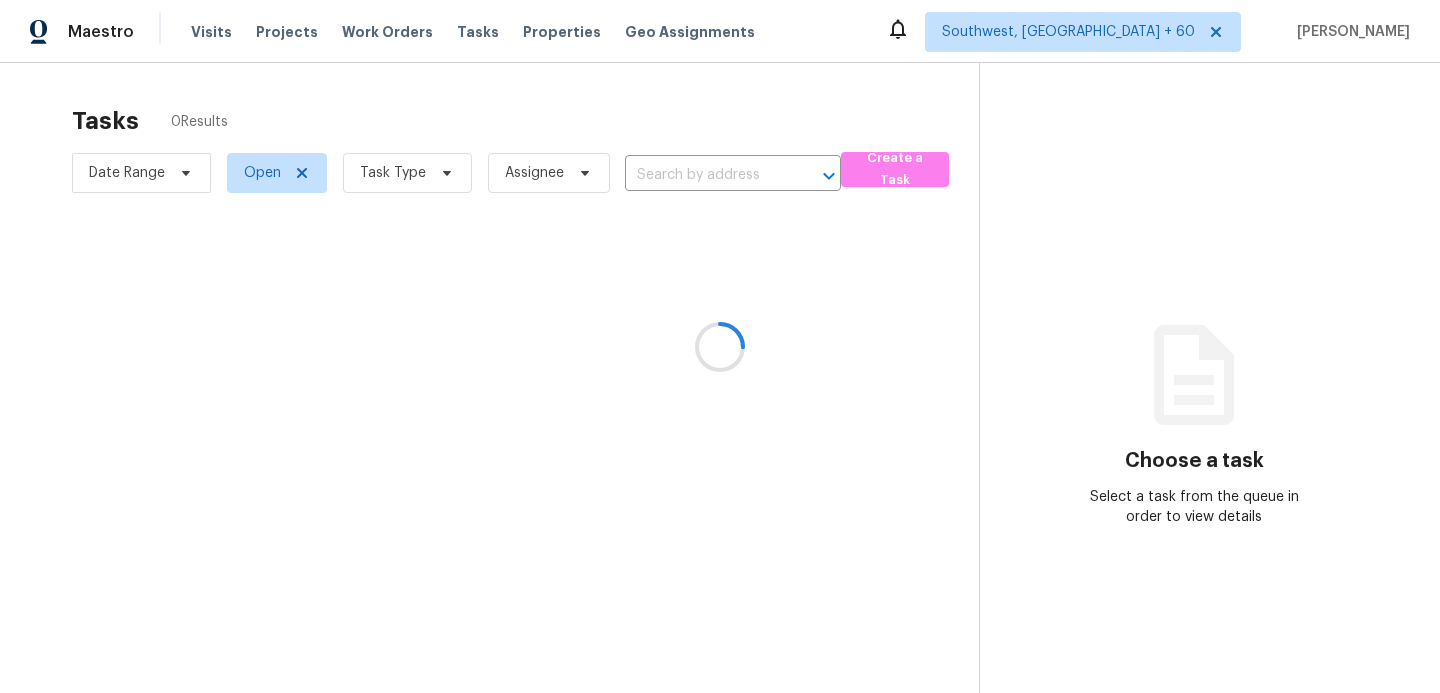 scroll, scrollTop: 0, scrollLeft: 0, axis: both 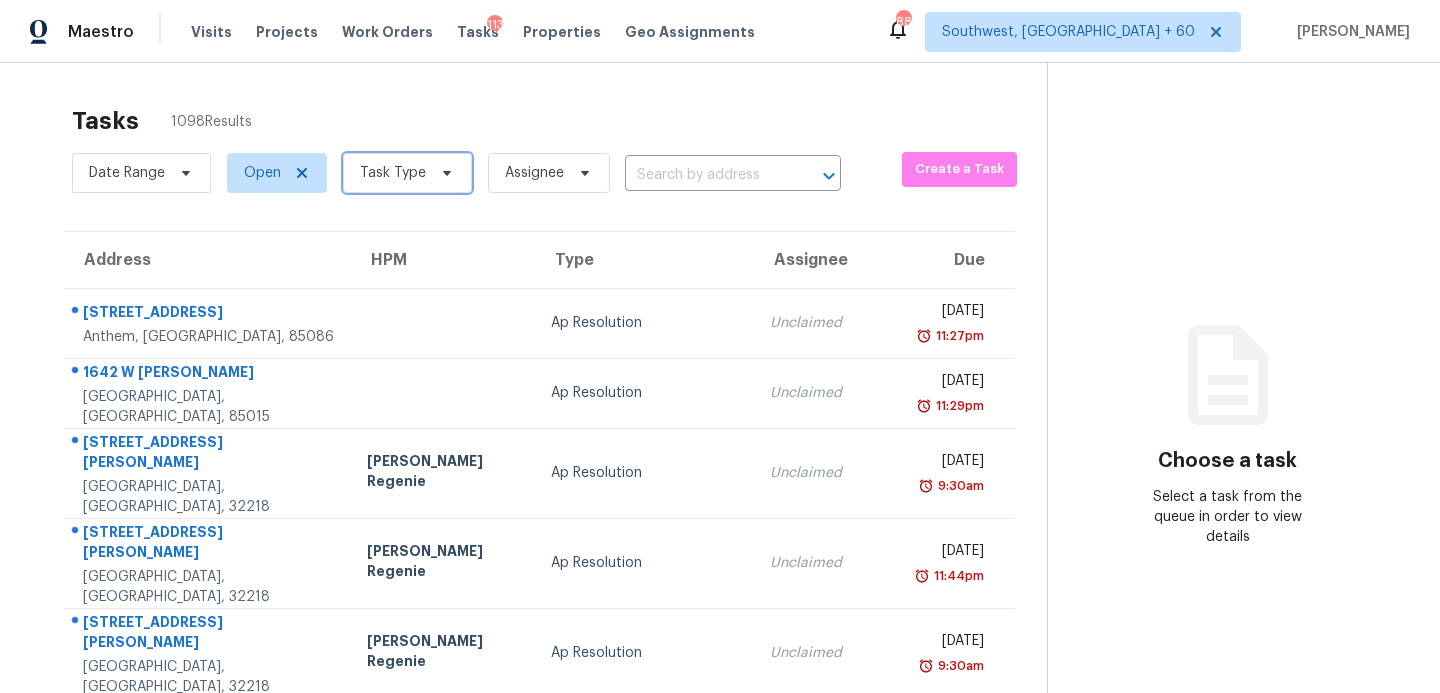 click on "Task Type" at bounding box center (393, 173) 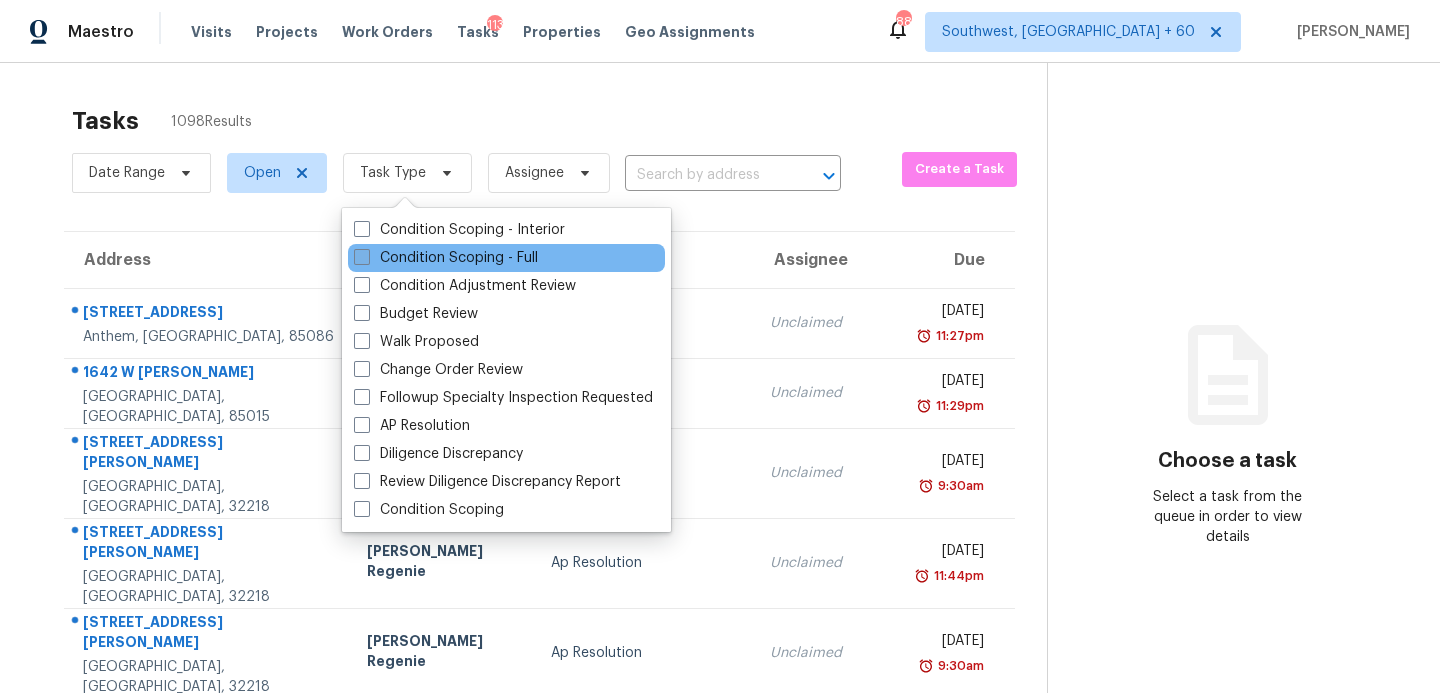 click on "Condition Scoping - Full" at bounding box center [446, 258] 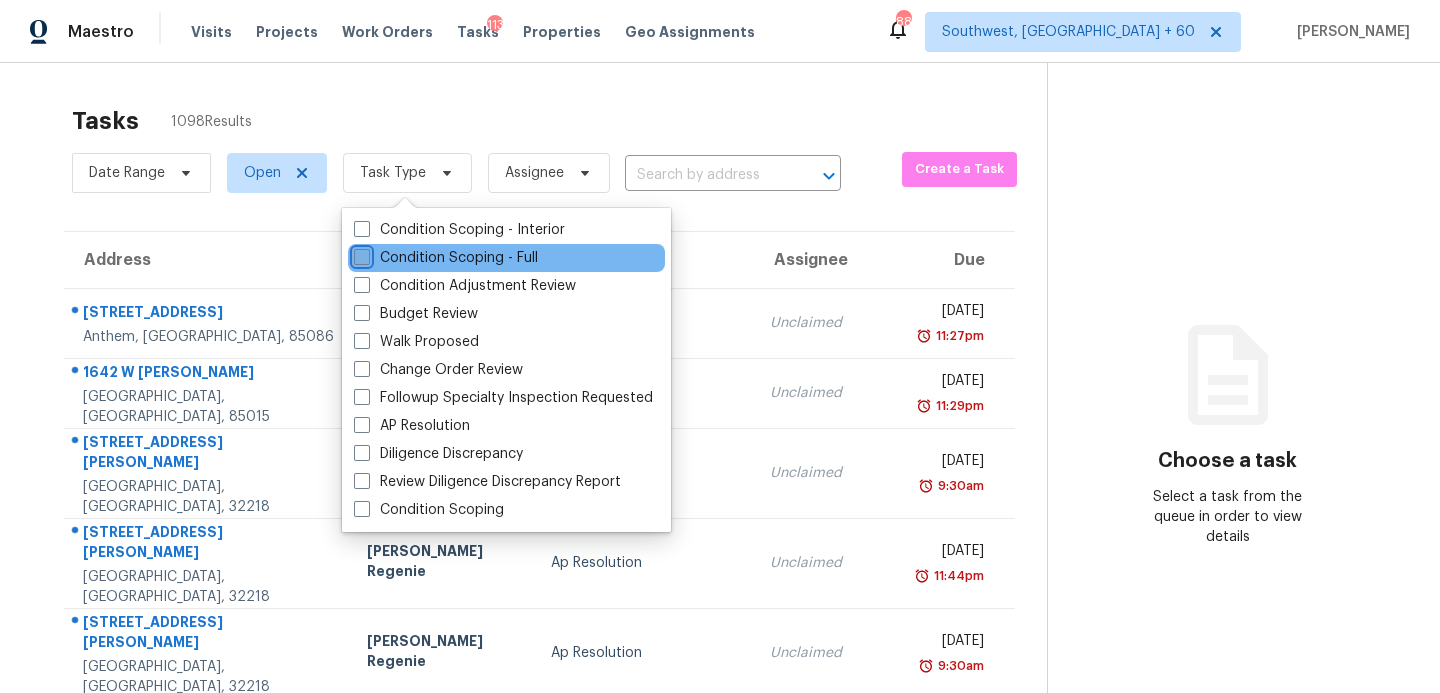 click on "Condition Scoping - Full" at bounding box center [360, 254] 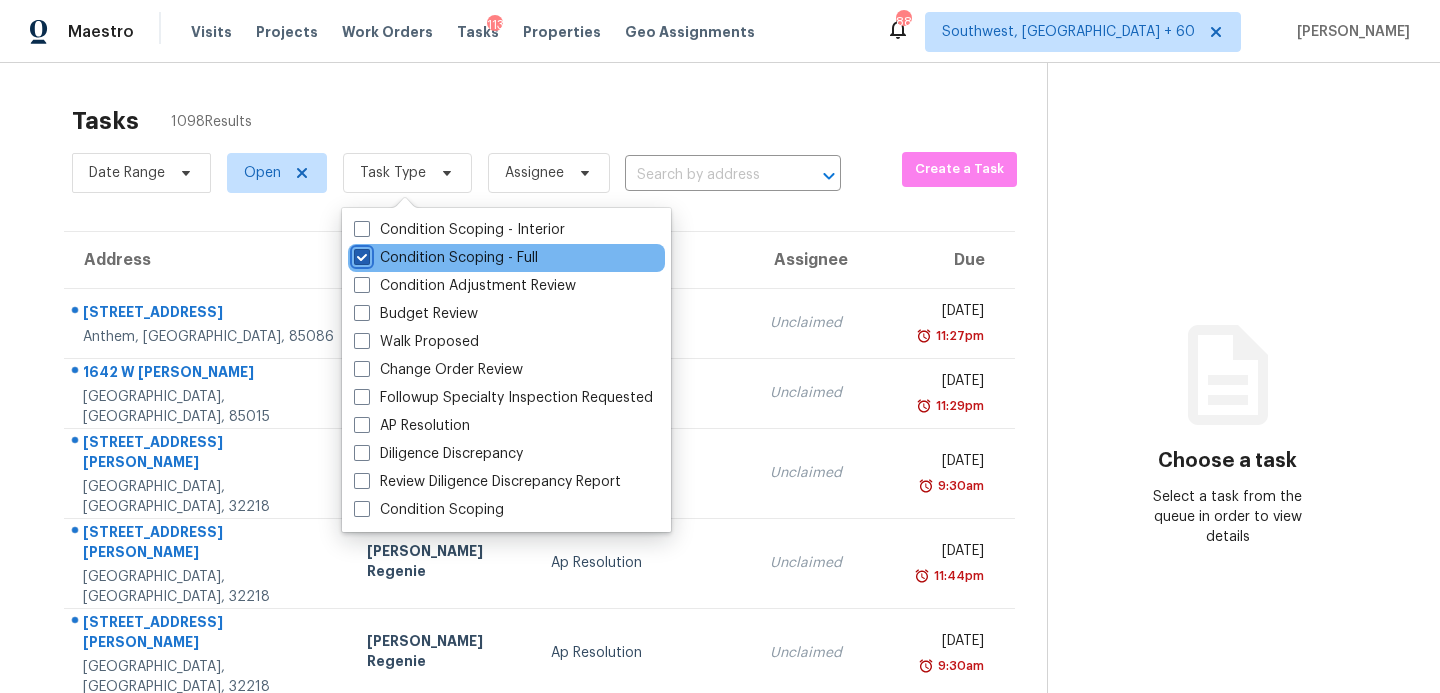 checkbox on "true" 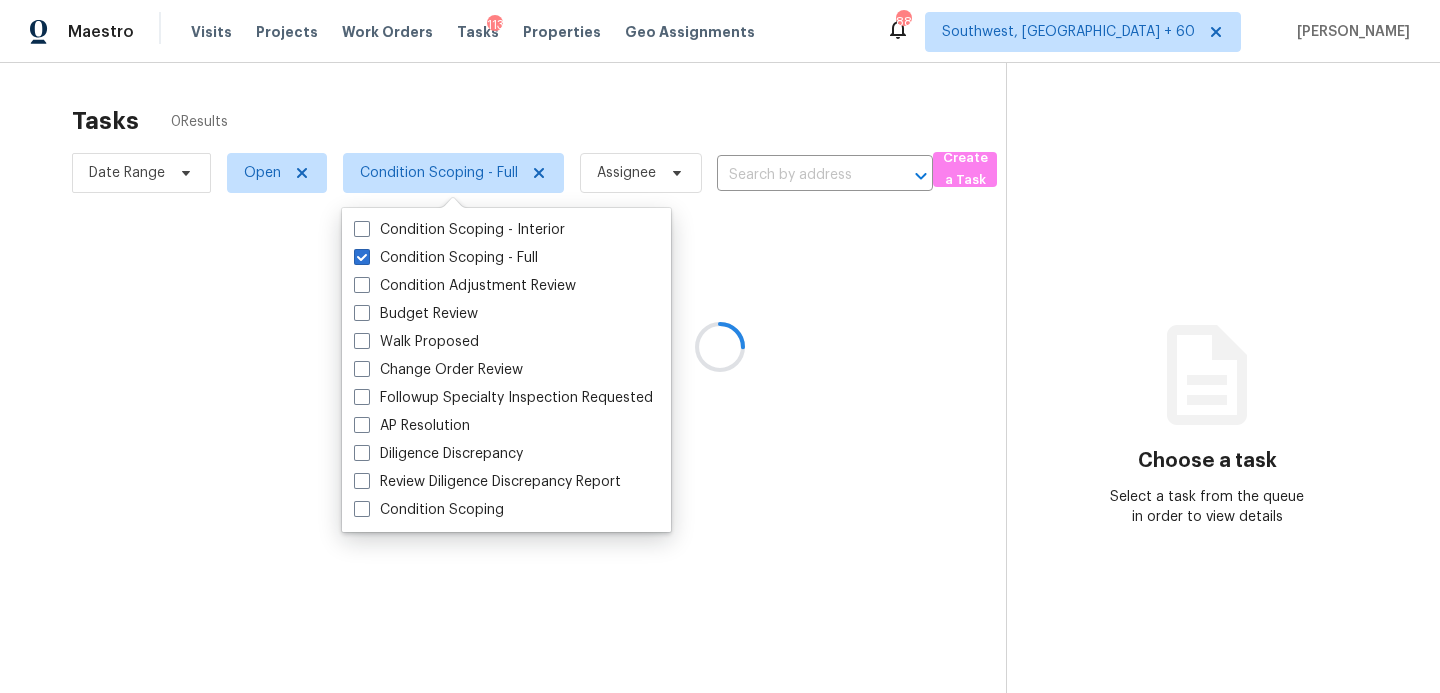 click 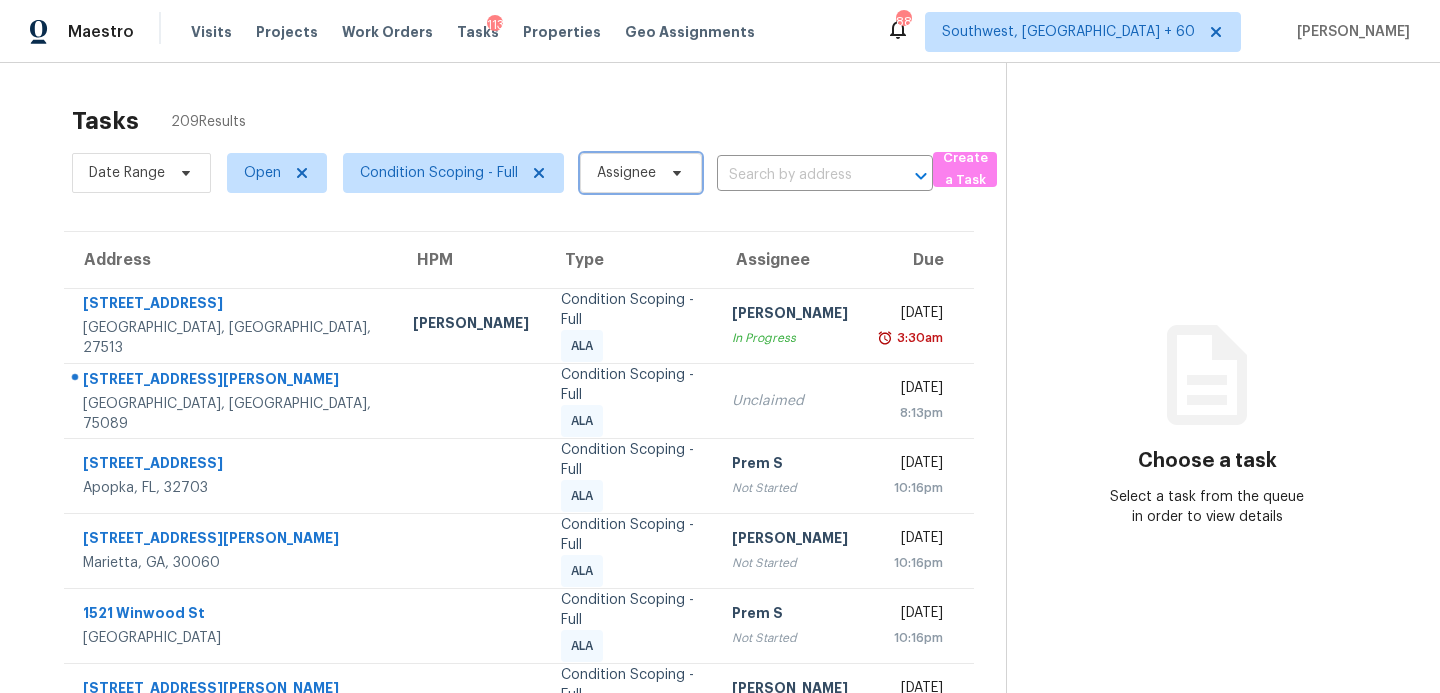 click on "Assignee" at bounding box center [641, 173] 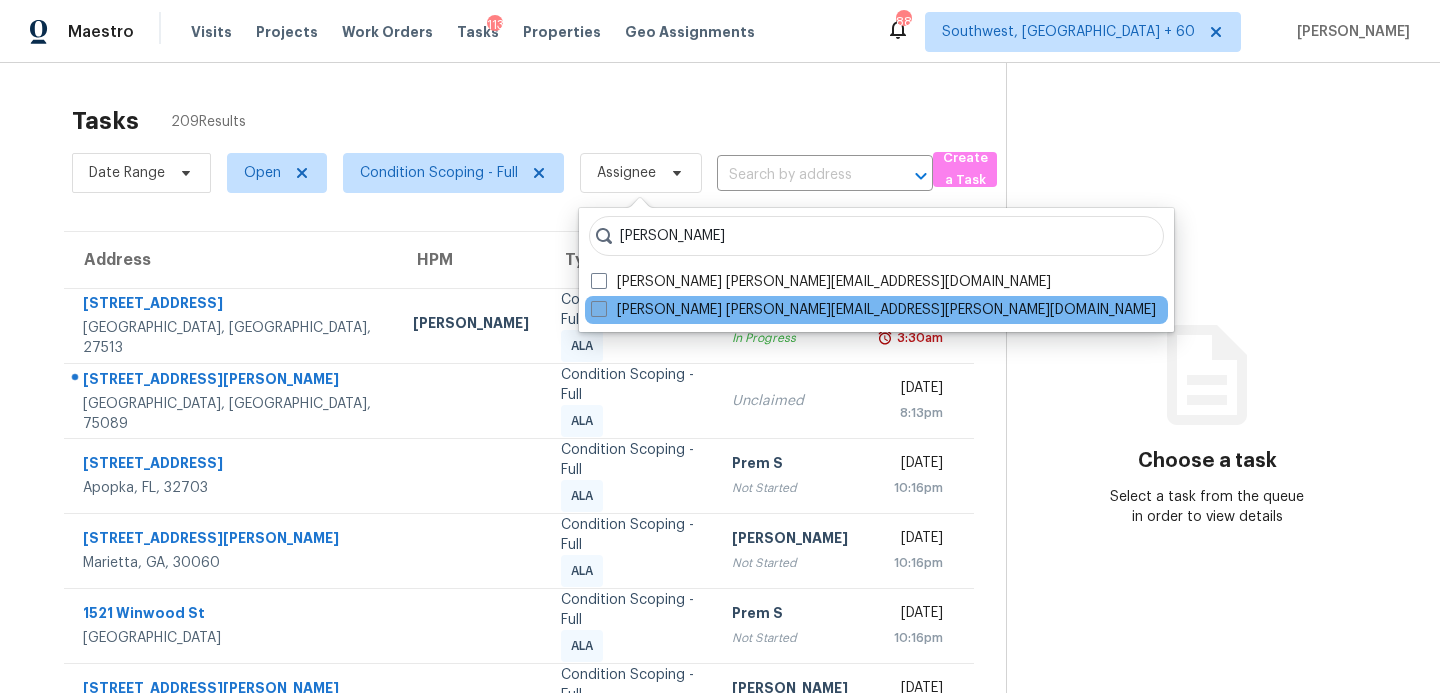type on "sakthivel" 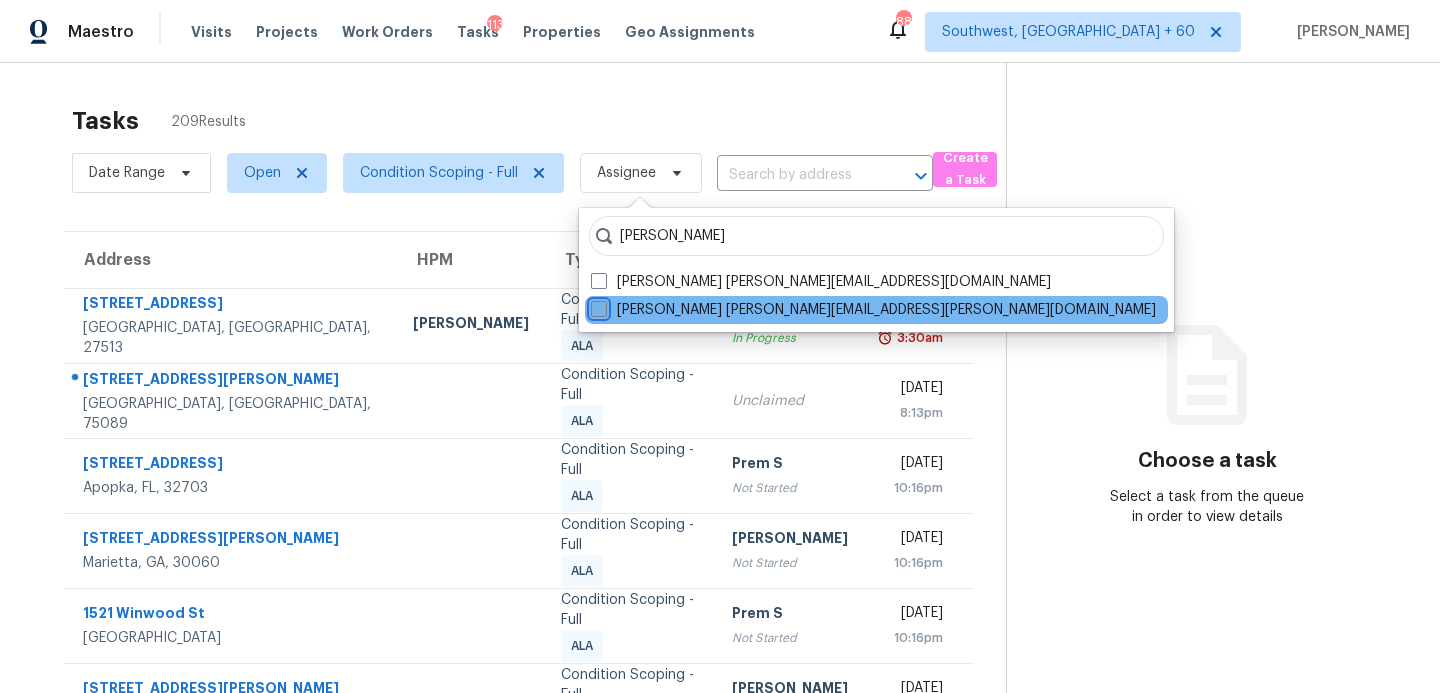 click on "Sakthivel Chandran
sakthivel.chandran@opendoor.com" at bounding box center [597, 306] 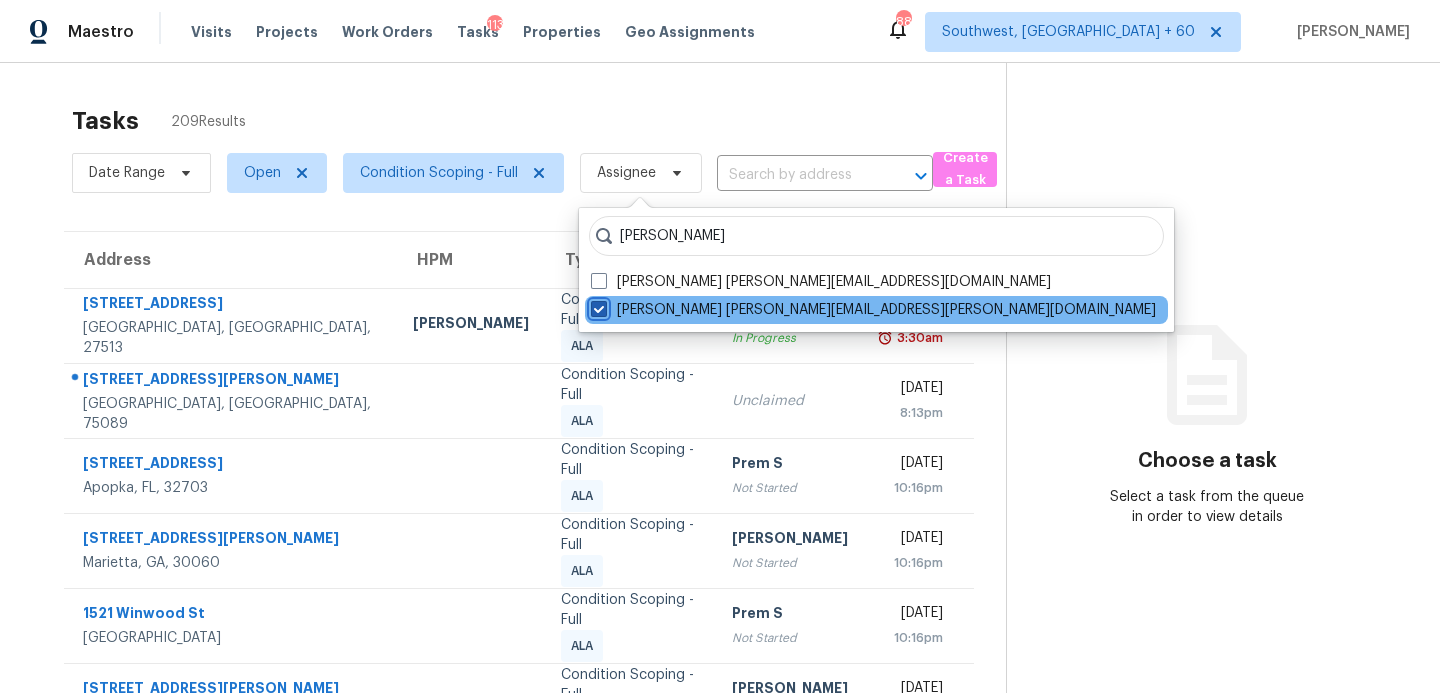checkbox on "true" 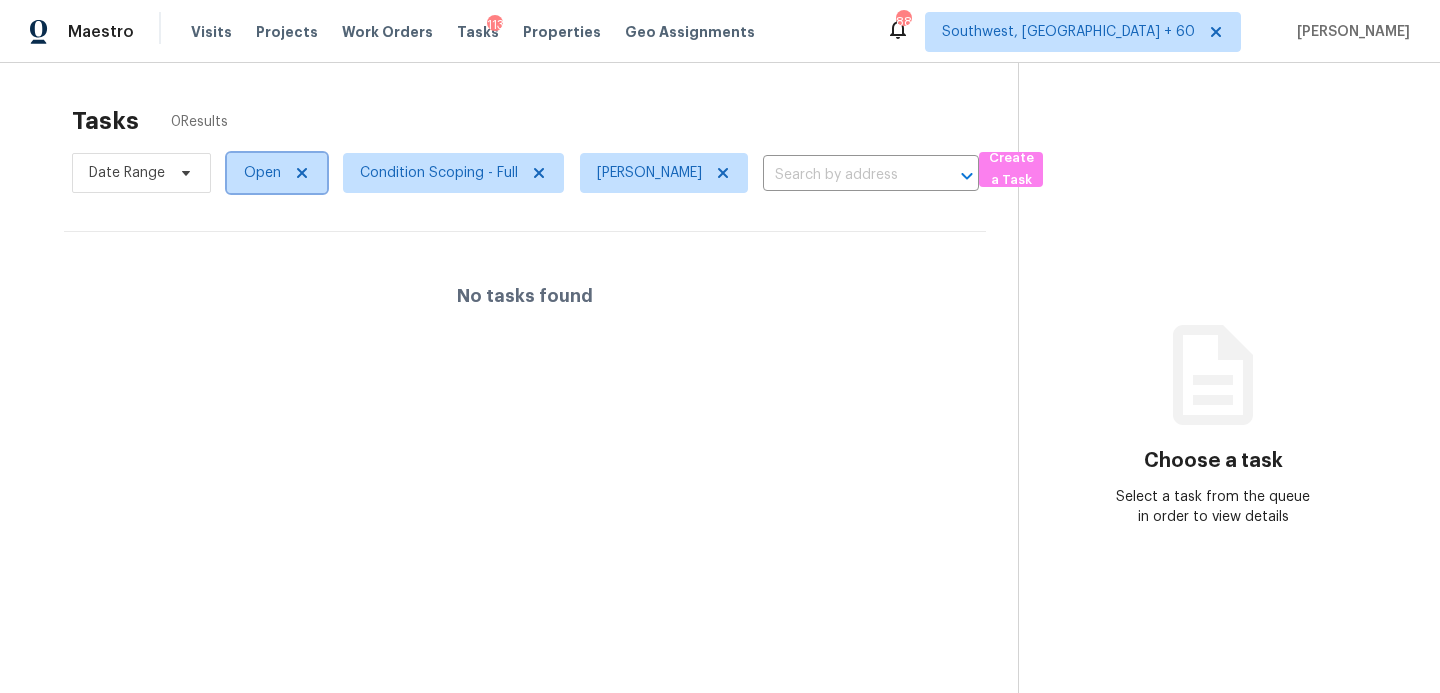 click on "Open" at bounding box center (277, 173) 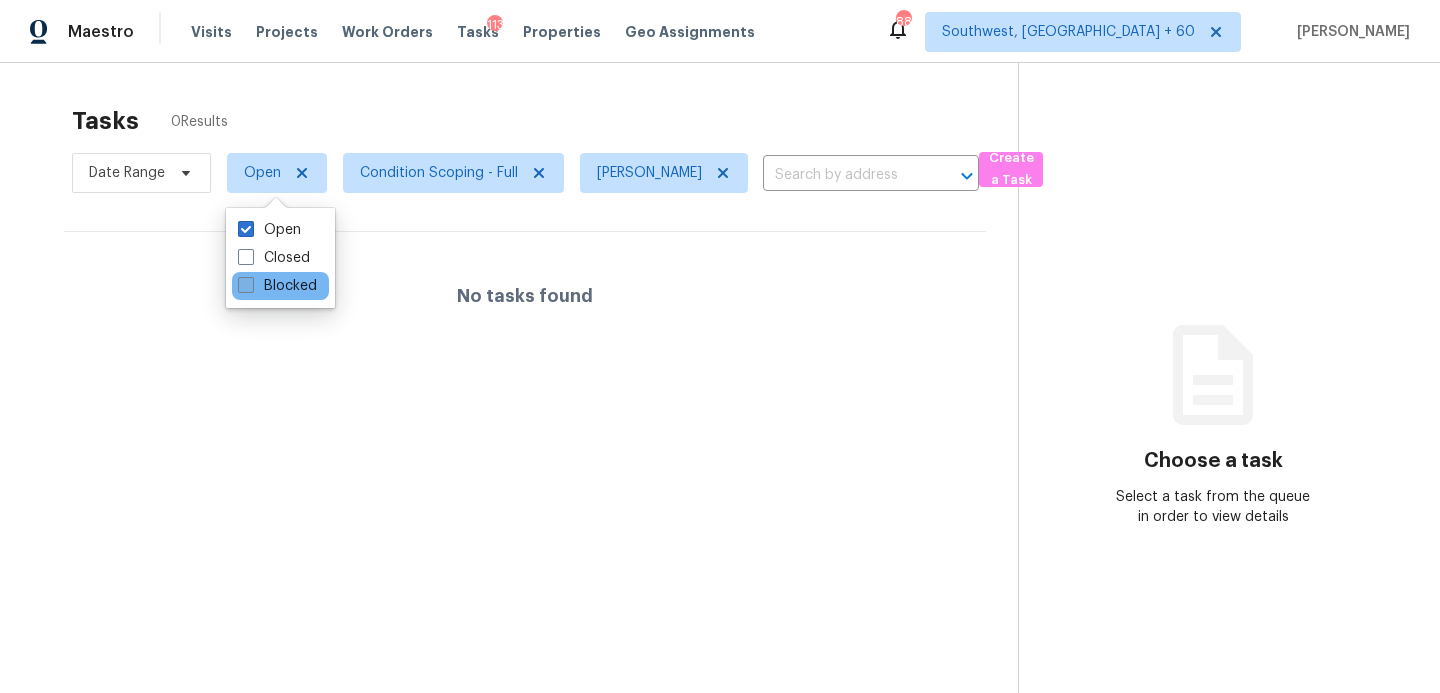 click on "Blocked" at bounding box center [277, 286] 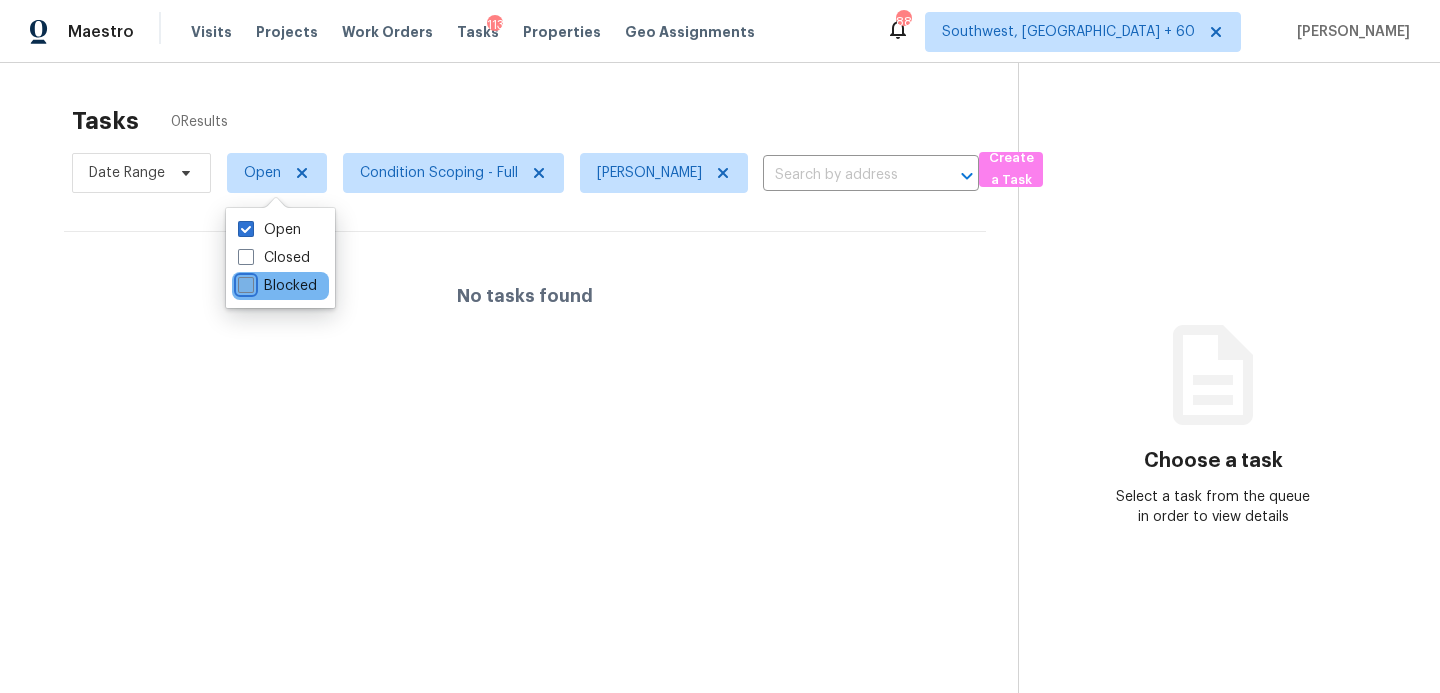 click on "Blocked" at bounding box center (244, 282) 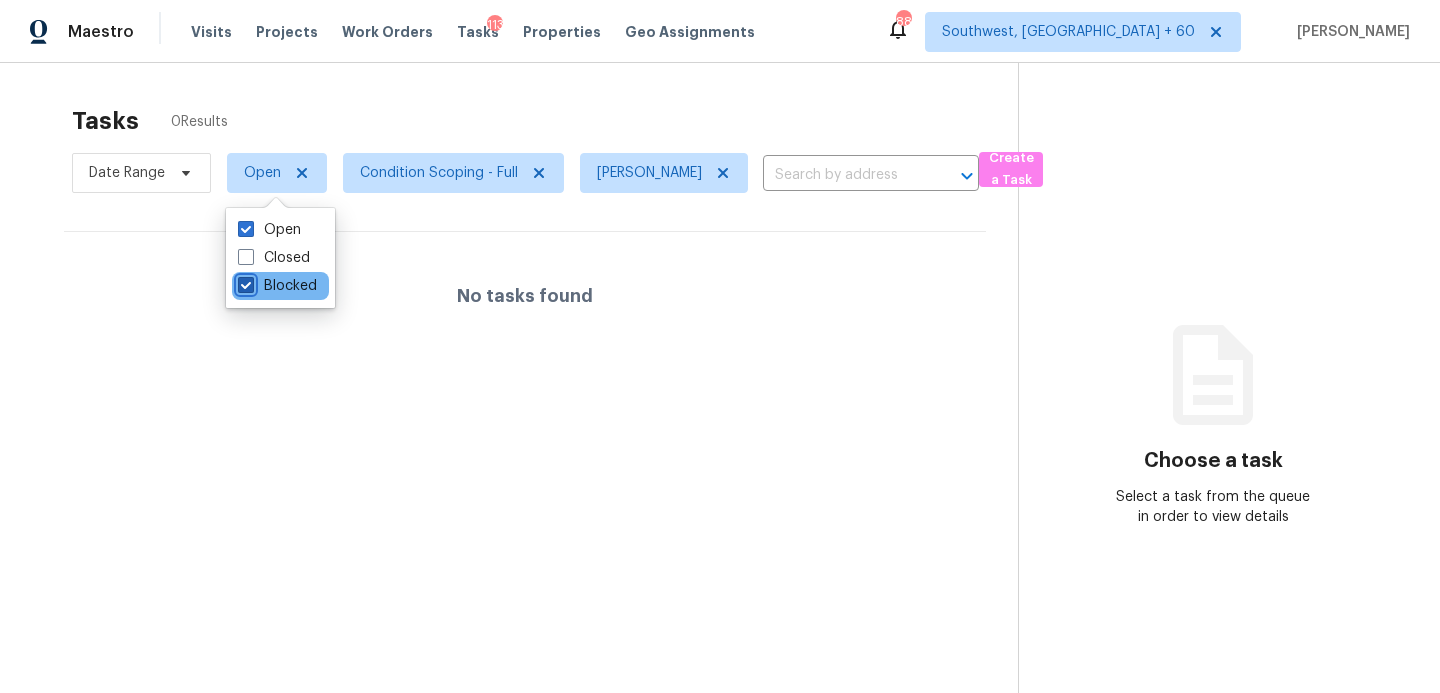 checkbox on "true" 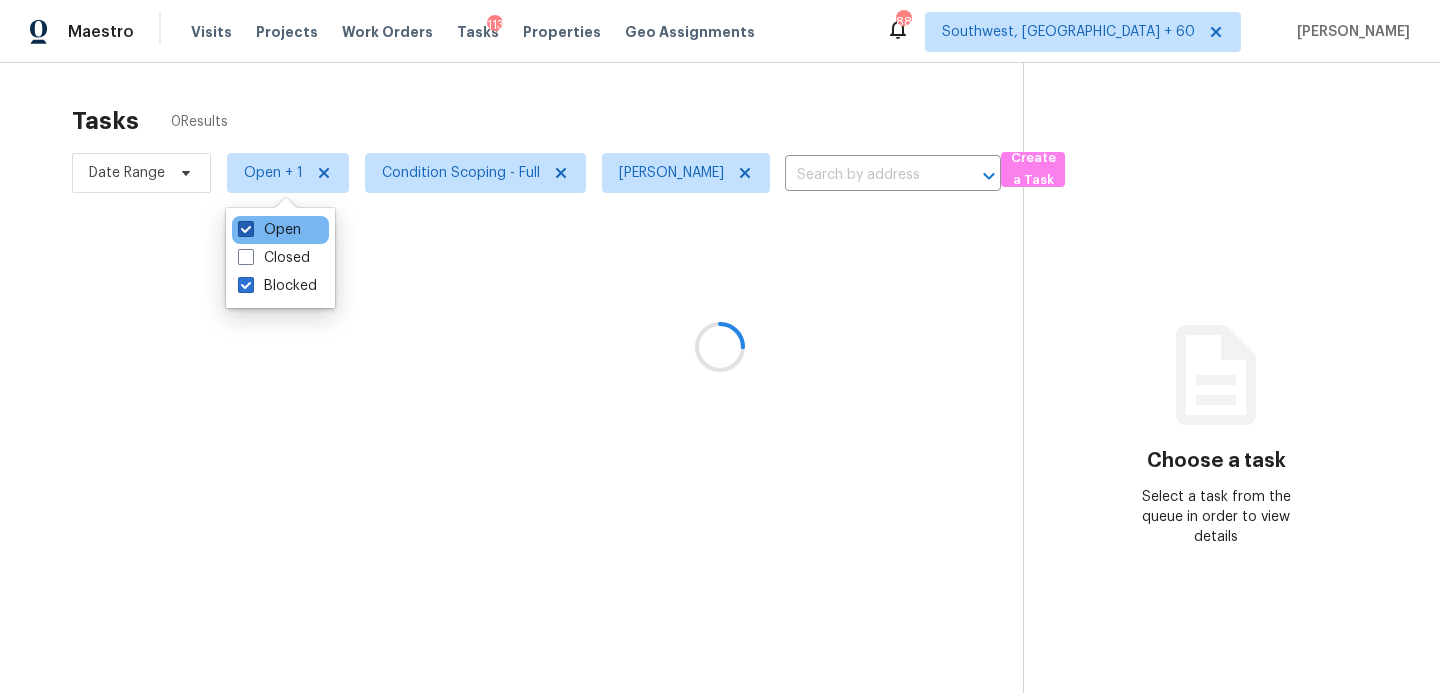 click on "Open" at bounding box center [269, 230] 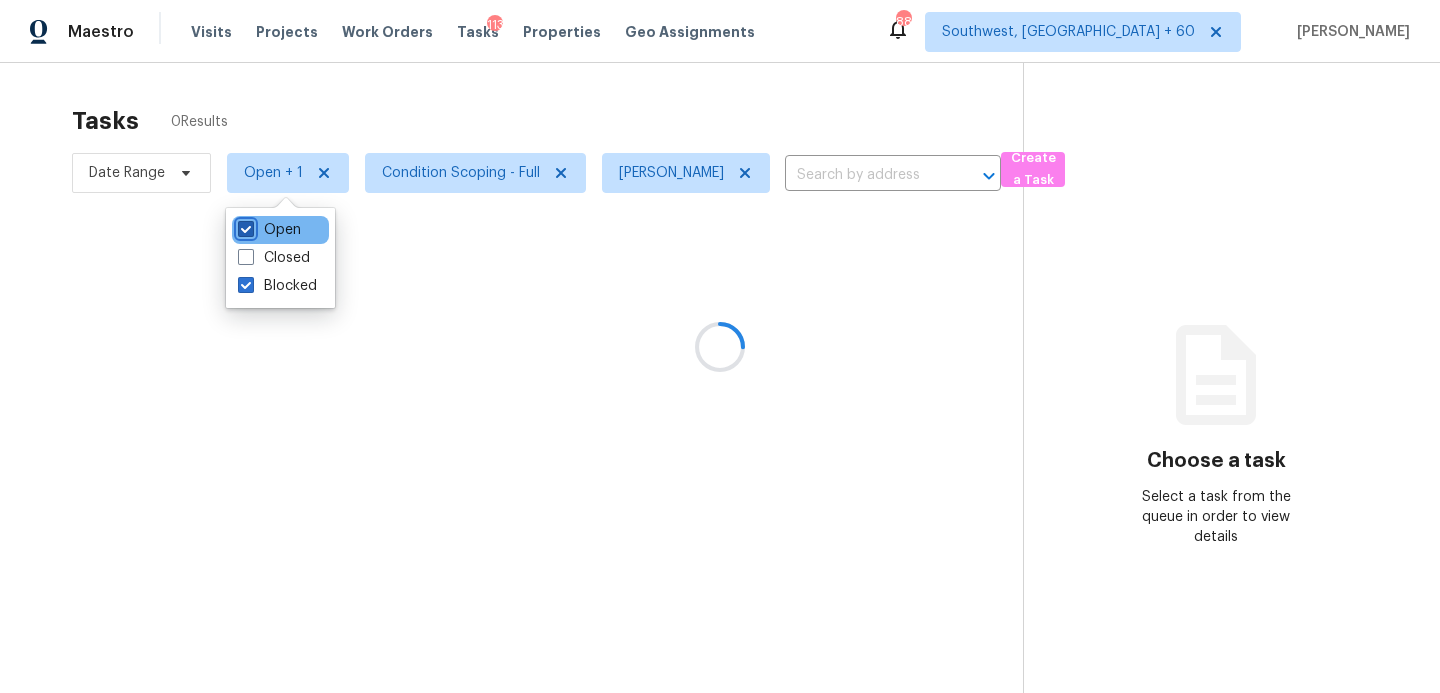 click on "Open" at bounding box center (244, 226) 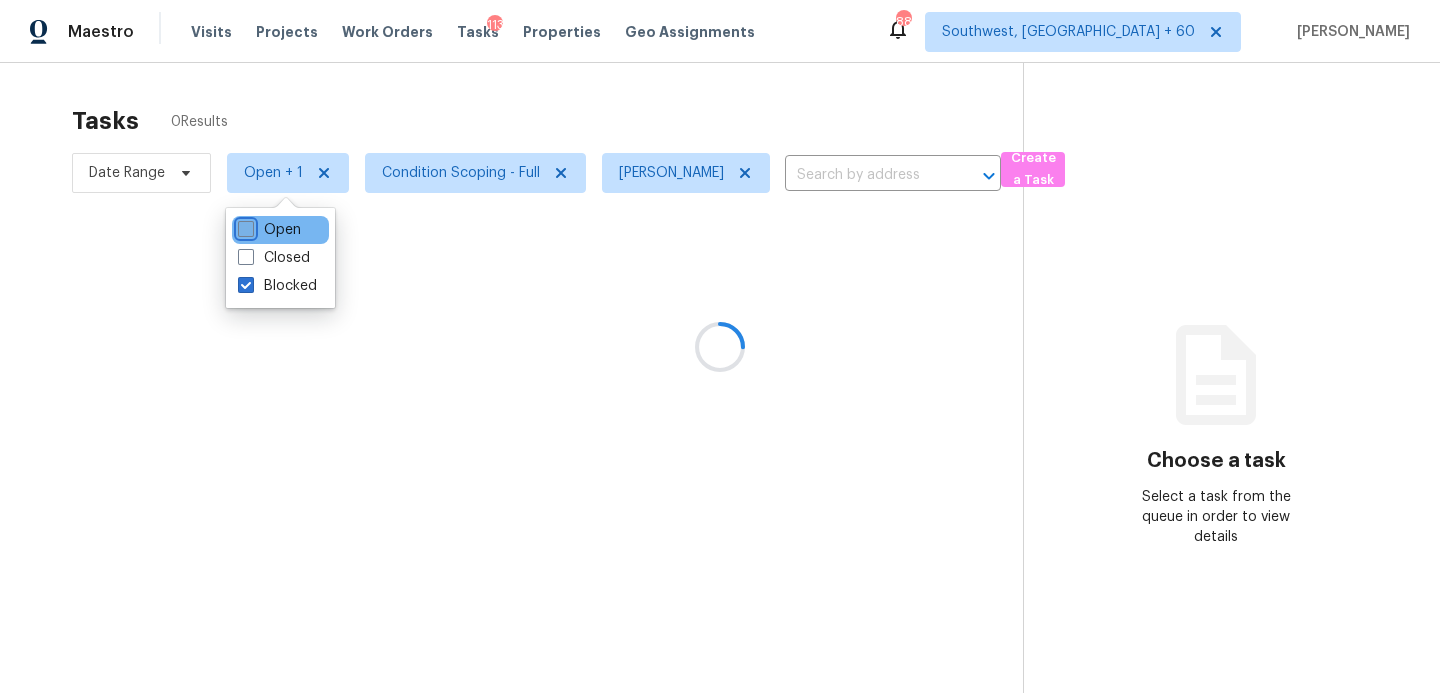 checkbox on "false" 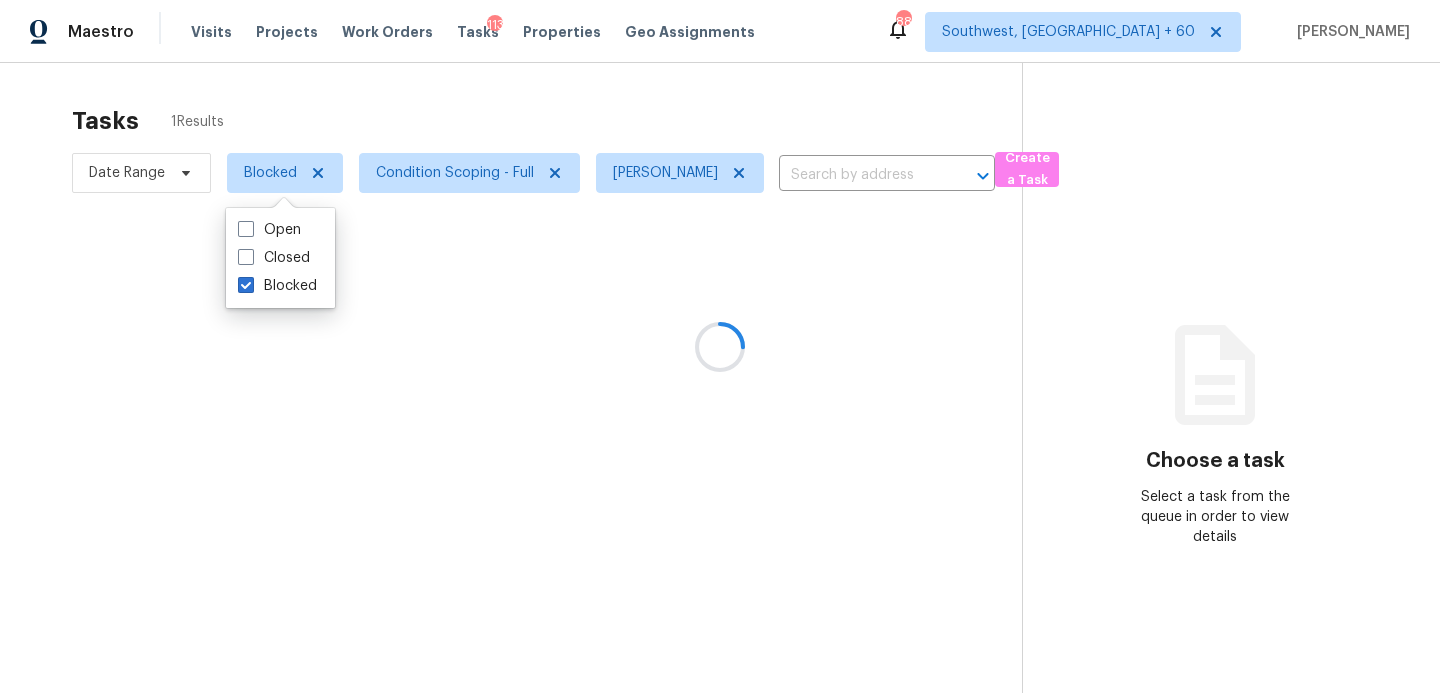 click at bounding box center [720, 346] 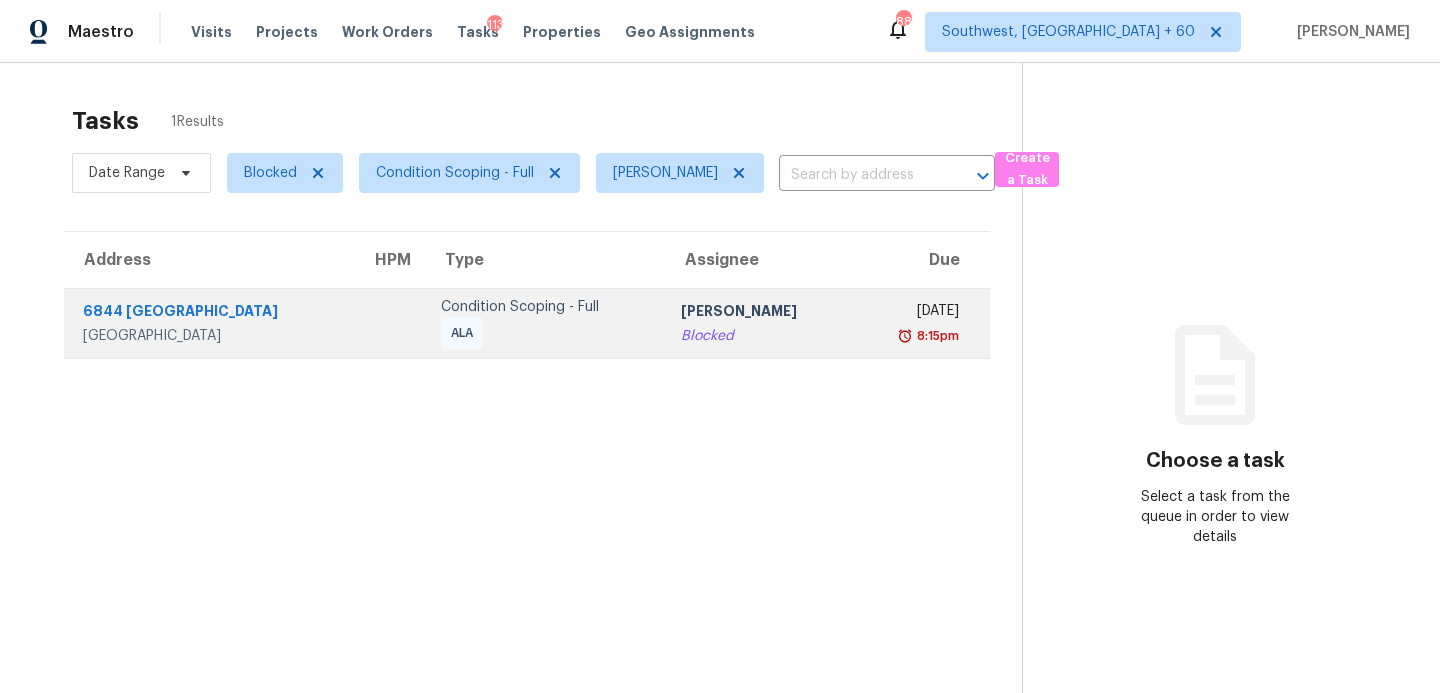 click on "Blocked" at bounding box center (758, 336) 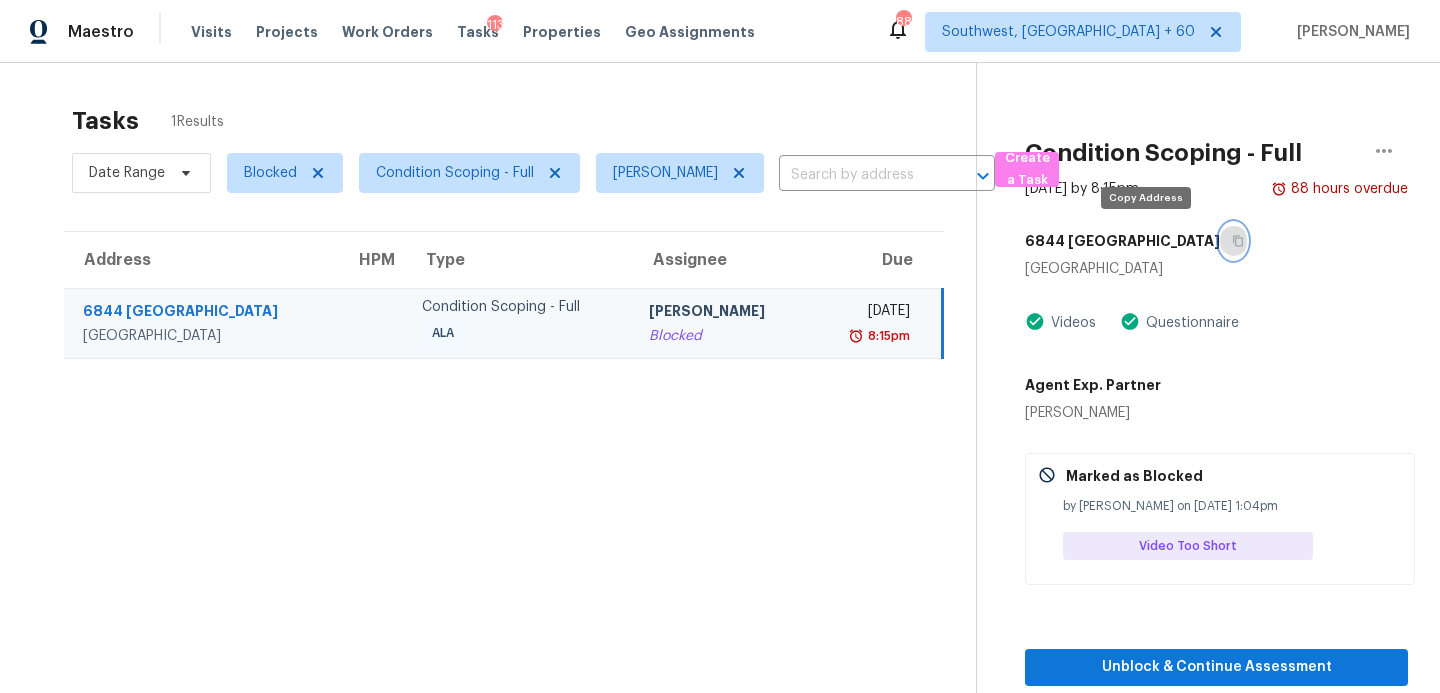 click 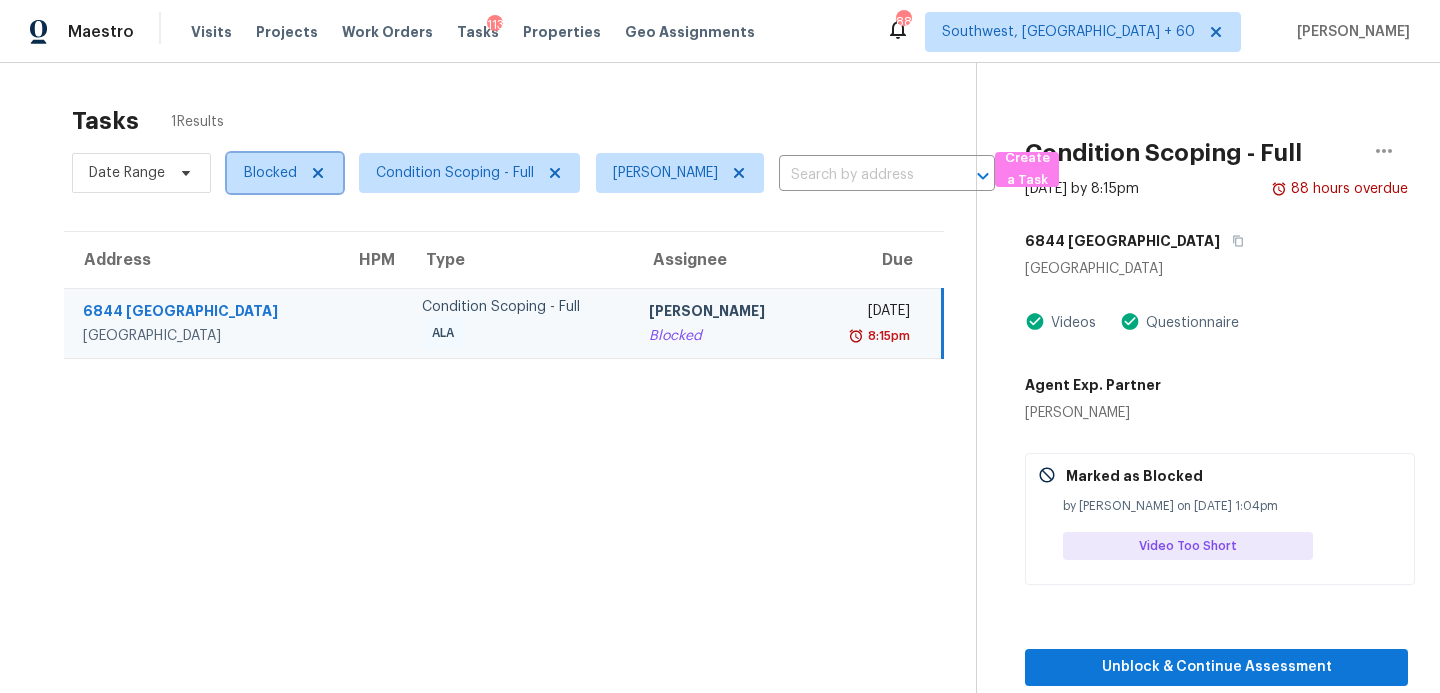 click on "Blocked" at bounding box center [270, 173] 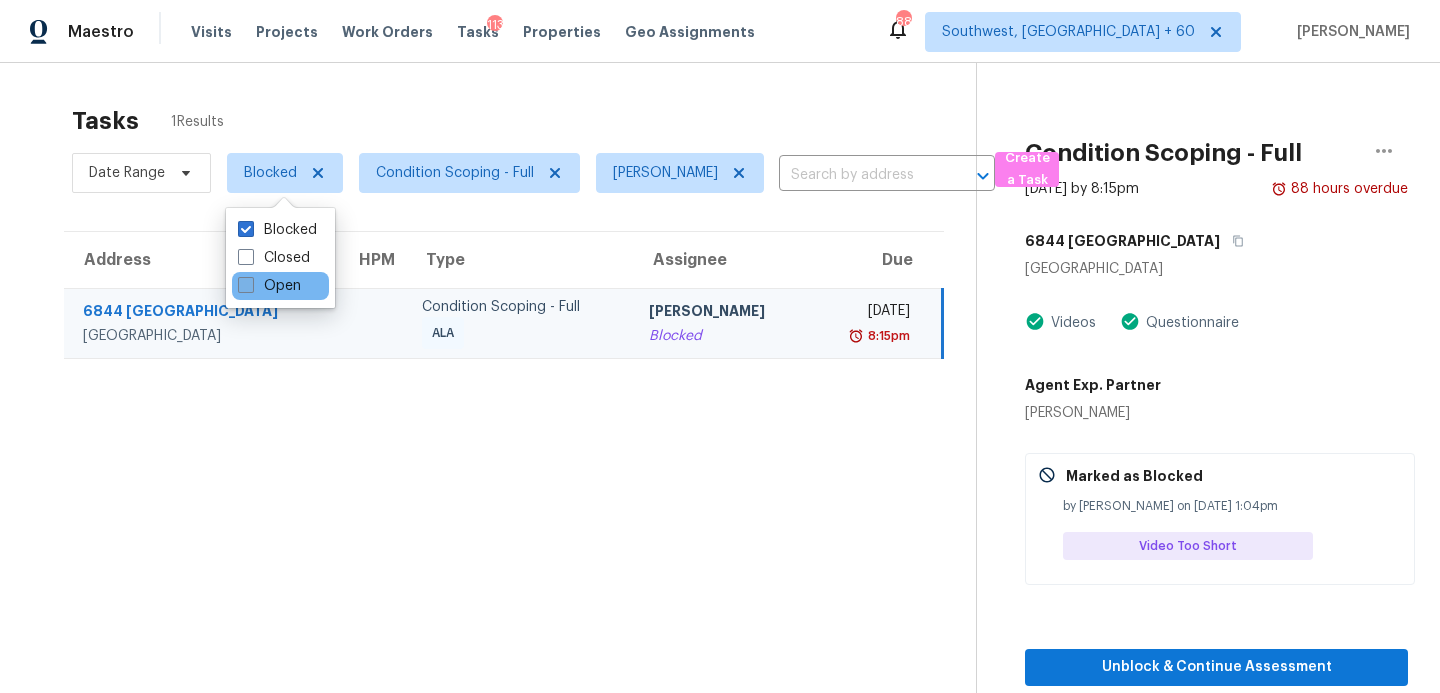 click on "Open" at bounding box center (269, 286) 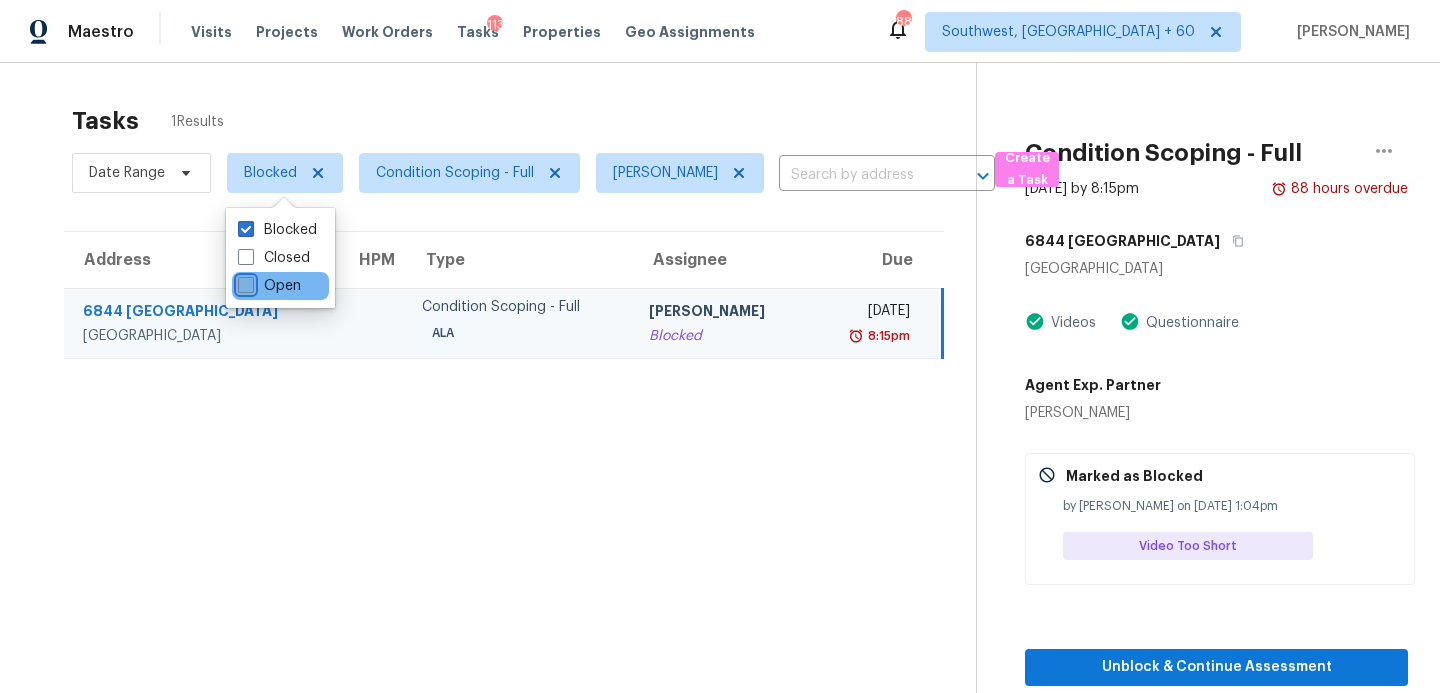 click on "Open" at bounding box center [244, 282] 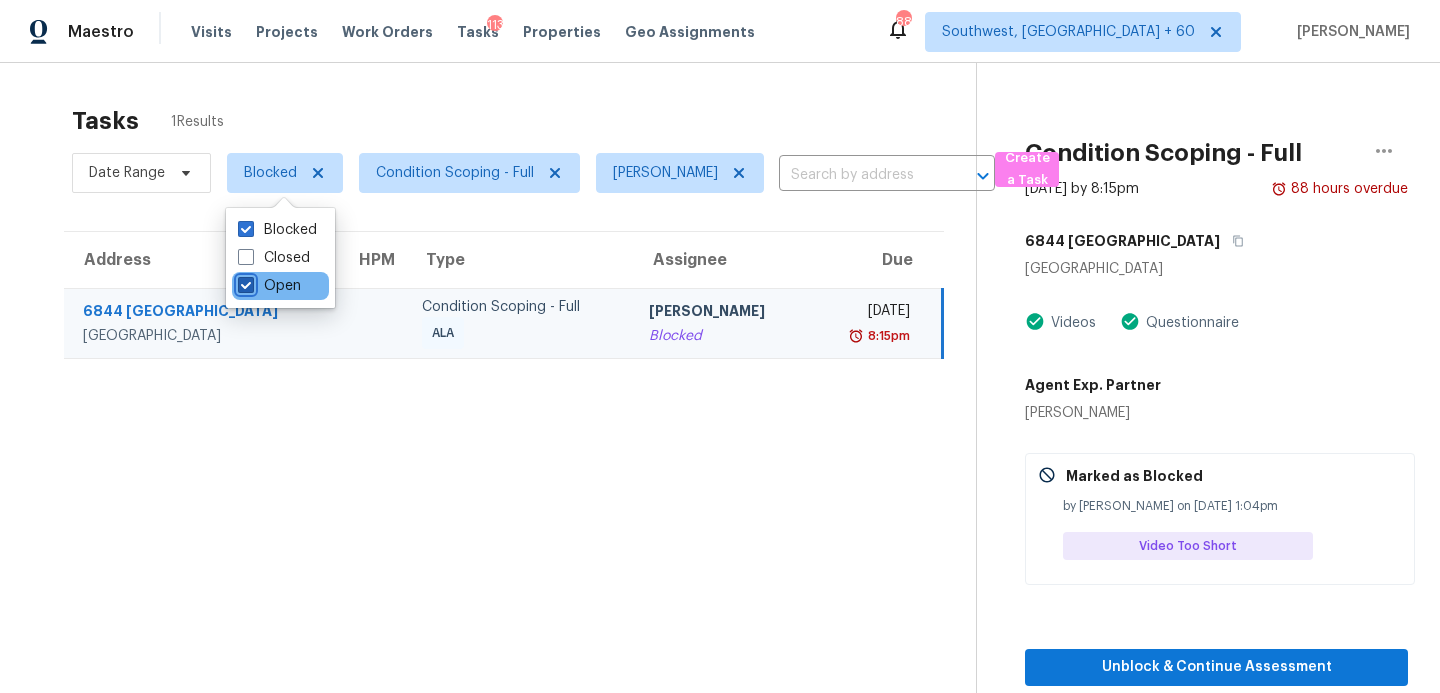 checkbox on "true" 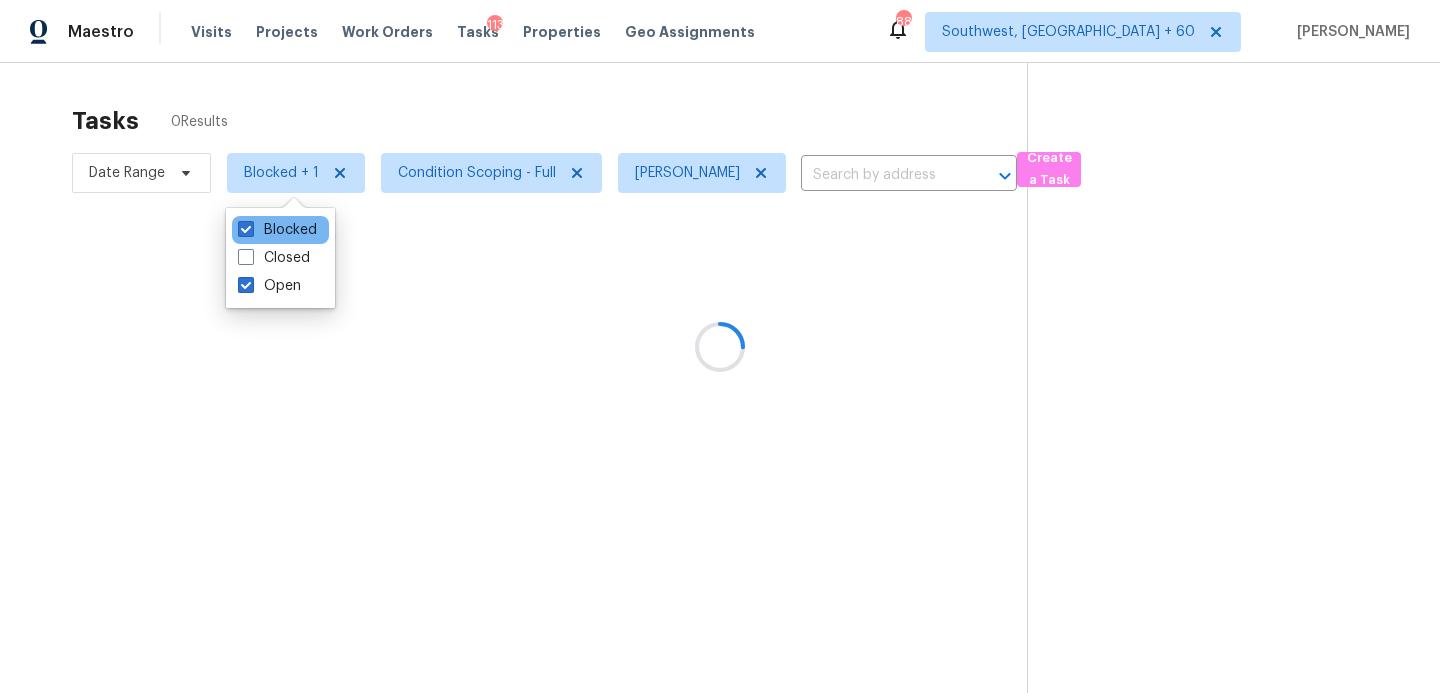 click on "Blocked" at bounding box center (280, 230) 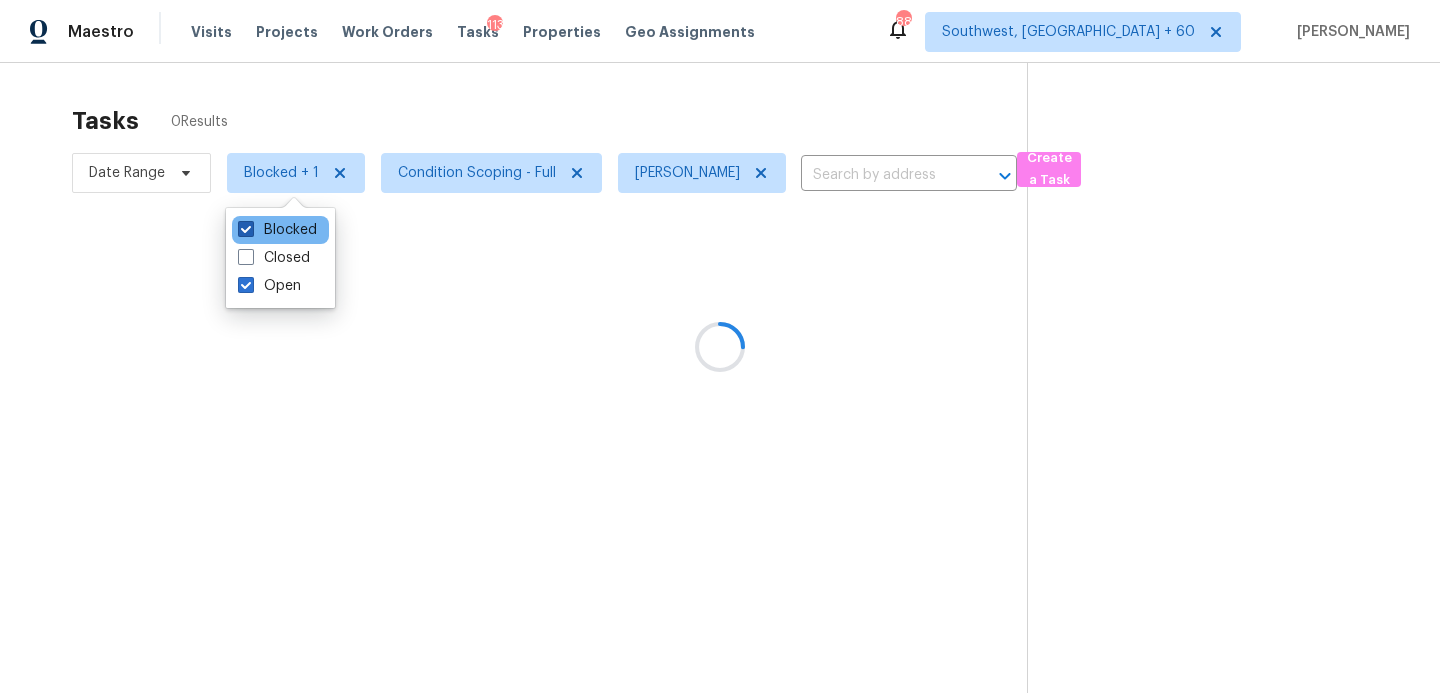 click on "Blocked" at bounding box center (277, 230) 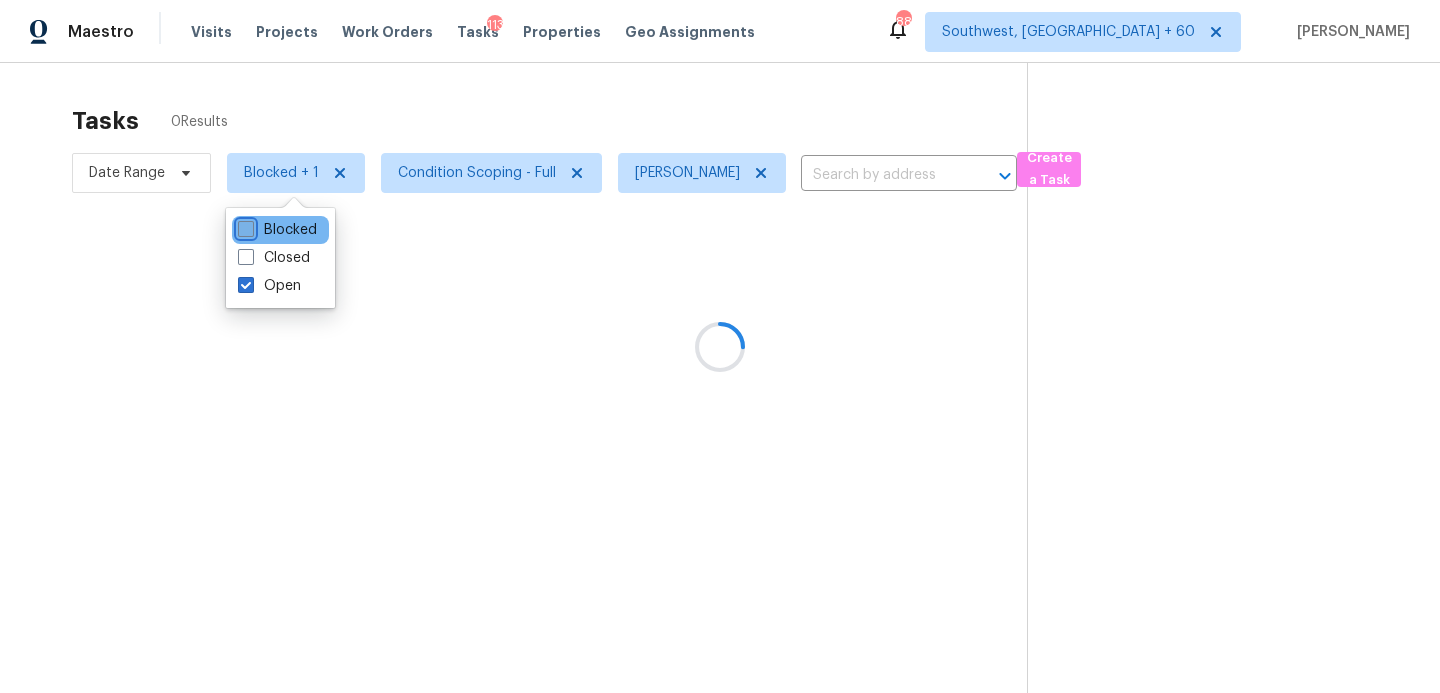 checkbox on "false" 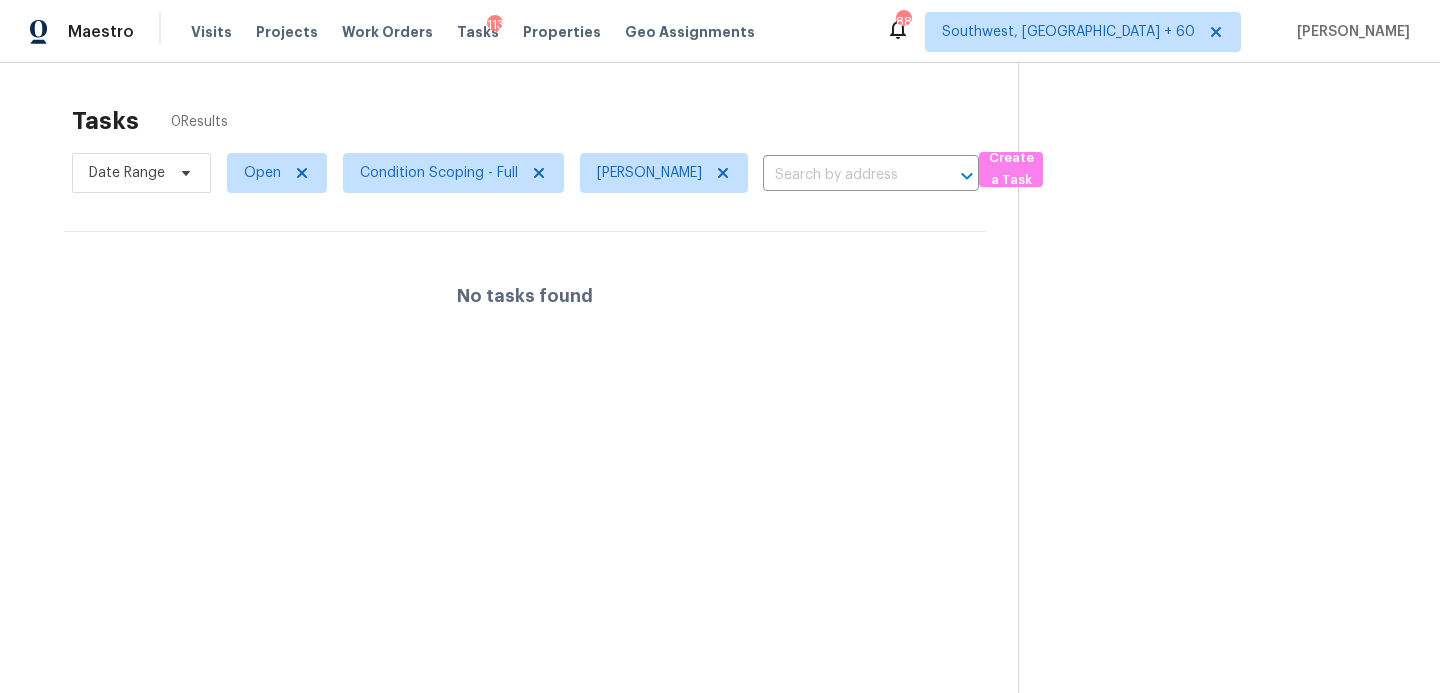 click on "Tasks 0  Results Date Range Open Condition Scoping - Full Sakthivel Chandran ​ Create a Task No tasks found" at bounding box center (525, 425) 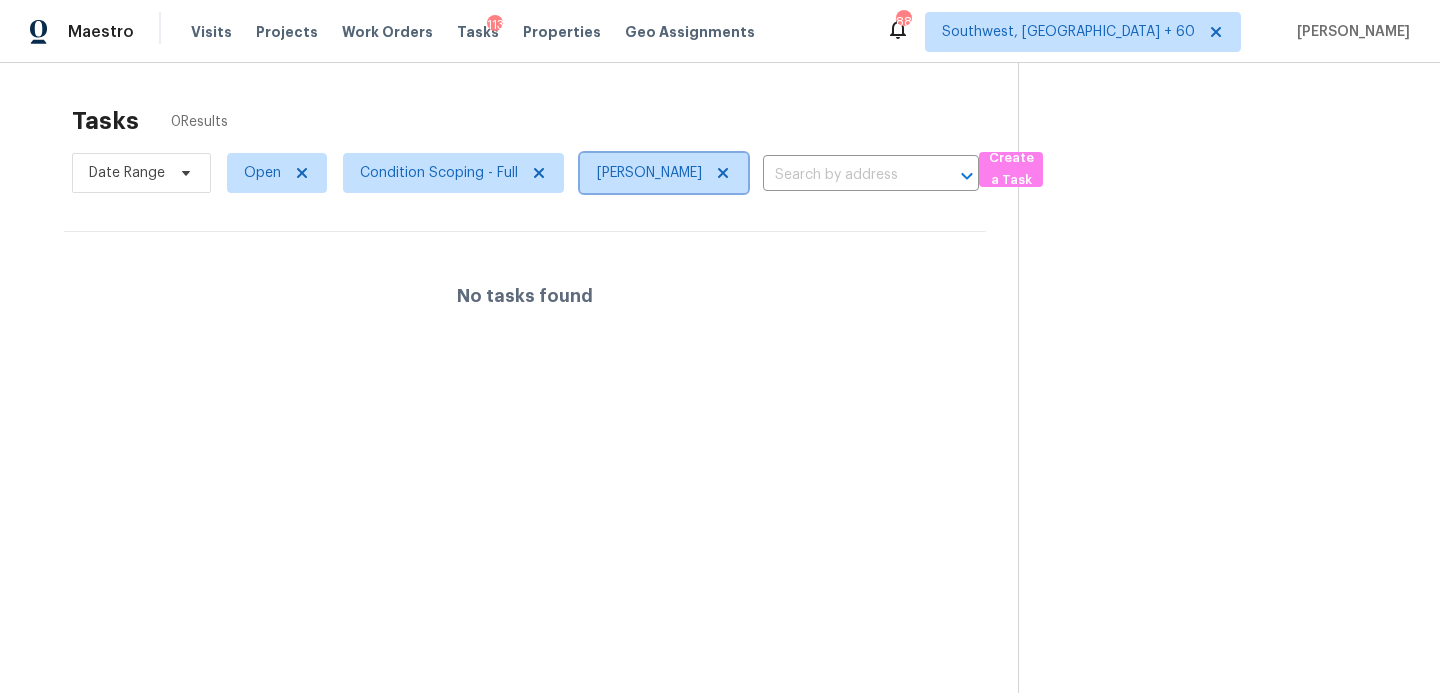 click 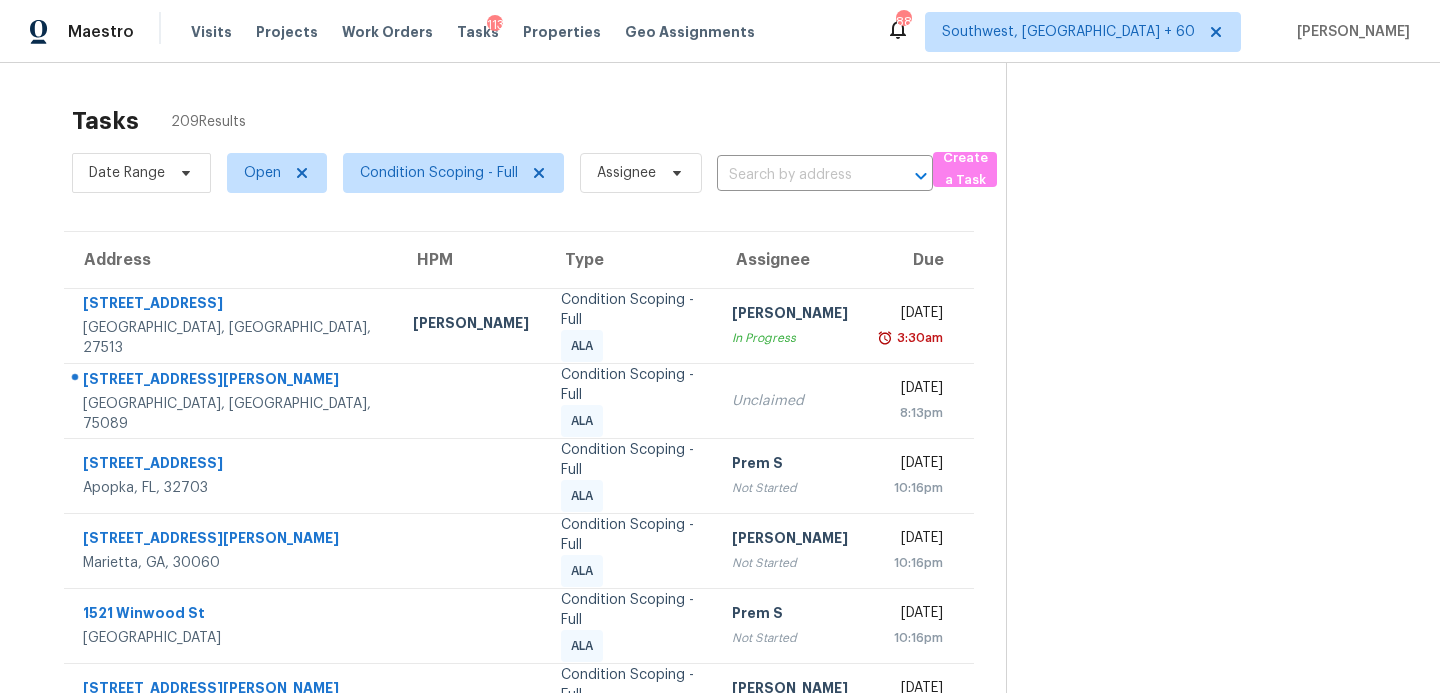 click on "Tasks 209  Results" at bounding box center (539, 121) 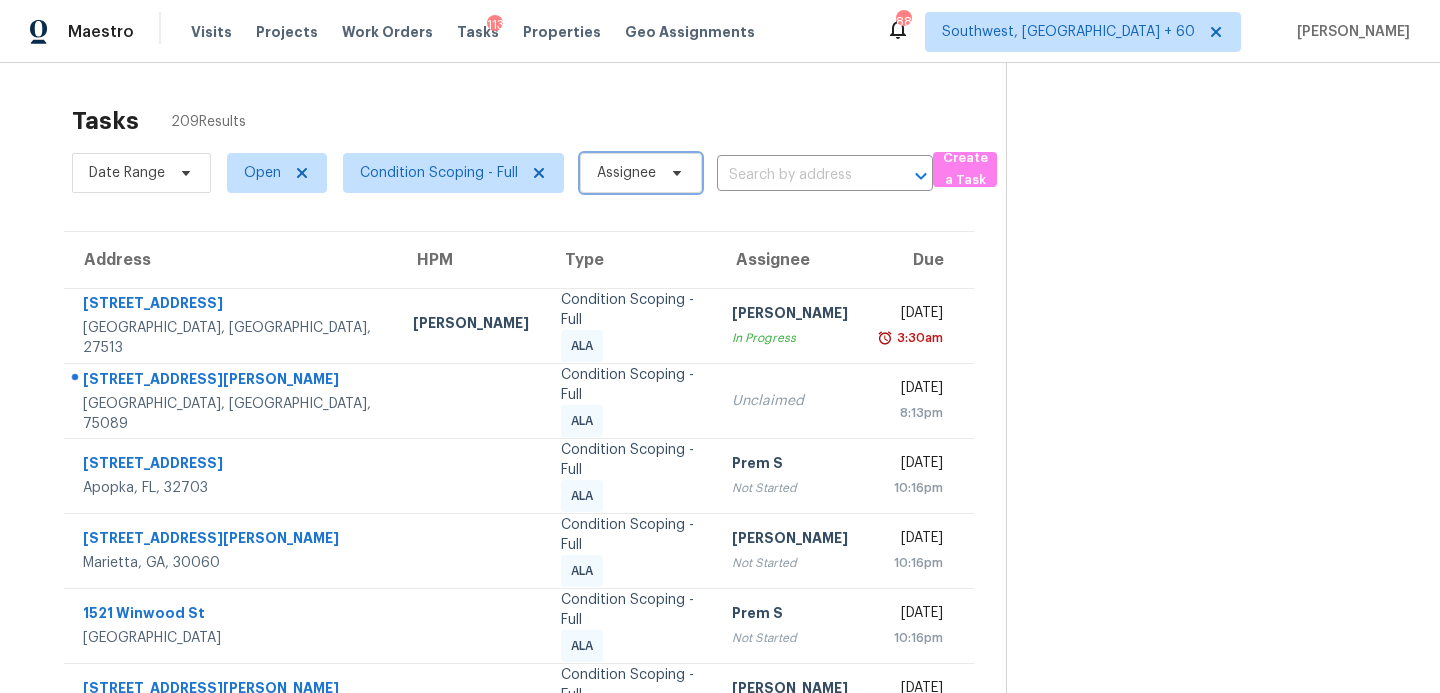 click on "Assignee" at bounding box center [641, 173] 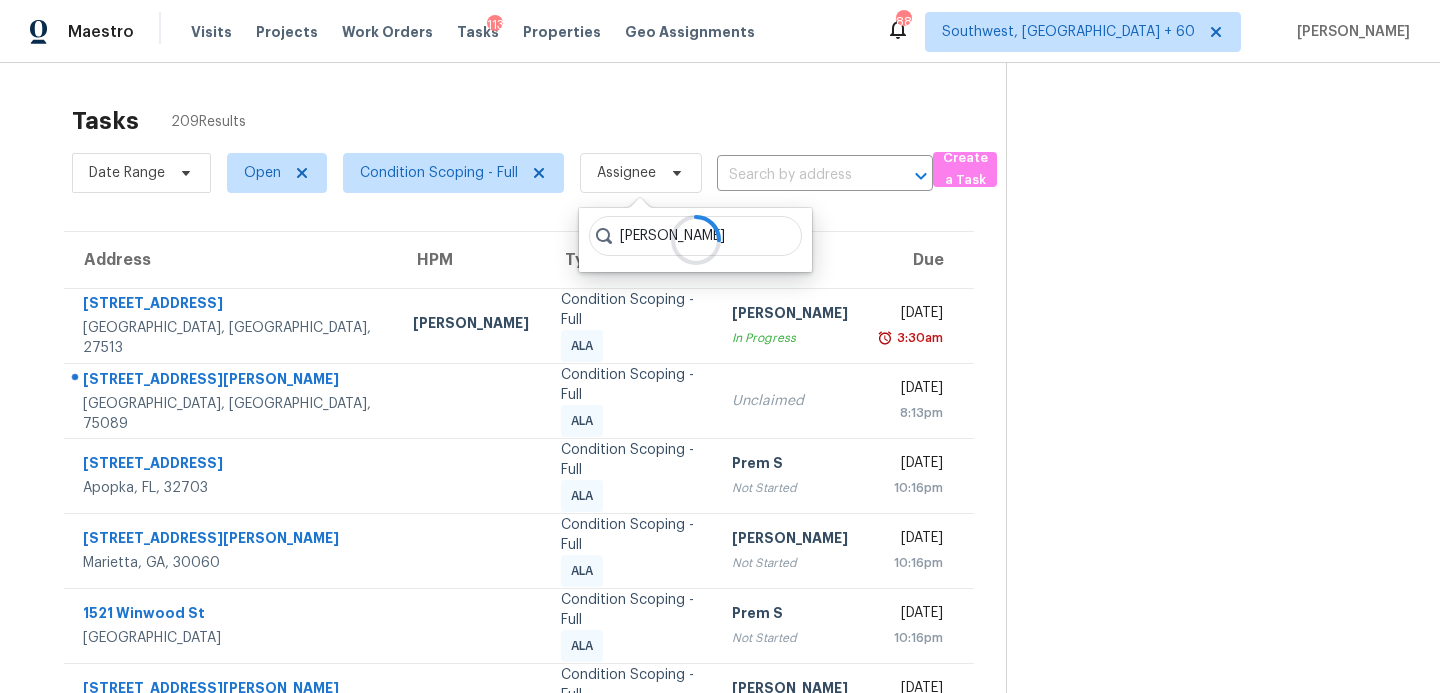 type on "sakthivel" 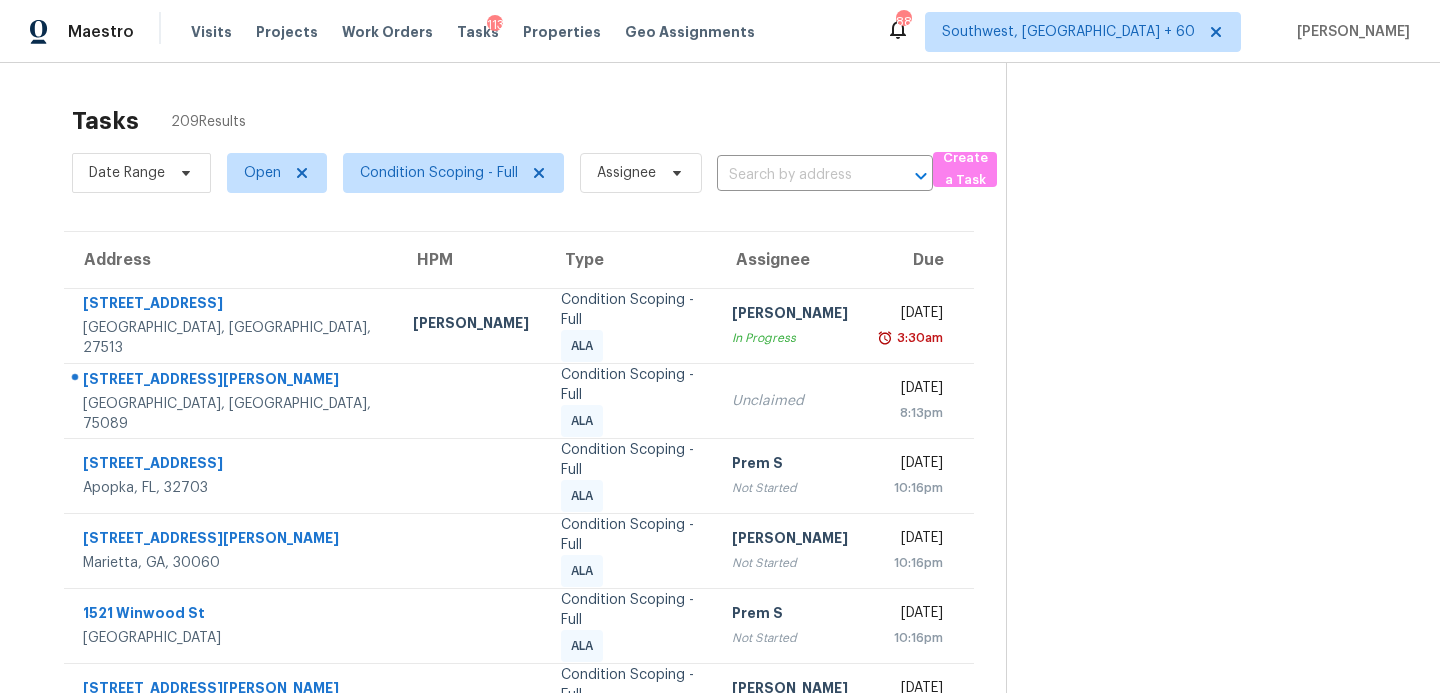 click on "Tasks 209  Results" at bounding box center [539, 121] 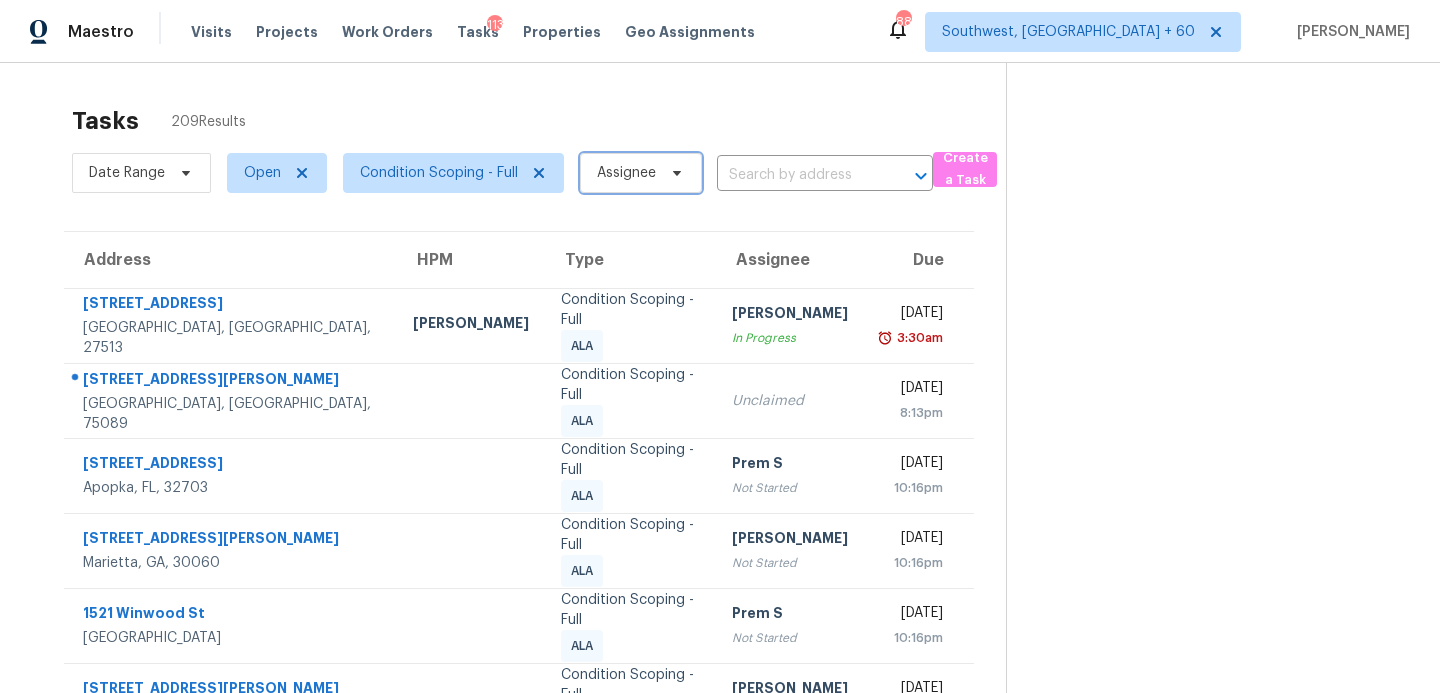 click on "Assignee" at bounding box center (626, 173) 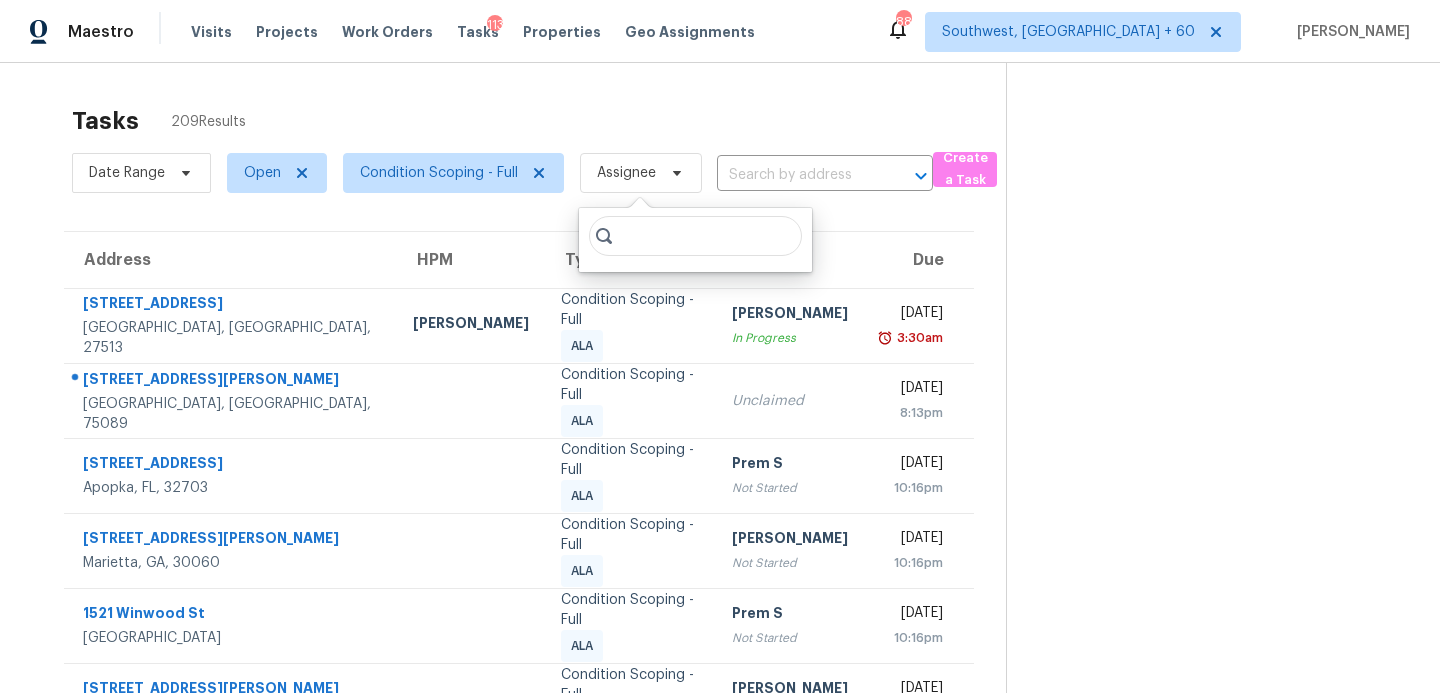 click on "Tasks 209  Results" at bounding box center (539, 121) 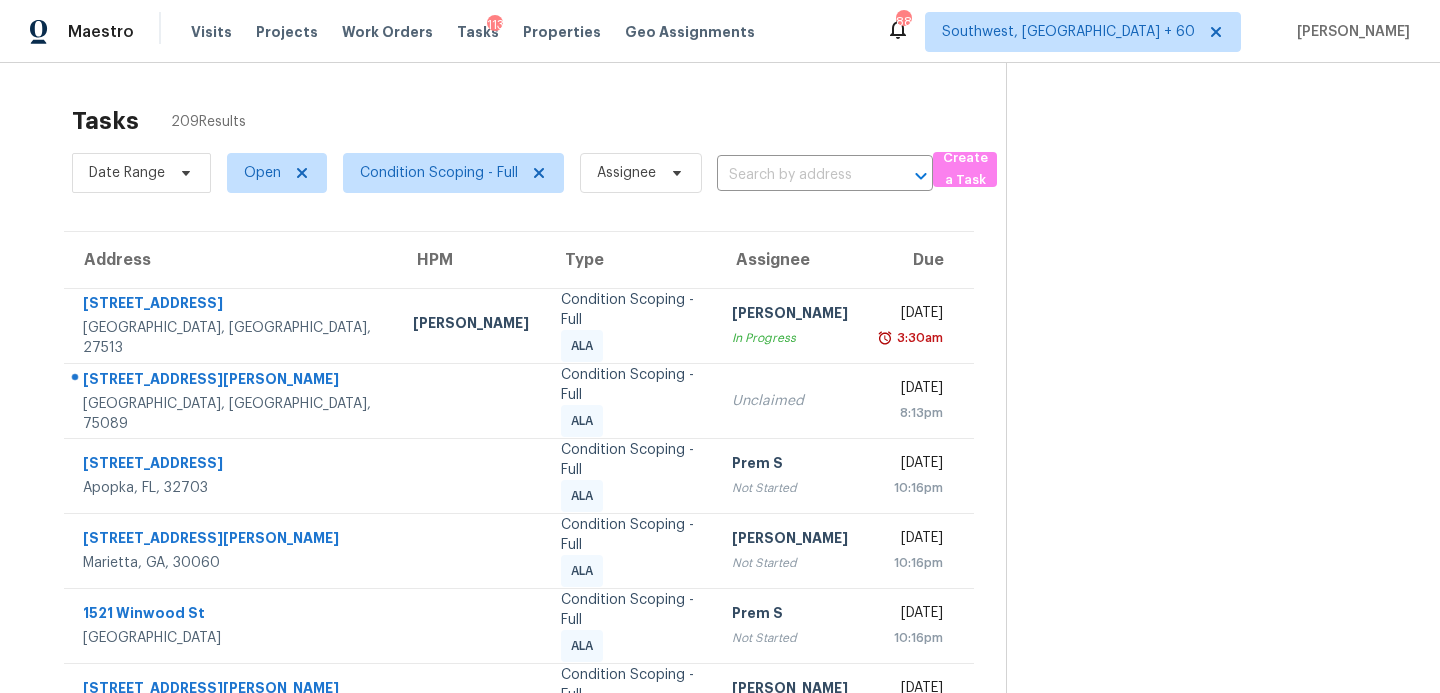 click on "Date Range Open Condition Scoping - Full Assignee ​" at bounding box center (502, 173) 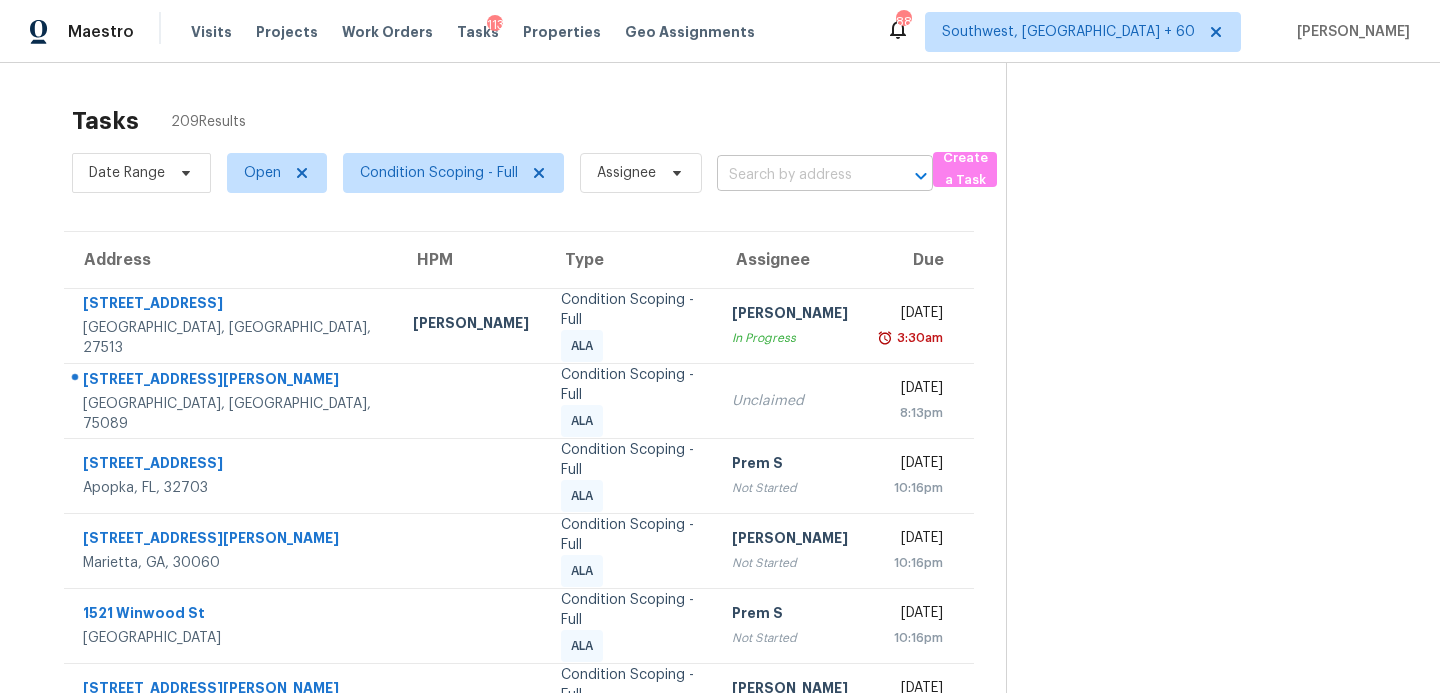 click at bounding box center (797, 175) 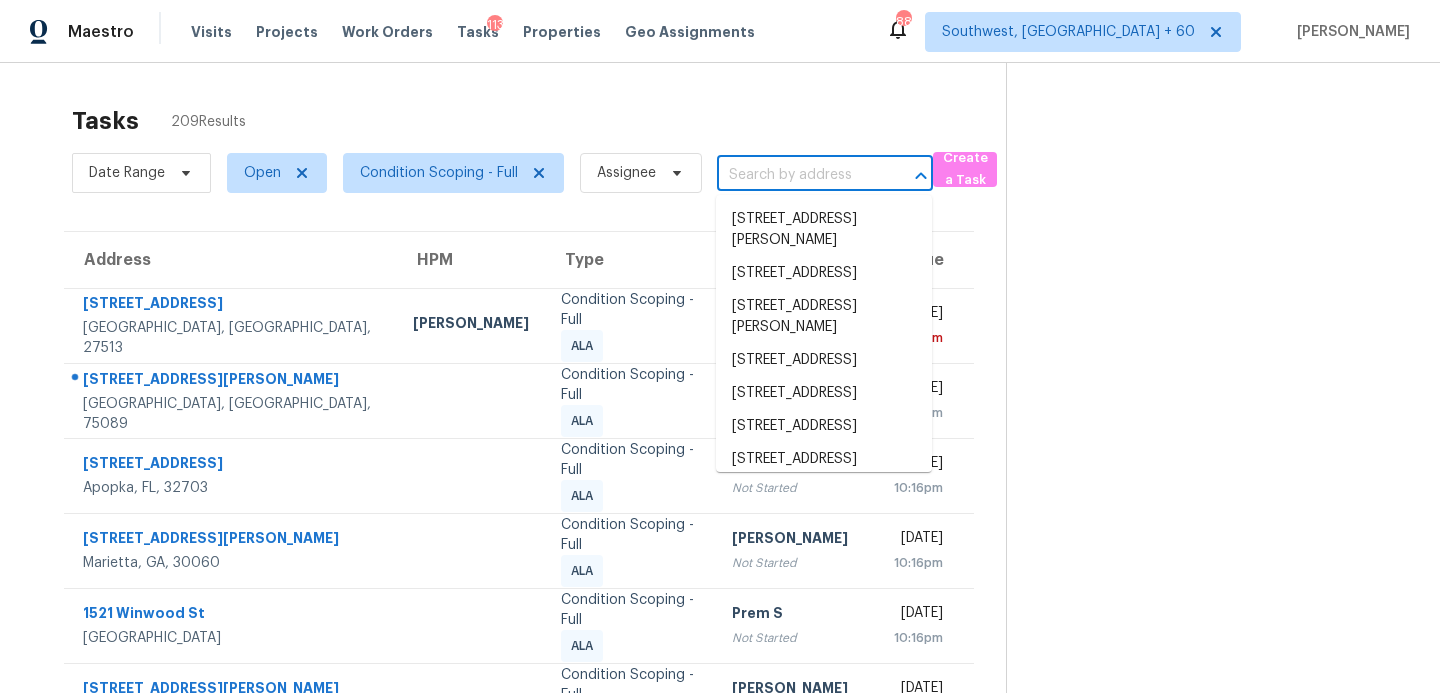 paste on "1364 Luther Way, Lawrenceville, GA, 30043" 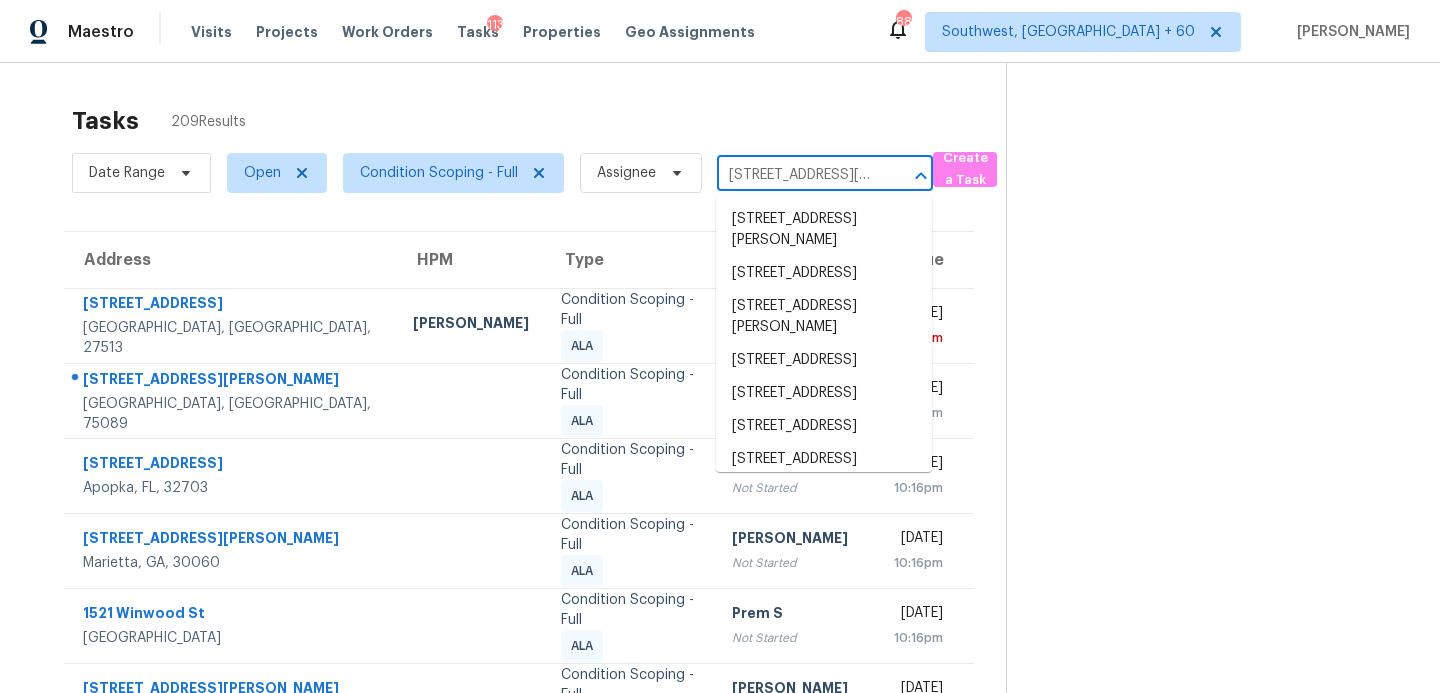 scroll, scrollTop: 0, scrollLeft: 135, axis: horizontal 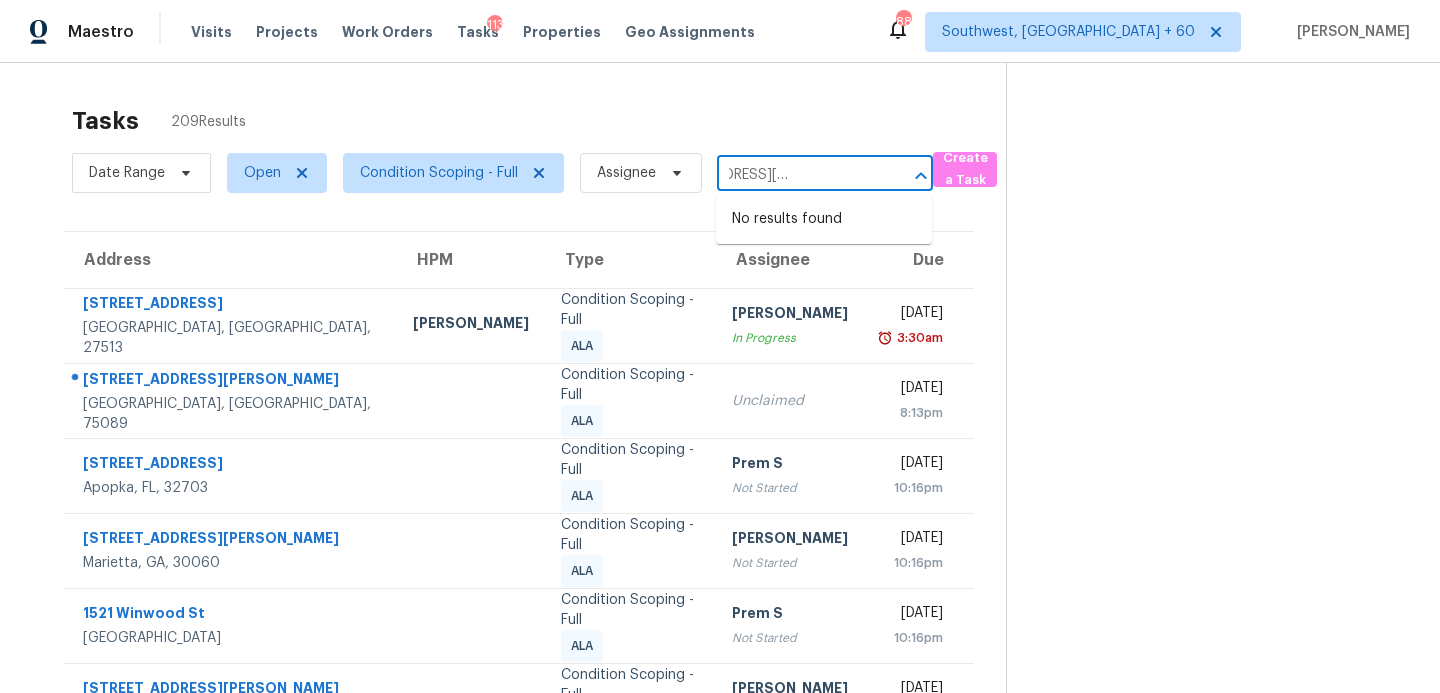 type on "1364 Luther Way, Lawrenceville, GA, 30043" 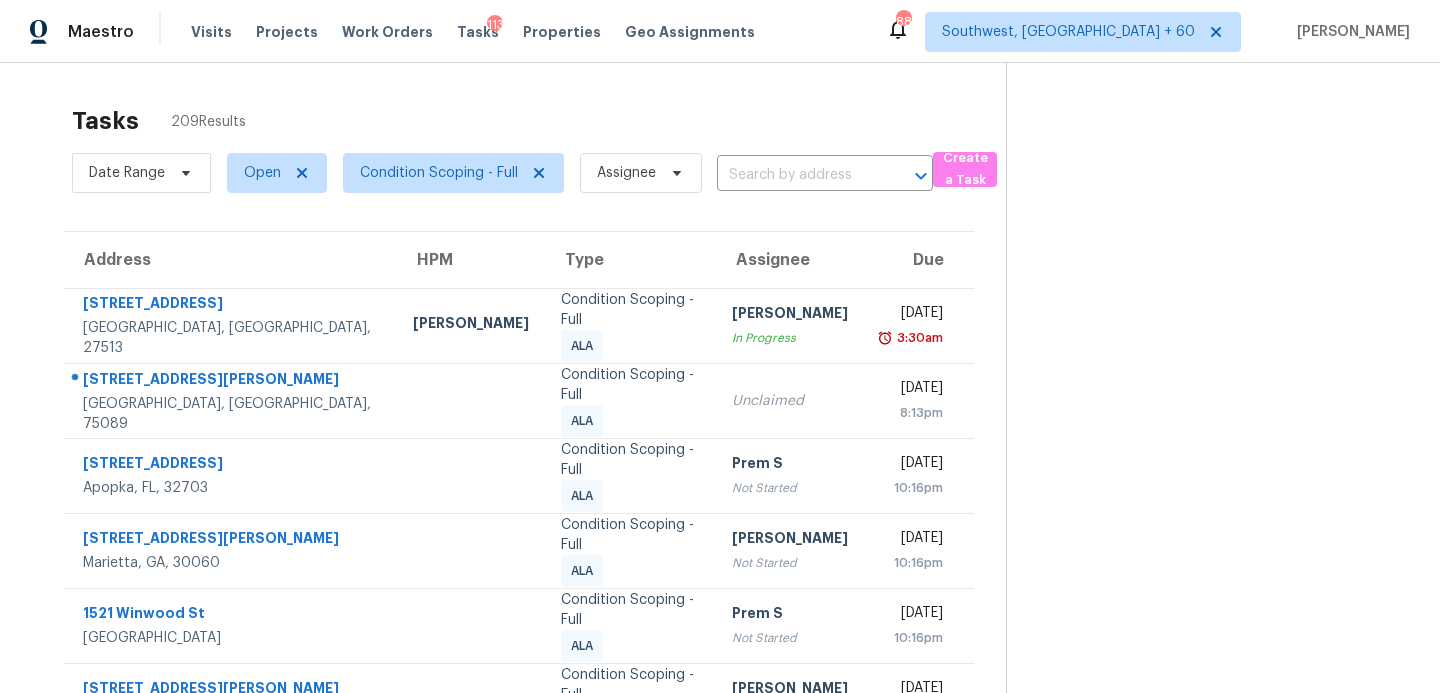 click on "Tasks 209  Results" at bounding box center [539, 121] 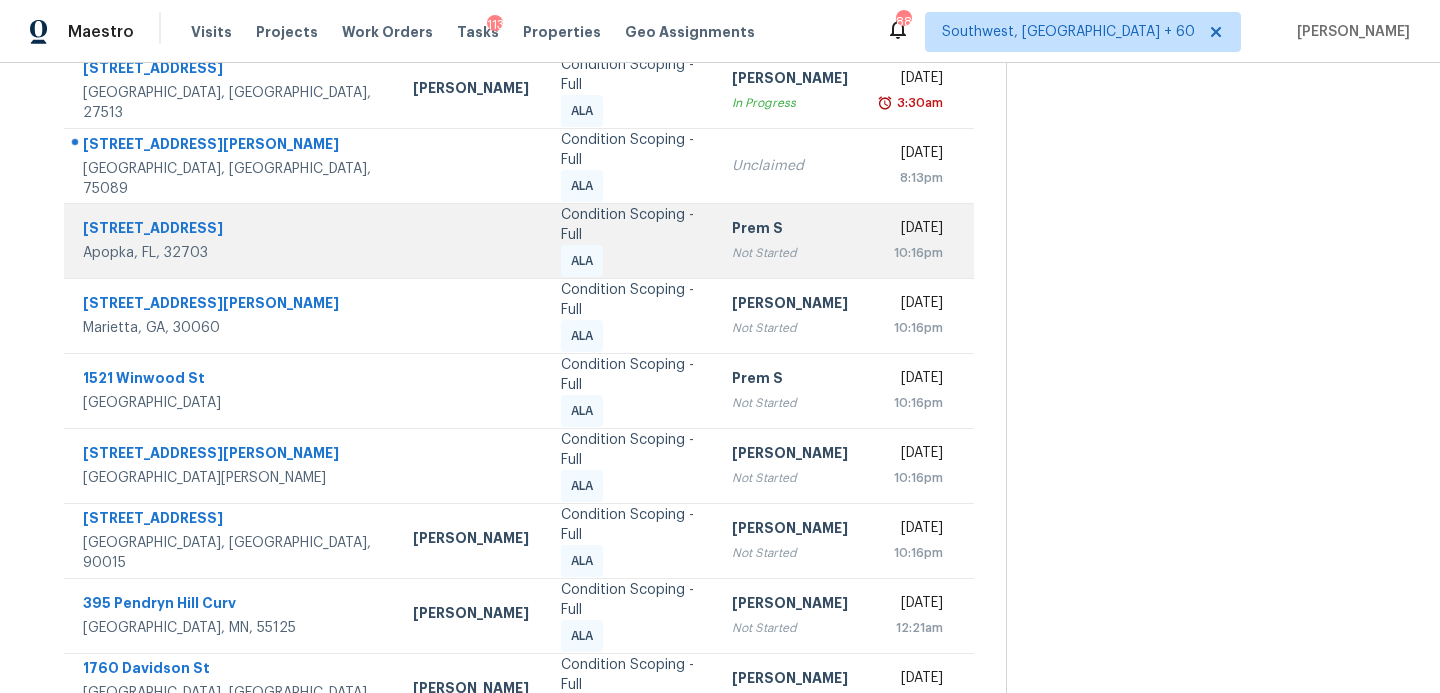 scroll, scrollTop: 348, scrollLeft: 0, axis: vertical 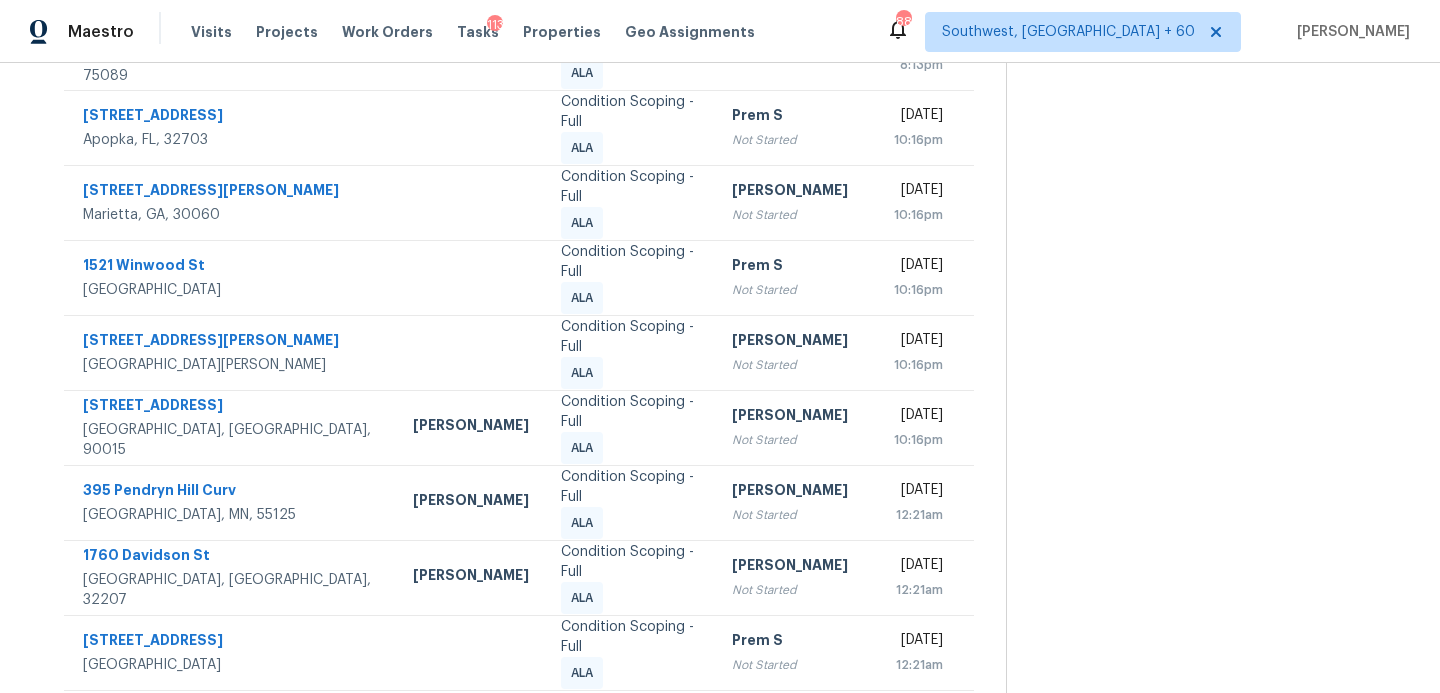 click 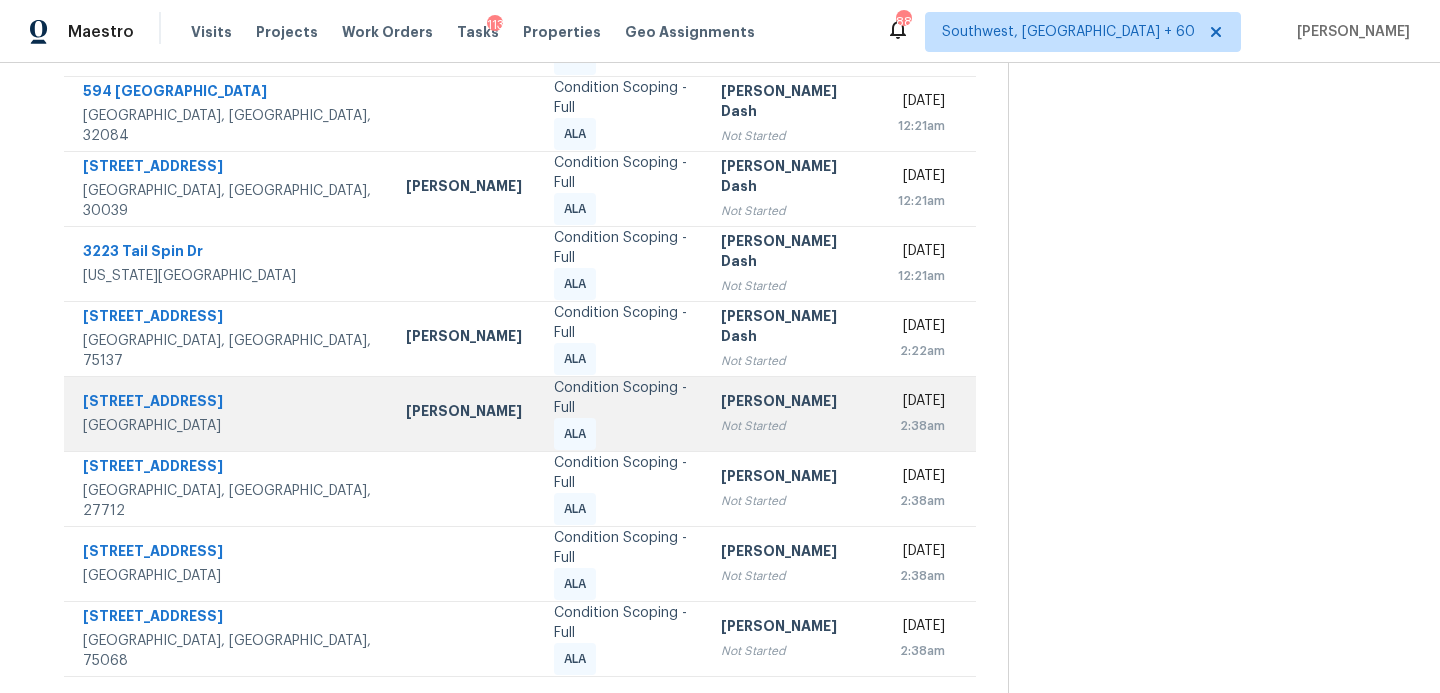 scroll, scrollTop: 398, scrollLeft: 0, axis: vertical 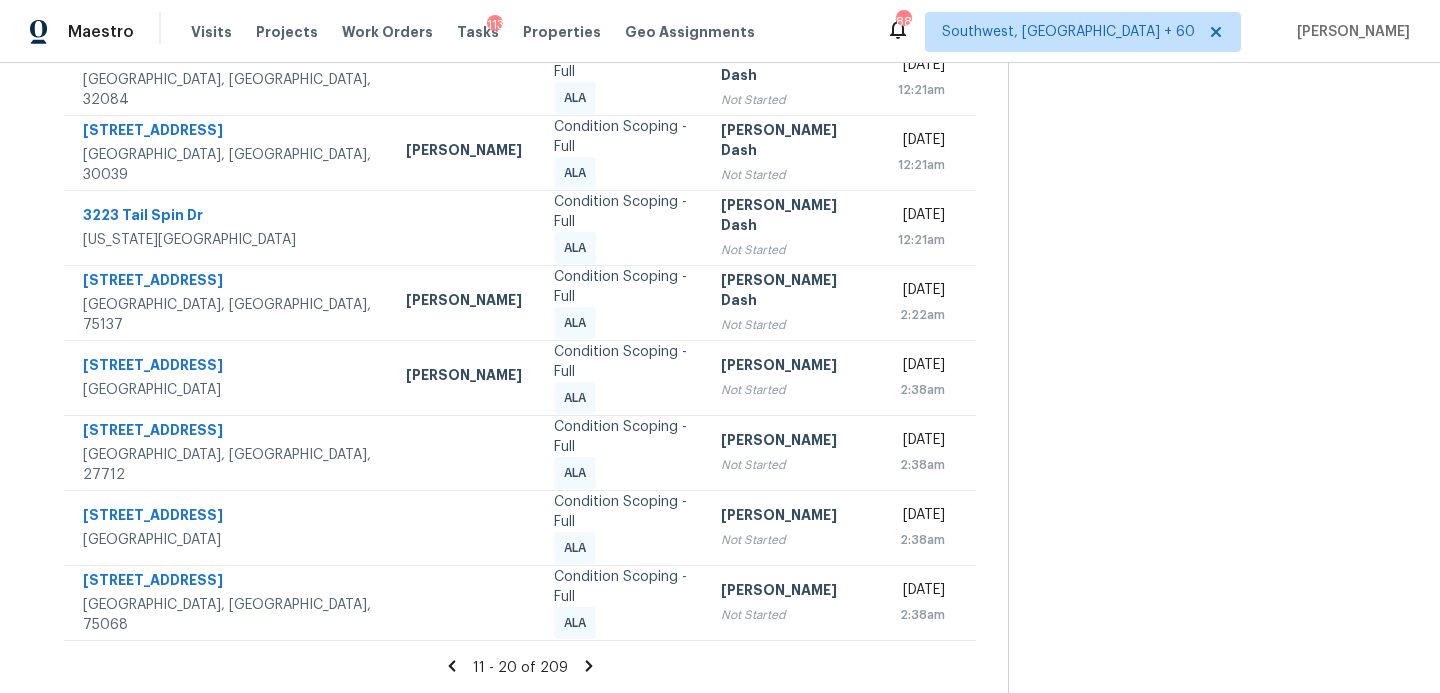 click 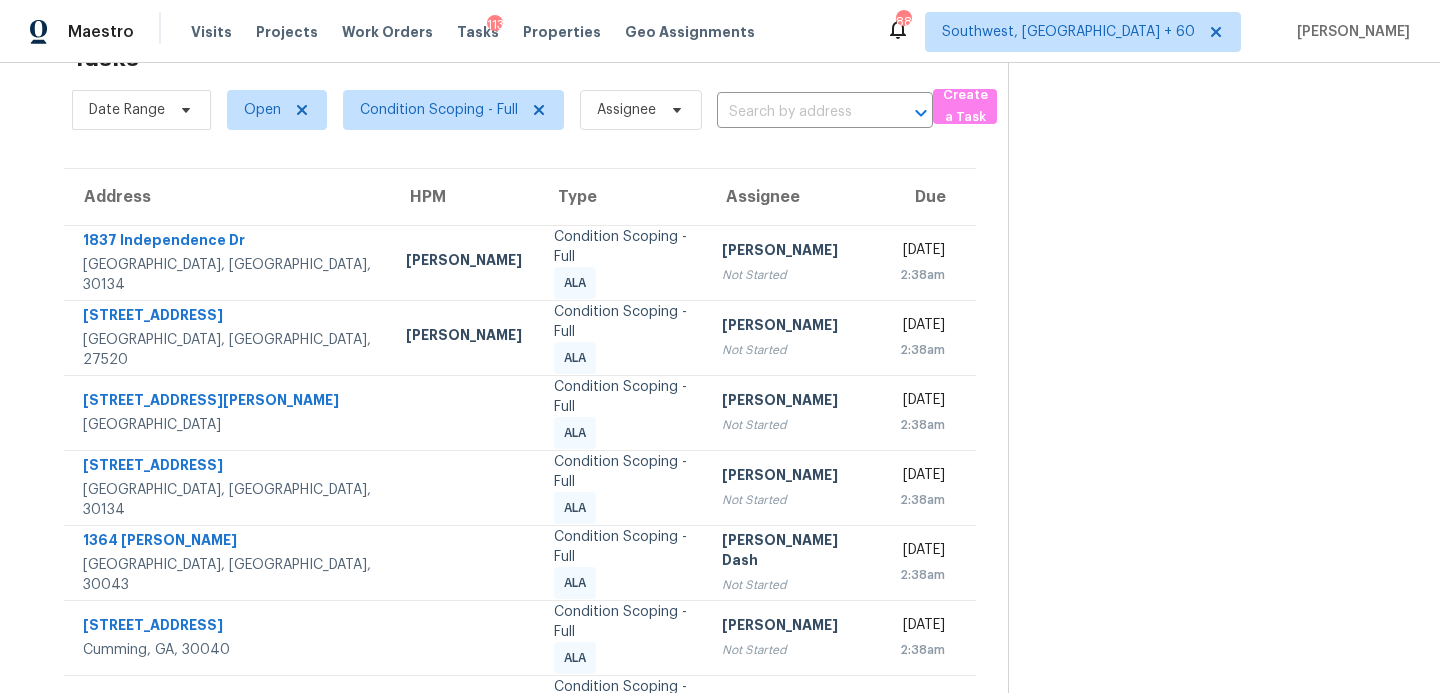 scroll, scrollTop: 348, scrollLeft: 0, axis: vertical 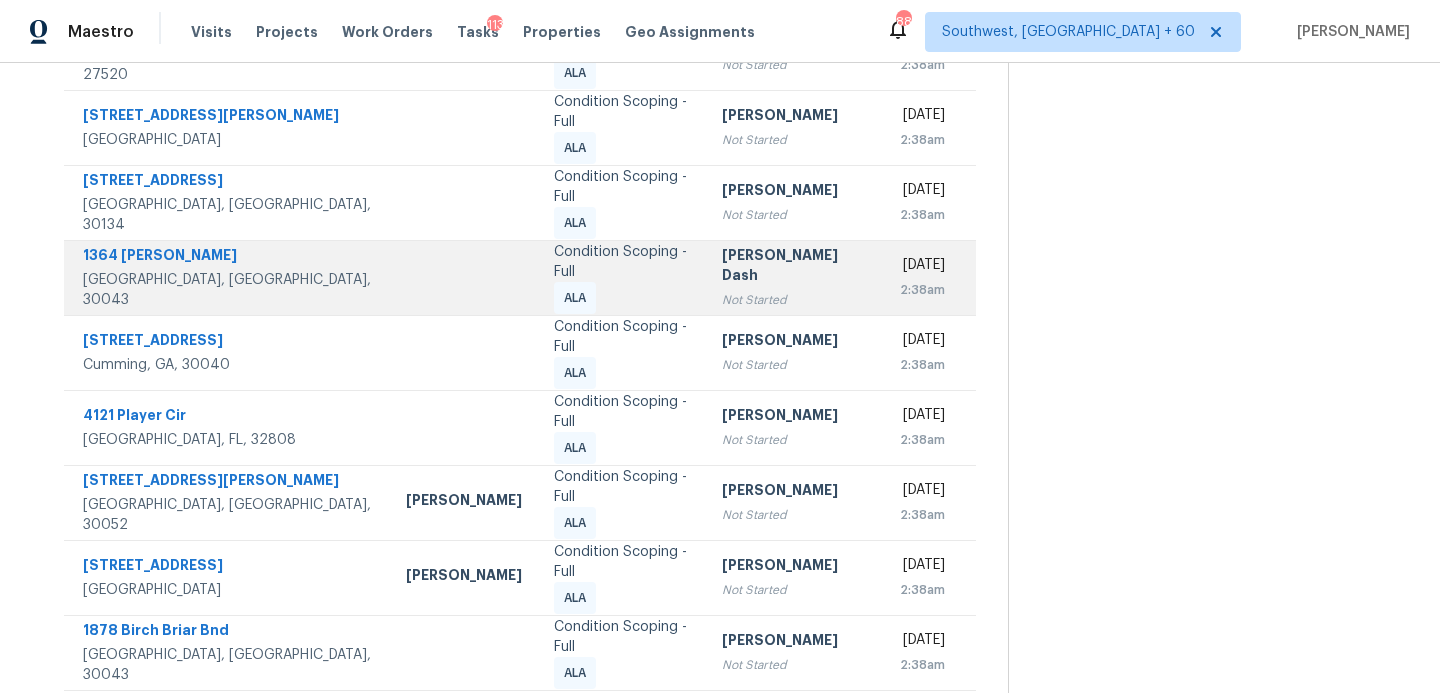 click on "Condition Scoping - Full ALA" at bounding box center (622, 278) 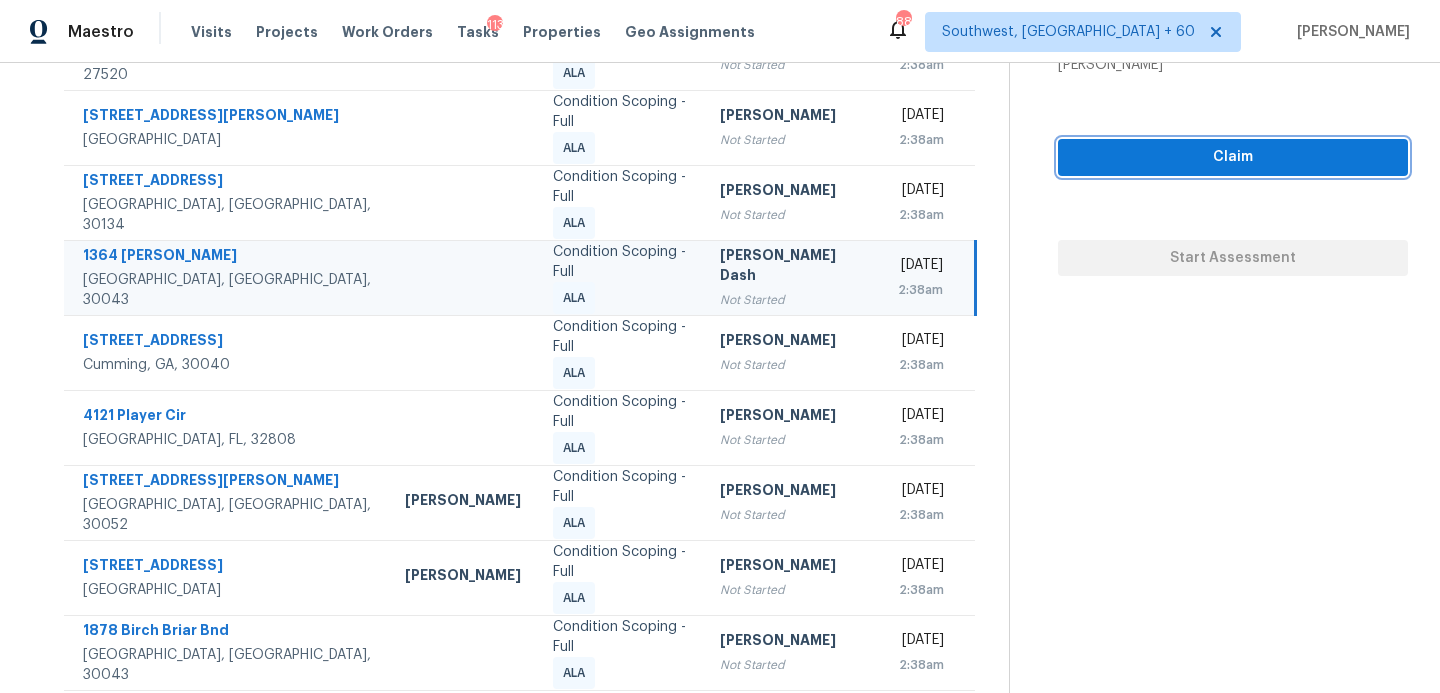 click on "Claim" at bounding box center (1233, 157) 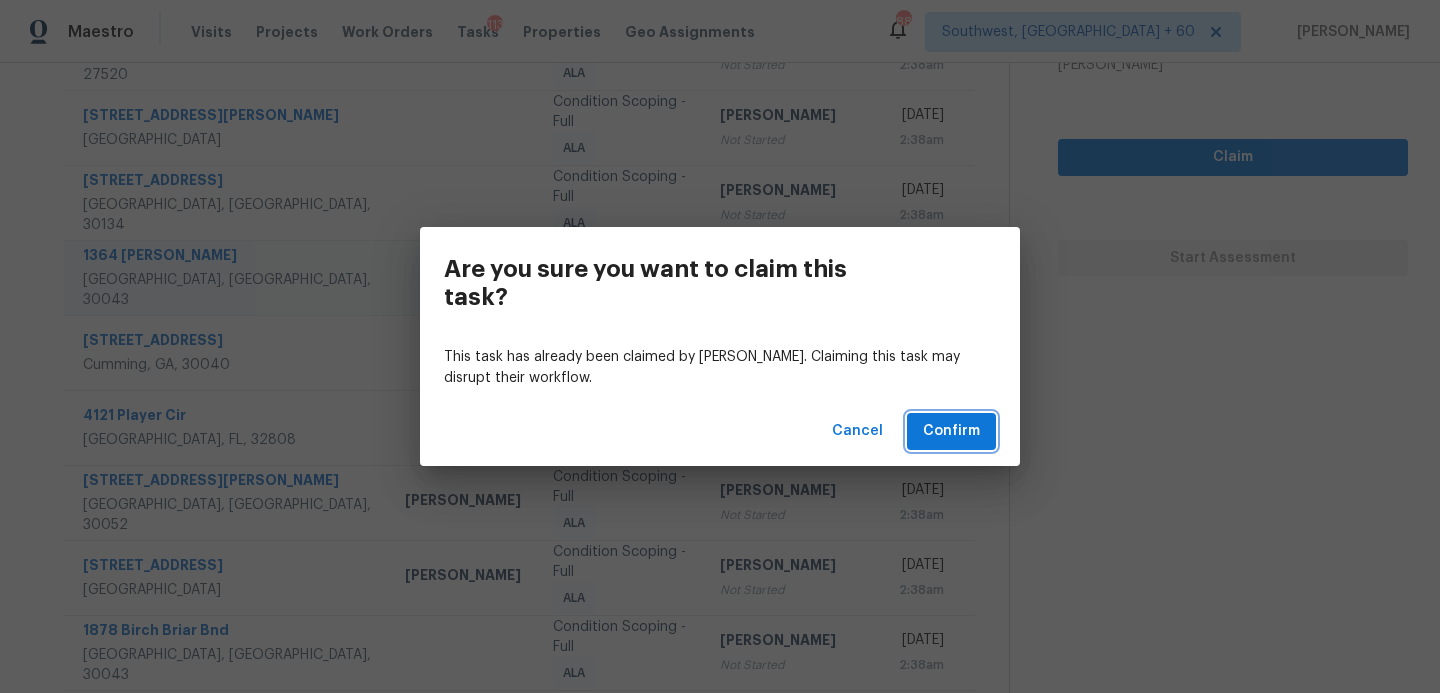 click on "Confirm" at bounding box center (951, 431) 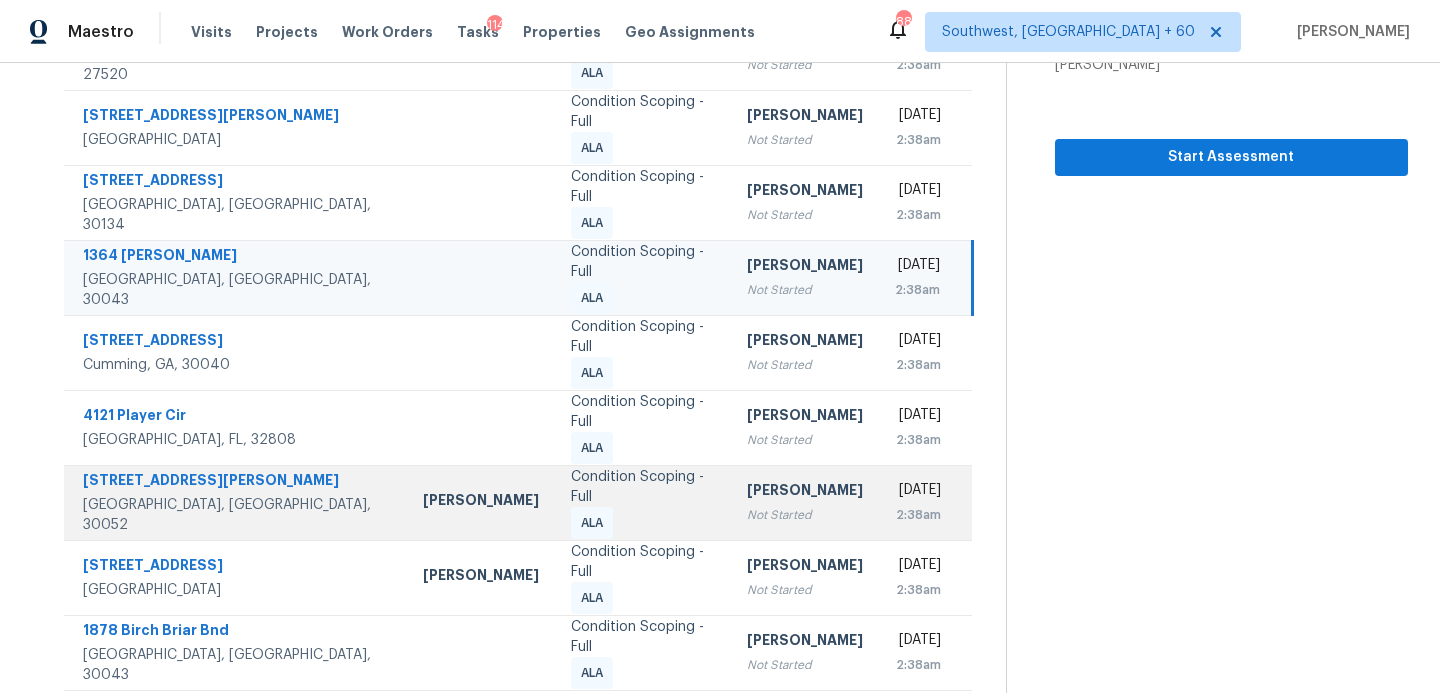 scroll, scrollTop: 0, scrollLeft: 0, axis: both 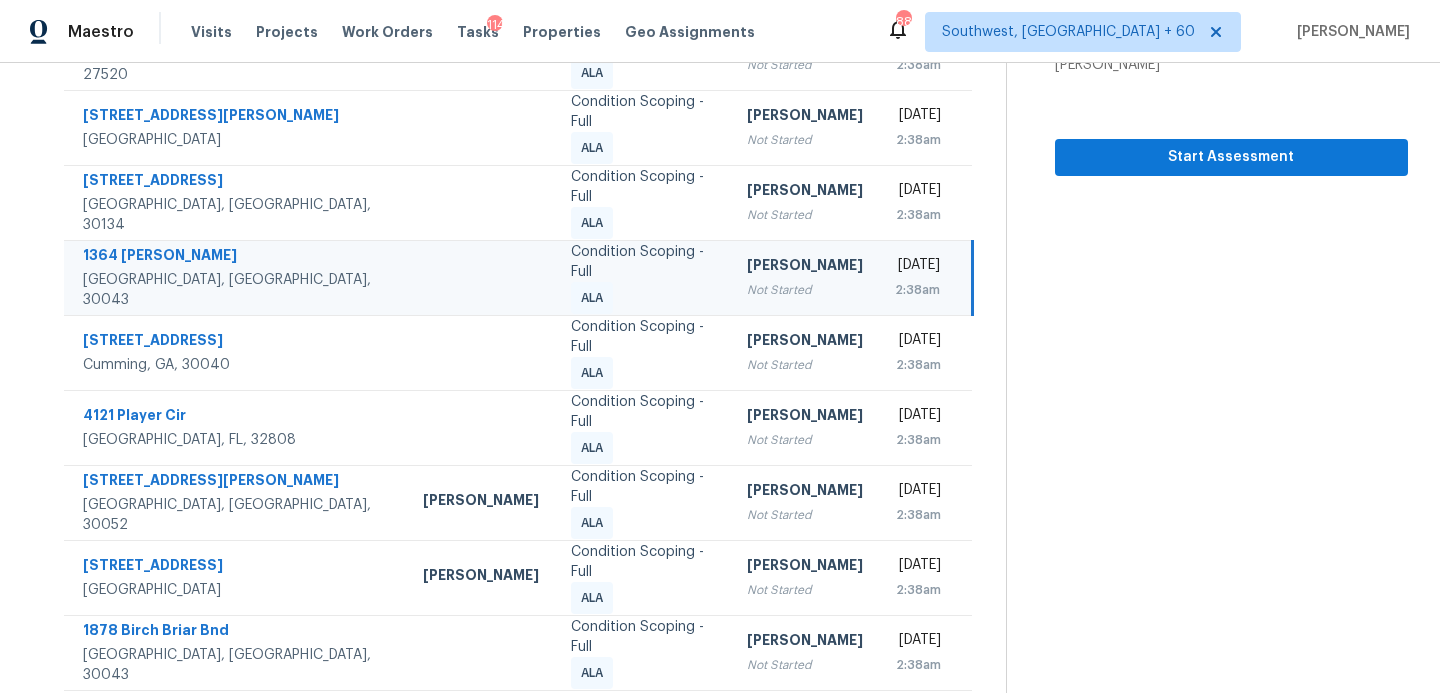 click 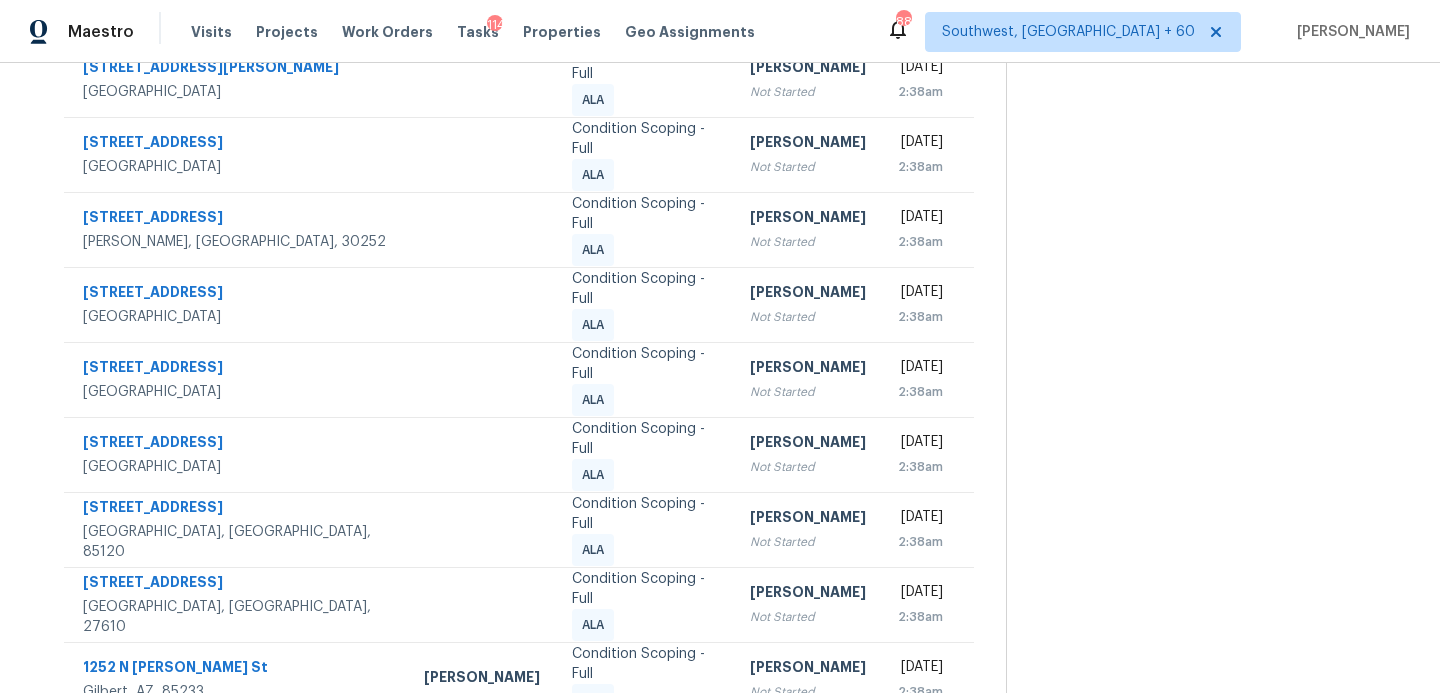 scroll, scrollTop: 348, scrollLeft: 0, axis: vertical 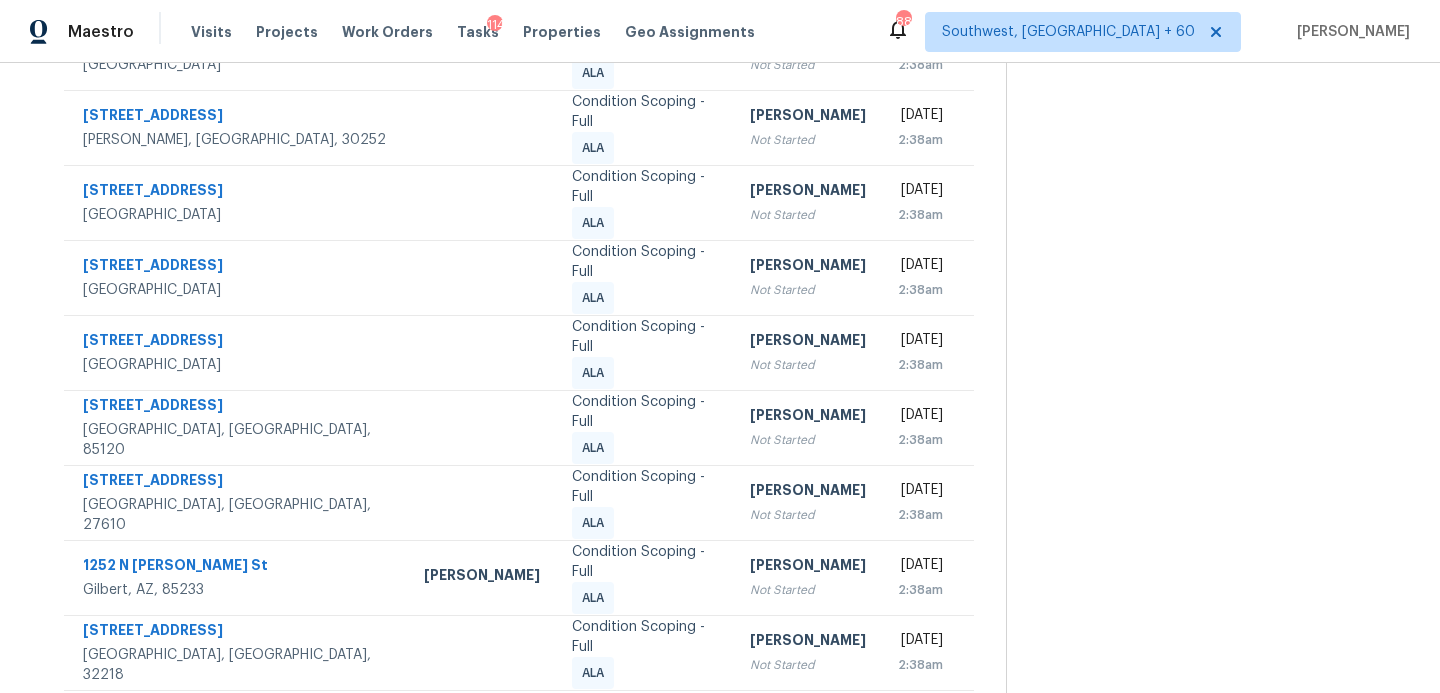 click 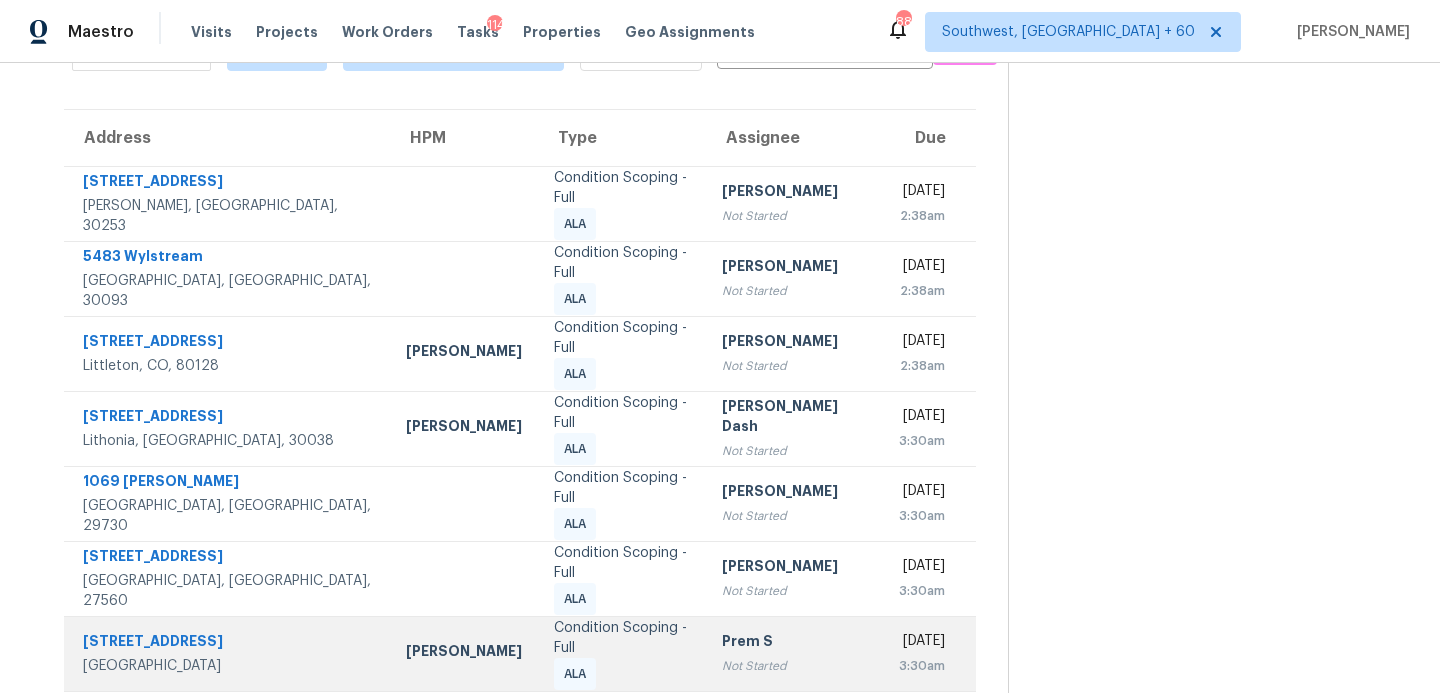 scroll, scrollTop: 120, scrollLeft: 0, axis: vertical 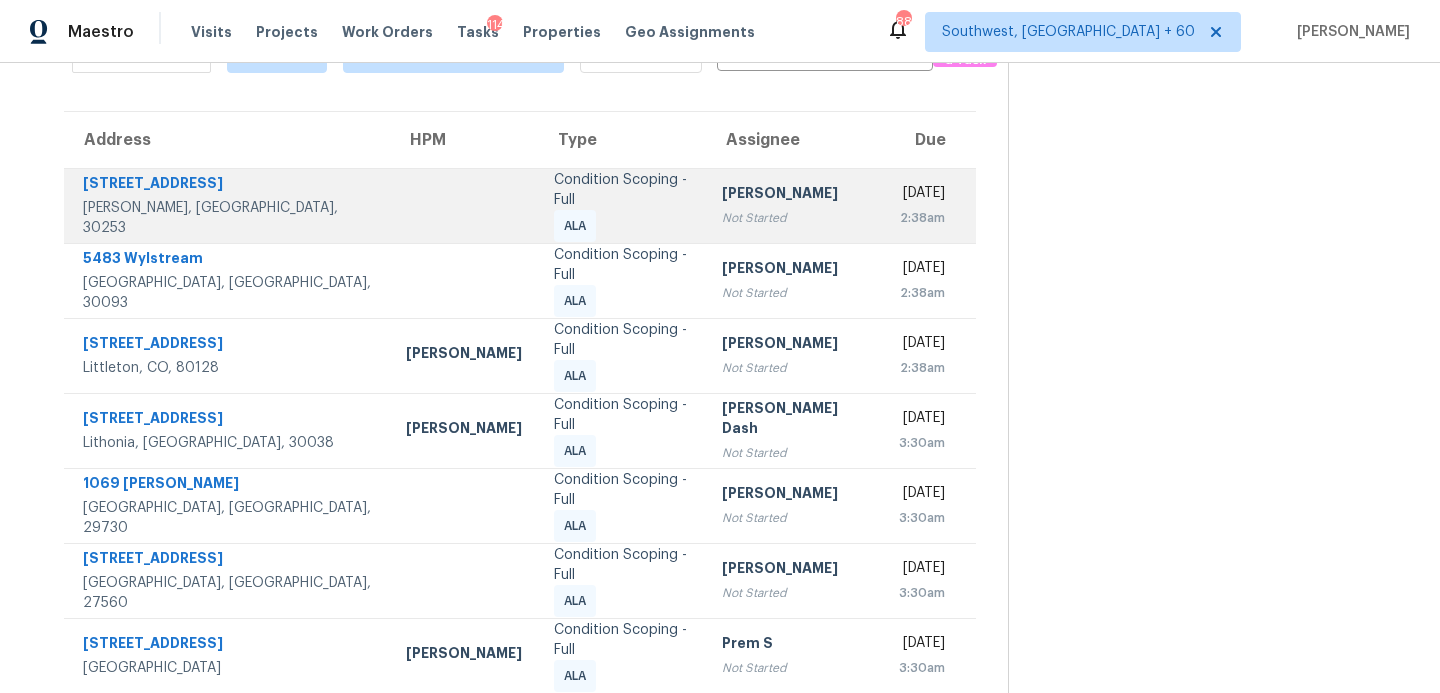 click on "Condition Scoping - Full ALA" at bounding box center [622, 206] 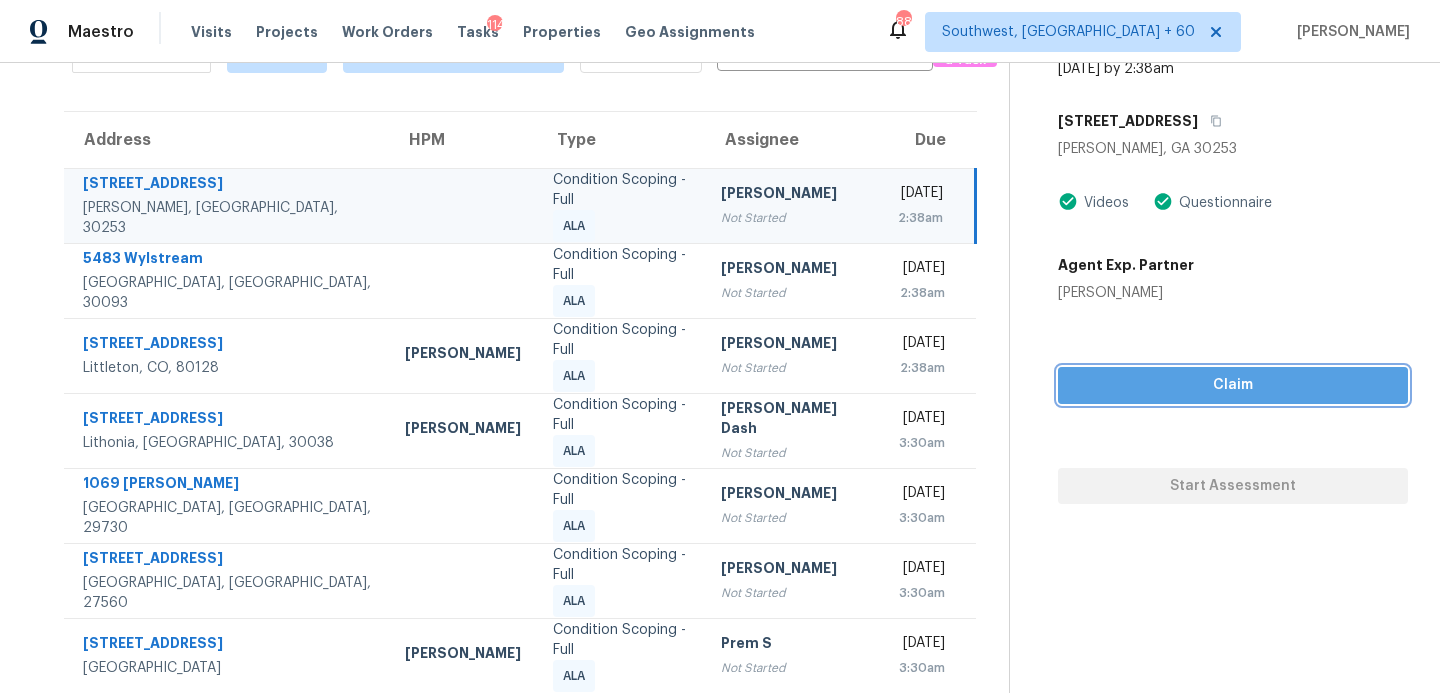 click on "Claim" at bounding box center (1233, 385) 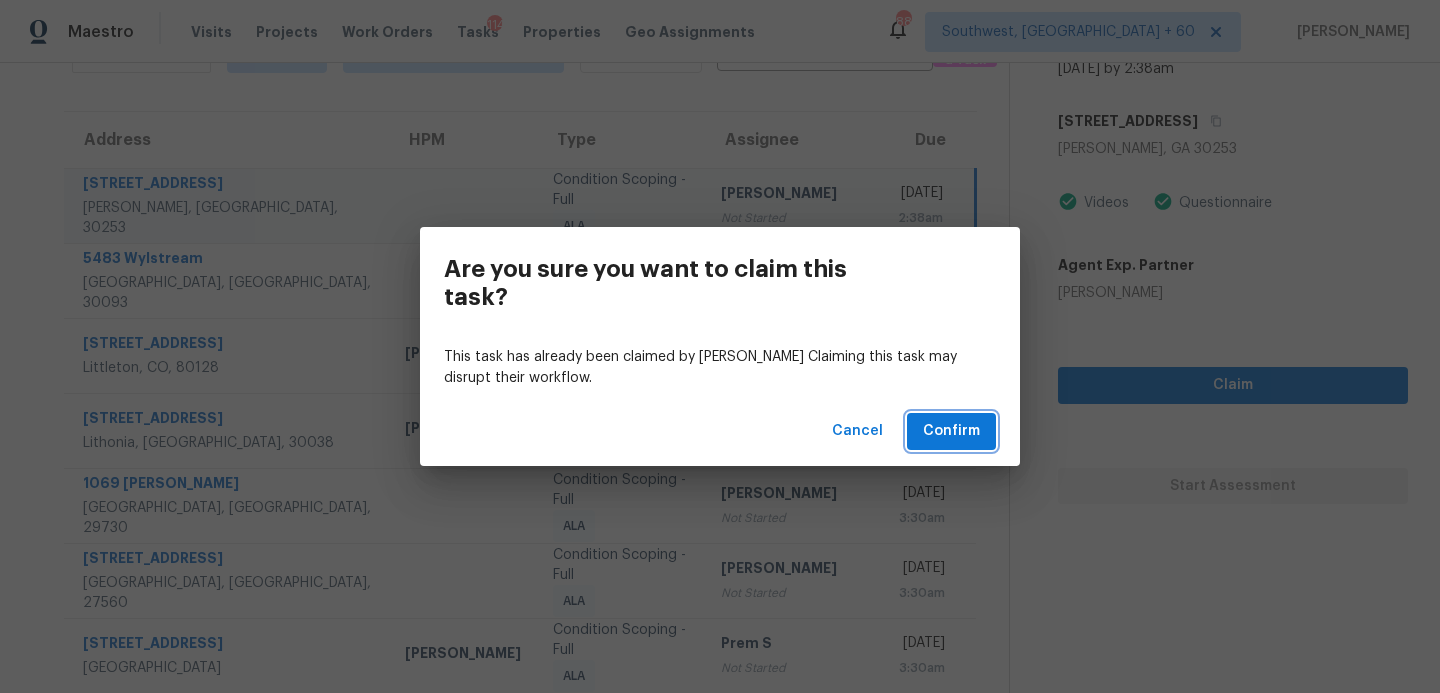 click on "Confirm" at bounding box center (951, 431) 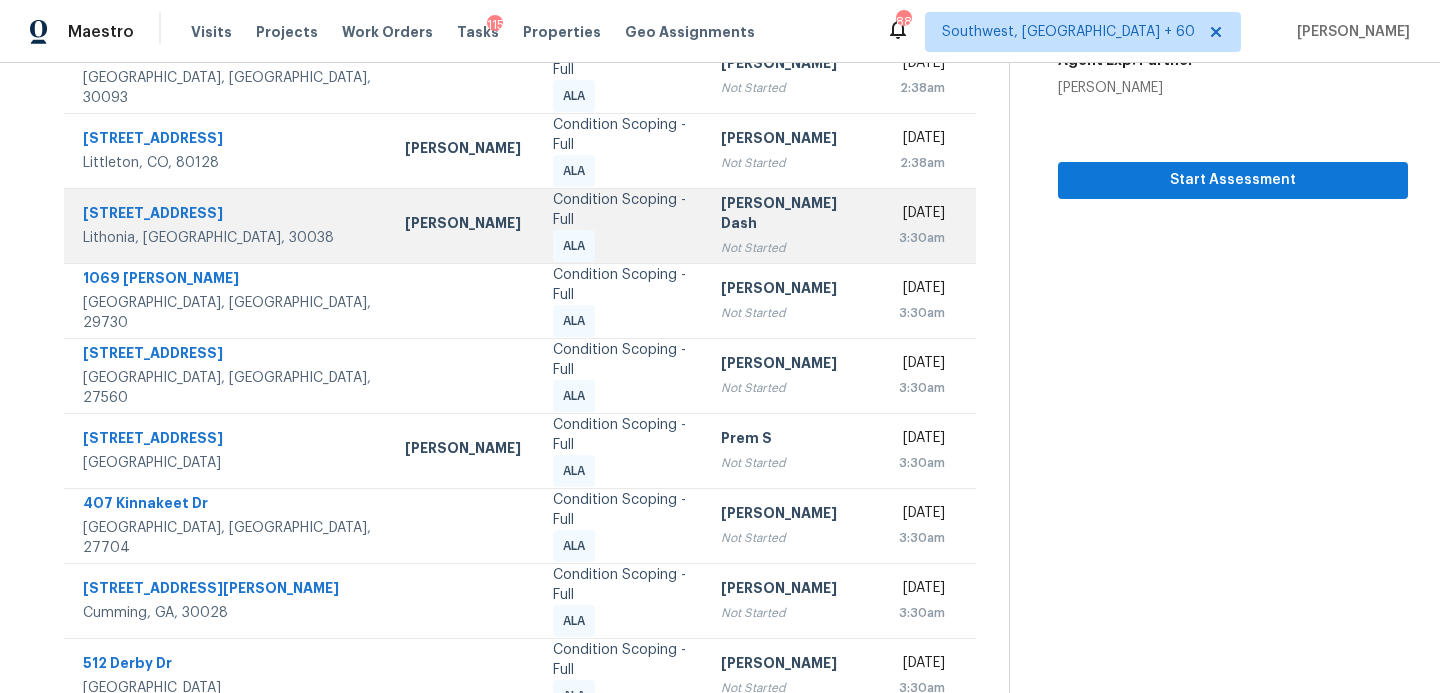 scroll, scrollTop: 398, scrollLeft: 0, axis: vertical 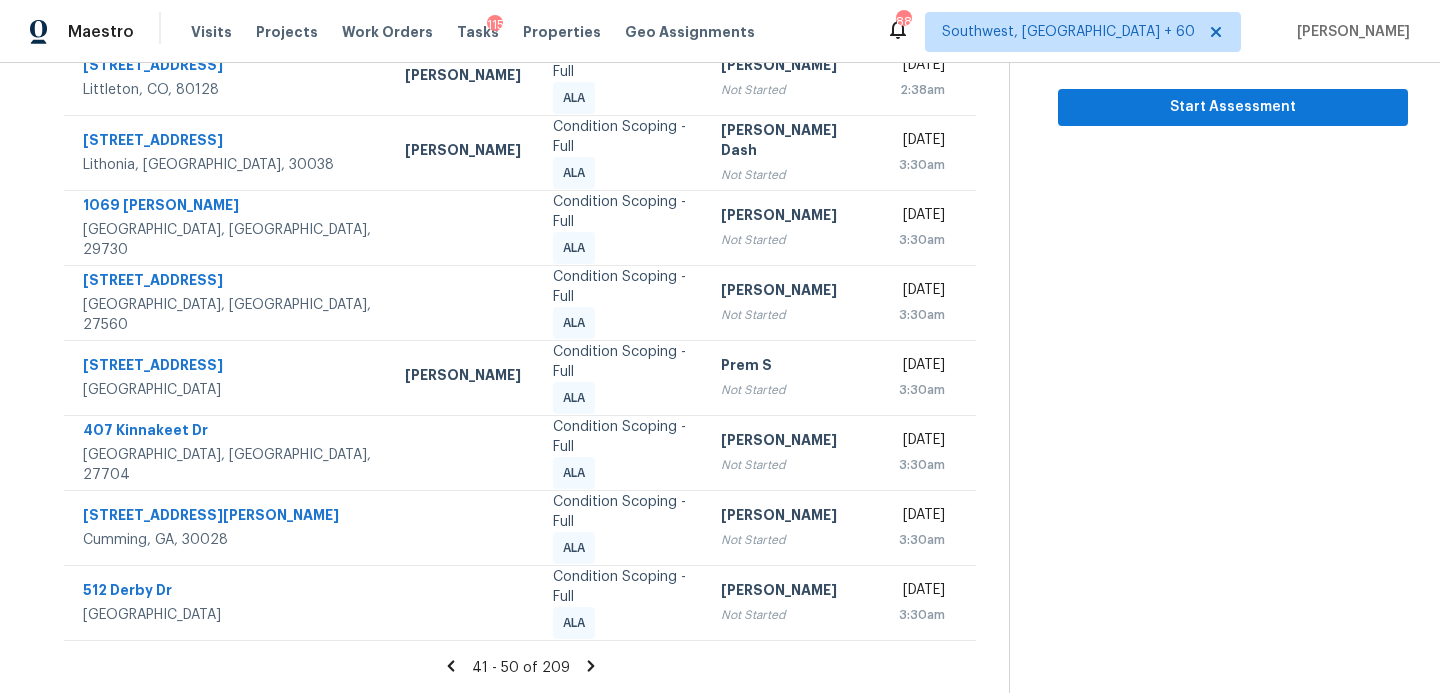 click 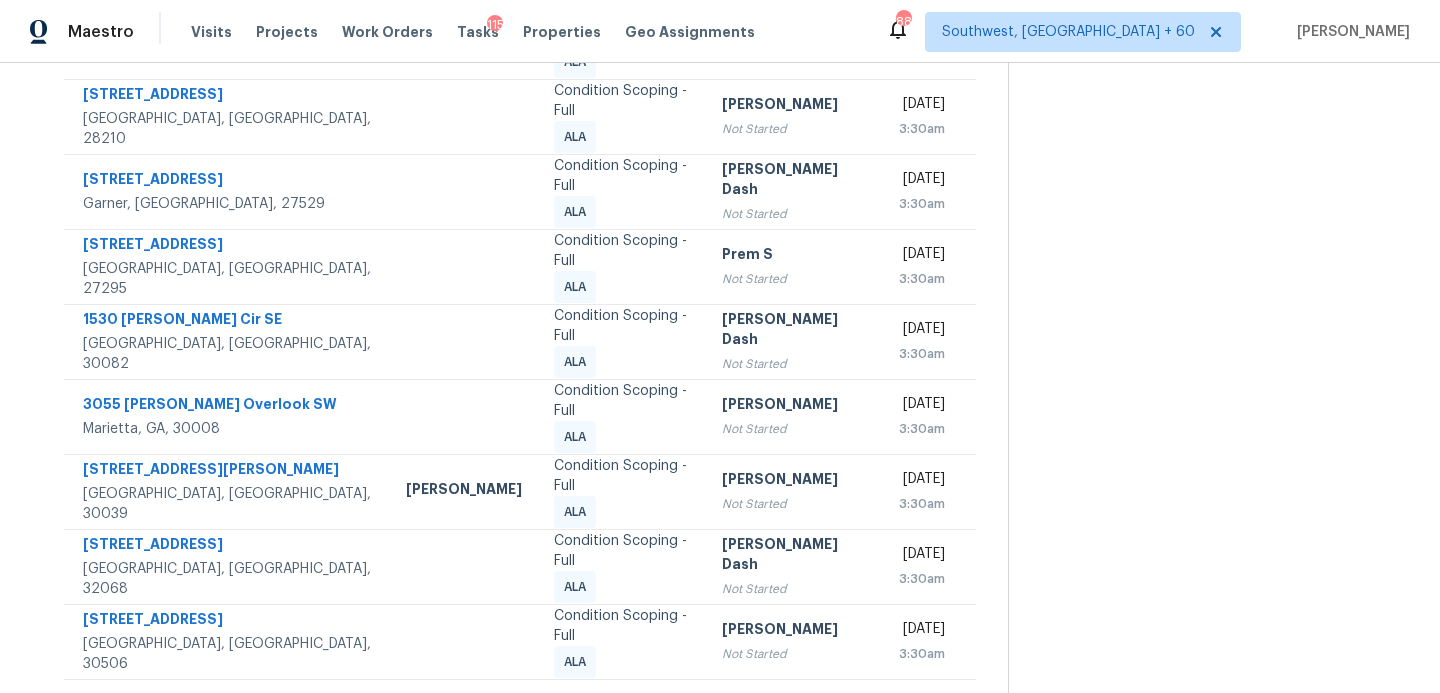scroll, scrollTop: 352, scrollLeft: 0, axis: vertical 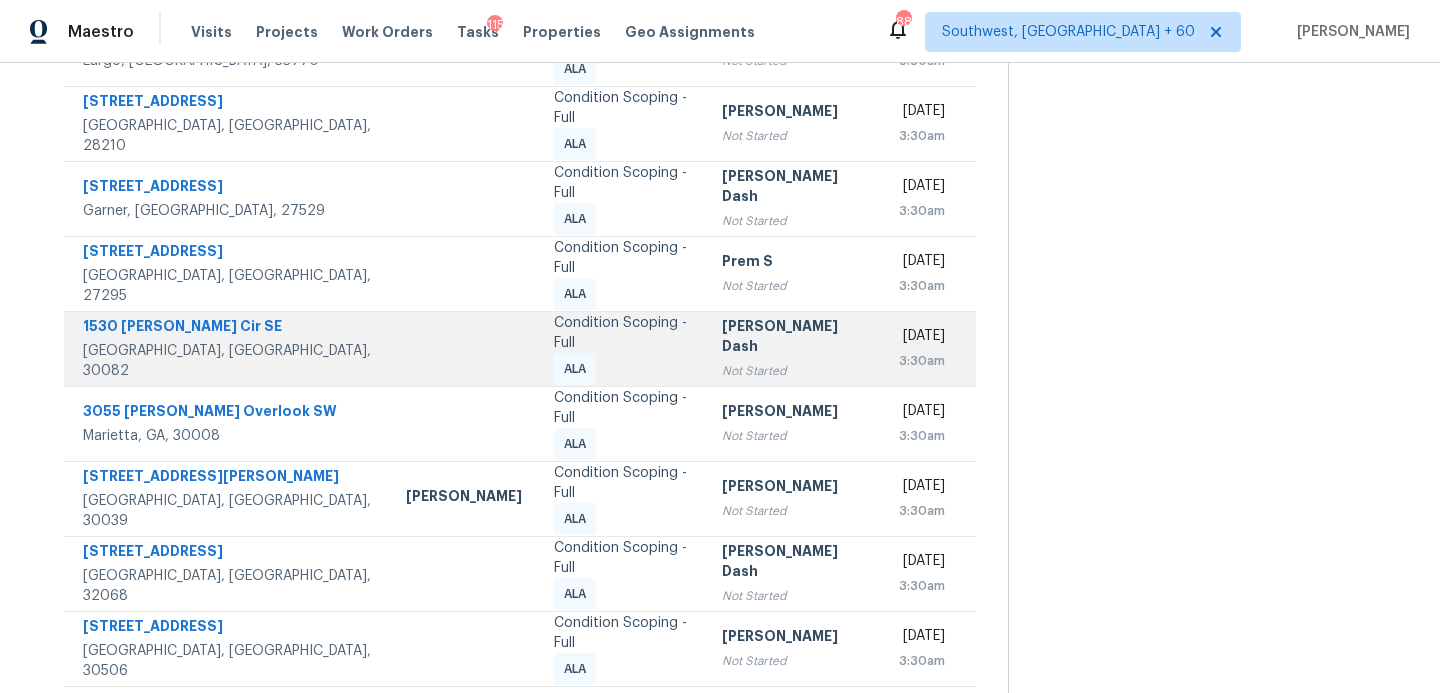 click on "Condition Scoping - Full ALA" at bounding box center (622, 349) 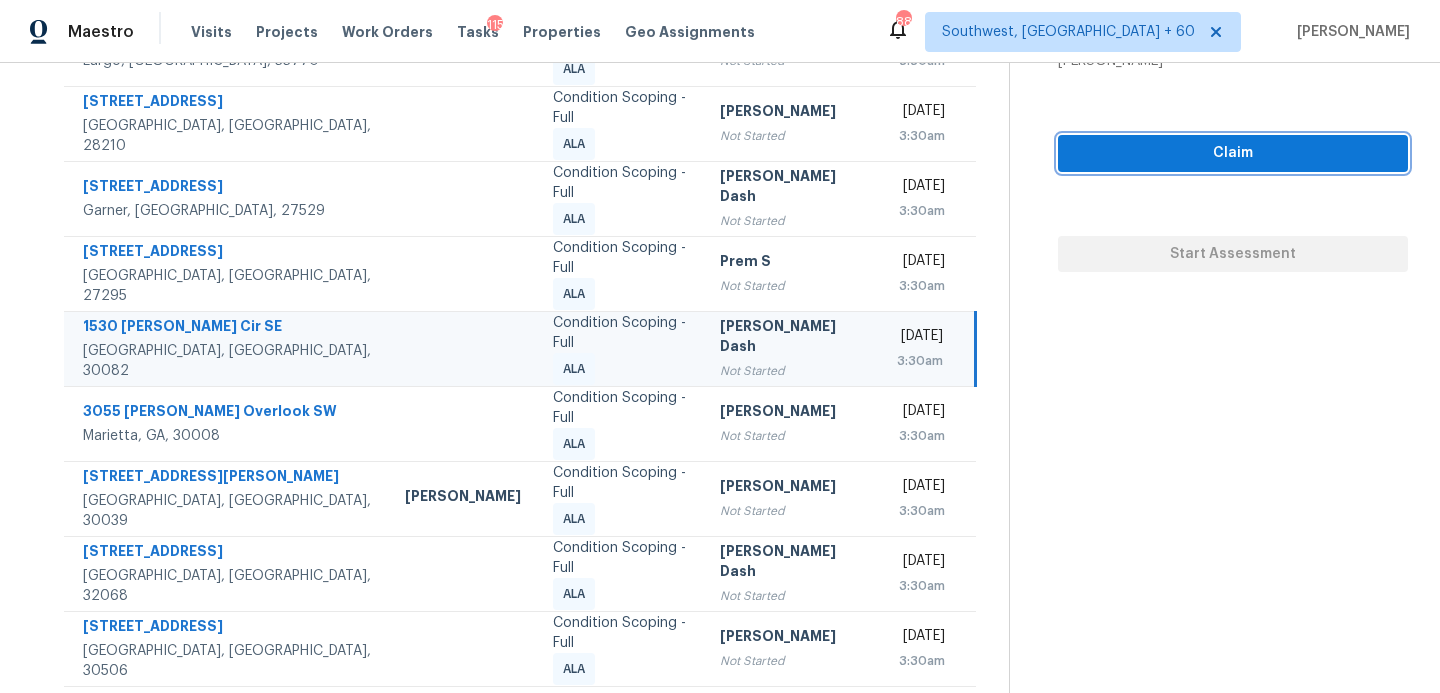 click on "Claim" at bounding box center (1233, 153) 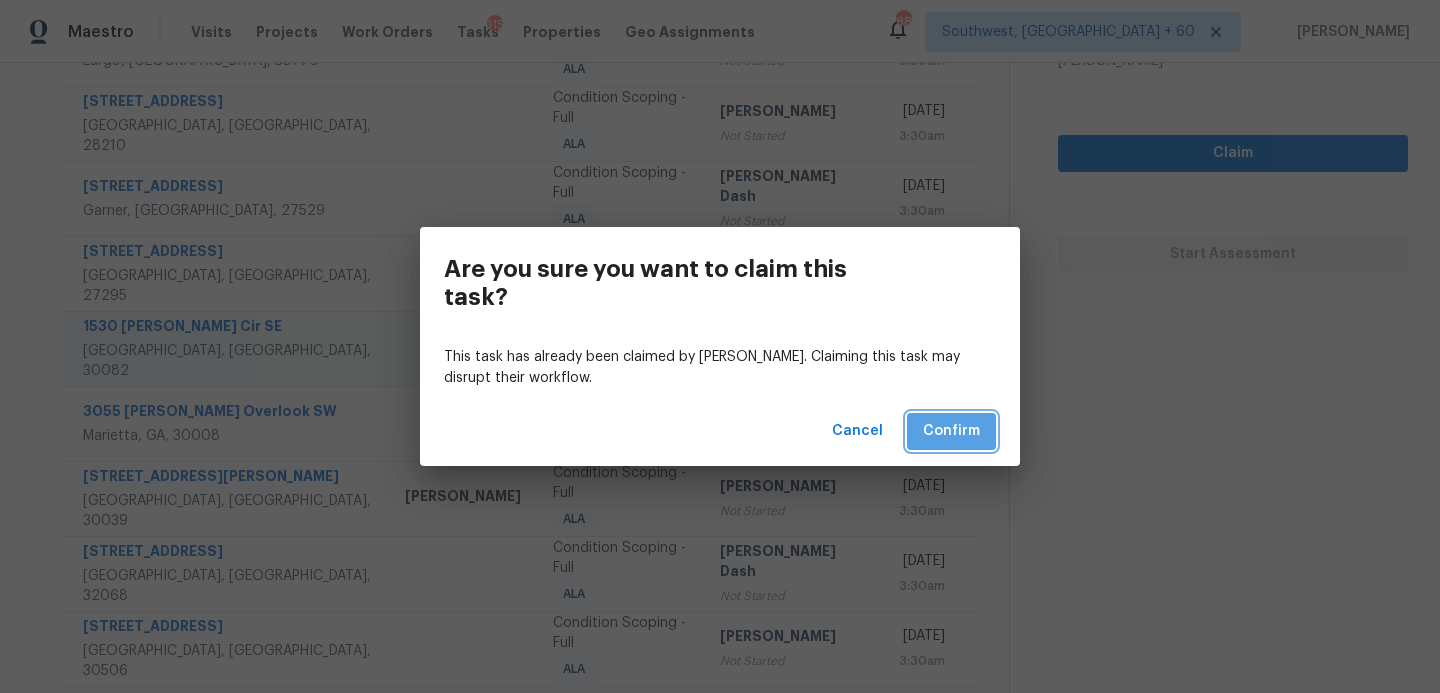 click on "Confirm" at bounding box center (951, 431) 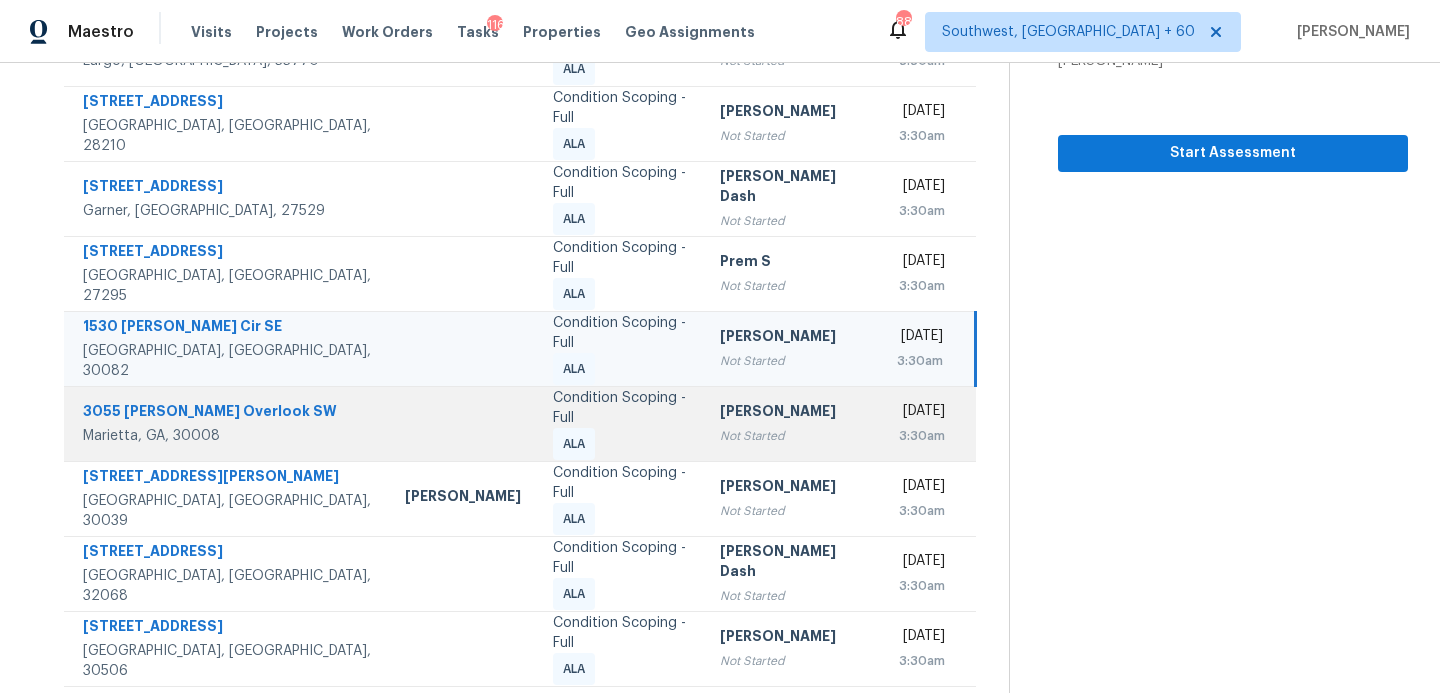 scroll, scrollTop: 398, scrollLeft: 0, axis: vertical 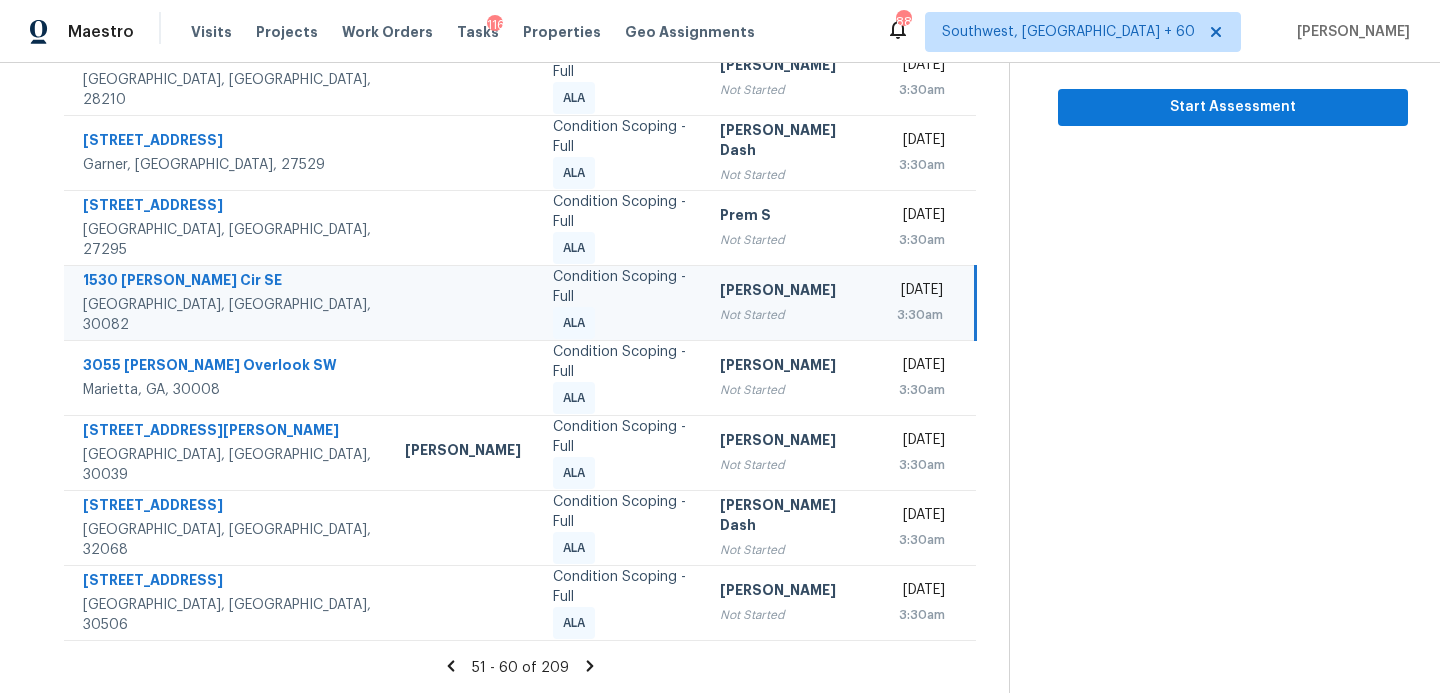 click 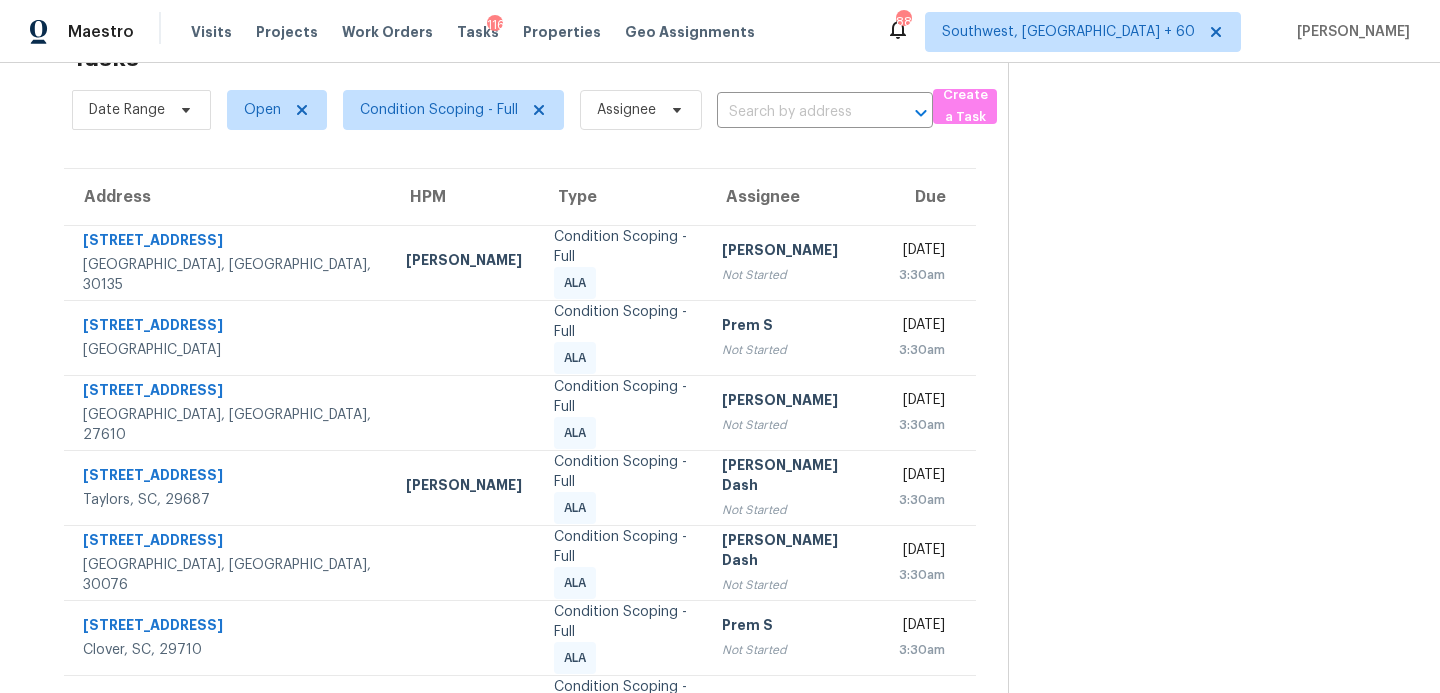 scroll, scrollTop: 348, scrollLeft: 0, axis: vertical 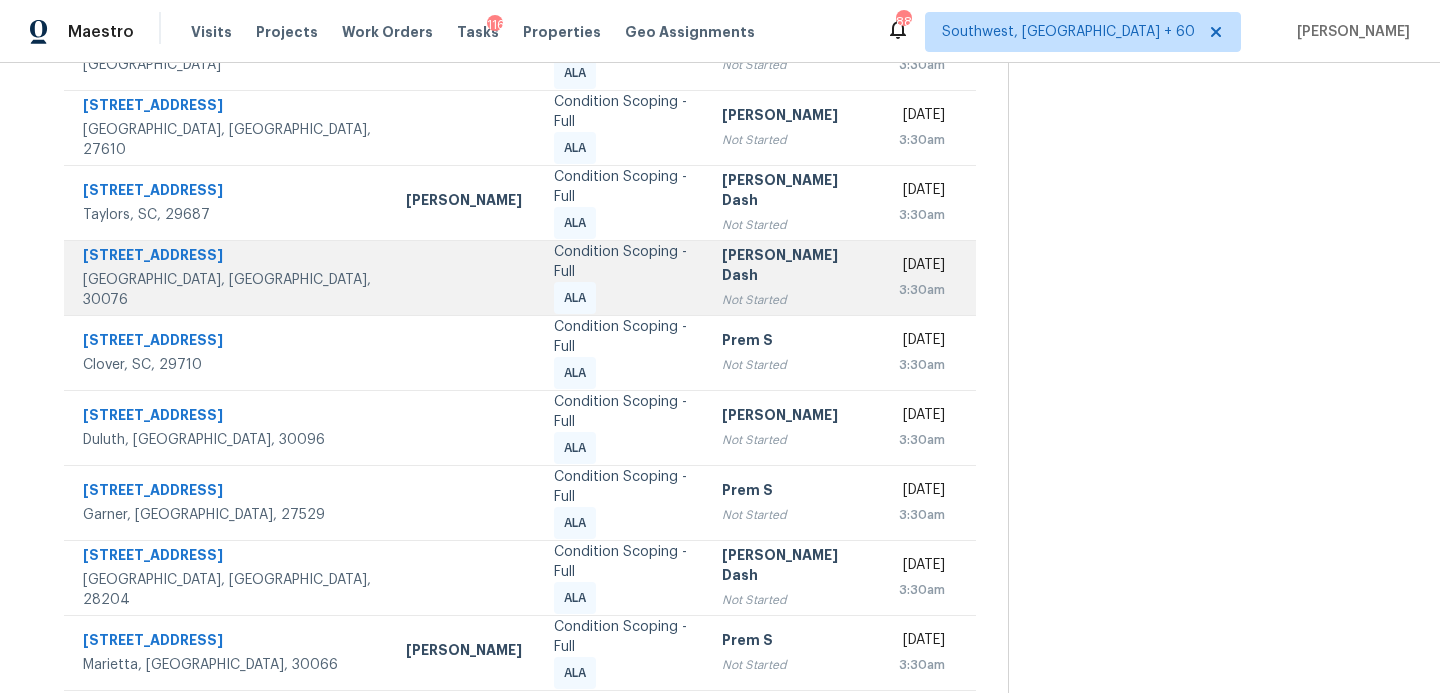 click on "Condition Scoping - Full ALA" at bounding box center [622, 277] 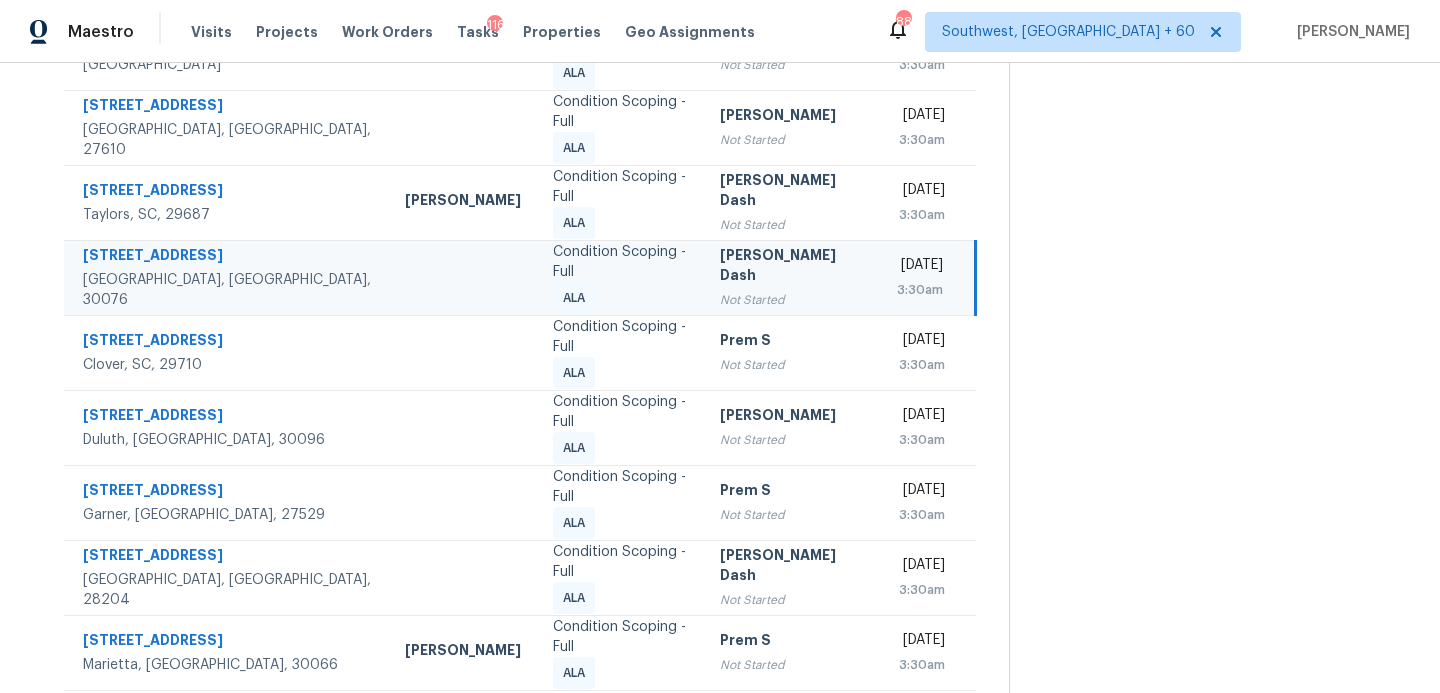 scroll, scrollTop: 398, scrollLeft: 0, axis: vertical 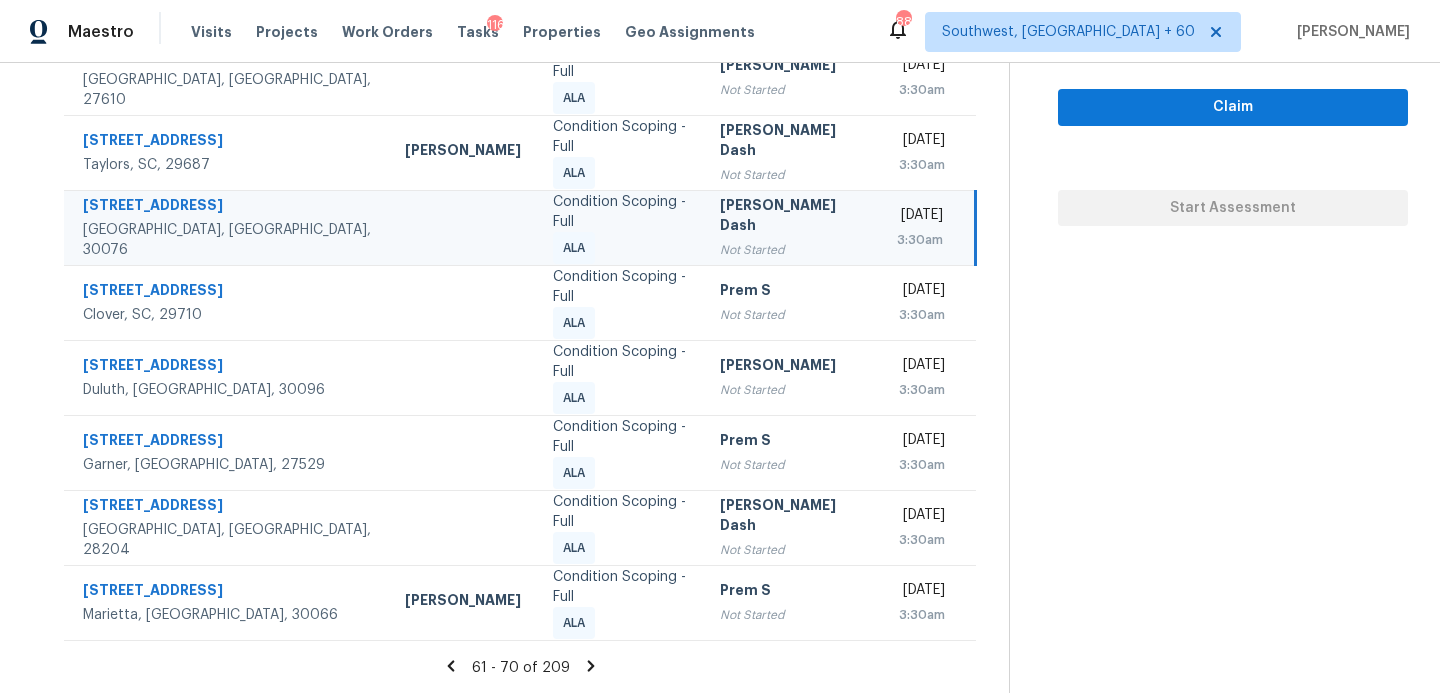 click on "Not Started" at bounding box center (792, 250) 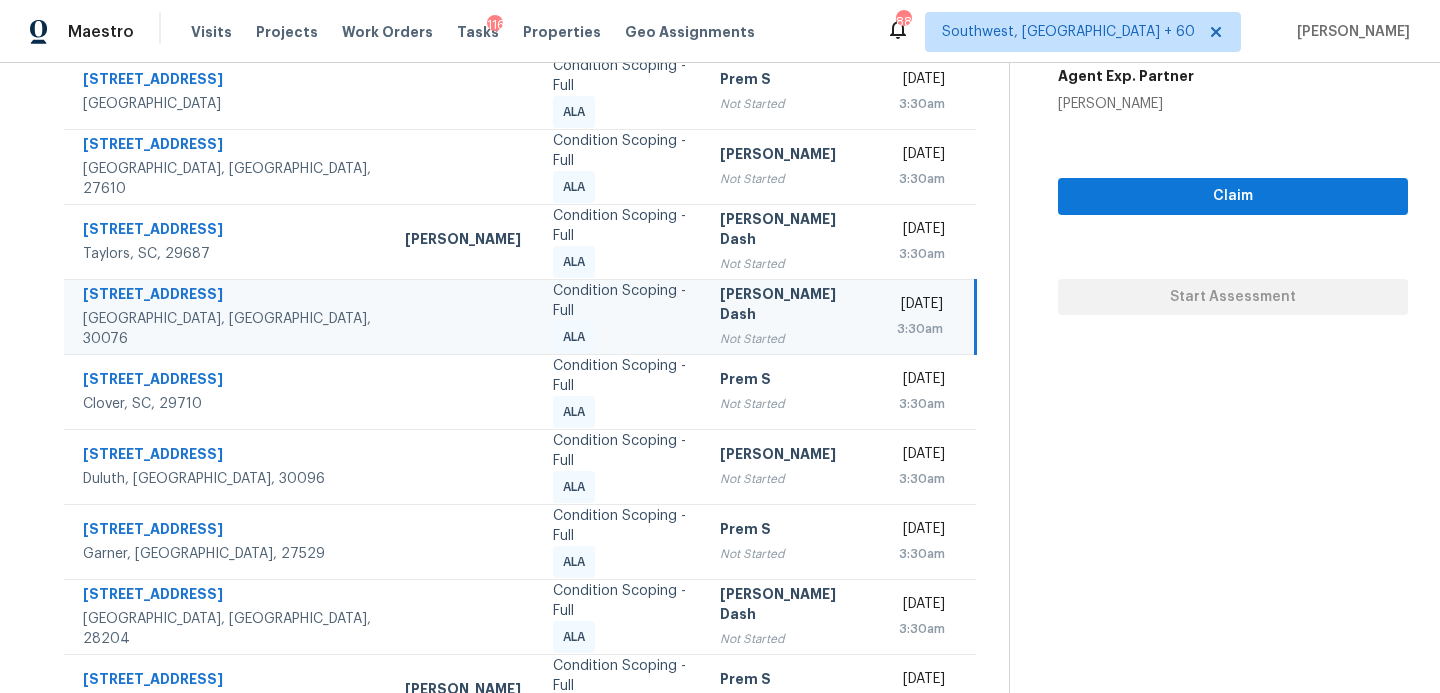scroll, scrollTop: 298, scrollLeft: 0, axis: vertical 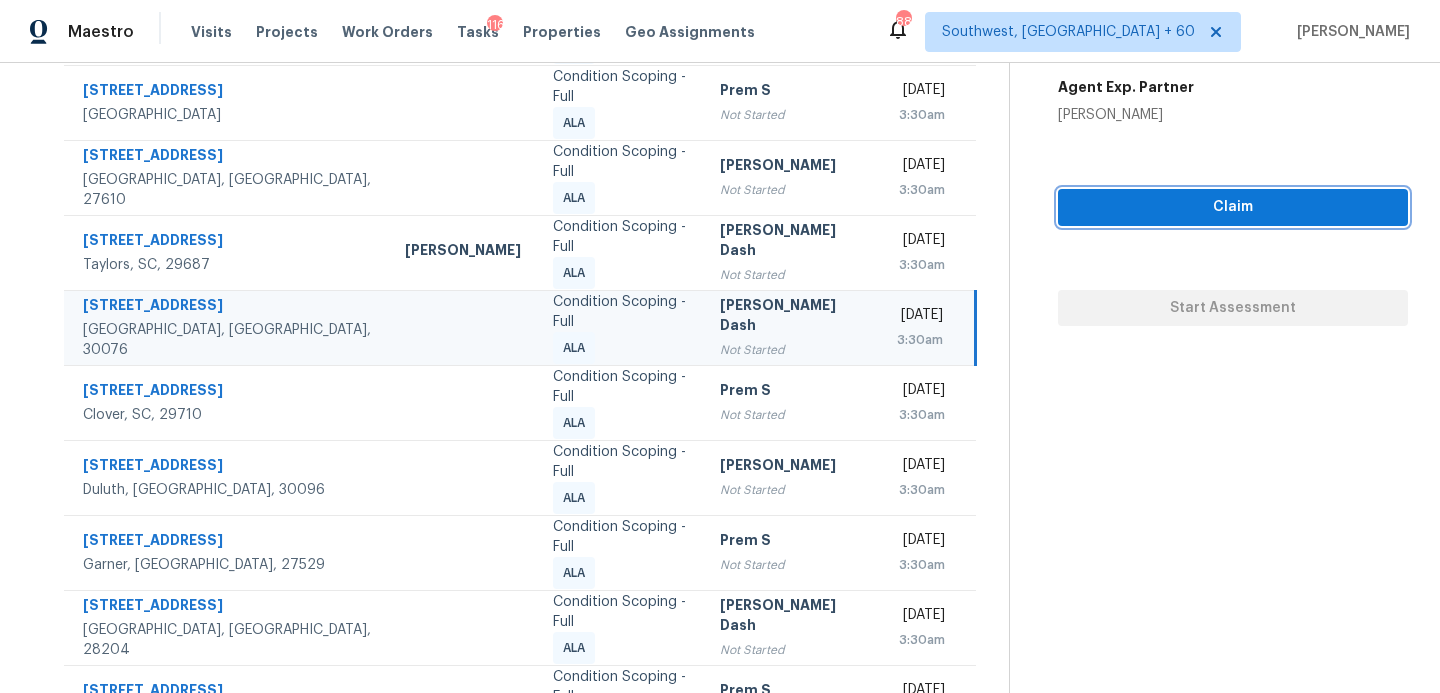 click on "Claim" at bounding box center (1233, 207) 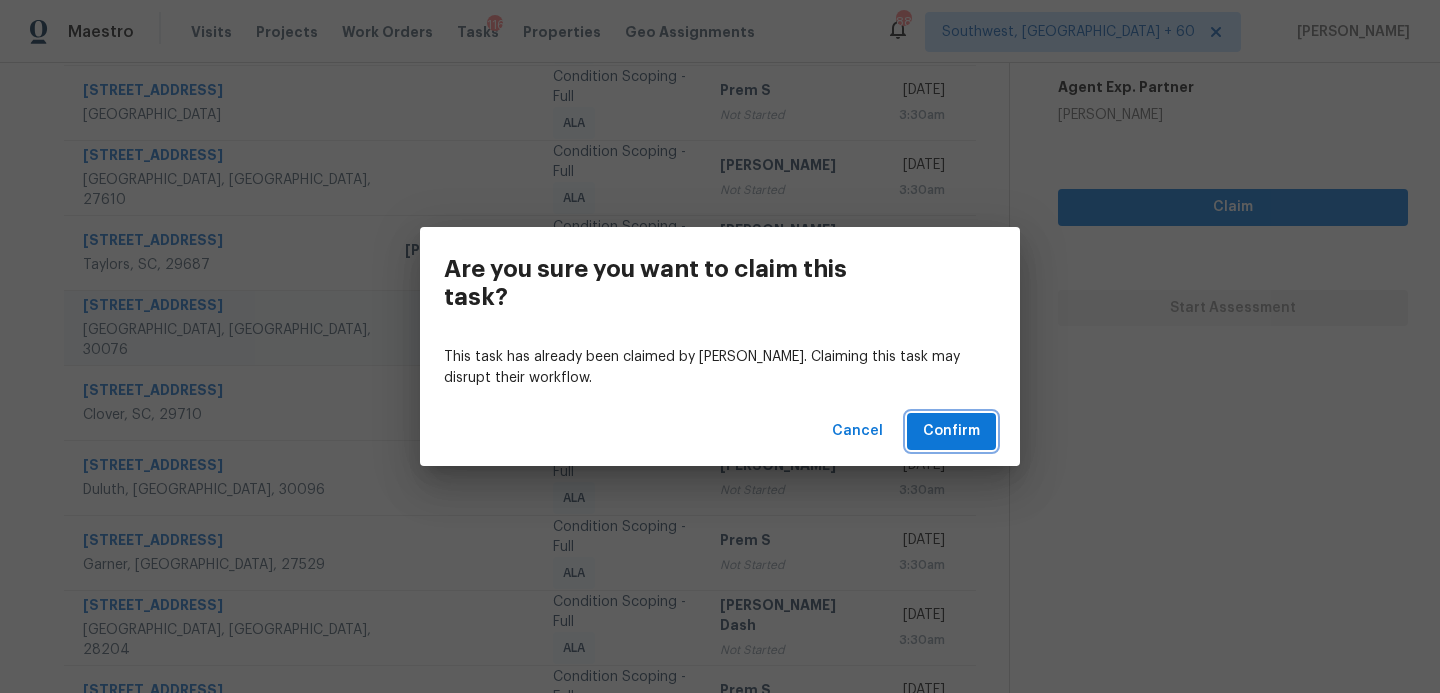click on "Confirm" at bounding box center [951, 431] 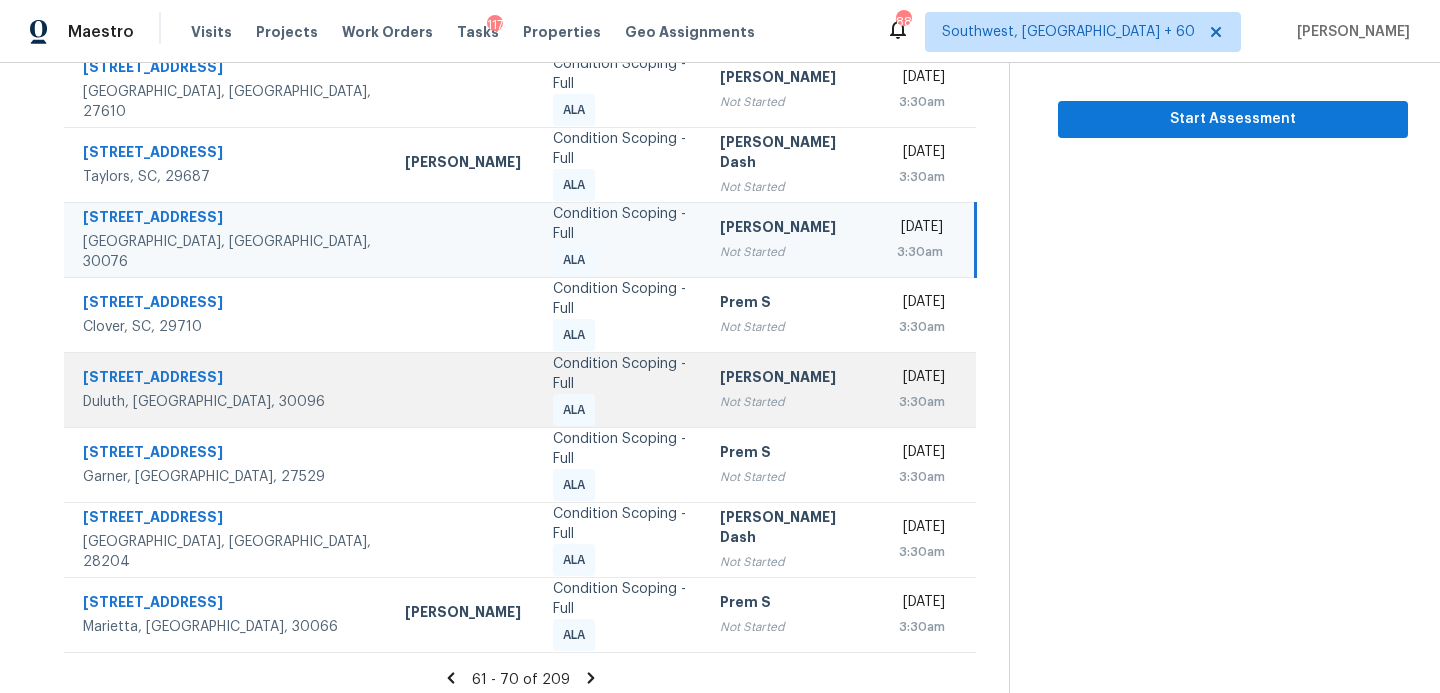 scroll, scrollTop: 398, scrollLeft: 0, axis: vertical 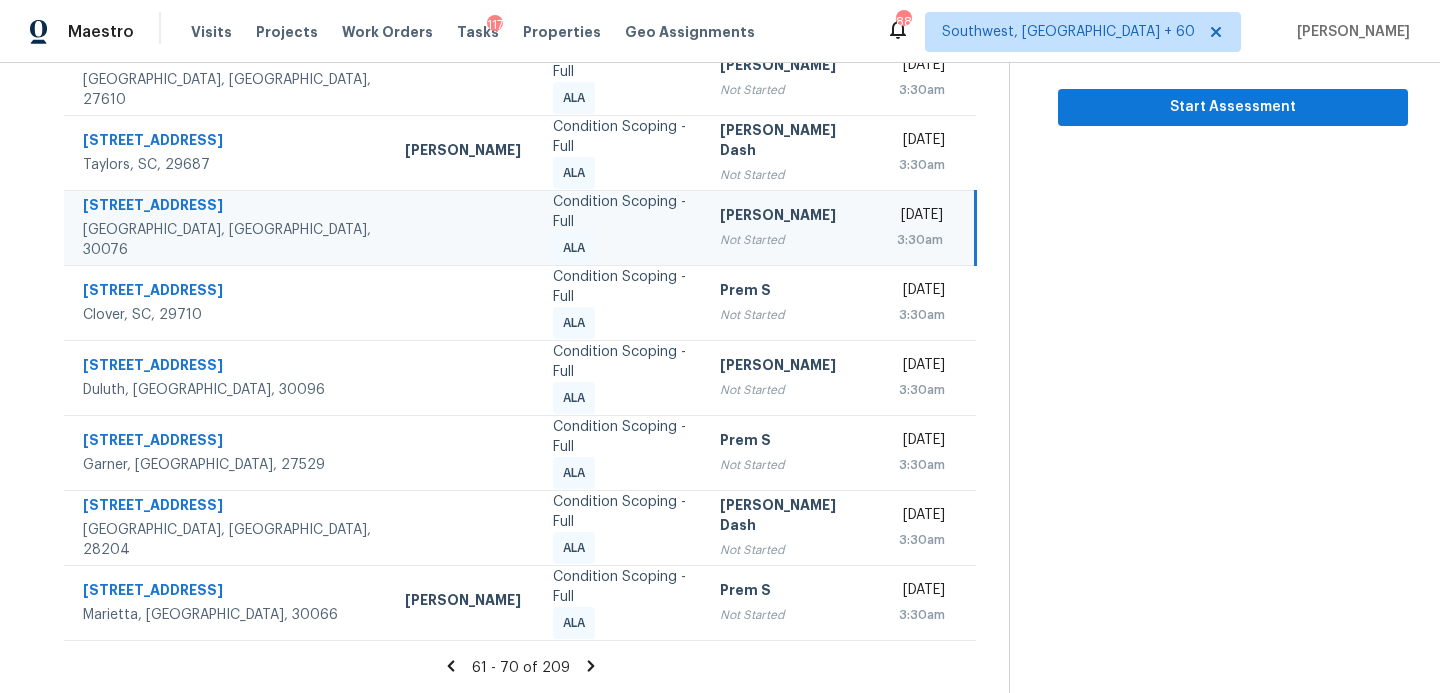 click 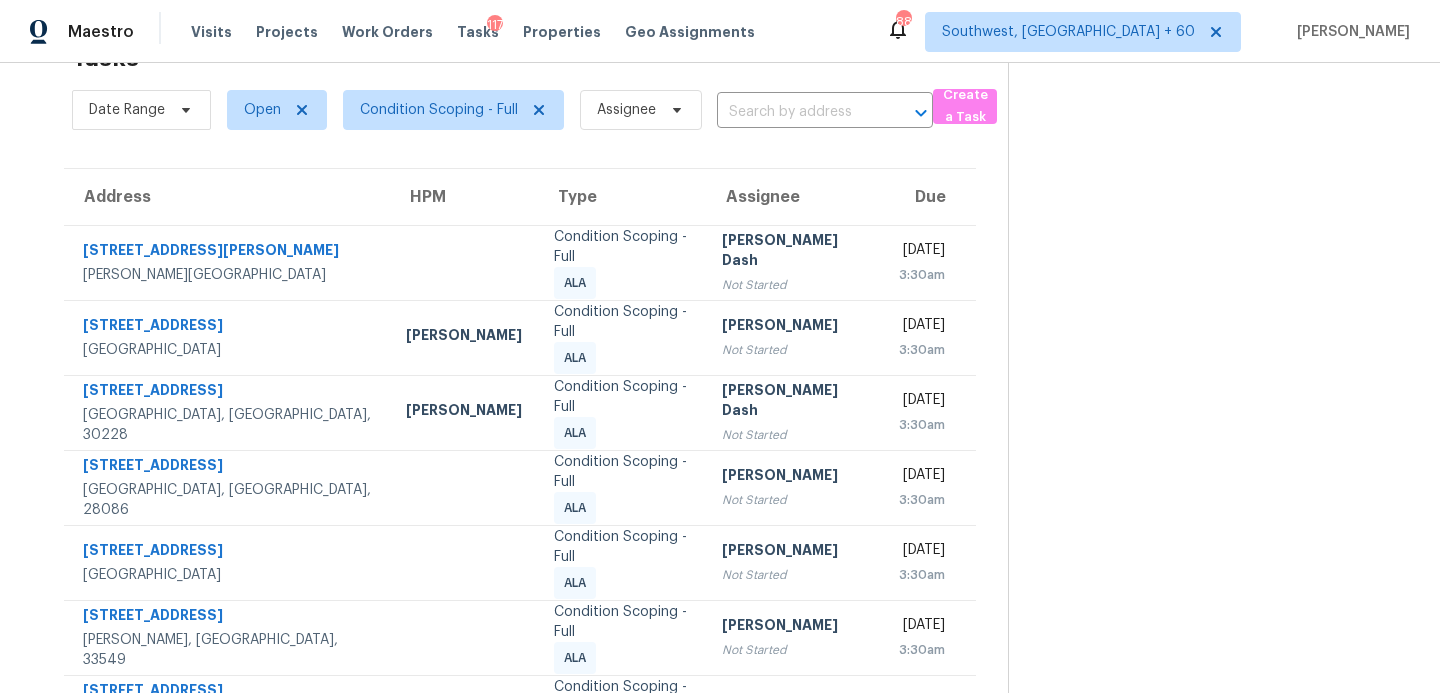scroll, scrollTop: 348, scrollLeft: 0, axis: vertical 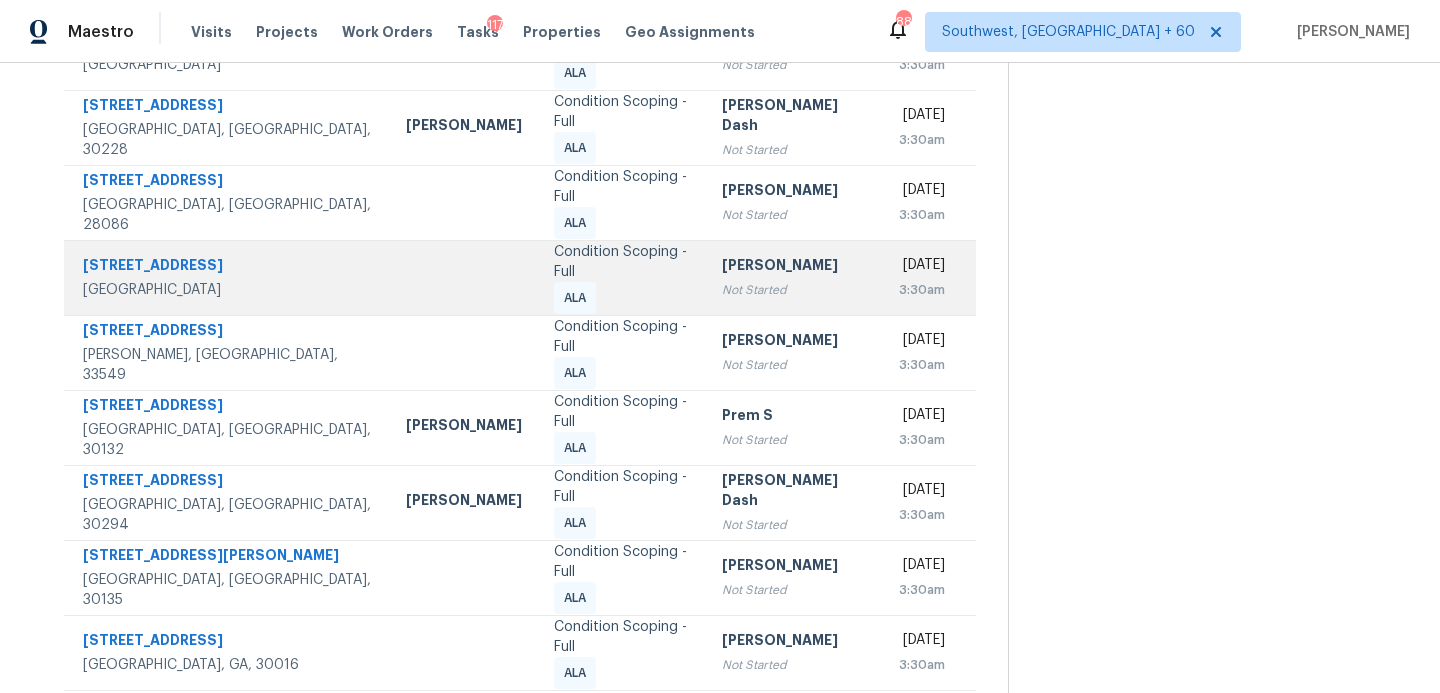 click on "Not Started" at bounding box center [795, 290] 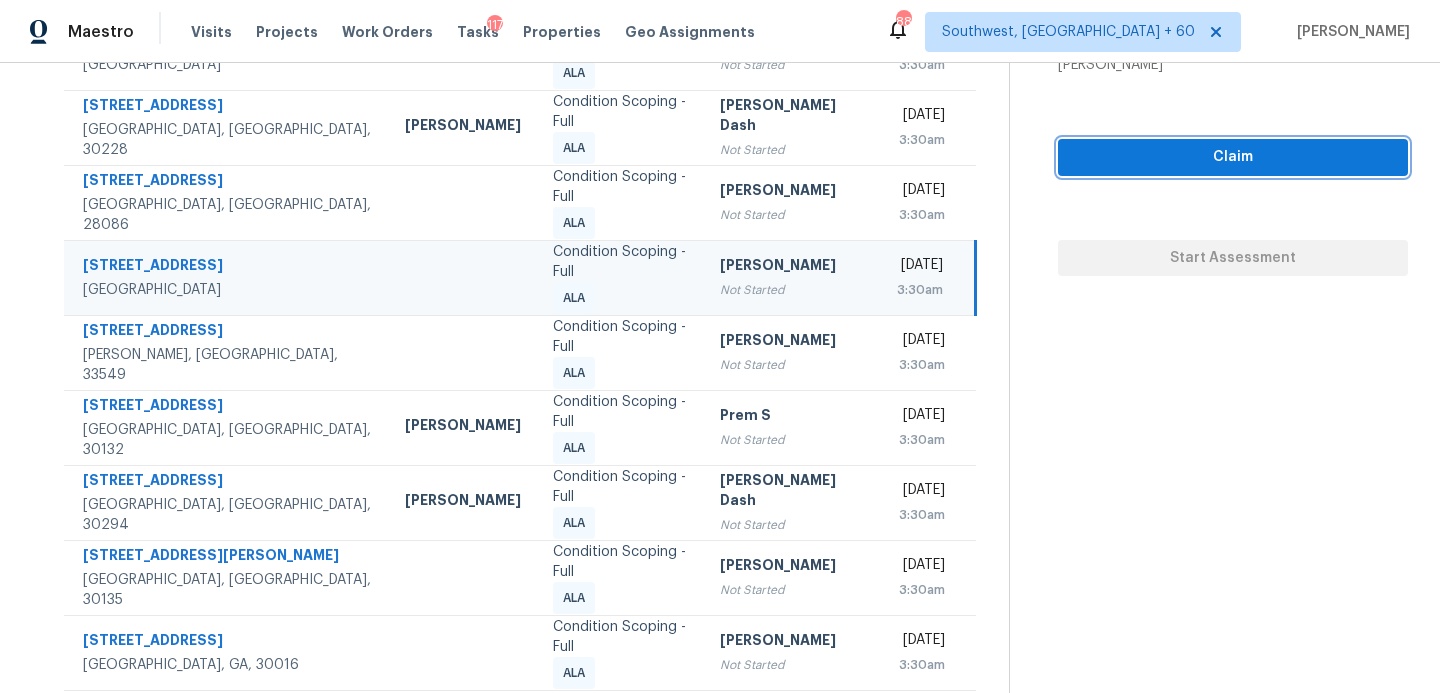 click on "Claim" at bounding box center [1233, 157] 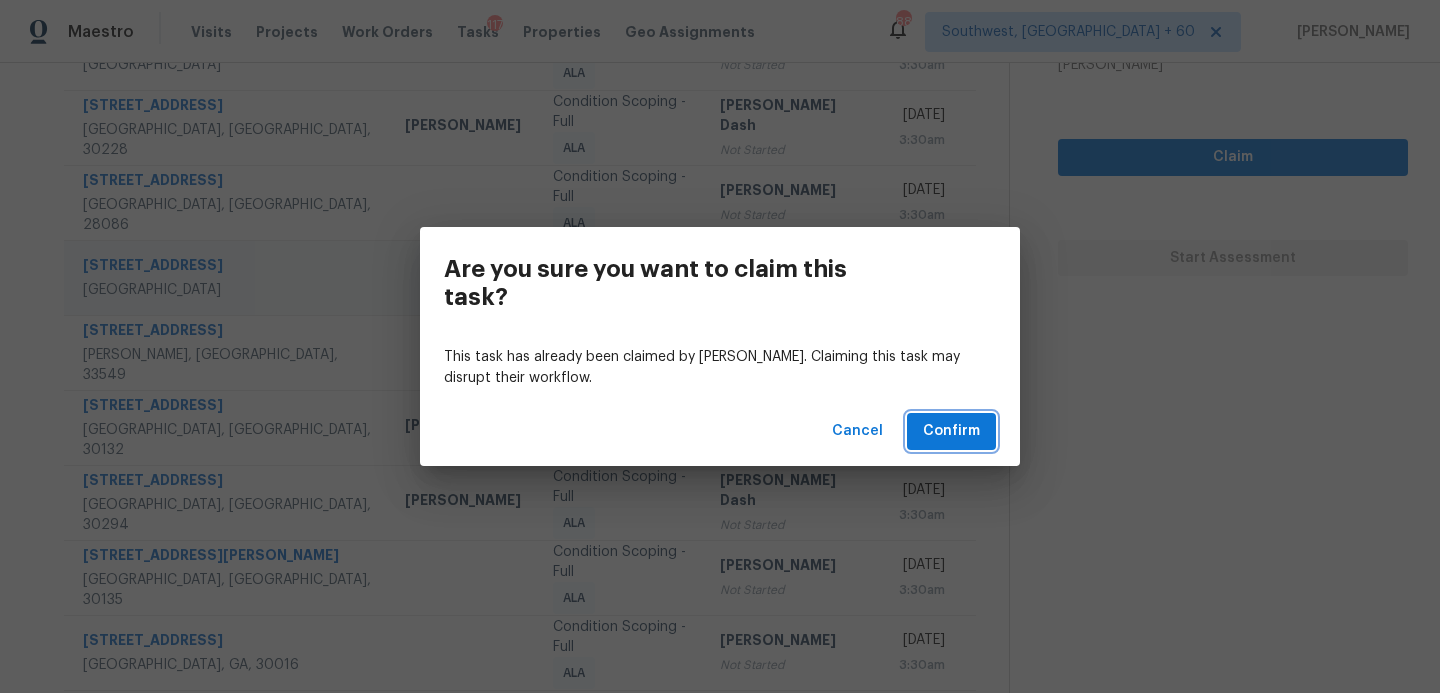 click on "Confirm" at bounding box center (951, 431) 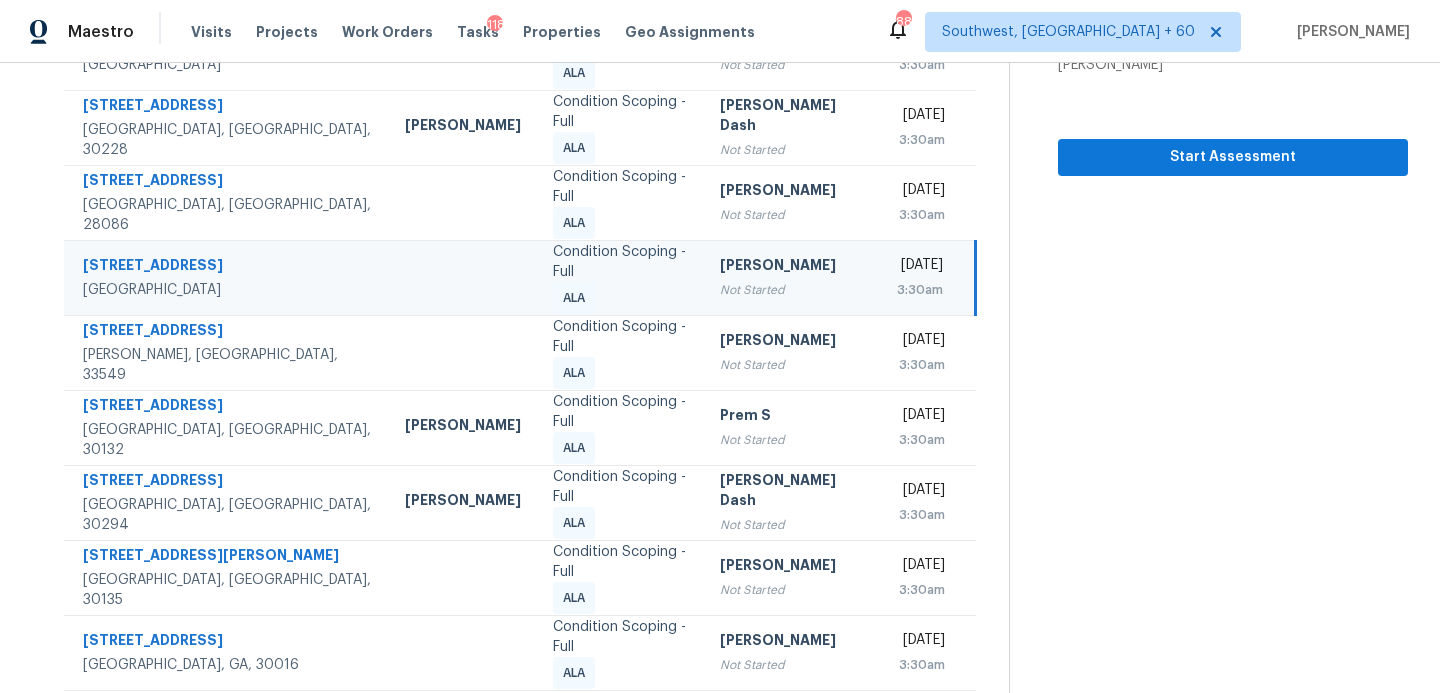 click 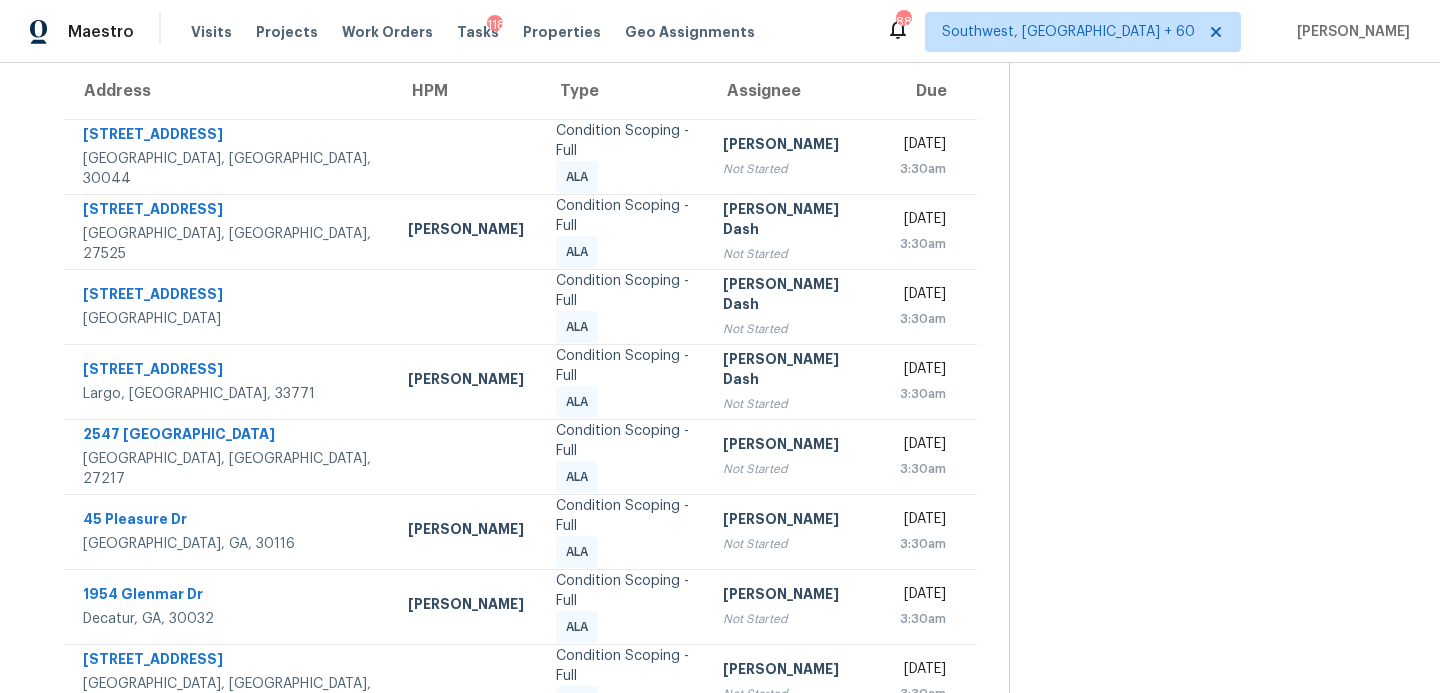 scroll, scrollTop: 165, scrollLeft: 0, axis: vertical 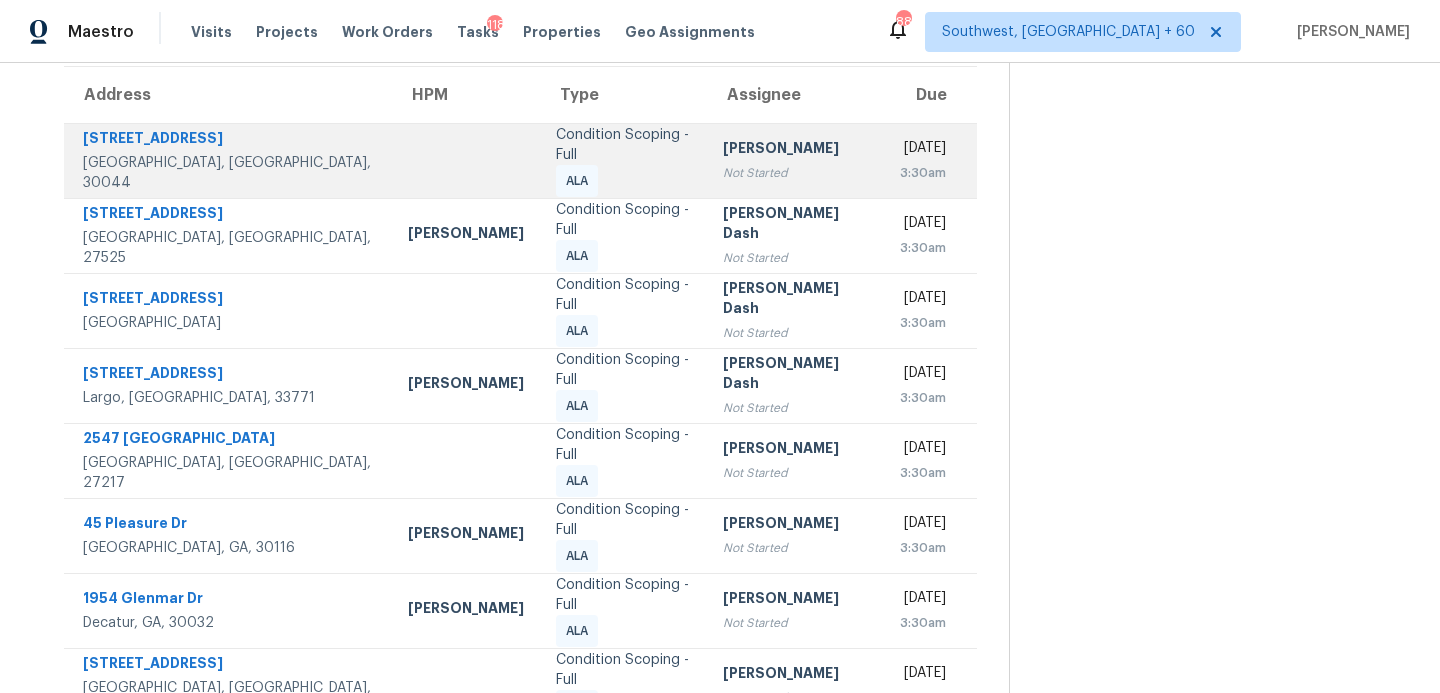 click on "Not Started" at bounding box center (795, 173) 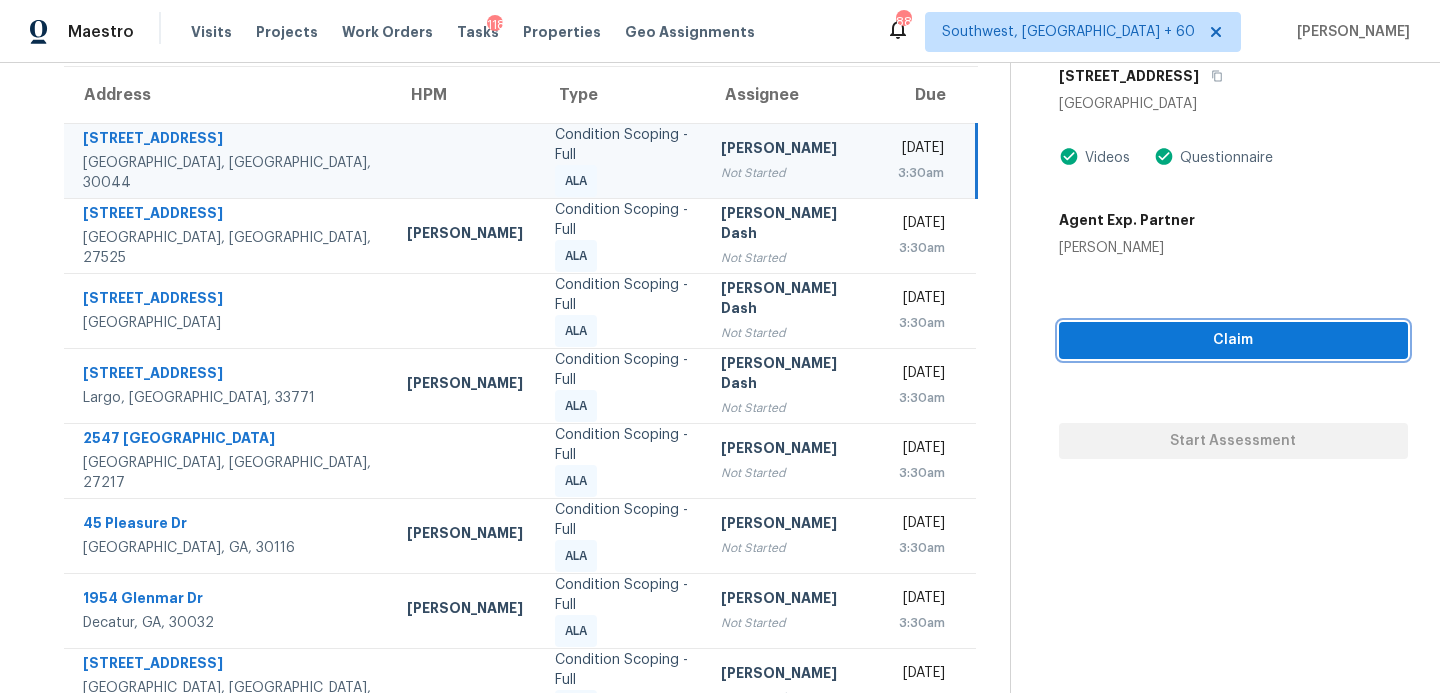 click on "Claim" at bounding box center [1233, 340] 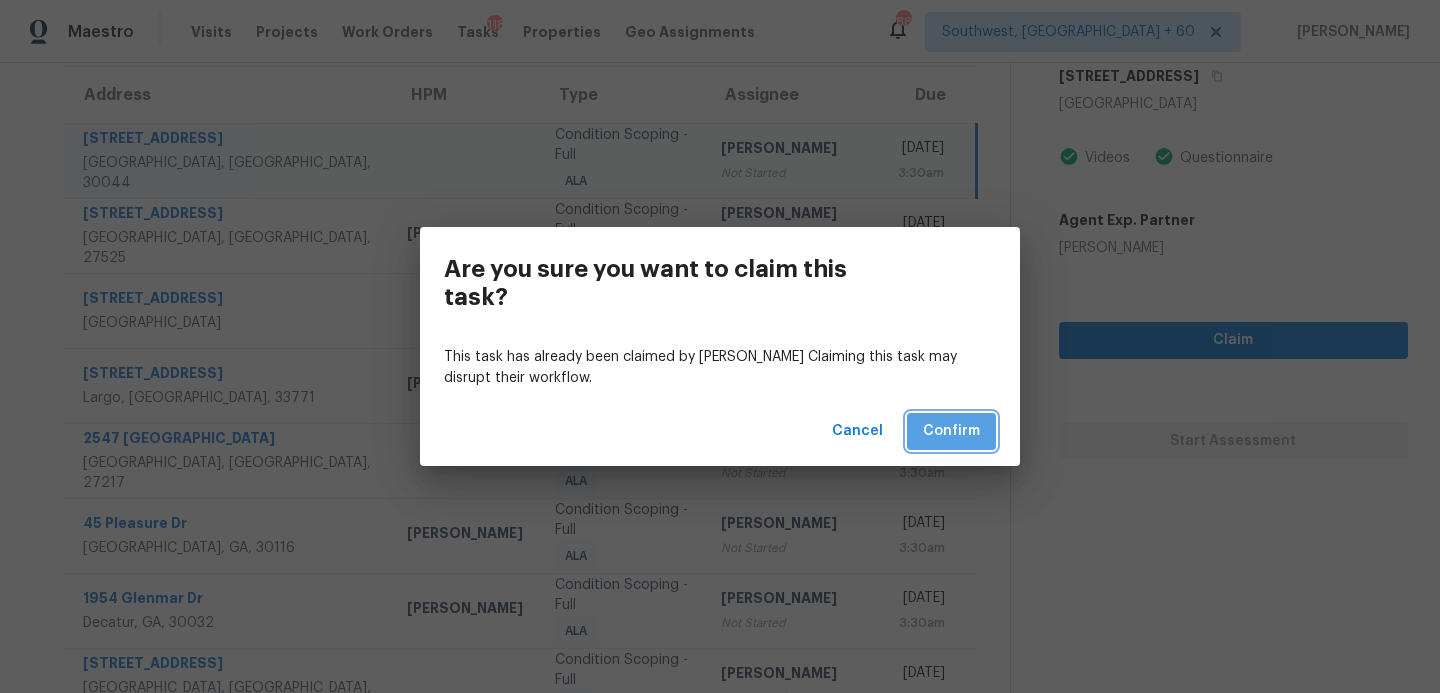 click on "Confirm" at bounding box center [951, 431] 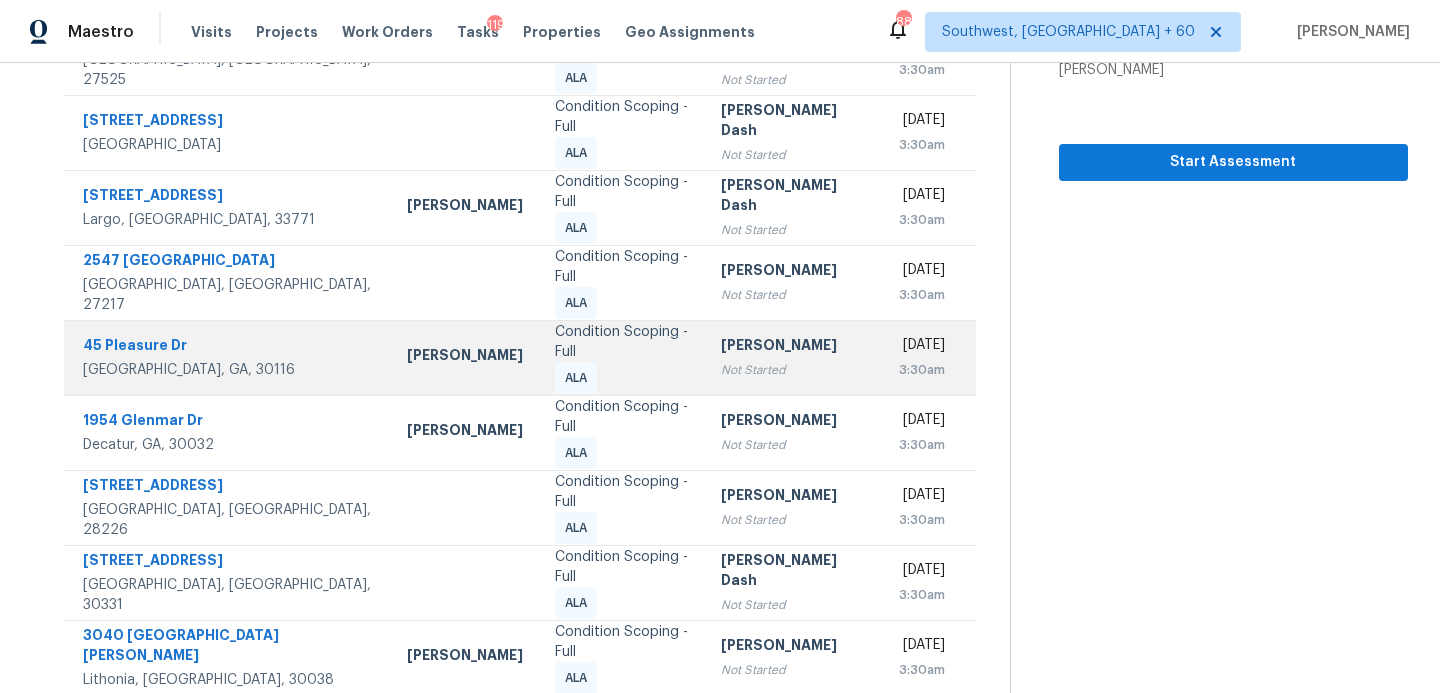 scroll, scrollTop: 348, scrollLeft: 0, axis: vertical 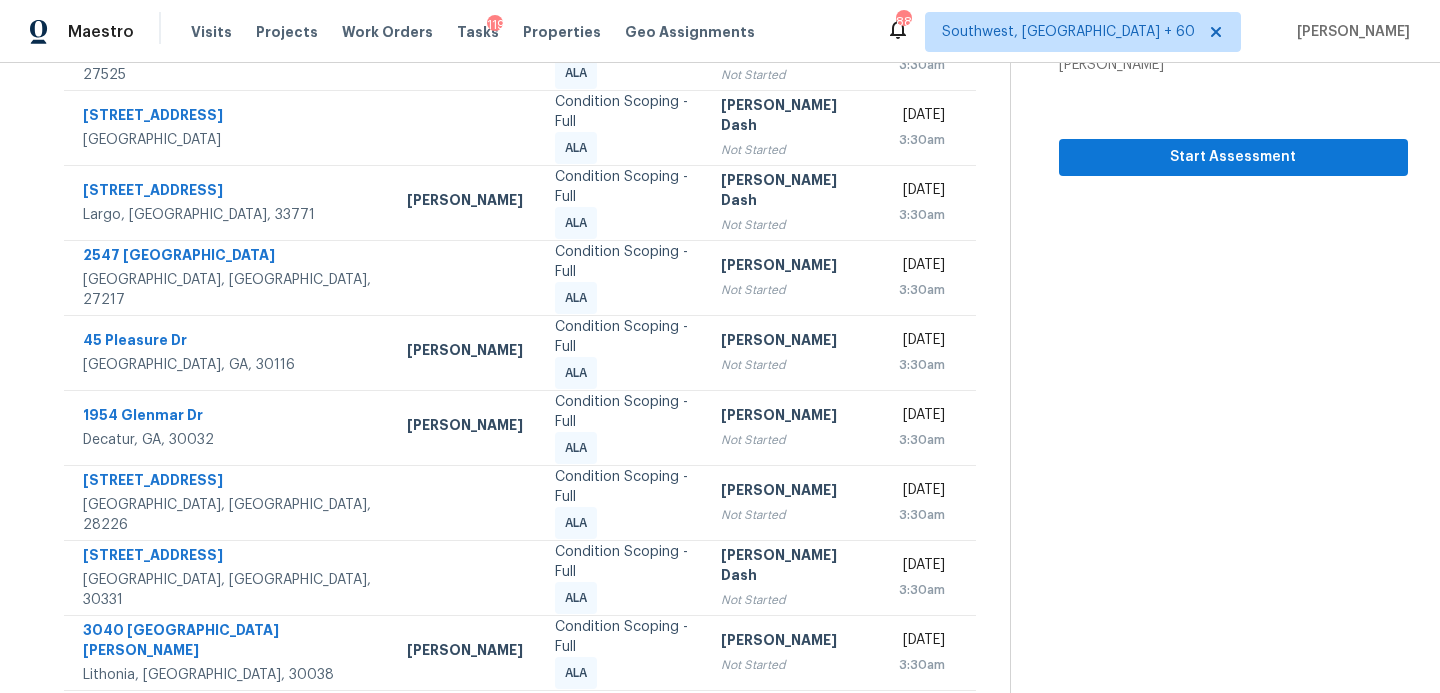 click 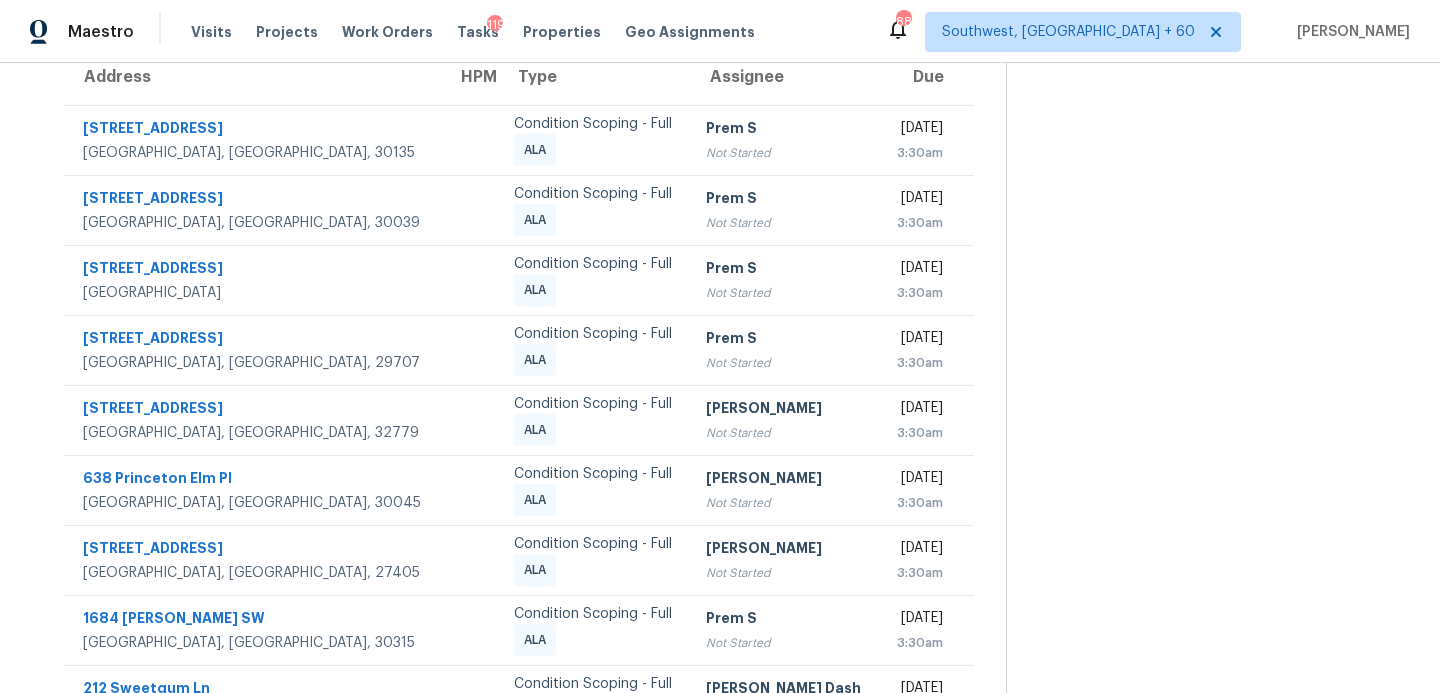 scroll, scrollTop: 184, scrollLeft: 0, axis: vertical 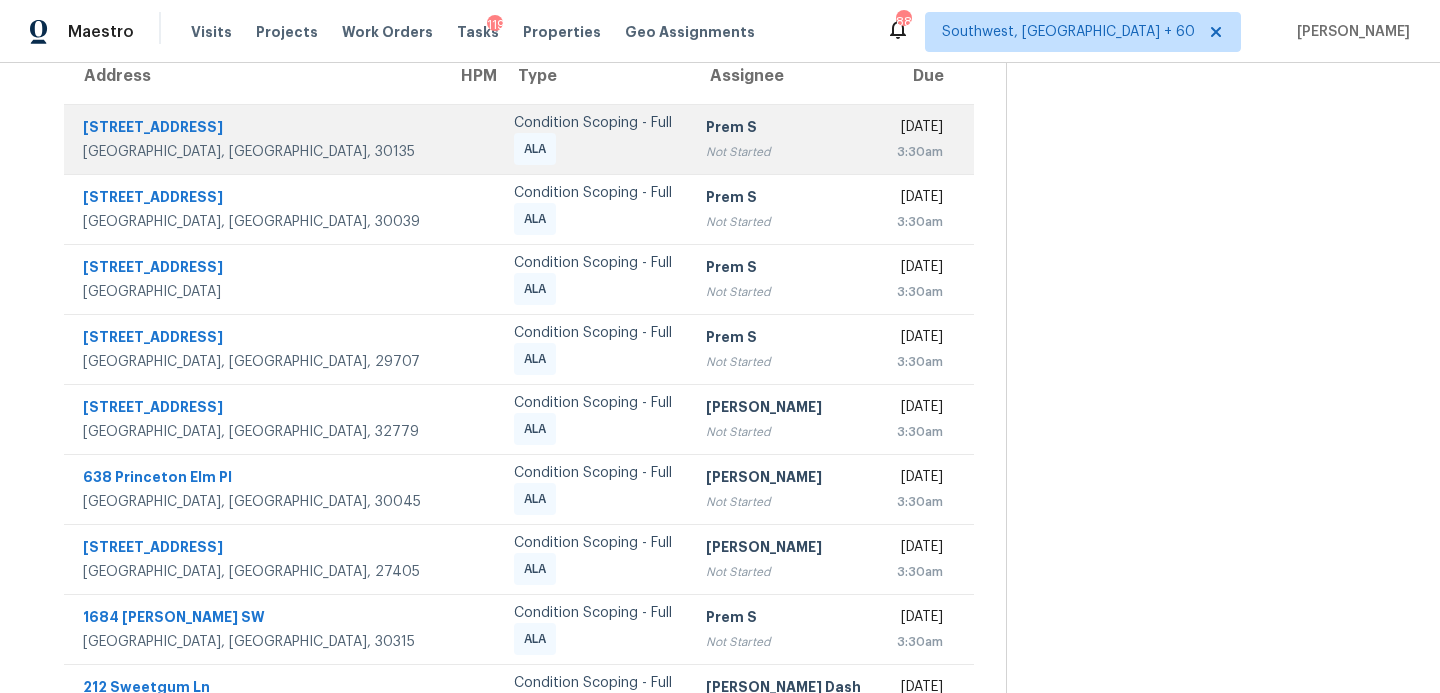click on "Condition Scoping - Full ALA" at bounding box center [594, 139] 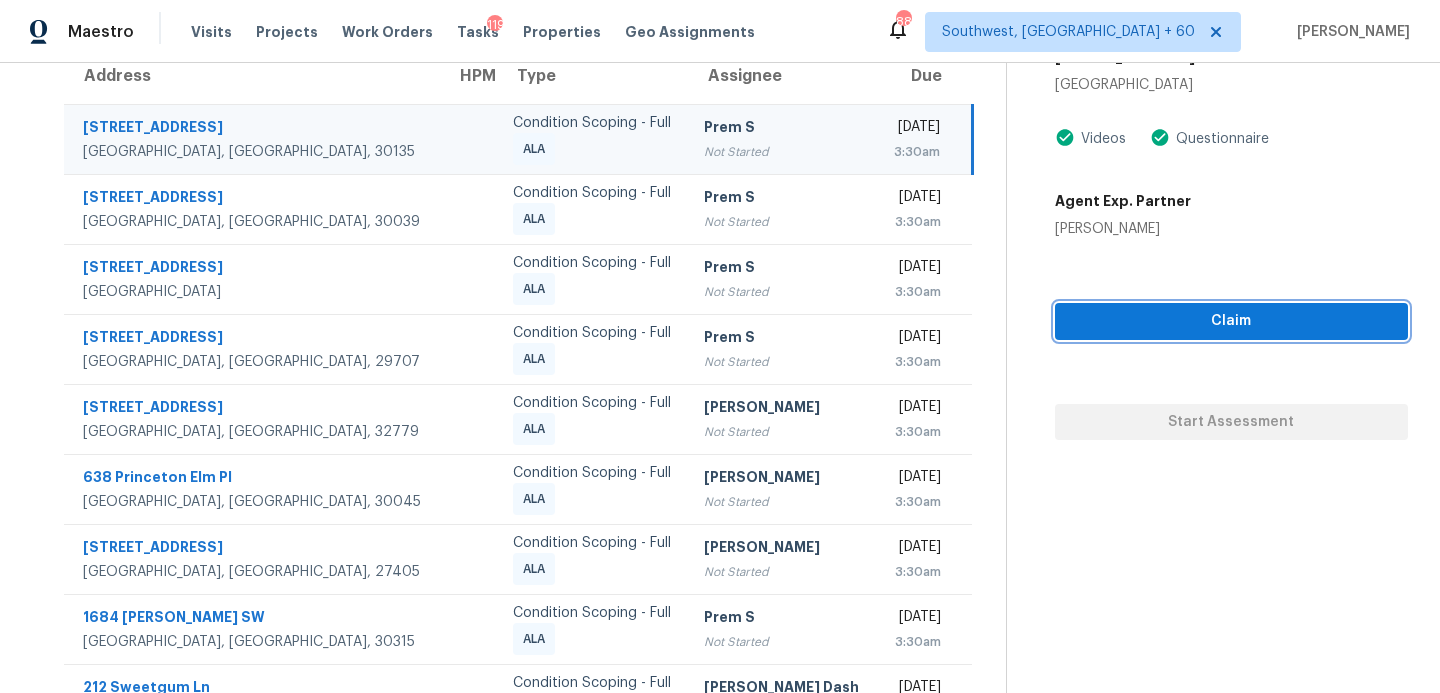 click on "Claim" at bounding box center (1231, 321) 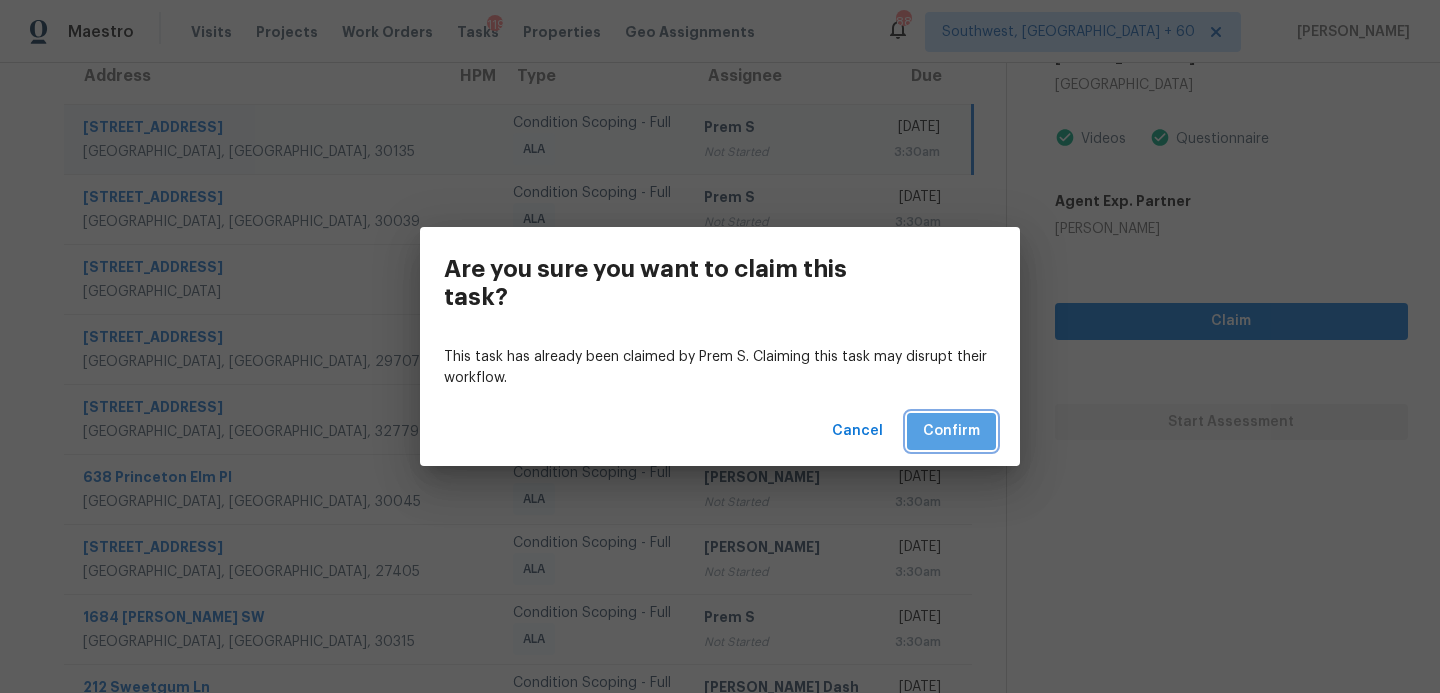 click on "Confirm" at bounding box center (951, 431) 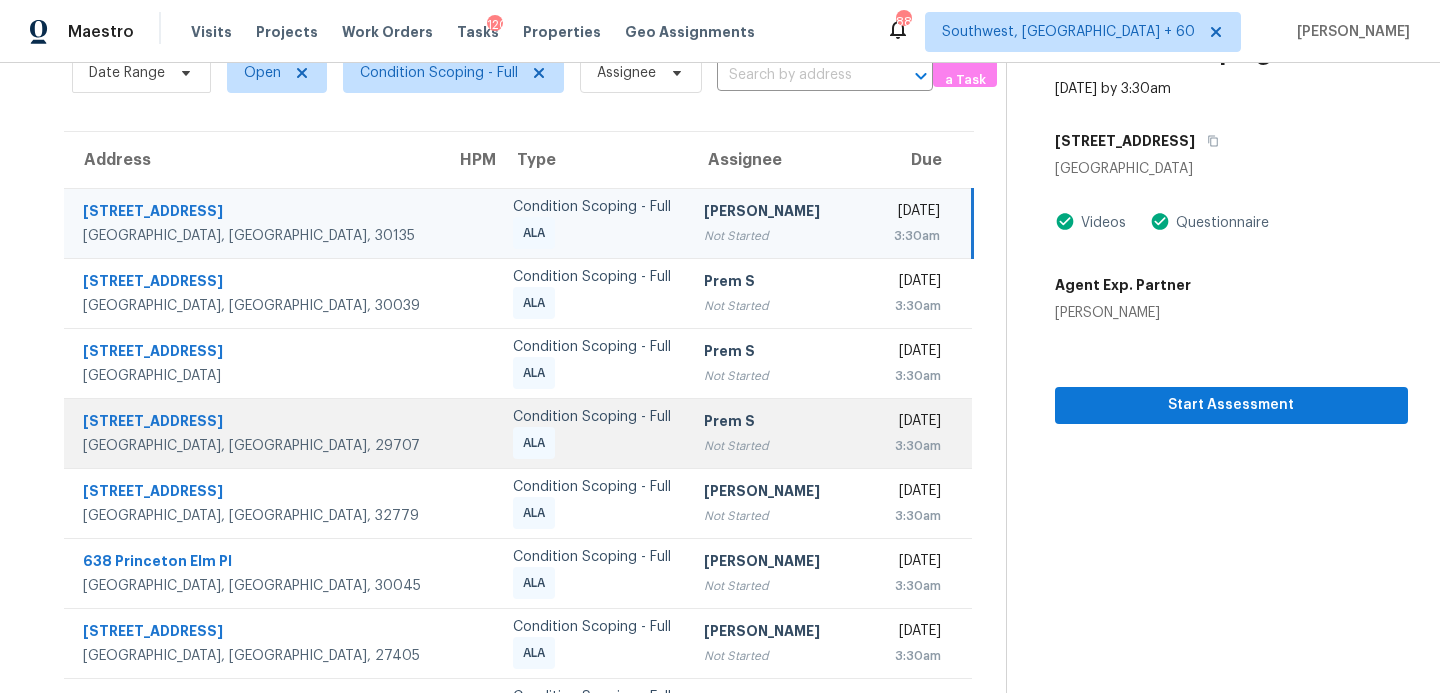 scroll, scrollTop: 5, scrollLeft: 0, axis: vertical 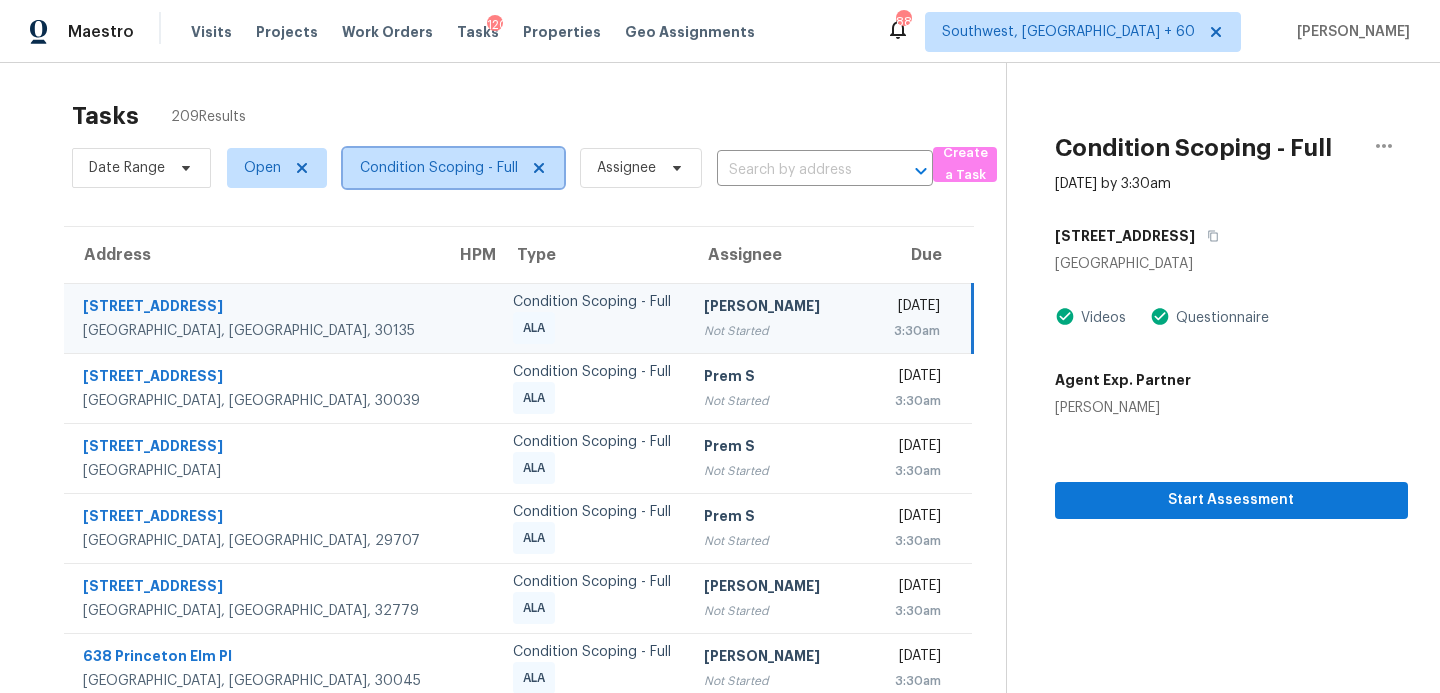 click on "Condition Scoping - Full" at bounding box center [439, 168] 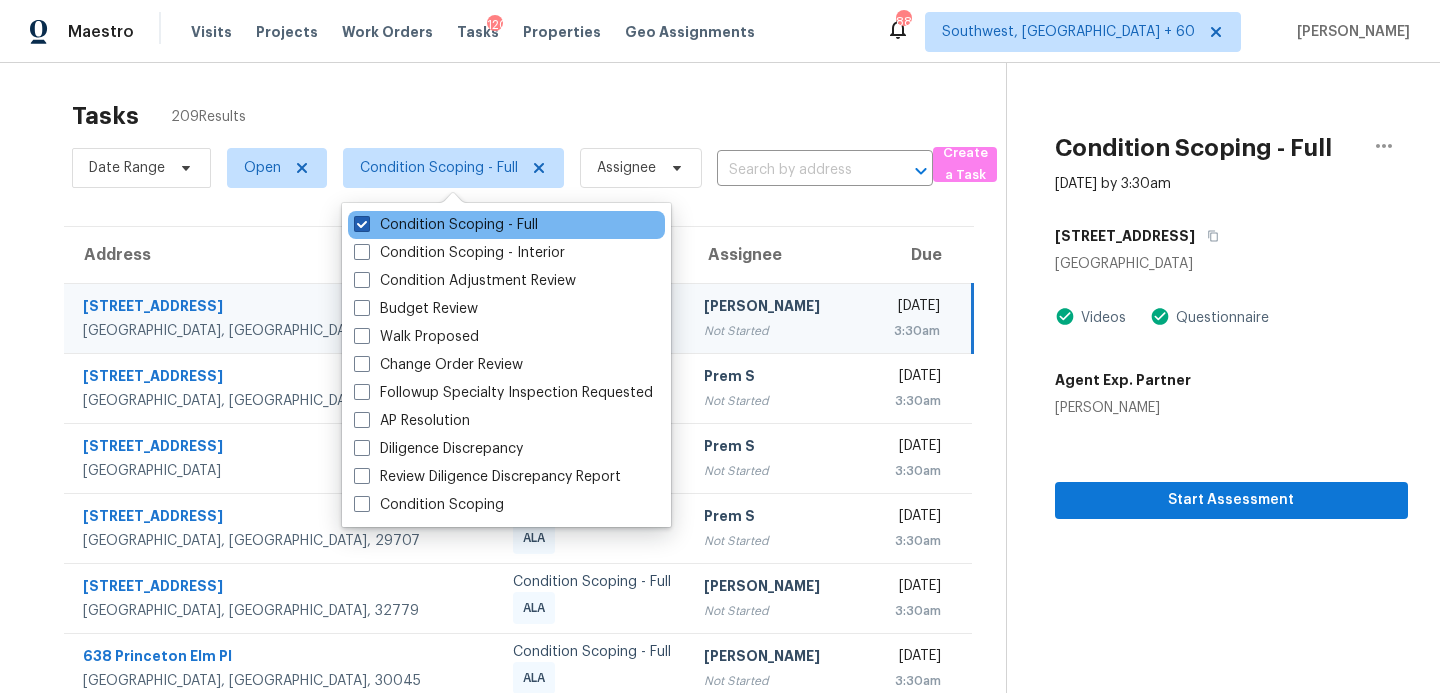 click on "Condition Scoping - Full" at bounding box center [446, 225] 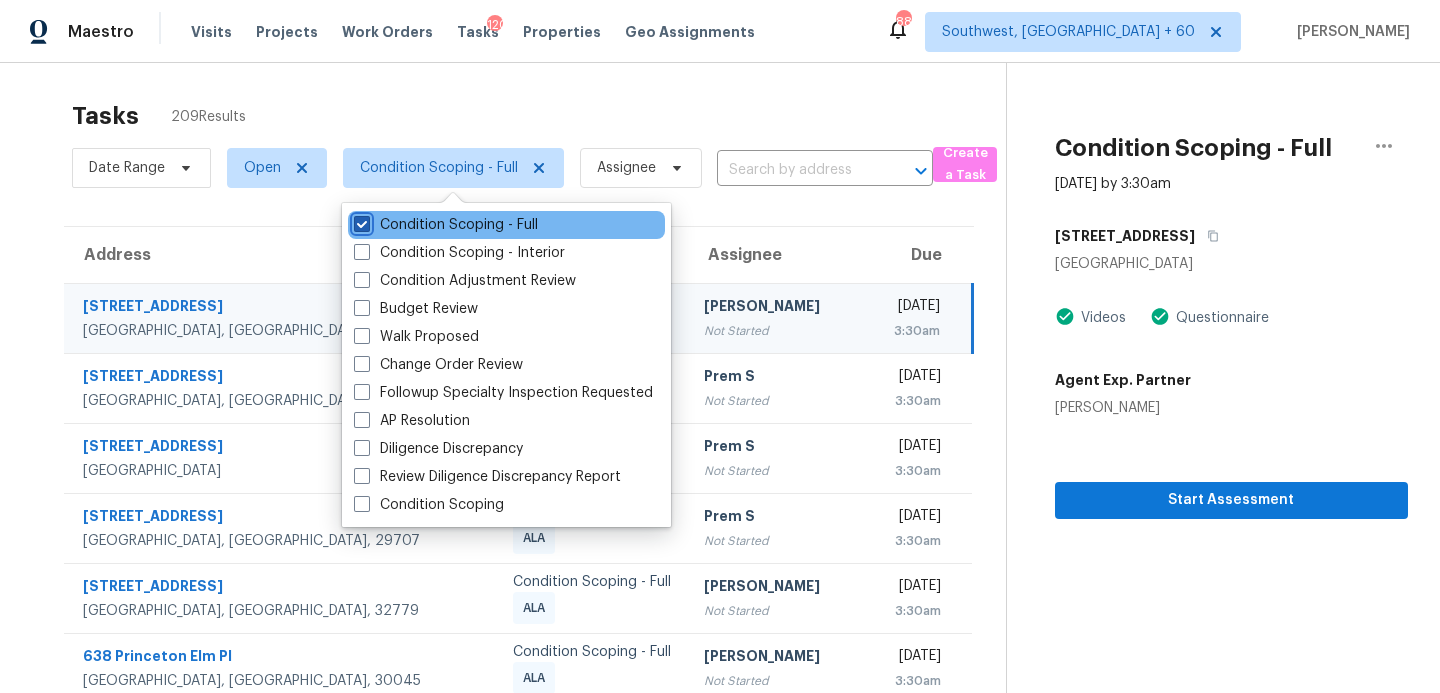 click on "Condition Scoping - Full" at bounding box center (360, 221) 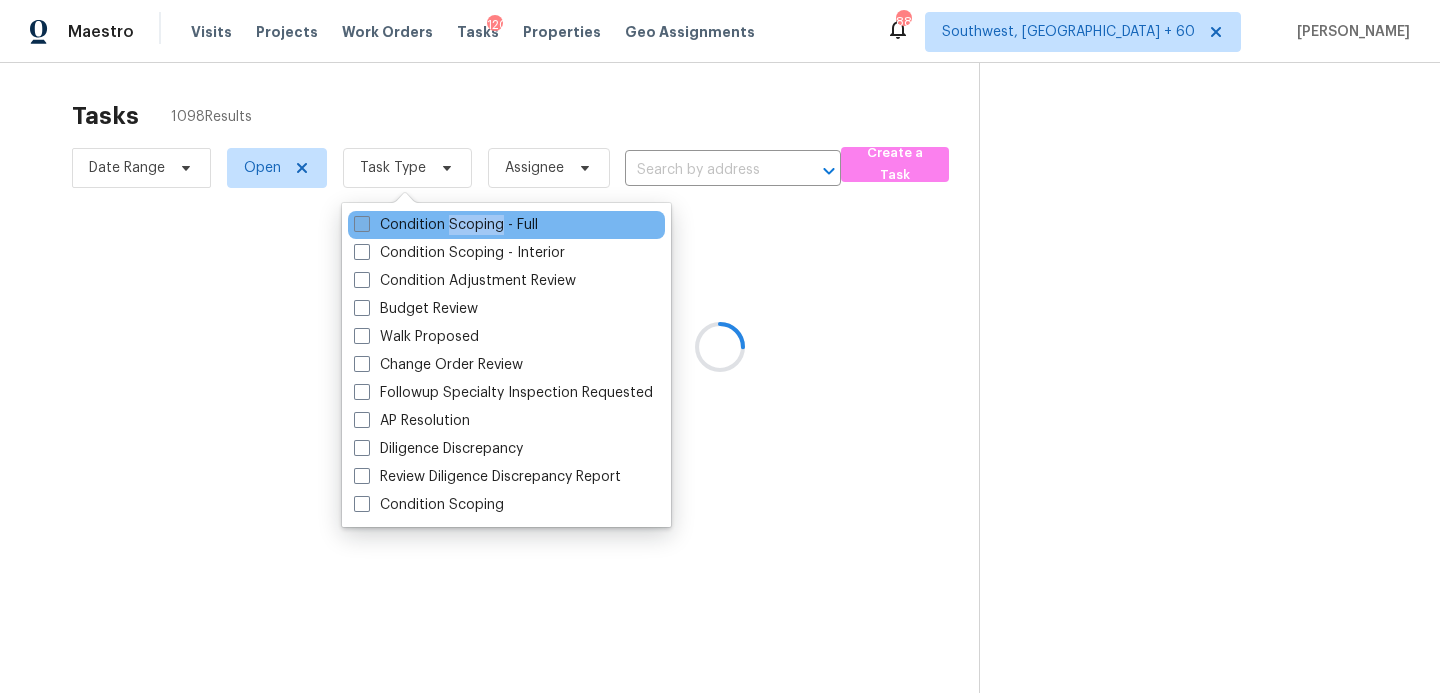 click on "Condition Scoping - Full" at bounding box center (446, 225) 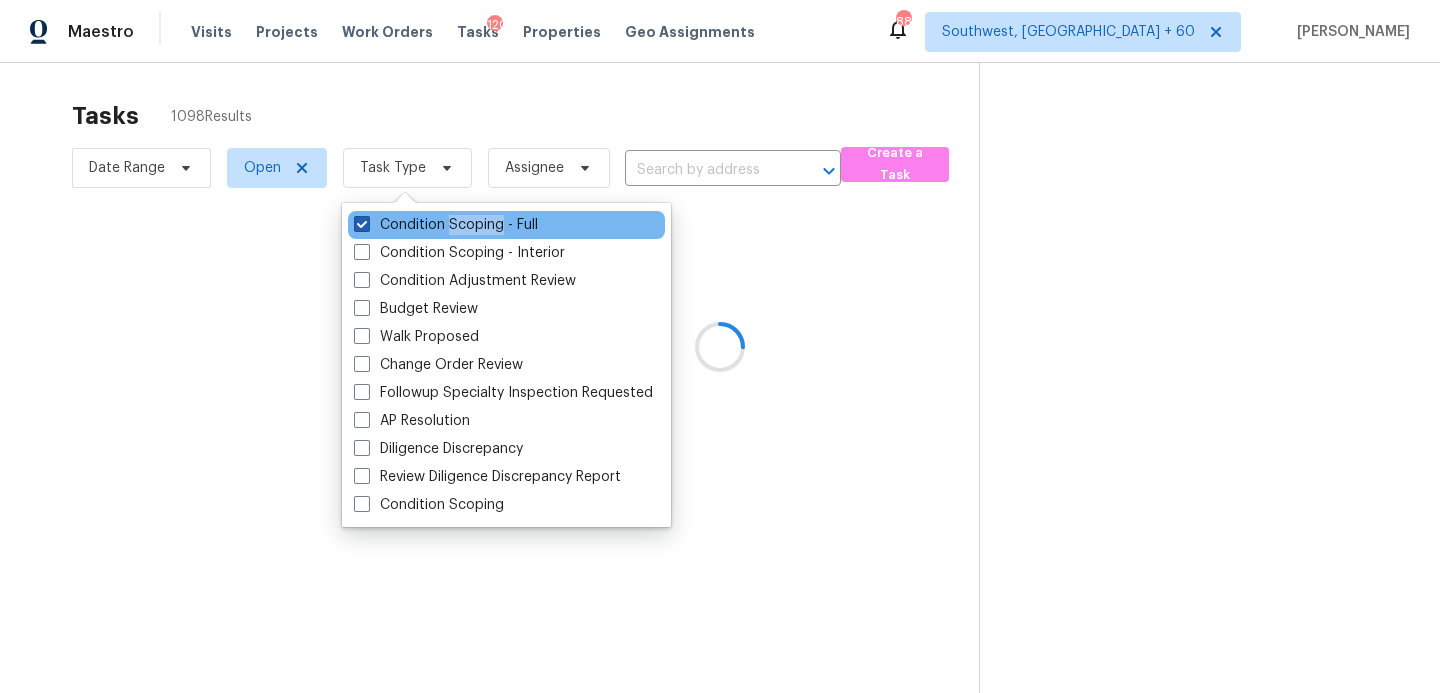 checkbox on "true" 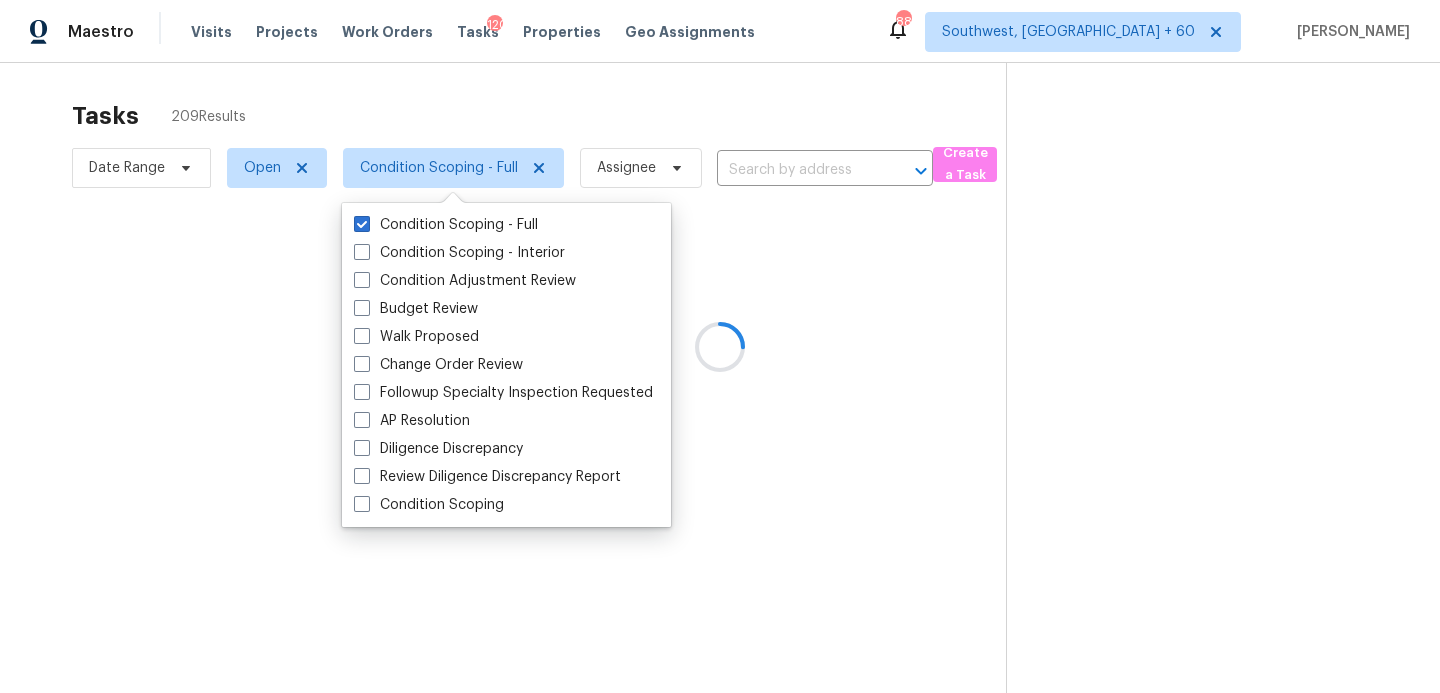 click at bounding box center [720, 346] 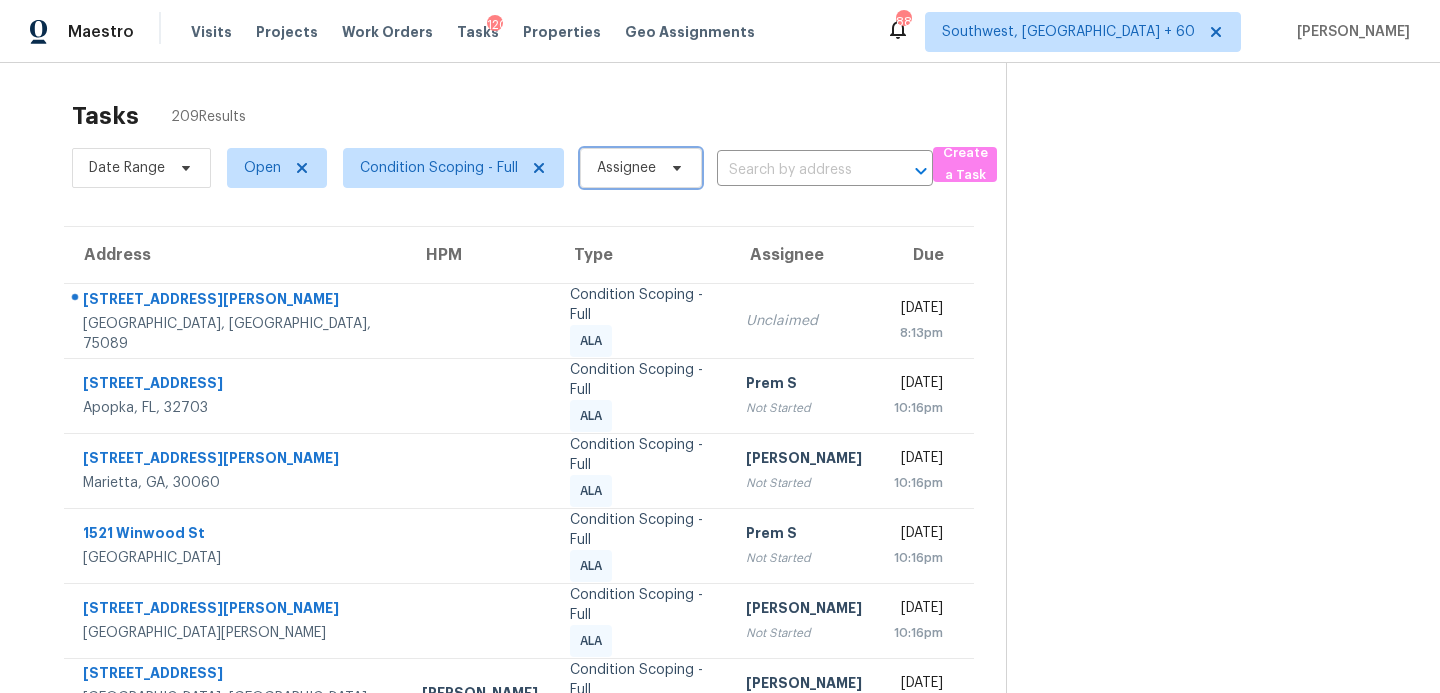 click on "Assignee" at bounding box center [641, 168] 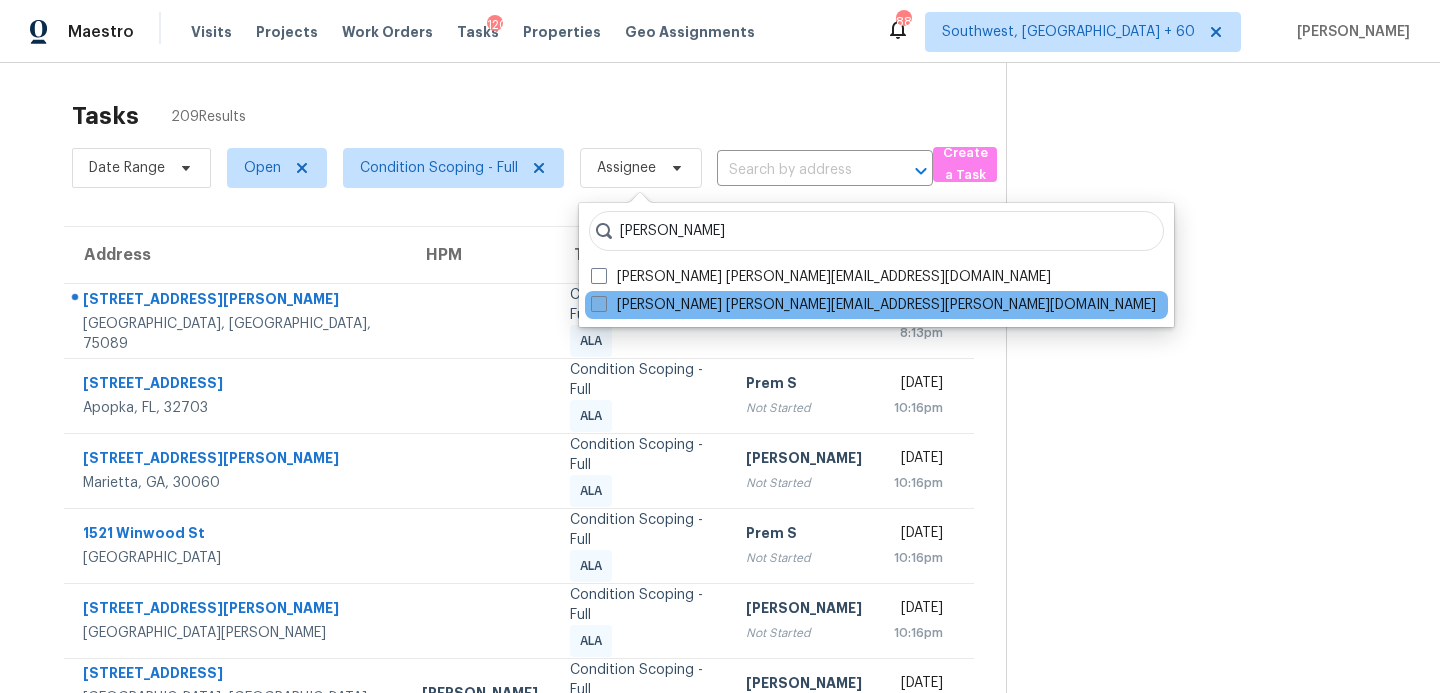 type on "sakthivel" 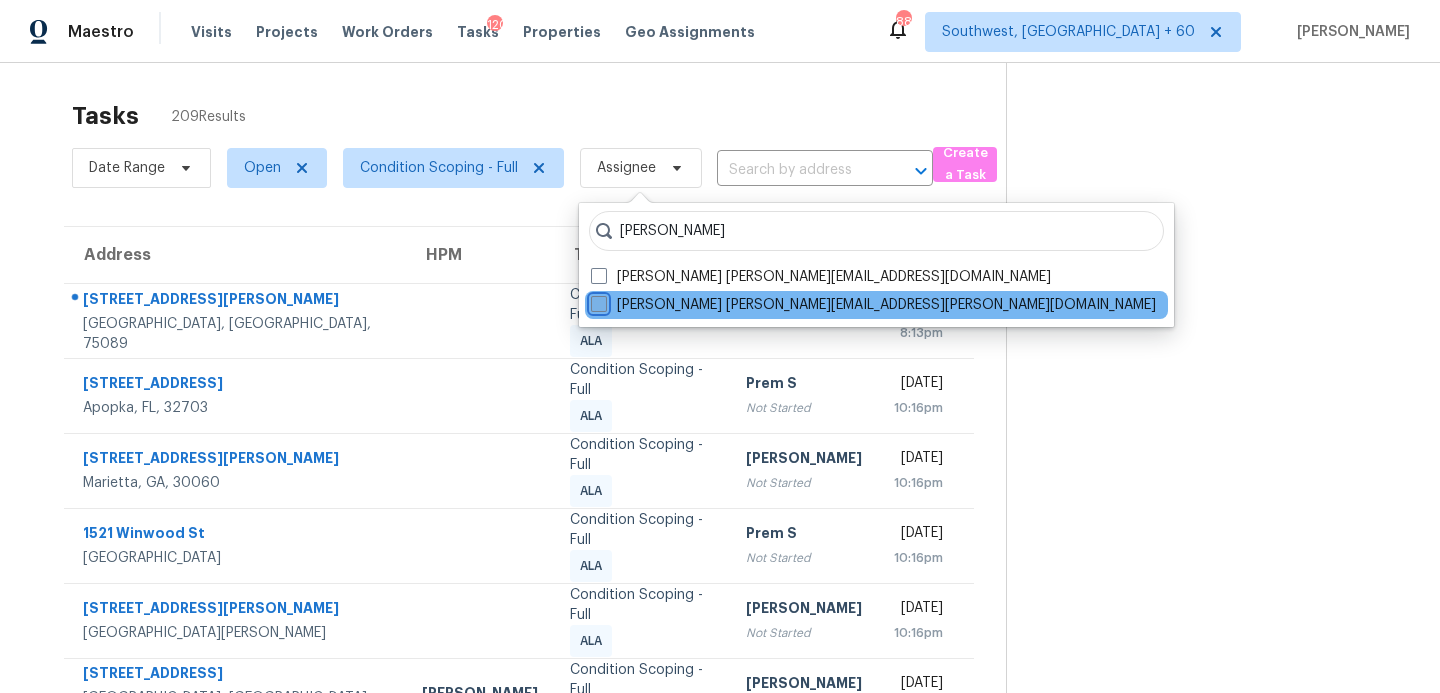 click on "Sakthivel Chandran
sakthivel.chandran@opendoor.com" at bounding box center [597, 301] 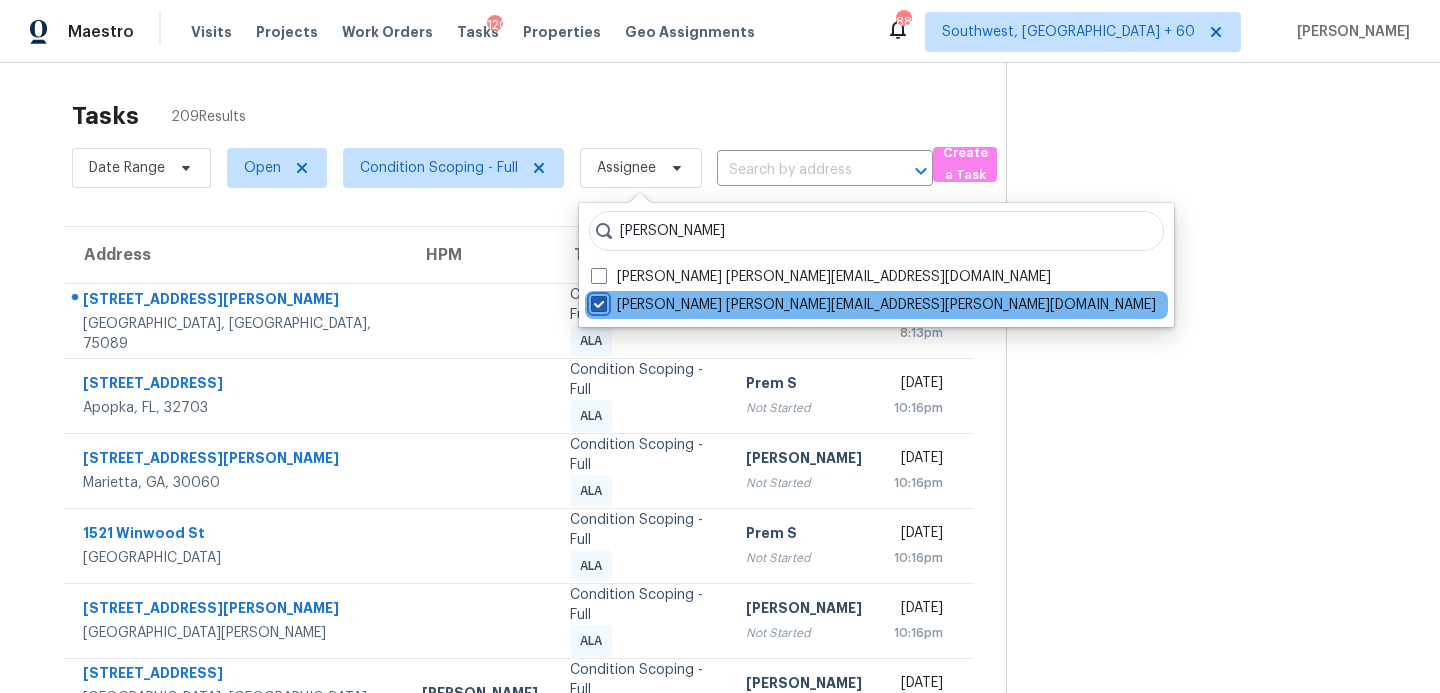 checkbox on "true" 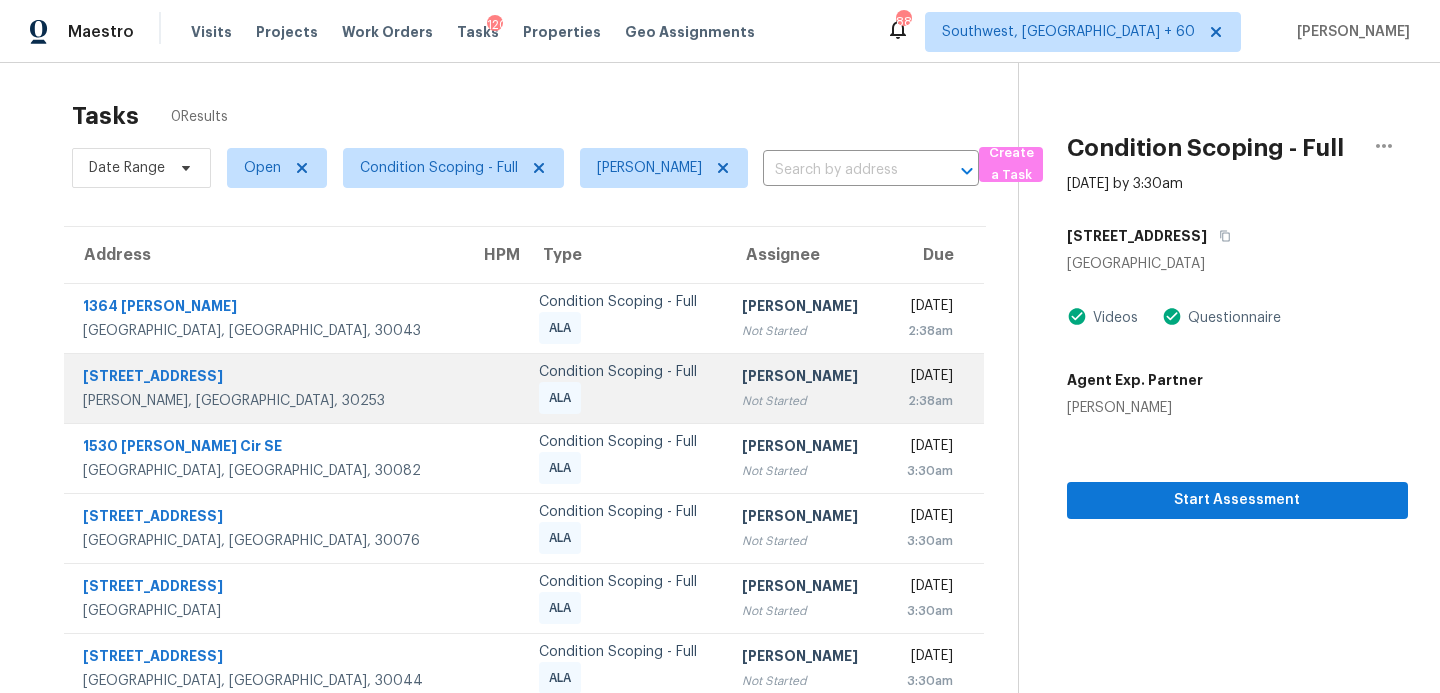 scroll, scrollTop: 101, scrollLeft: 0, axis: vertical 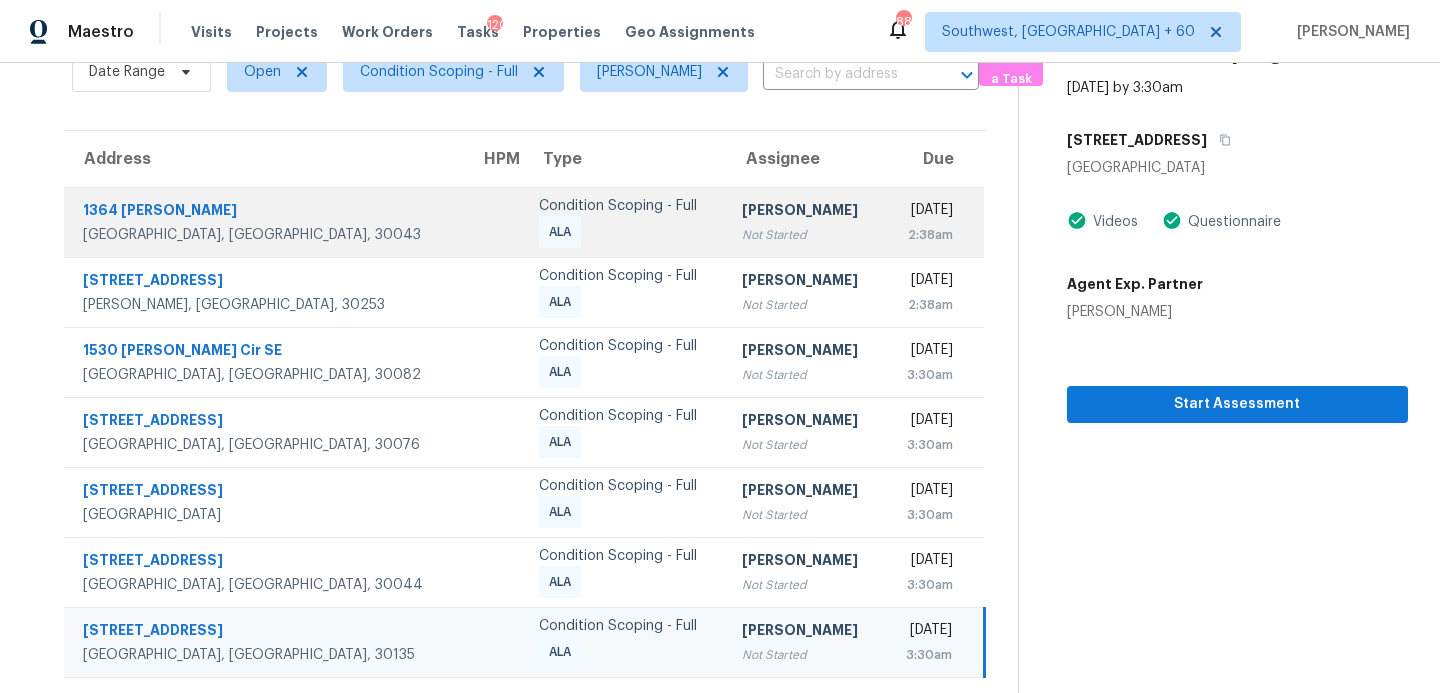 click on "Not Started" at bounding box center [805, 235] 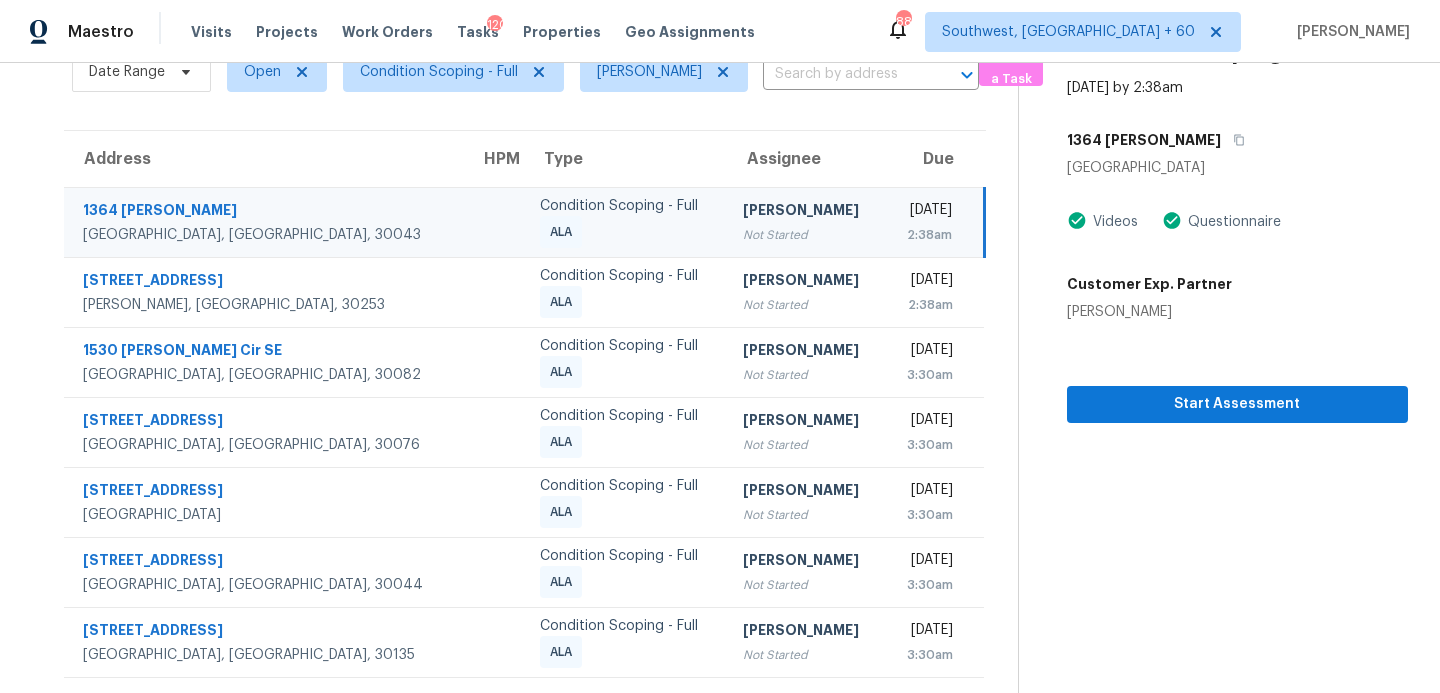 click on "[PERSON_NAME]" at bounding box center [806, 212] 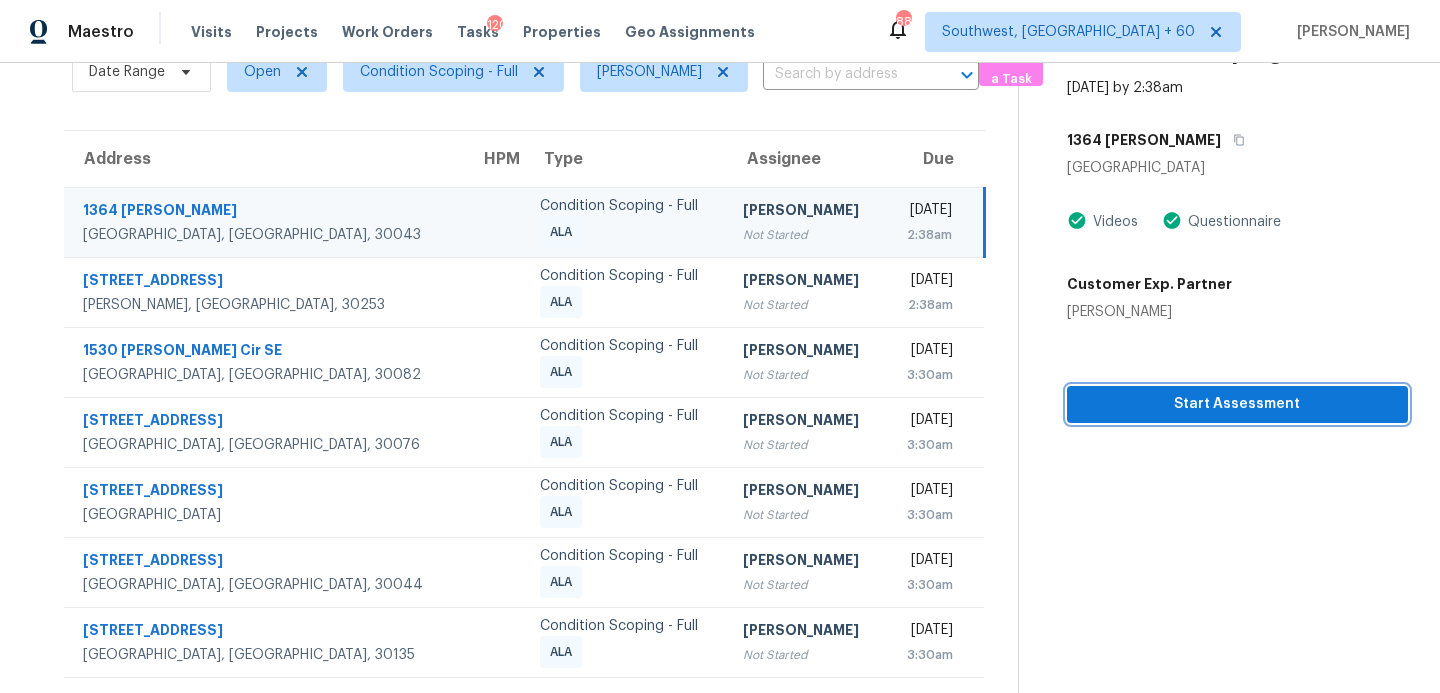 click on "Start Assessment" at bounding box center (1237, 404) 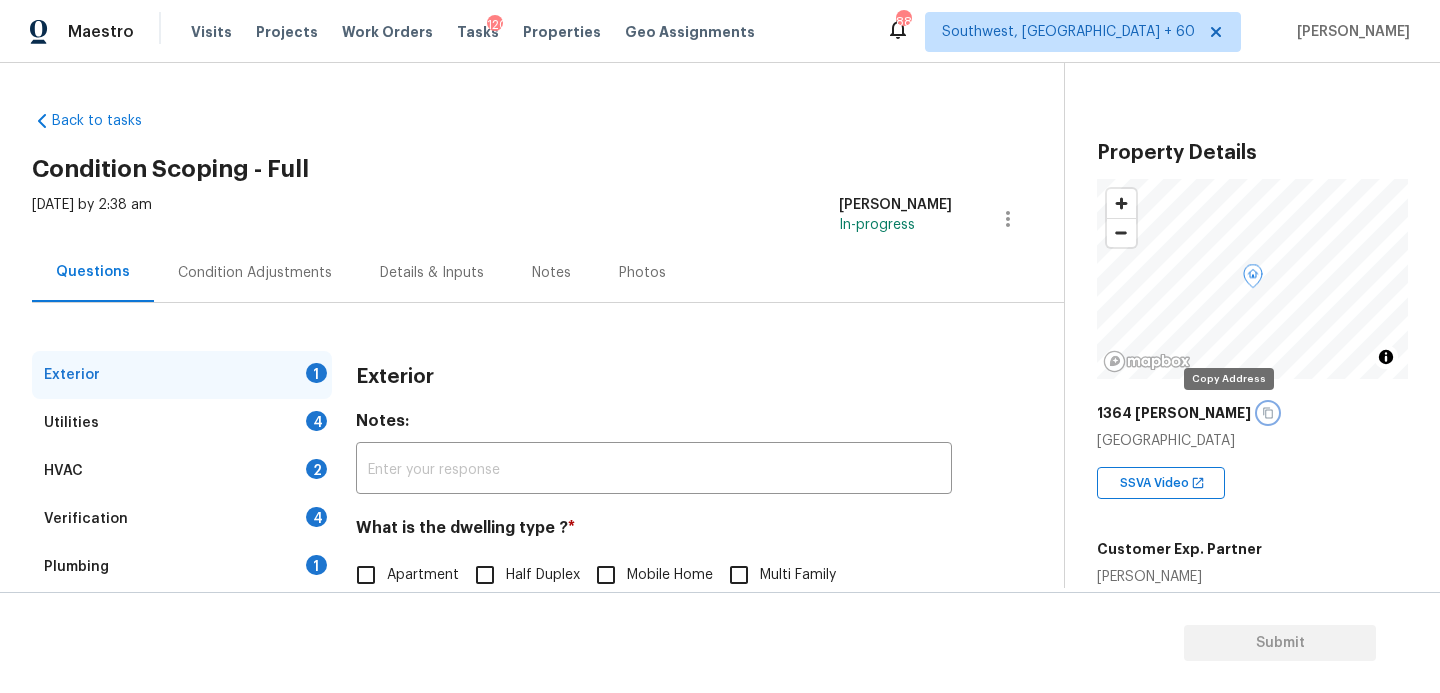 click at bounding box center [1268, 413] 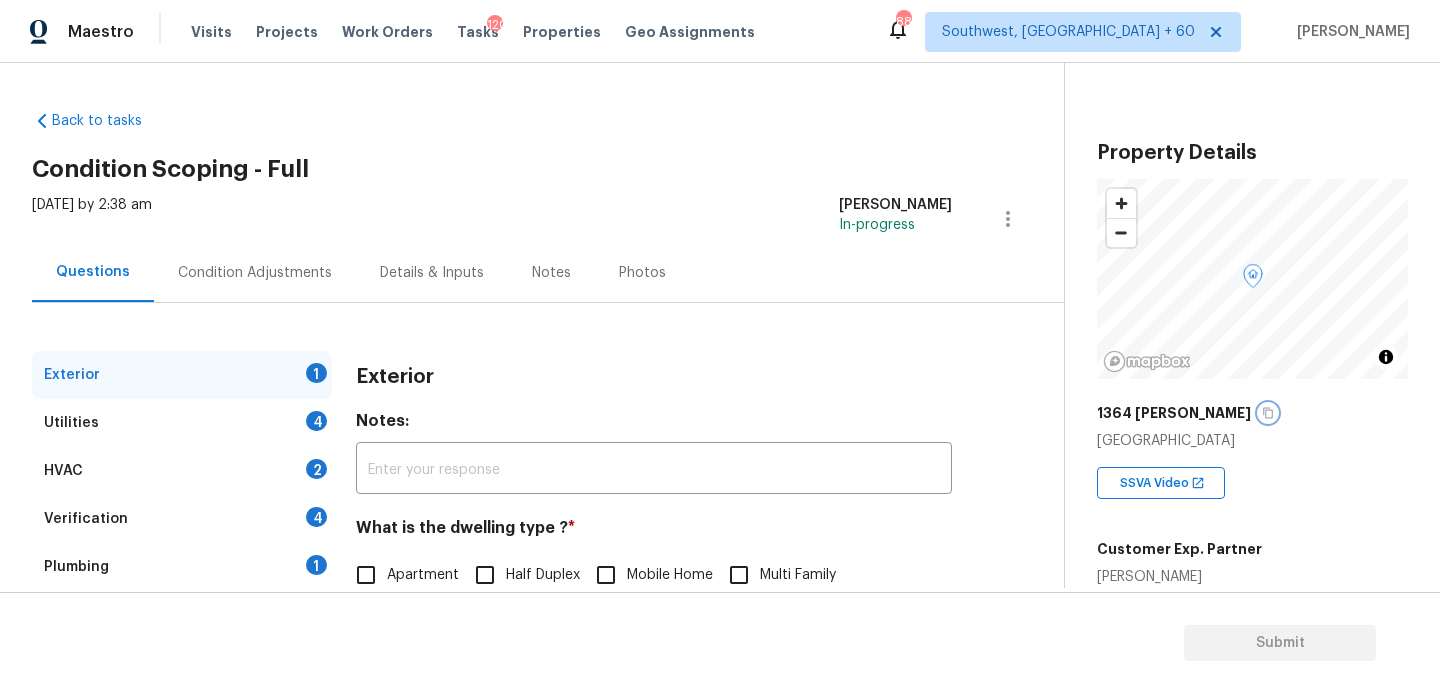 click at bounding box center (1268, 413) 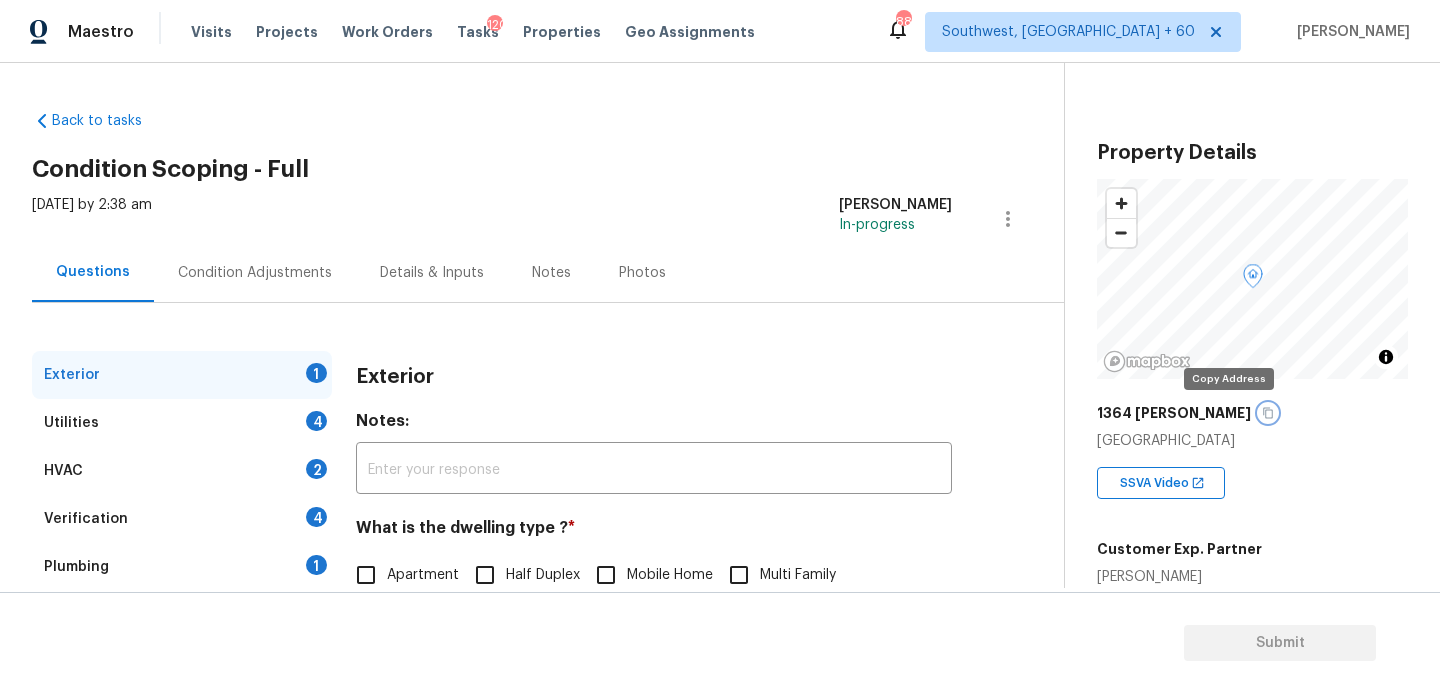 click 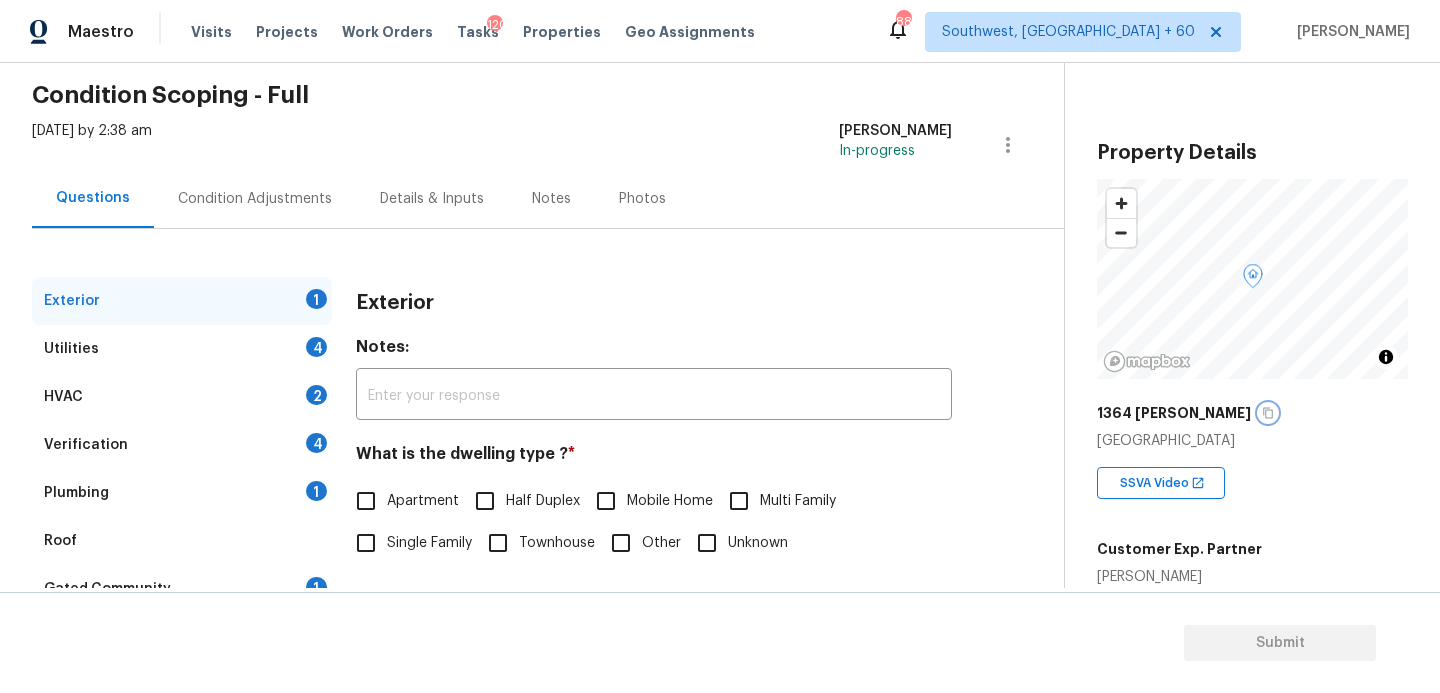 scroll, scrollTop: 151, scrollLeft: 0, axis: vertical 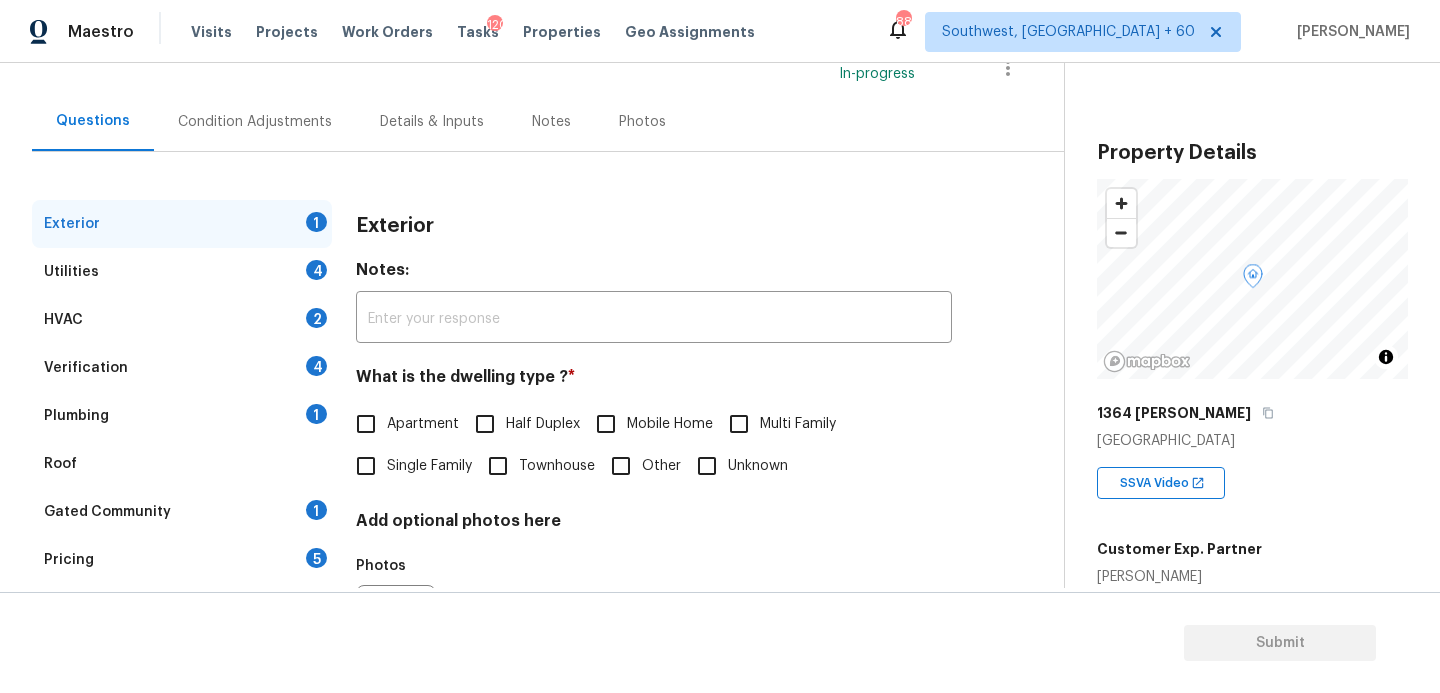 click on "Verification" at bounding box center (86, 368) 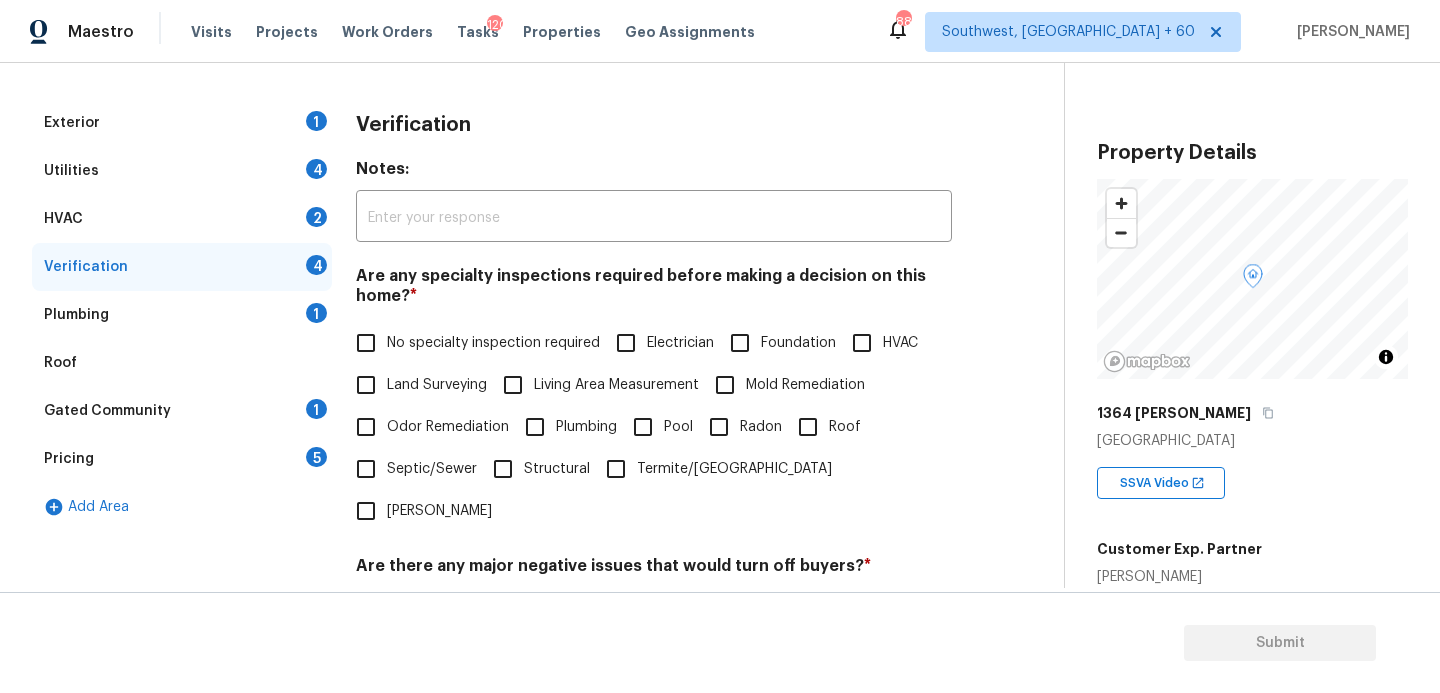 scroll, scrollTop: 311, scrollLeft: 0, axis: vertical 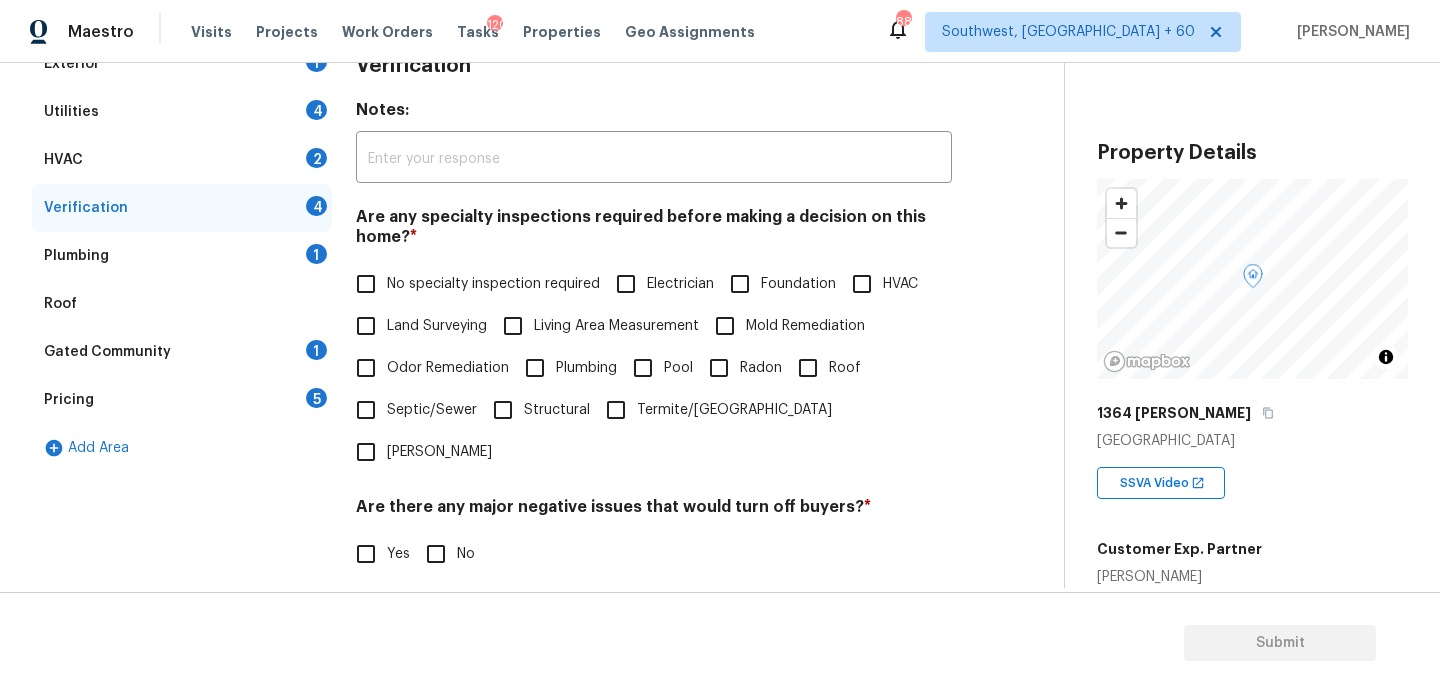 click on "Roof" at bounding box center (808, 368) 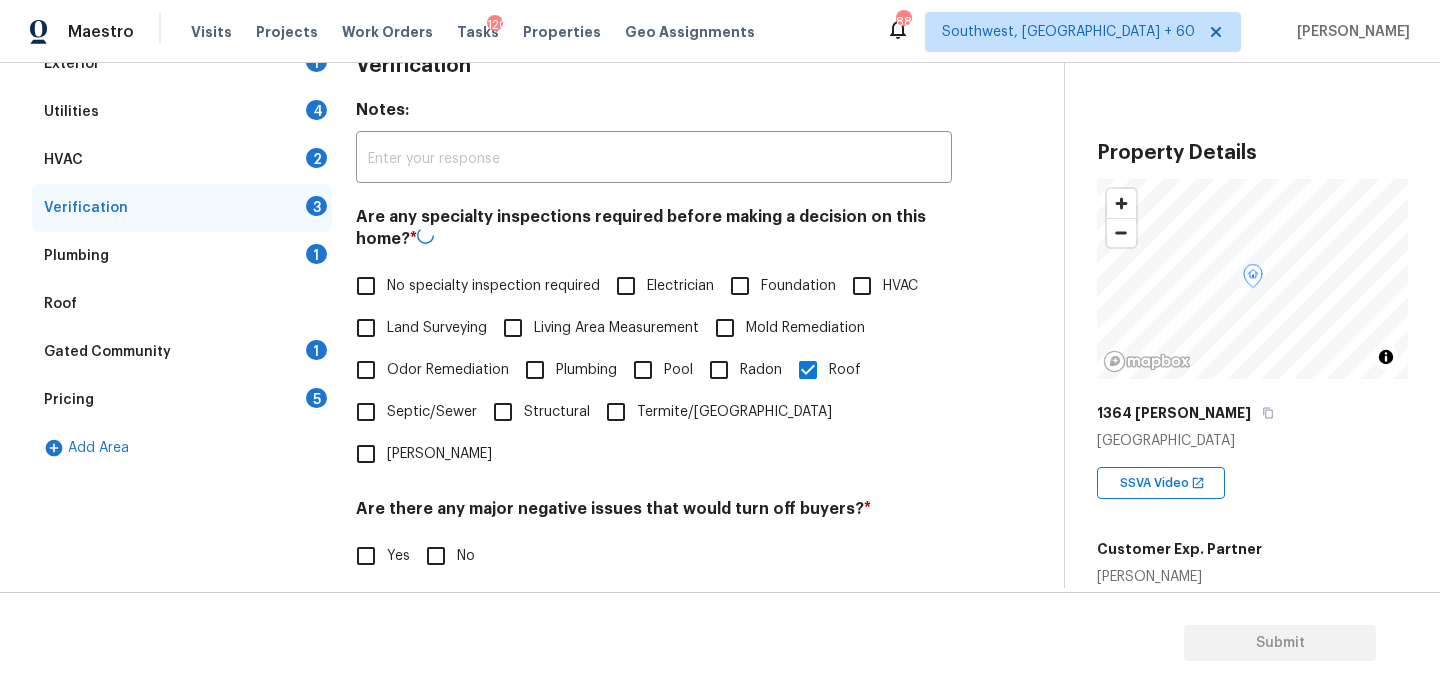 click on "HVAC" at bounding box center [862, 286] 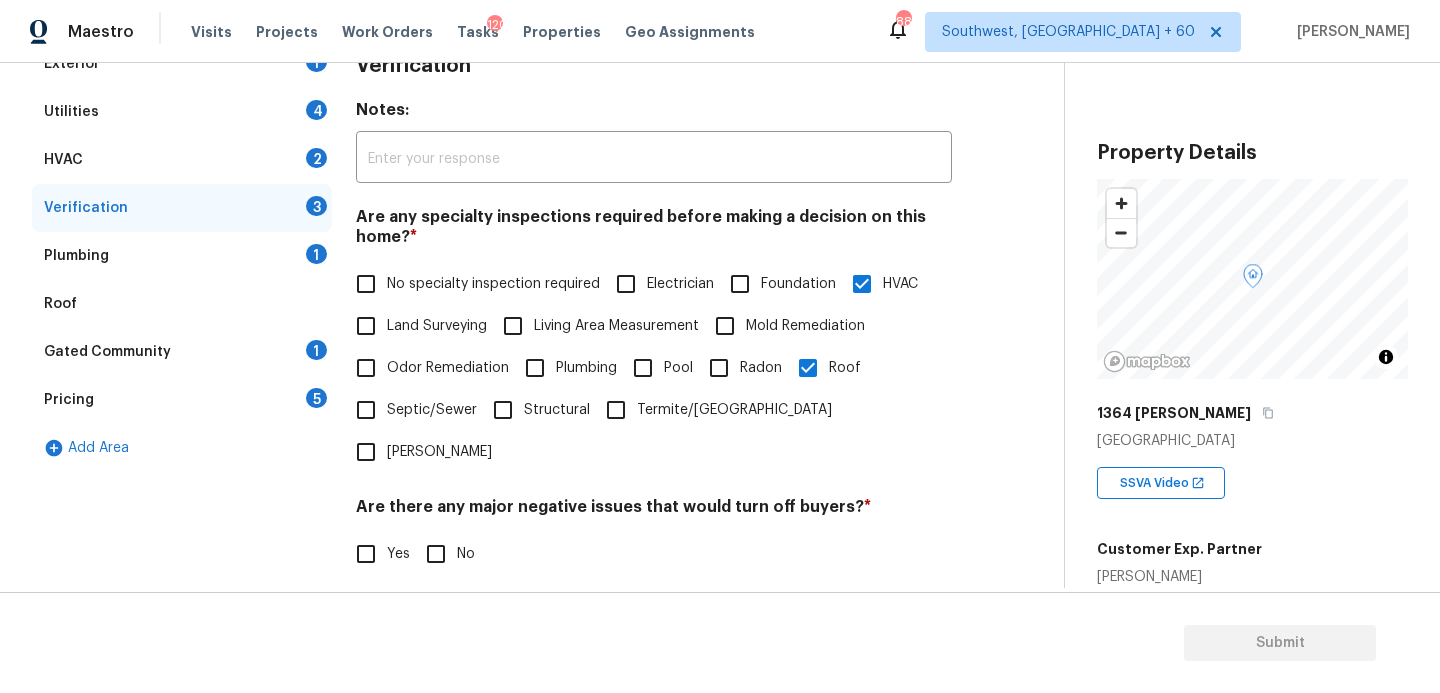 scroll, scrollTop: 510, scrollLeft: 0, axis: vertical 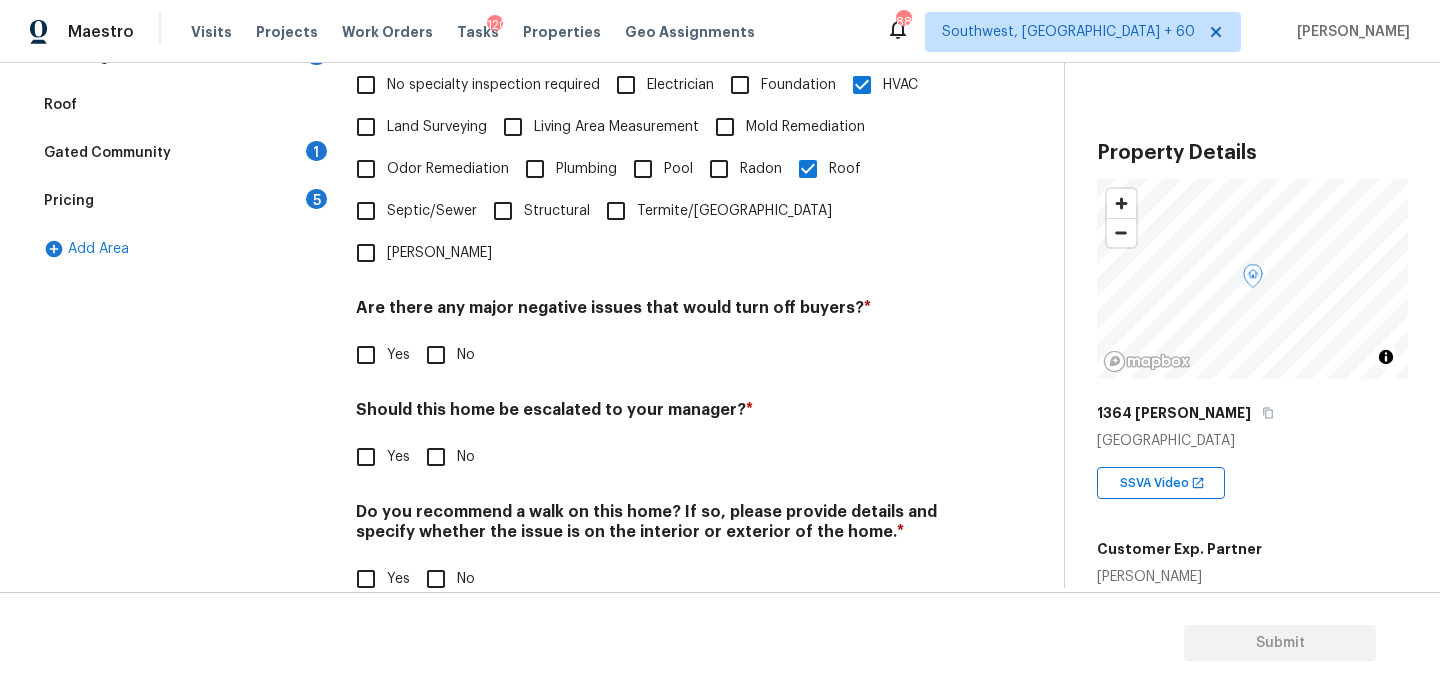 click on "No" at bounding box center (436, 355) 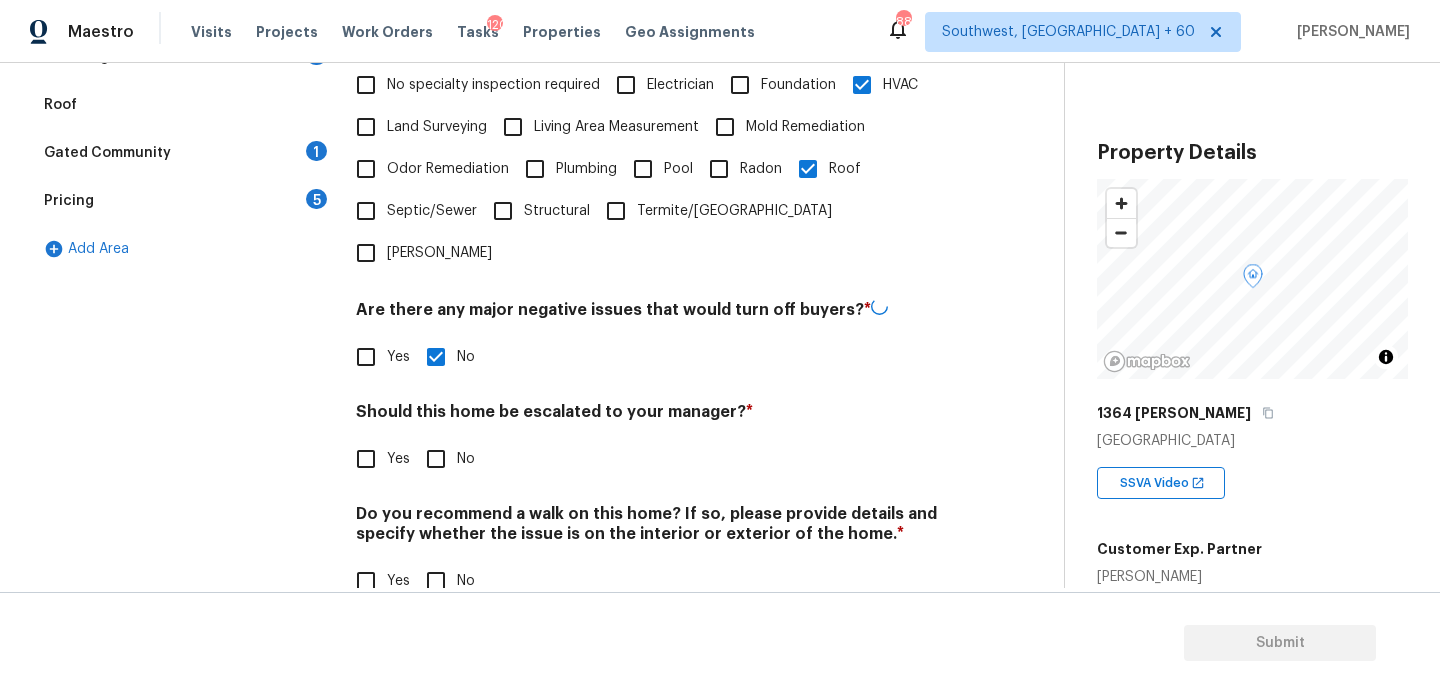 click on "Do you recommend a walk on this home? If so, please provide details and specify whether the issue is on the interior or exterior of the home.  *" at bounding box center [654, 528] 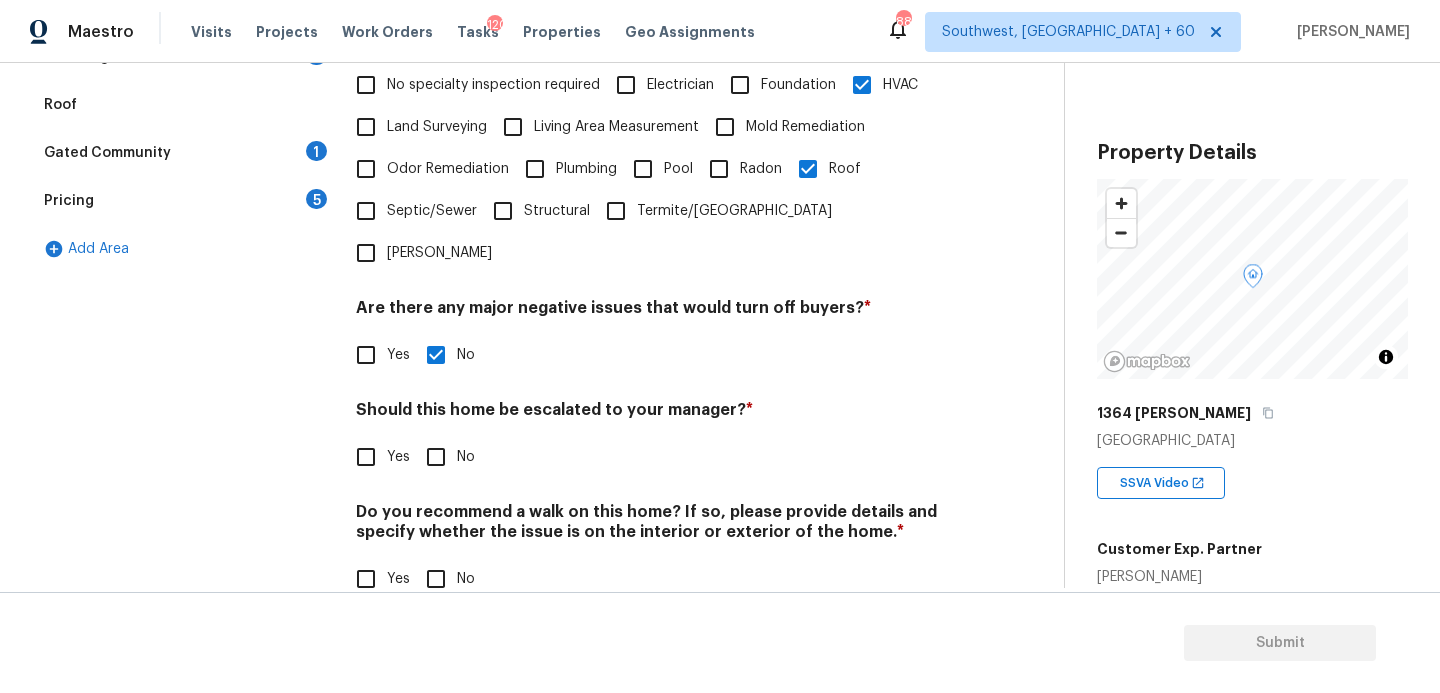 click on "No" at bounding box center (436, 579) 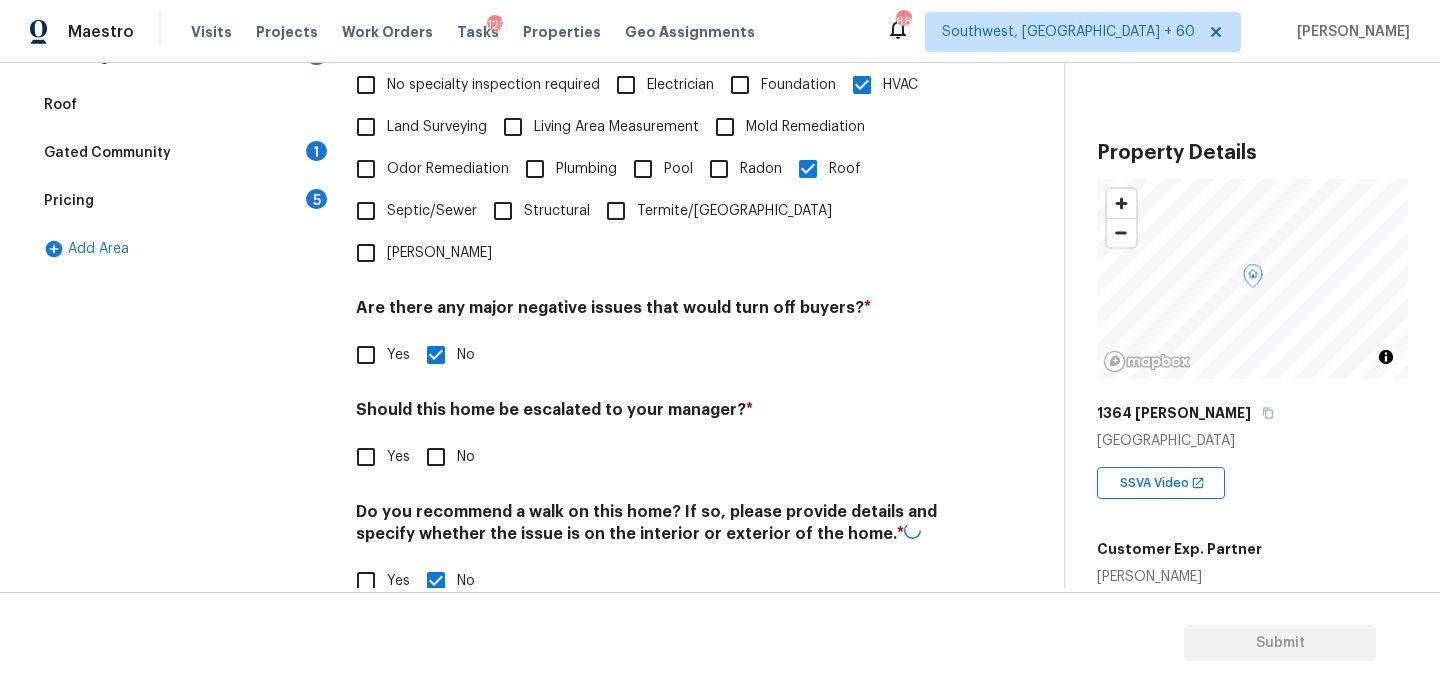click on "Verification Notes: ​ Are any specialty inspections required before making a decision on this home?  * No specialty inspection required Electrician Foundation HVAC Land Surveying Living Area Measurement Mold Remediation Odor Remediation Plumbing Pool Radon Roof Septic/Sewer Structural Termite/Pest Wells Are there any major negative issues that would turn off buyers?  * Yes No Should this home be escalated to your manager?  * Yes No Do you recommend a walk on this home? If so, please provide details and specify whether the issue is on the interior or exterior of the home.  * Yes No" at bounding box center [654, 233] 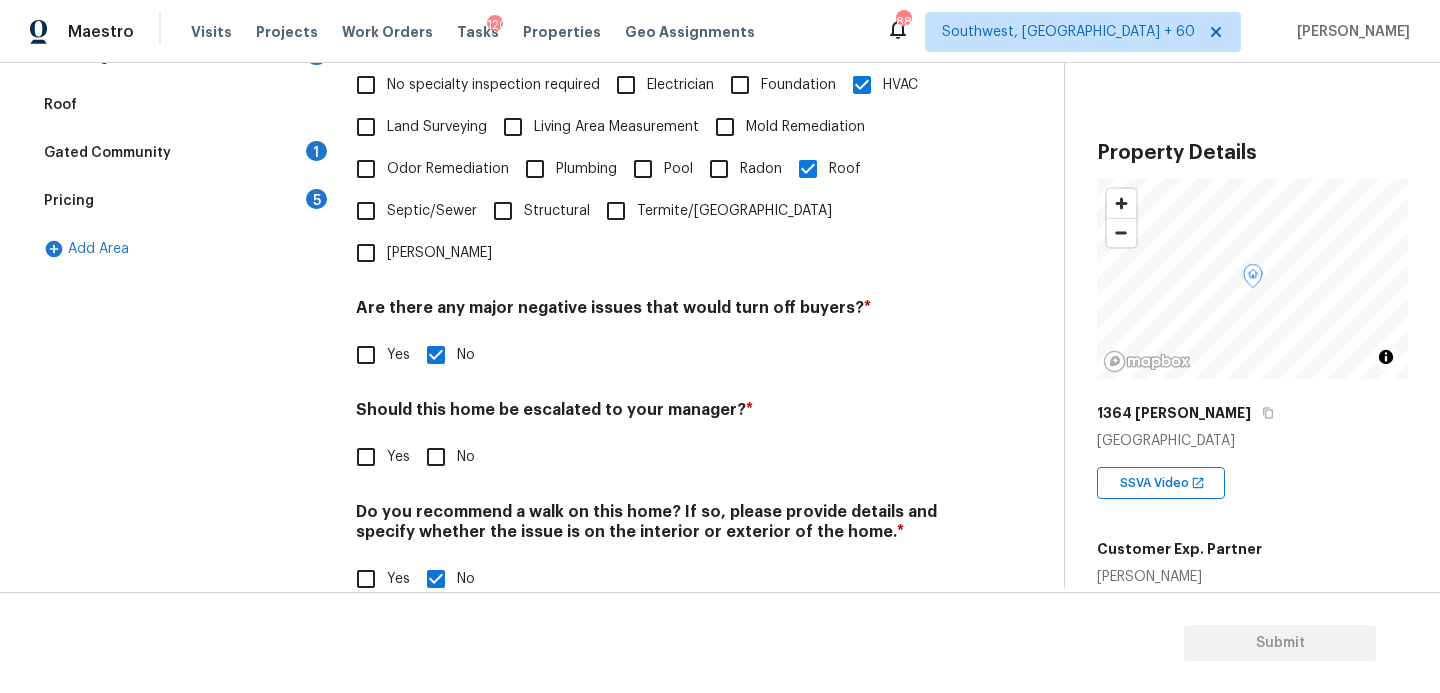 click on "Yes" at bounding box center [366, 457] 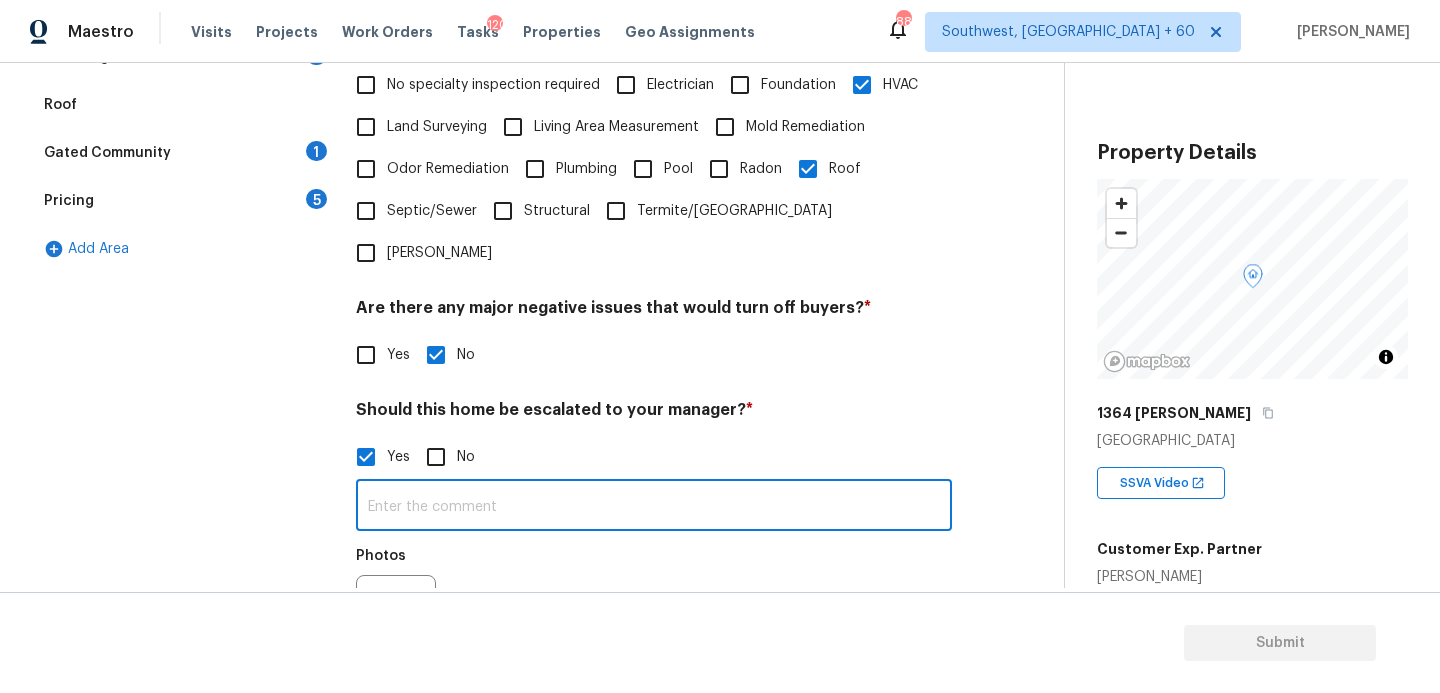 click at bounding box center (654, 507) 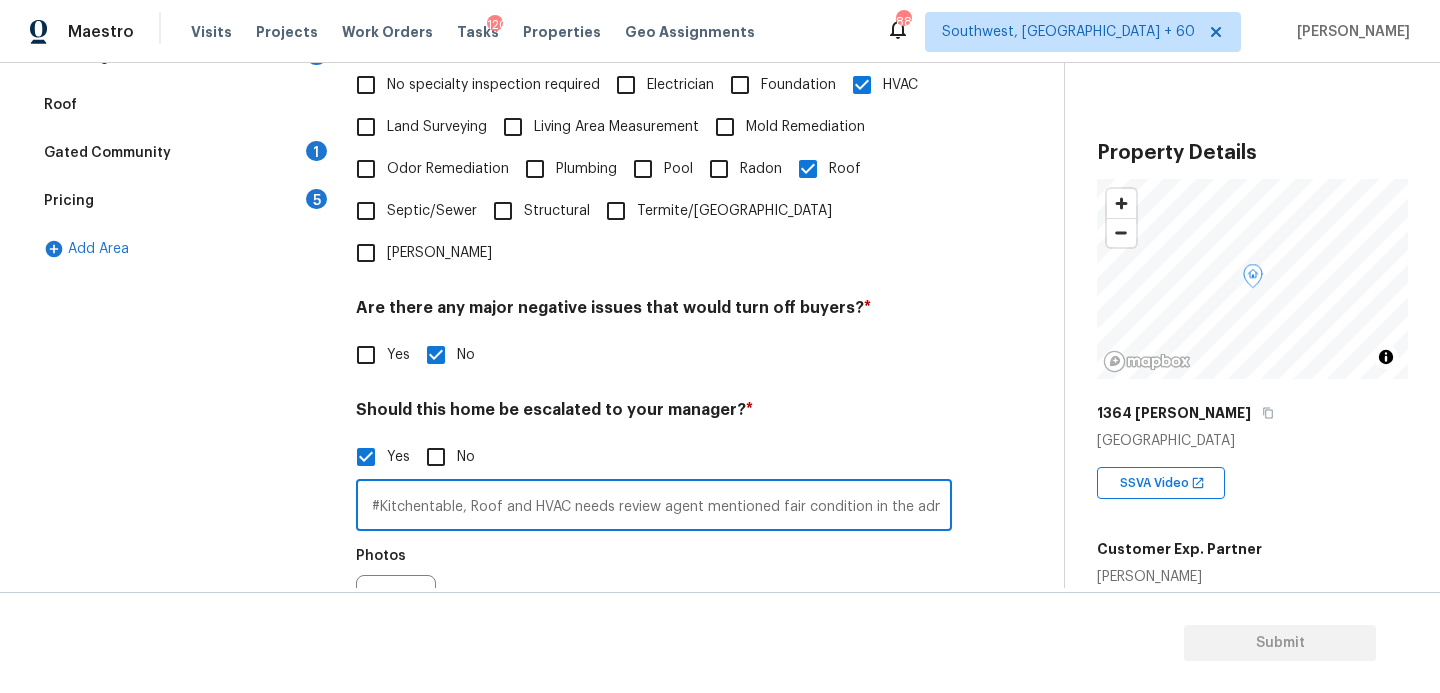 scroll, scrollTop: 0, scrollLeft: 74, axis: horizontal 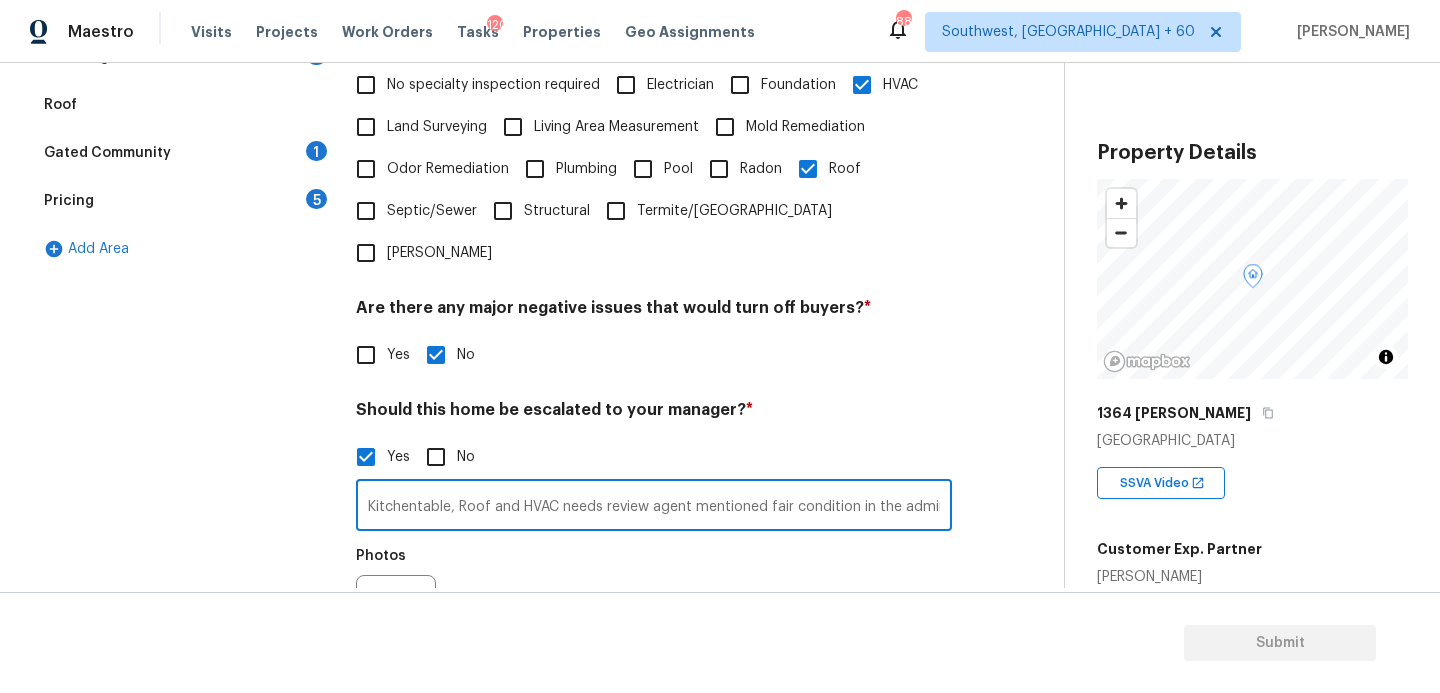 type on "ALA Pilot, #Kitchentable, Roof and HVAC needs review agent mentioned fair condition in the admin" 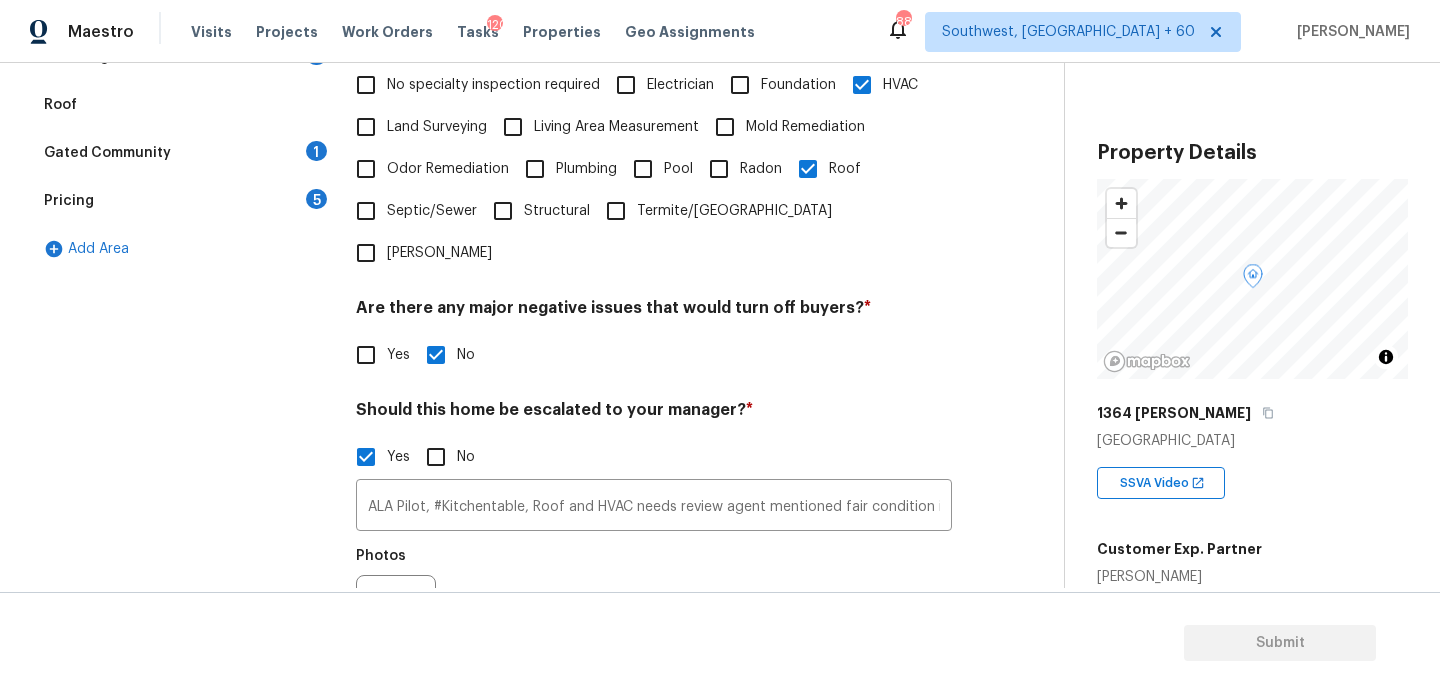 scroll, scrollTop: 685, scrollLeft: 0, axis: vertical 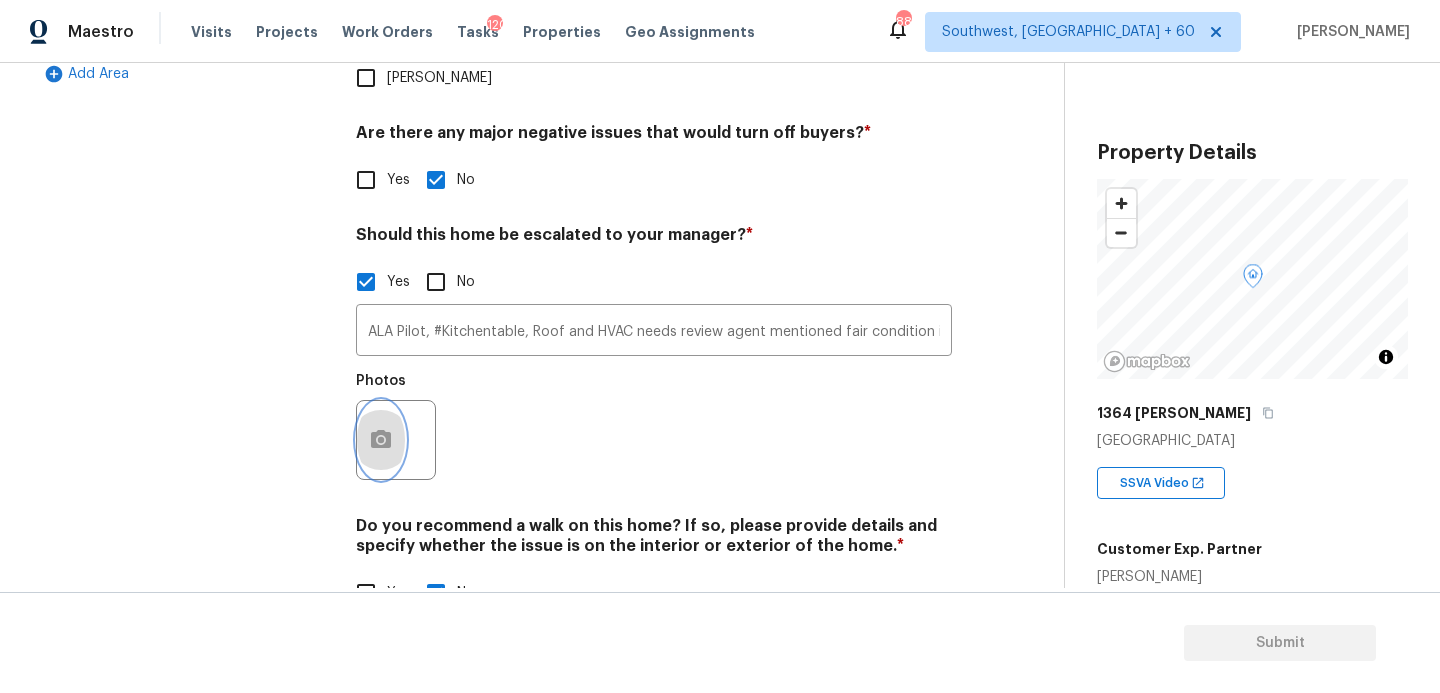 click 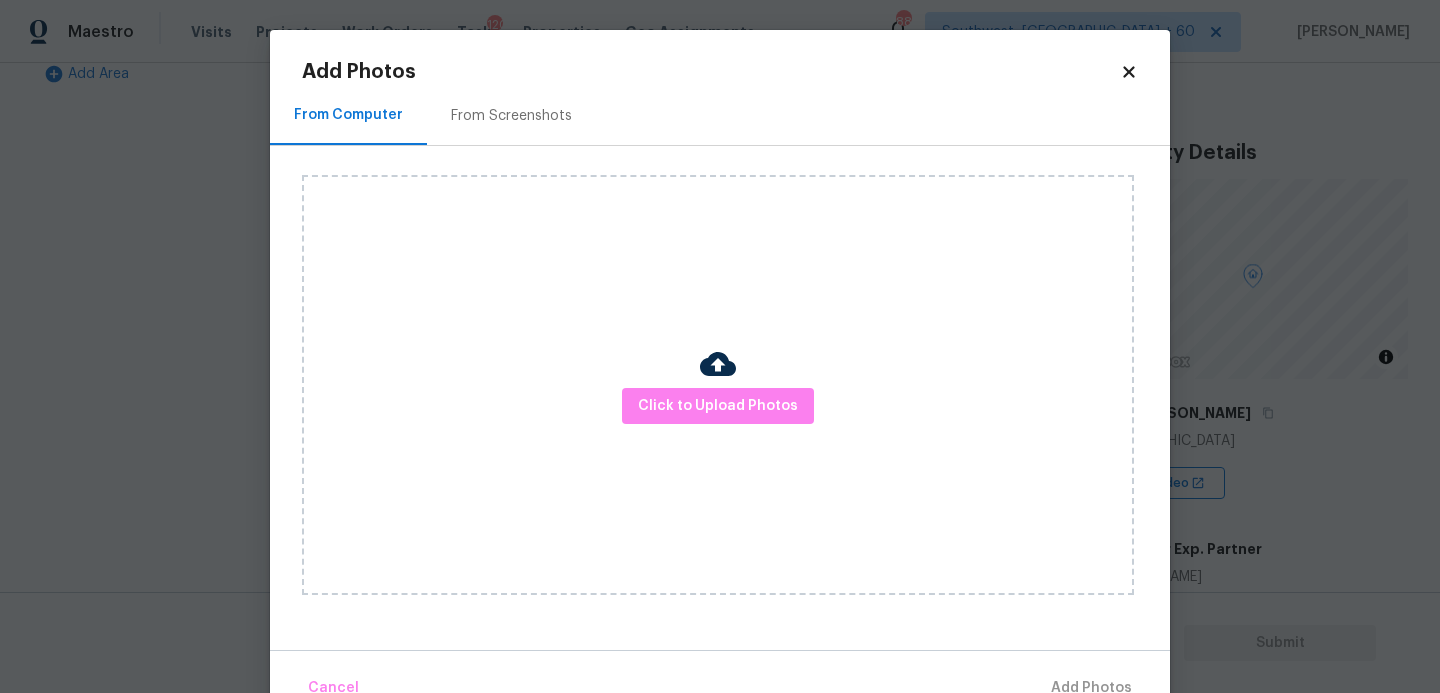 click on "Click to Upload Photos" at bounding box center (718, 385) 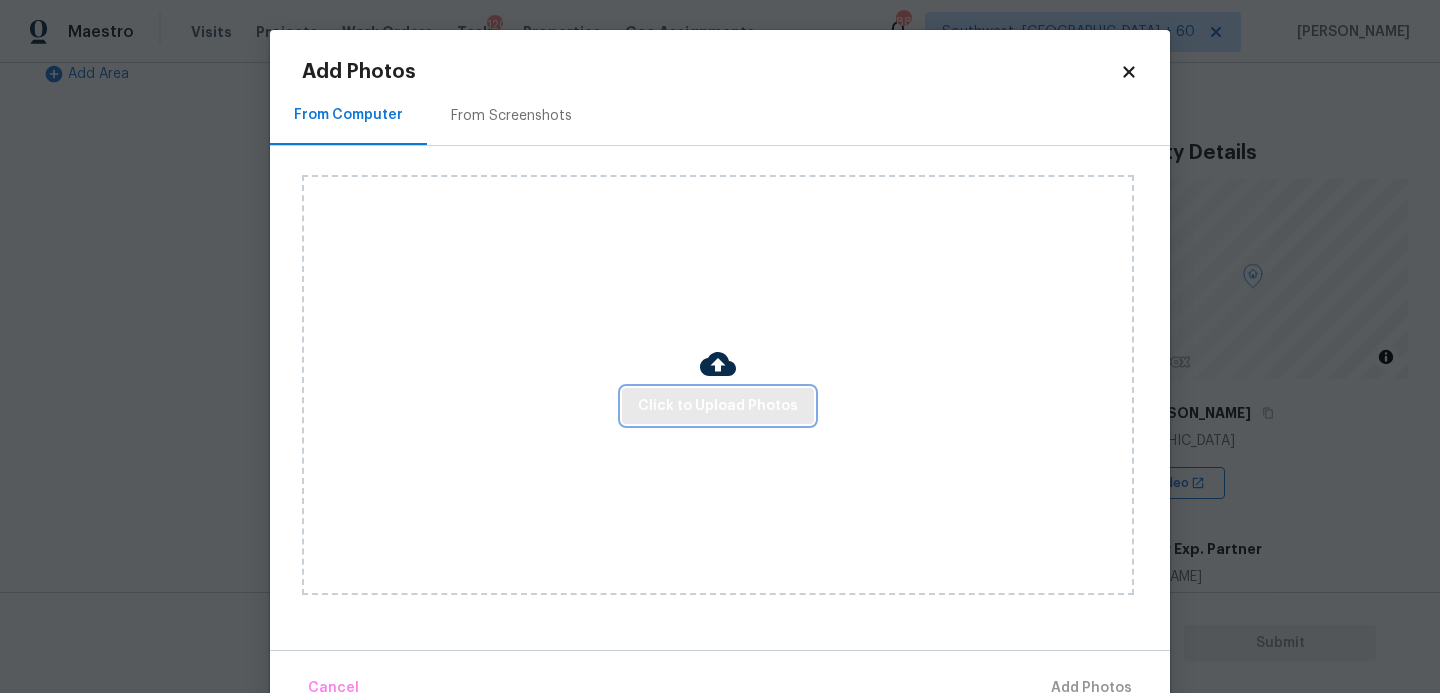 click on "Click to Upload Photos" at bounding box center [718, 406] 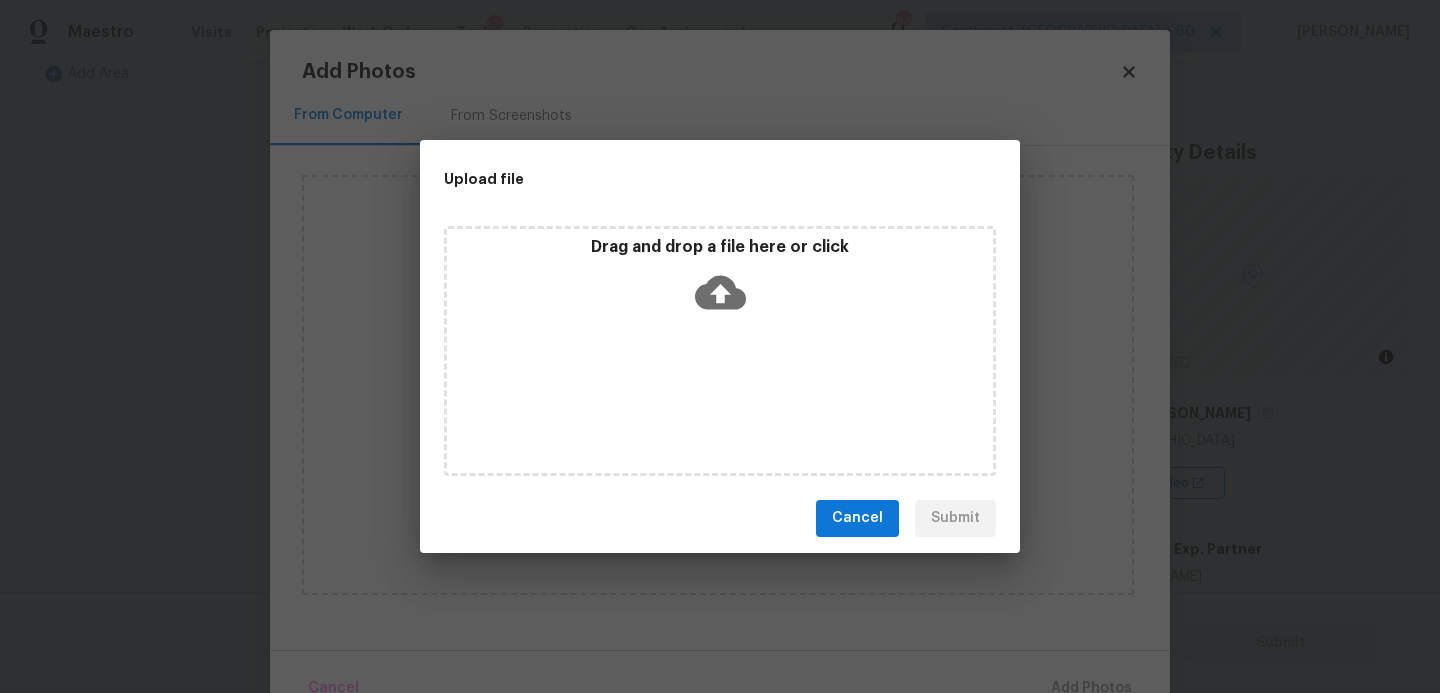 click 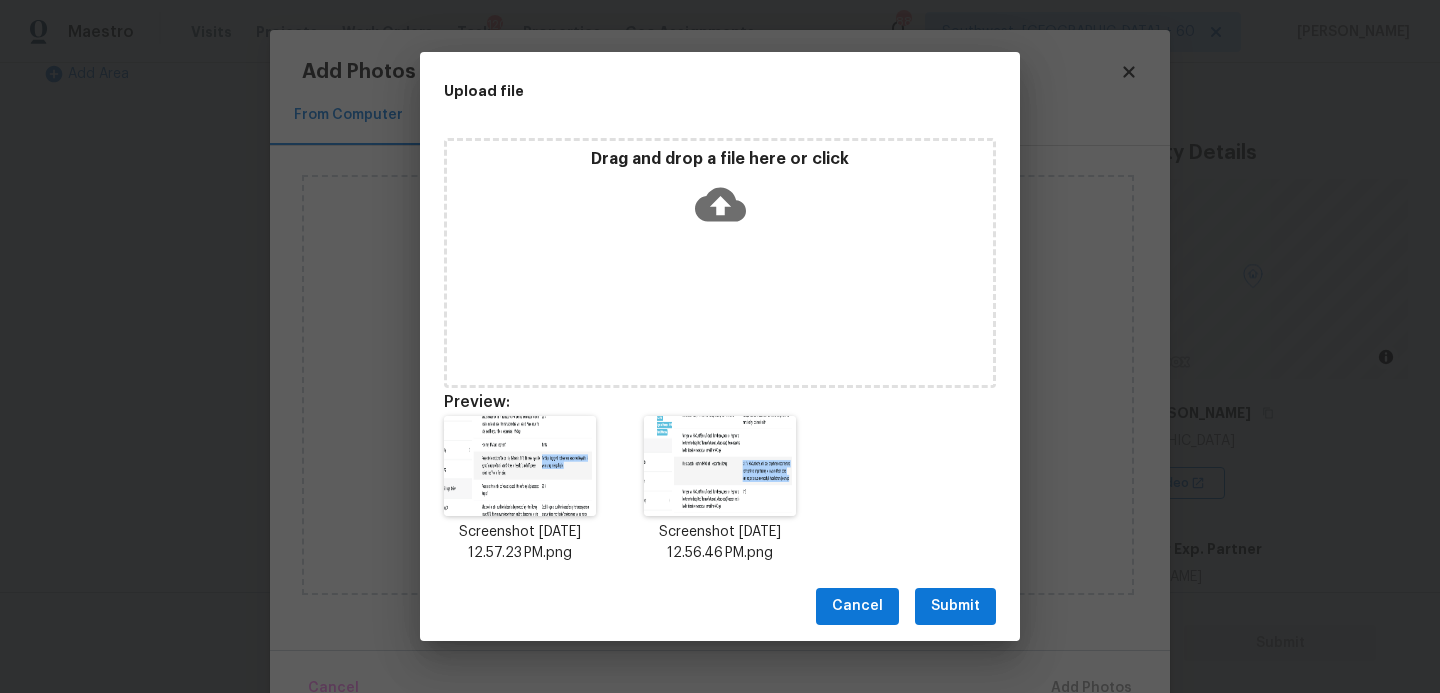 click on "Submit" at bounding box center [955, 606] 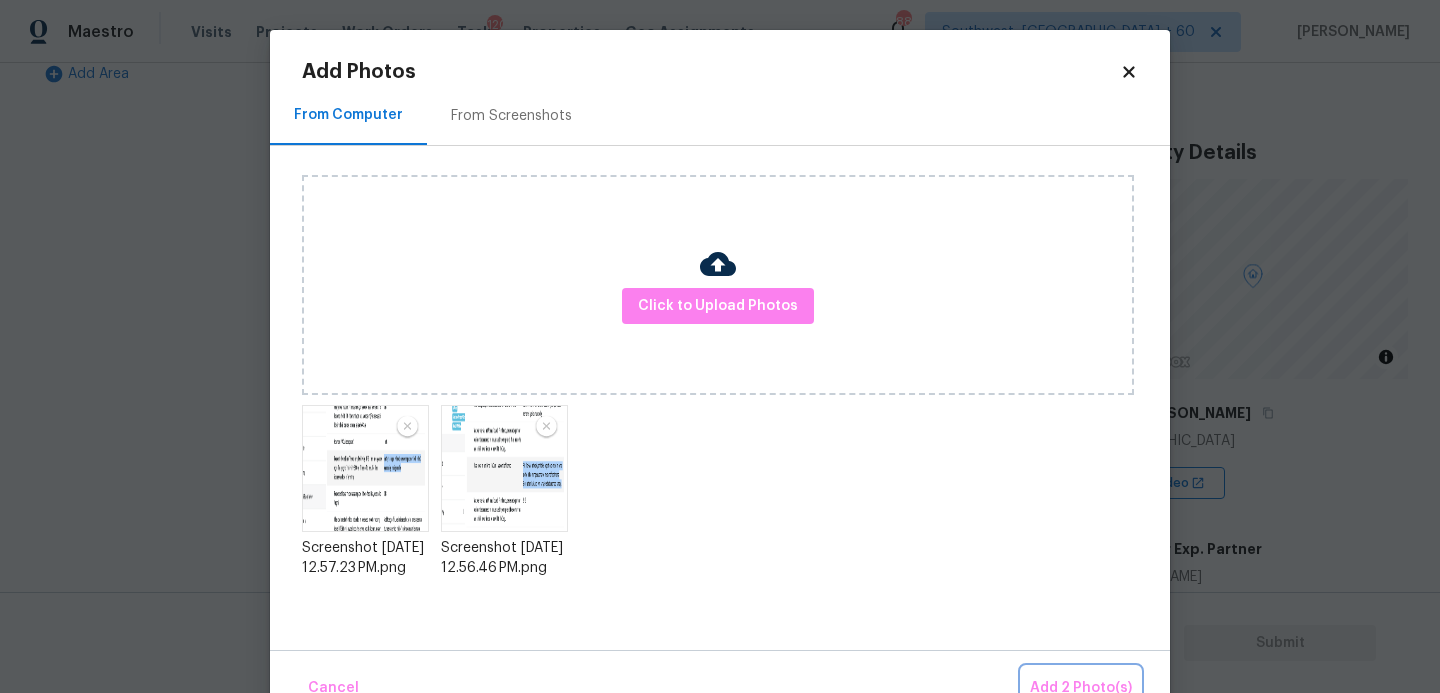 click on "Add 2 Photo(s)" at bounding box center [1081, 688] 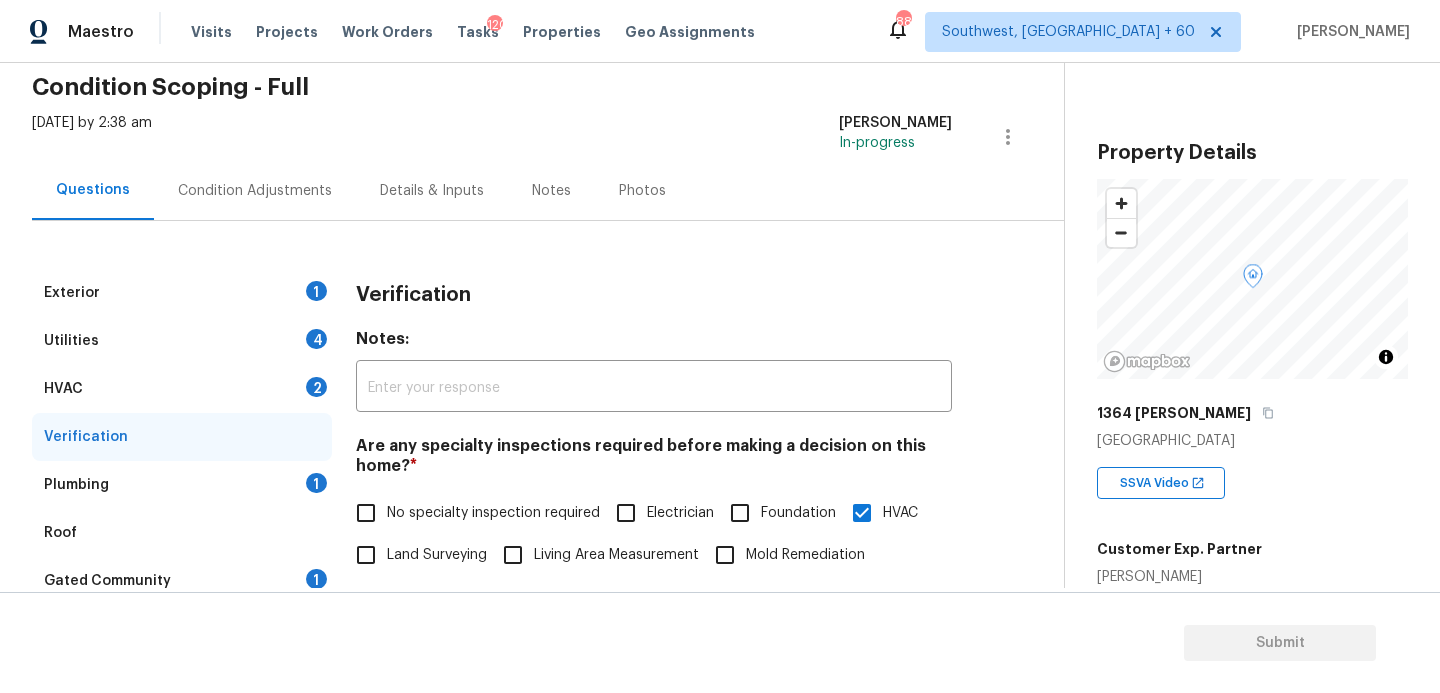 scroll, scrollTop: 197, scrollLeft: 0, axis: vertical 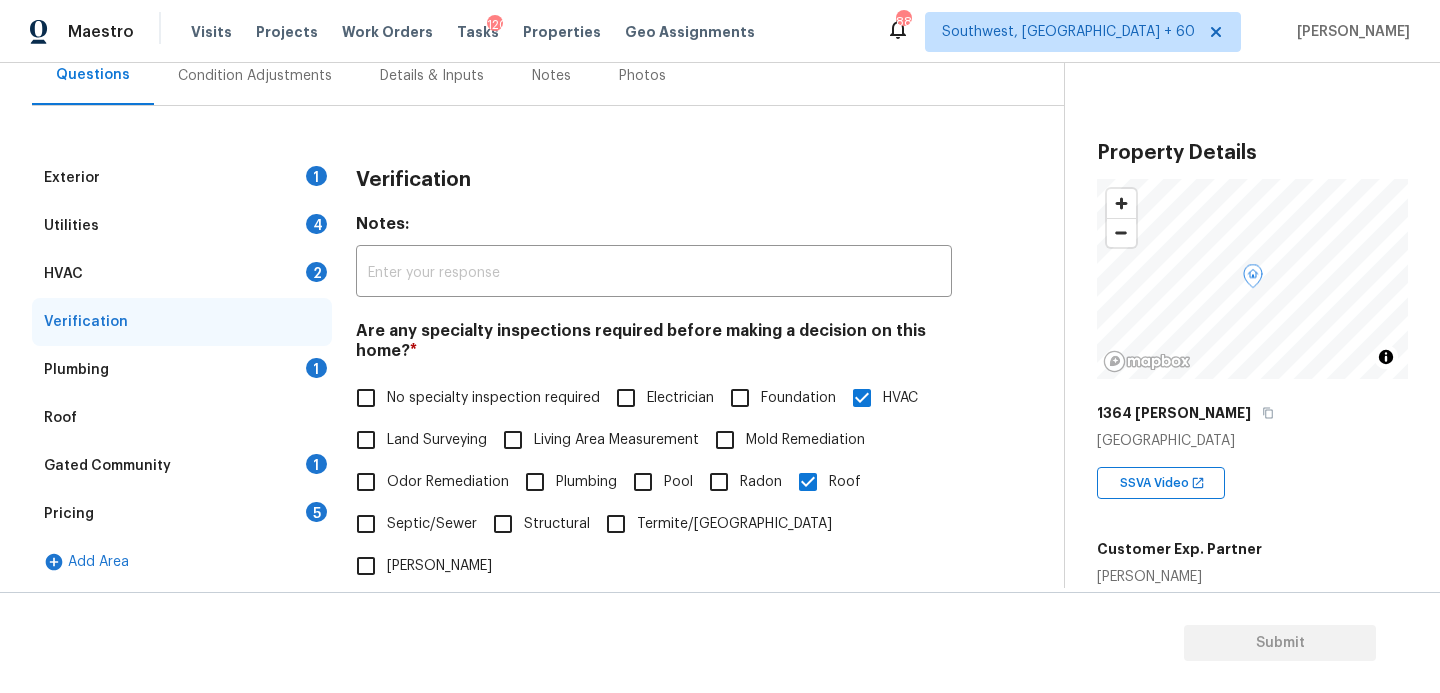 click on "Exterior 1" at bounding box center (182, 178) 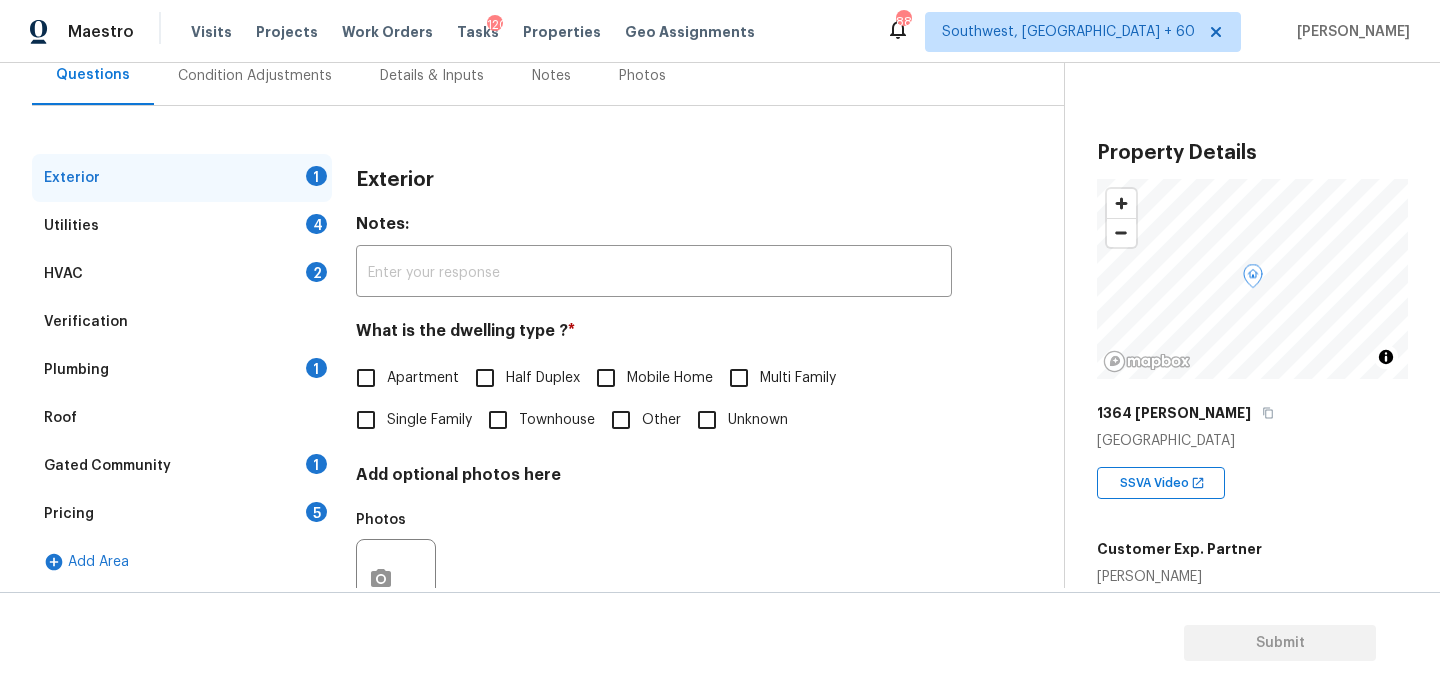 click on "Single Family" at bounding box center (408, 420) 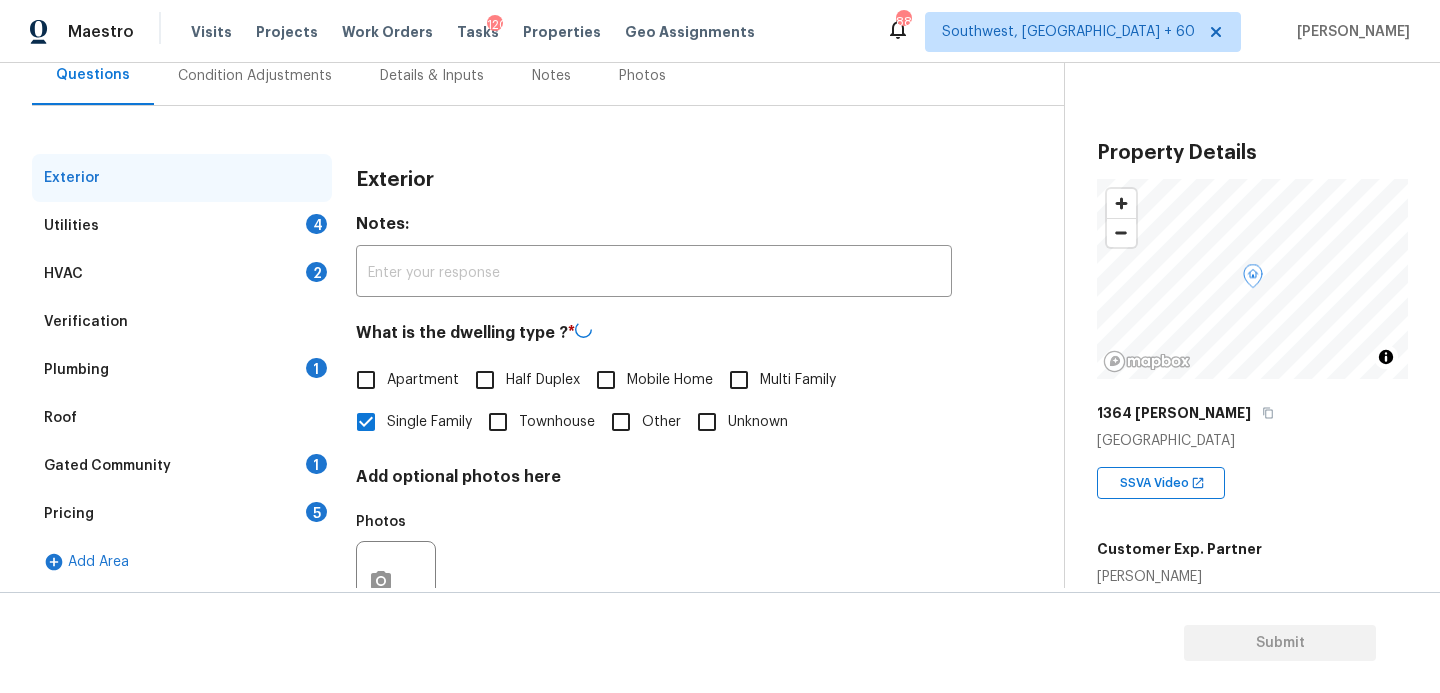 click on "Utilities 4" at bounding box center (182, 226) 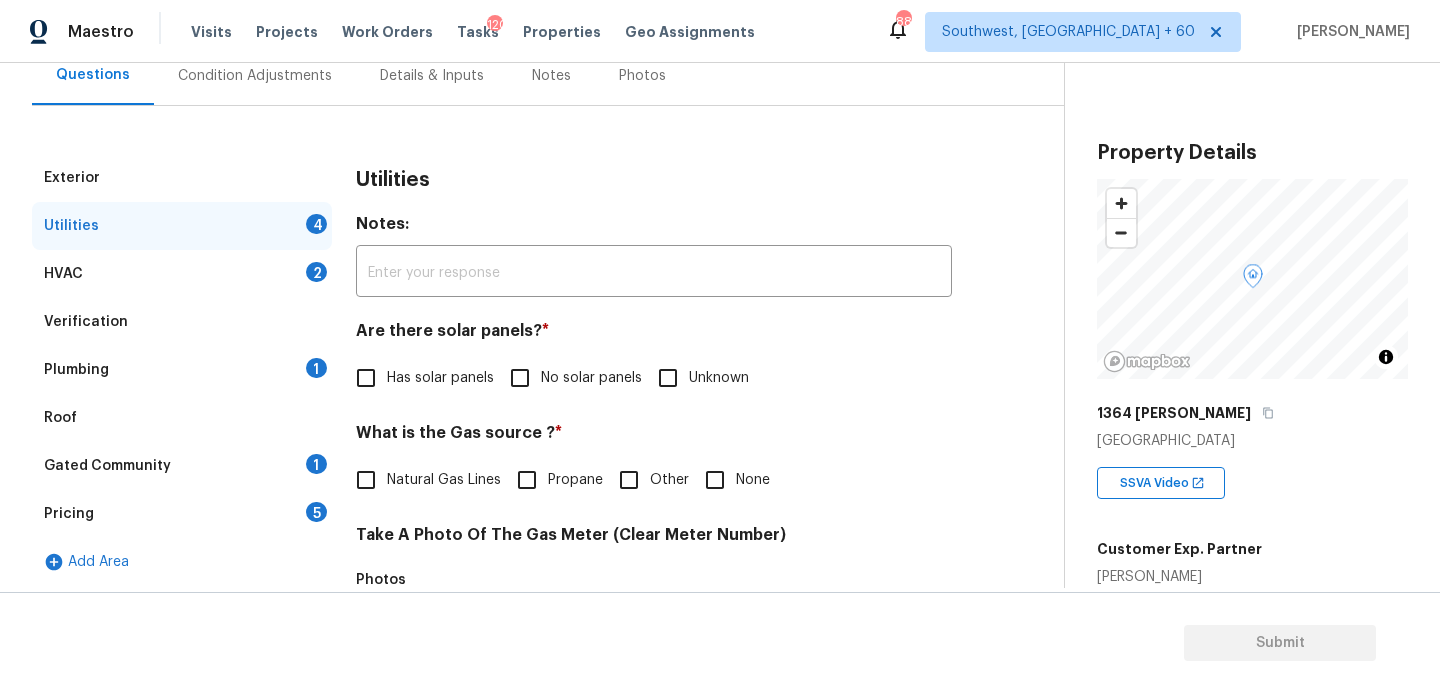 click on "No solar panels" at bounding box center (520, 378) 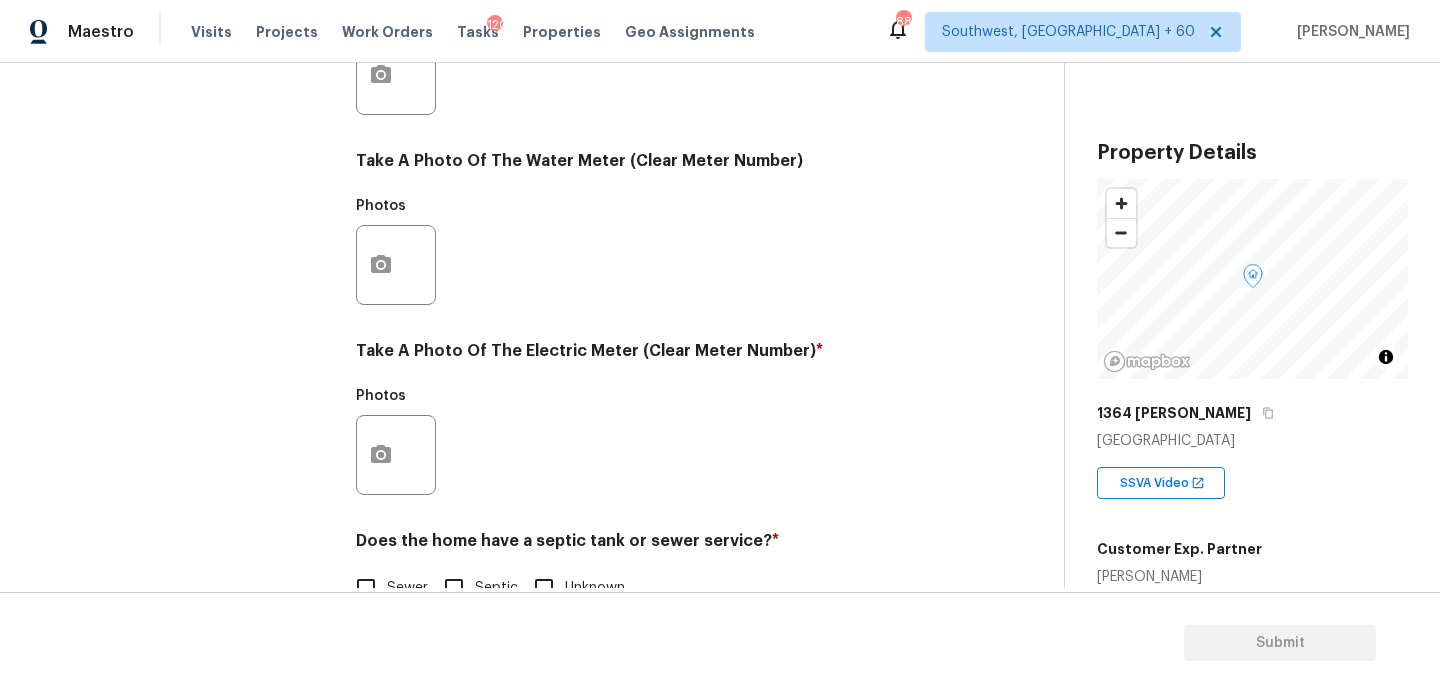 scroll, scrollTop: 812, scrollLeft: 0, axis: vertical 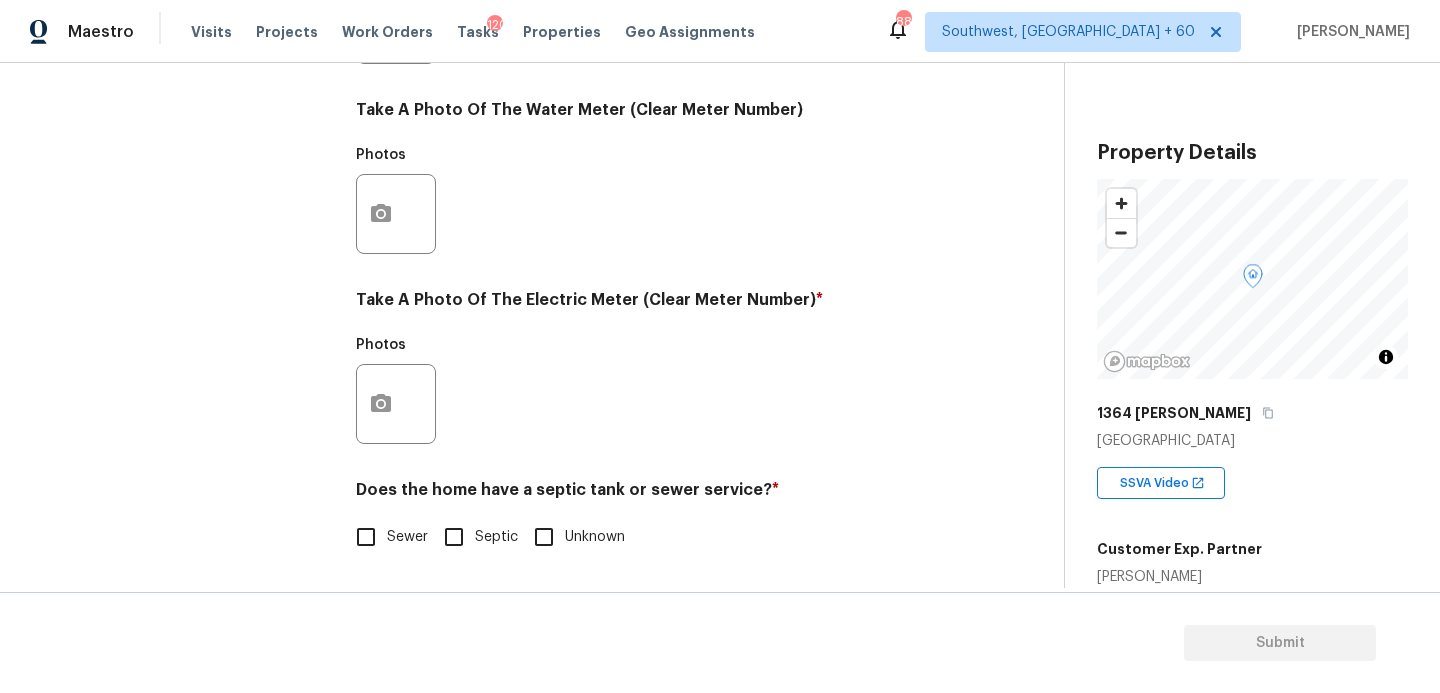 click on "Sewer" at bounding box center [407, 537] 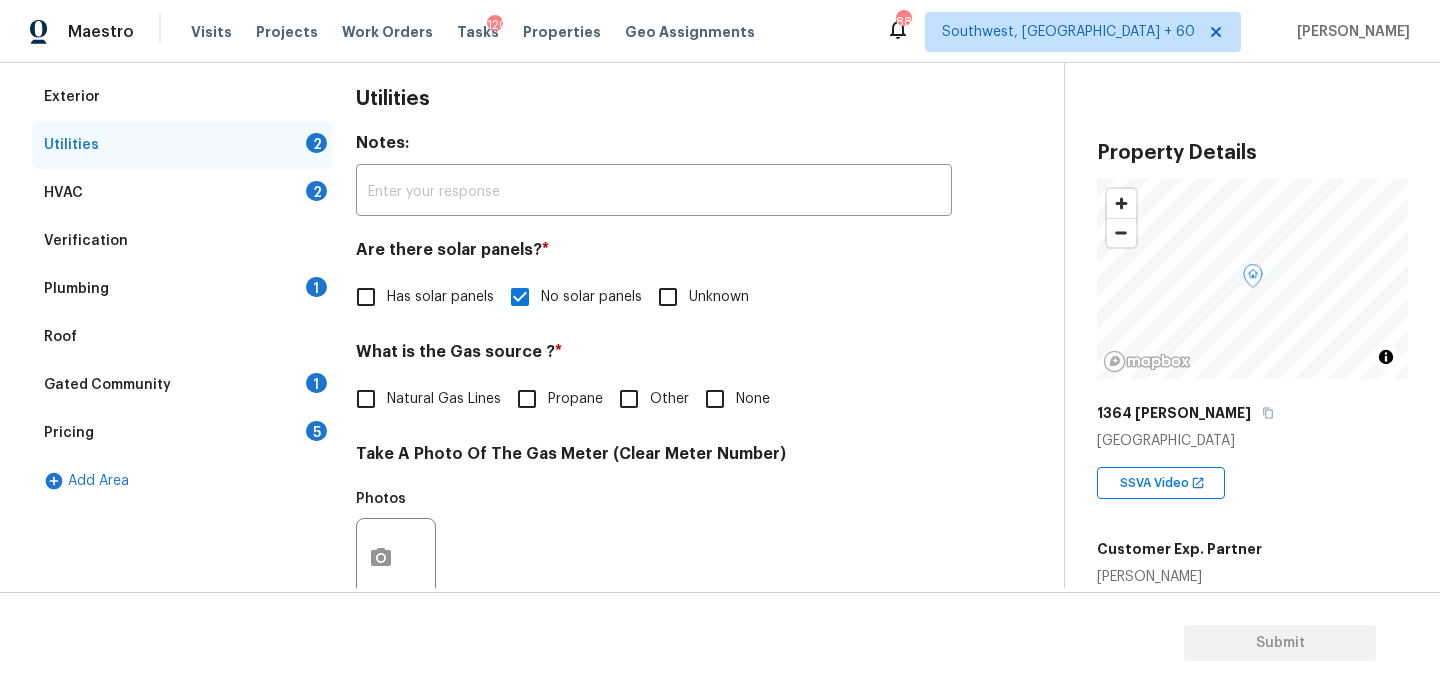 click on "Plumbing 1" at bounding box center [182, 289] 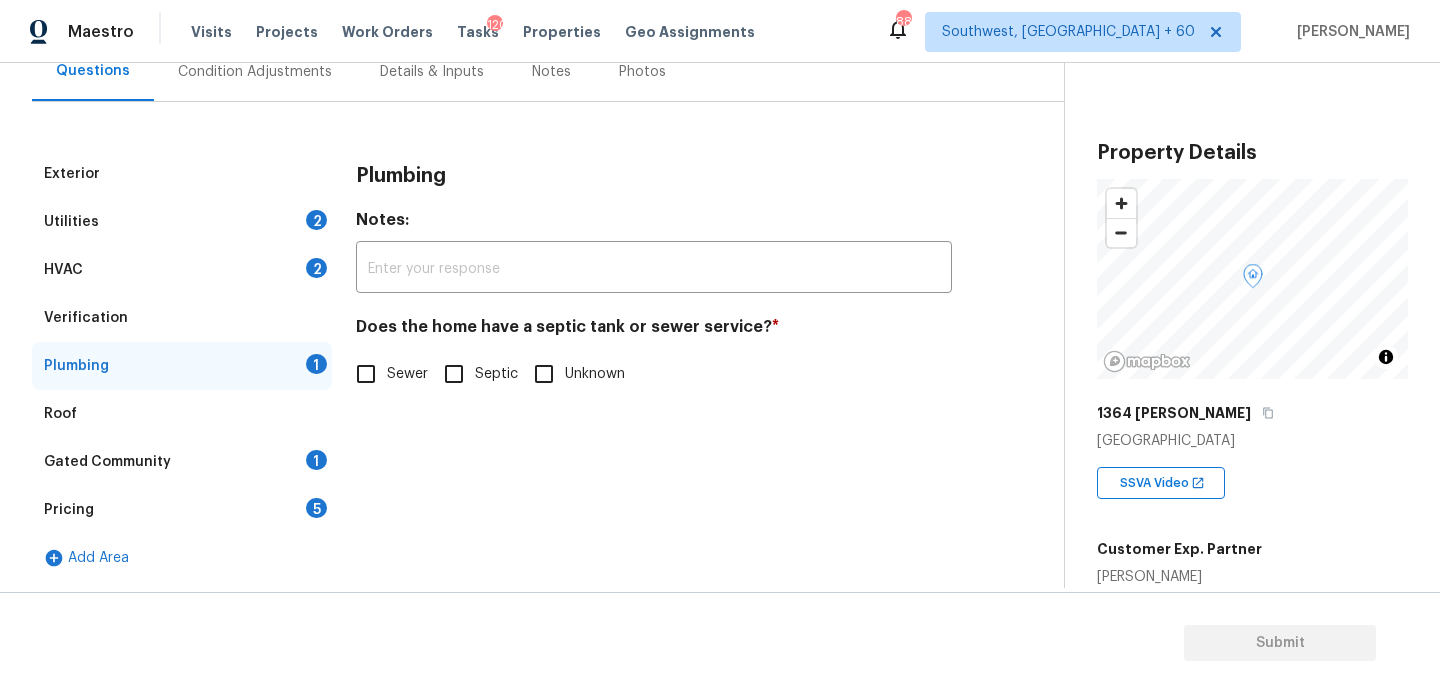 click on "Sewer" at bounding box center (407, 374) 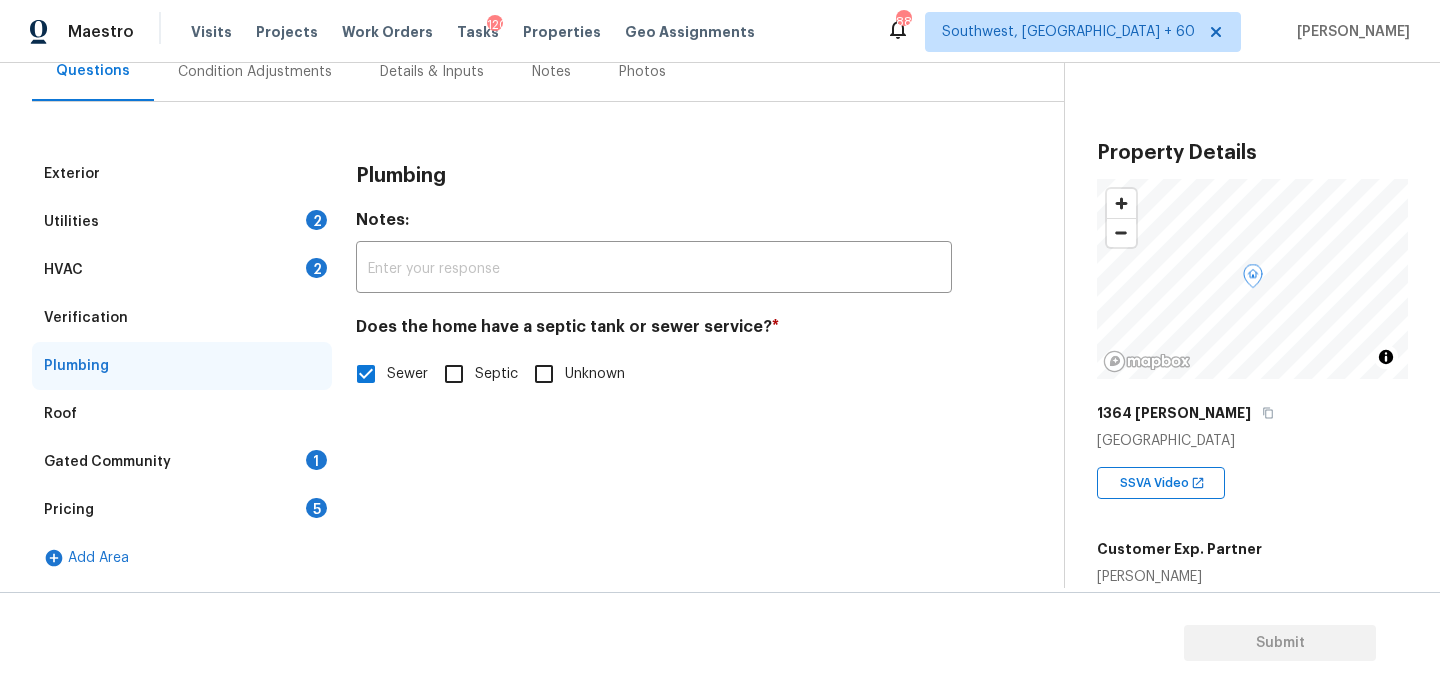click on "Gated Community 1" at bounding box center [182, 462] 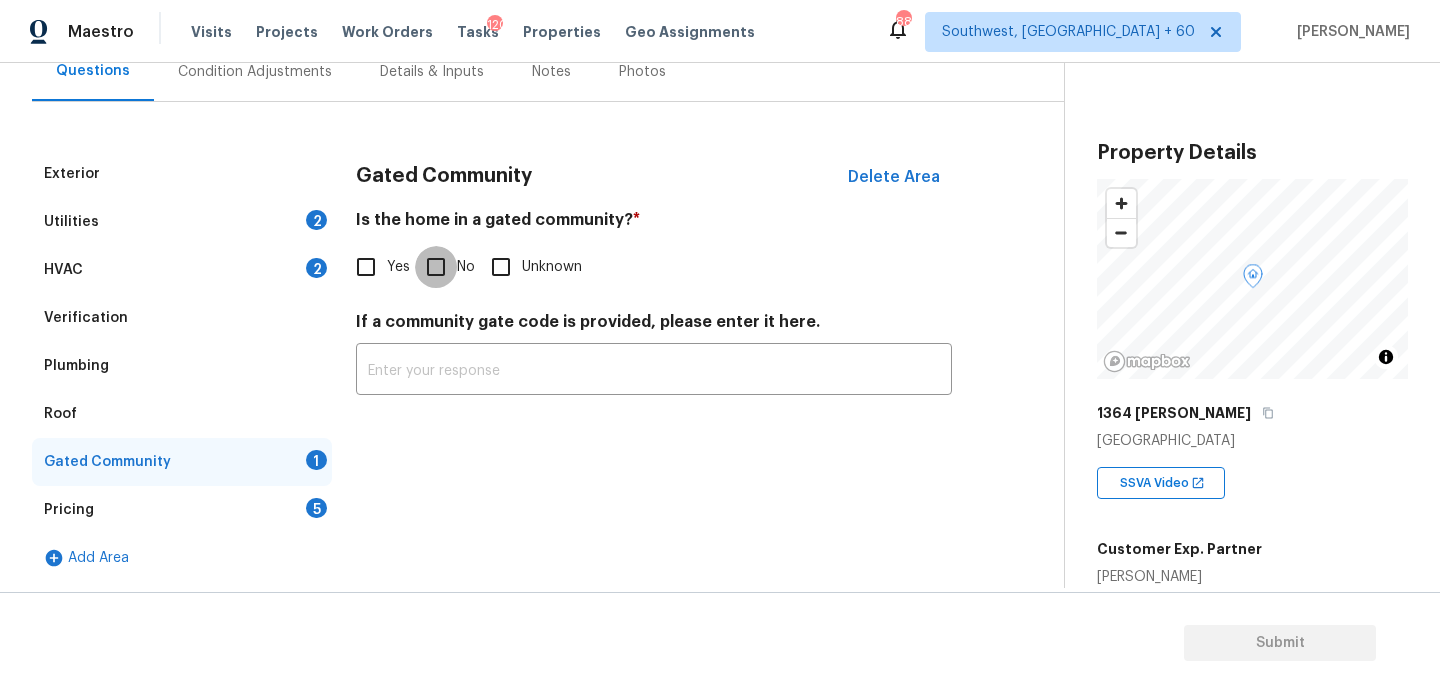 click on "No" at bounding box center [436, 267] 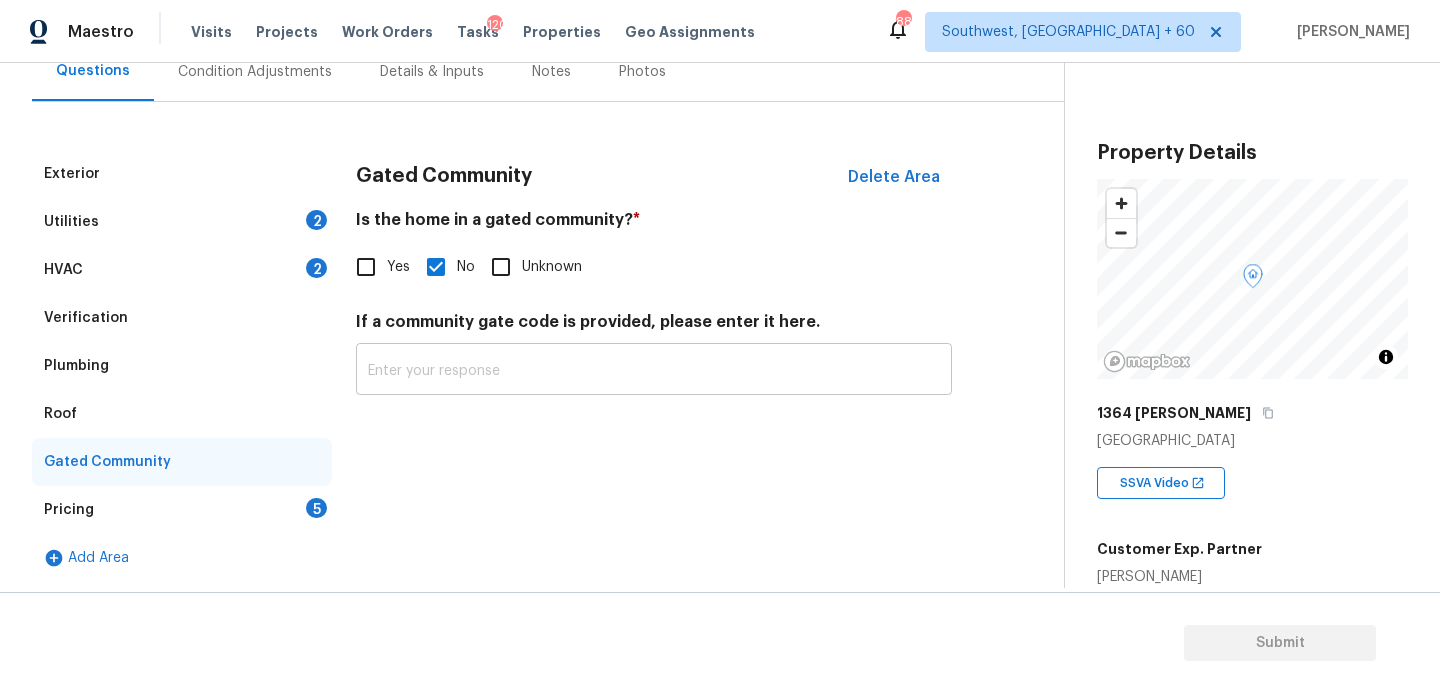 scroll, scrollTop: 46, scrollLeft: 0, axis: vertical 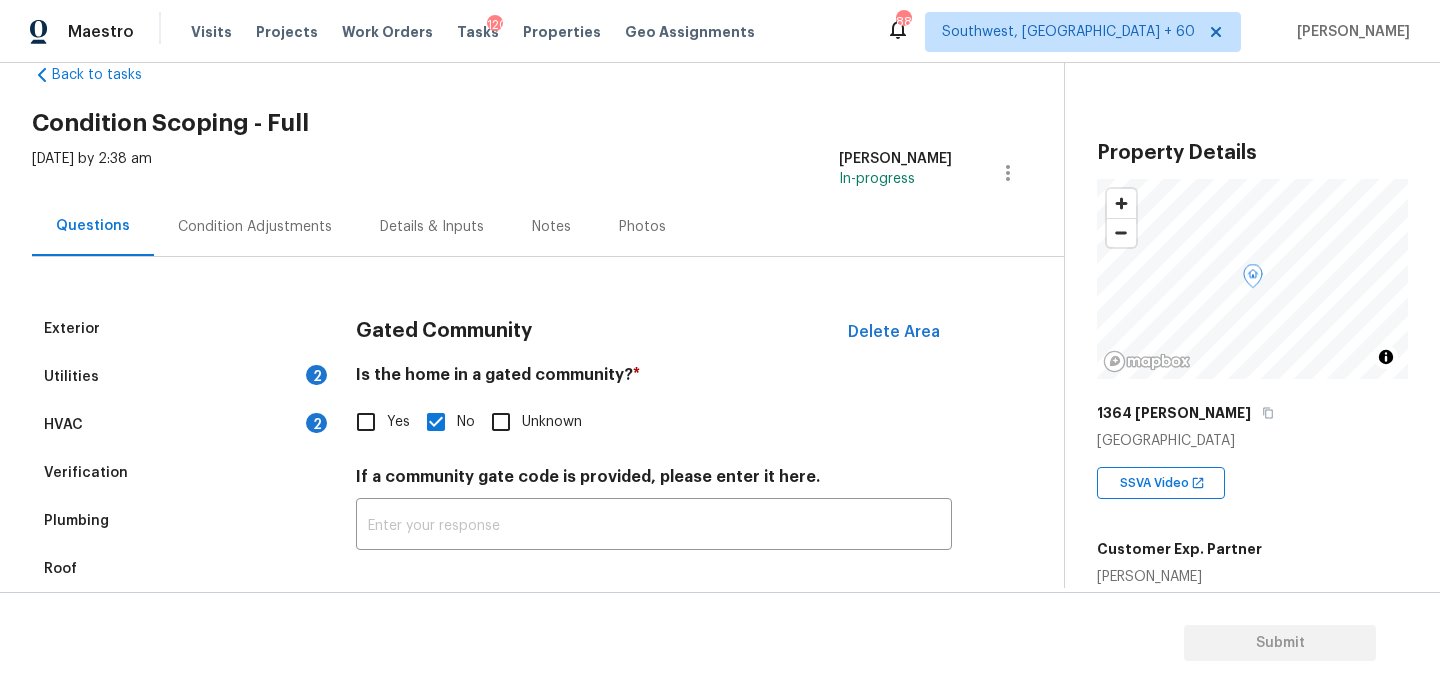 click on "Condition Adjustments" at bounding box center [255, 227] 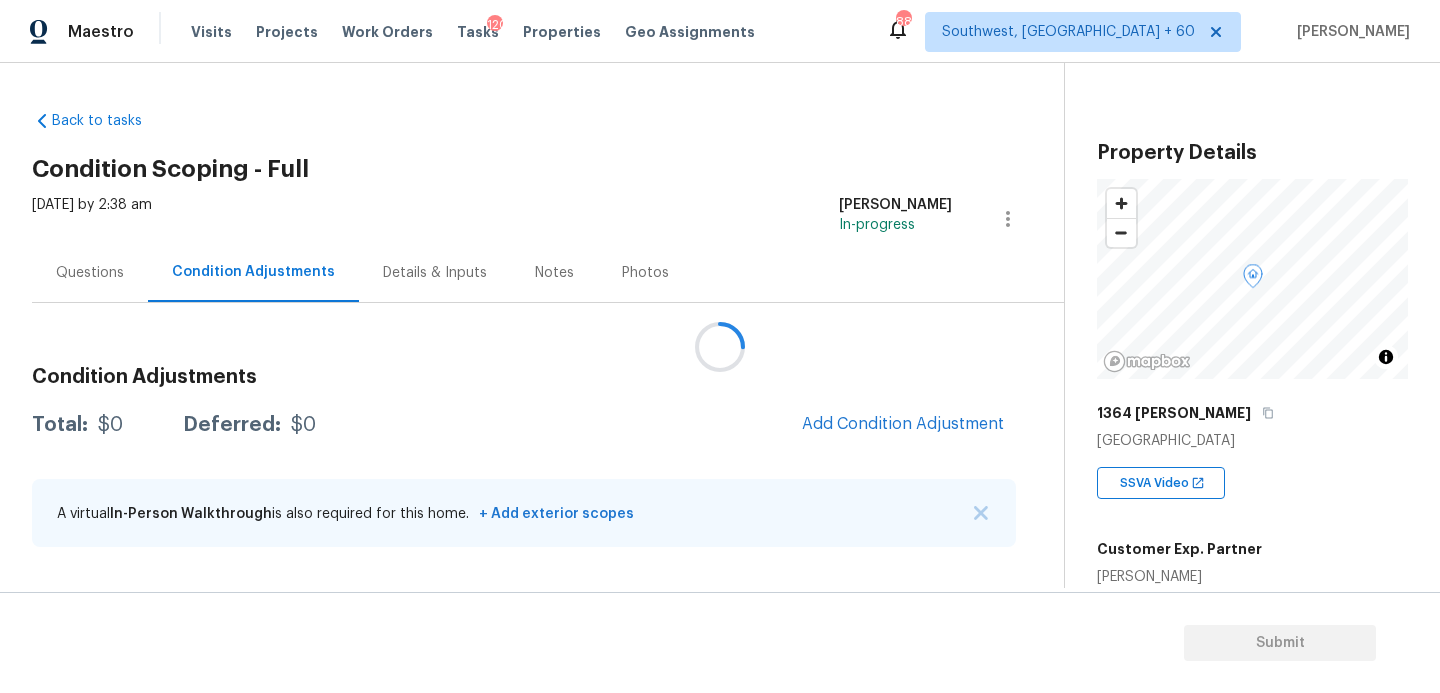 scroll, scrollTop: 0, scrollLeft: 0, axis: both 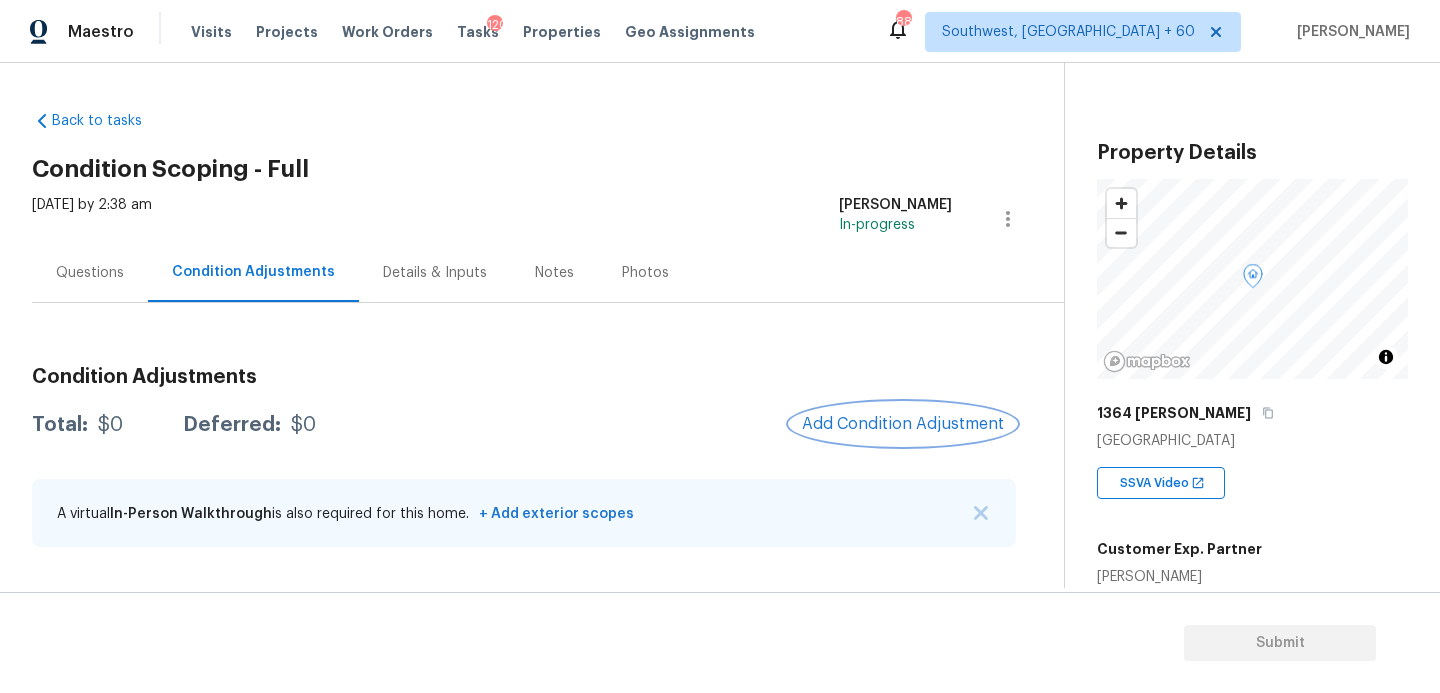 click on "Add Condition Adjustment" at bounding box center (903, 424) 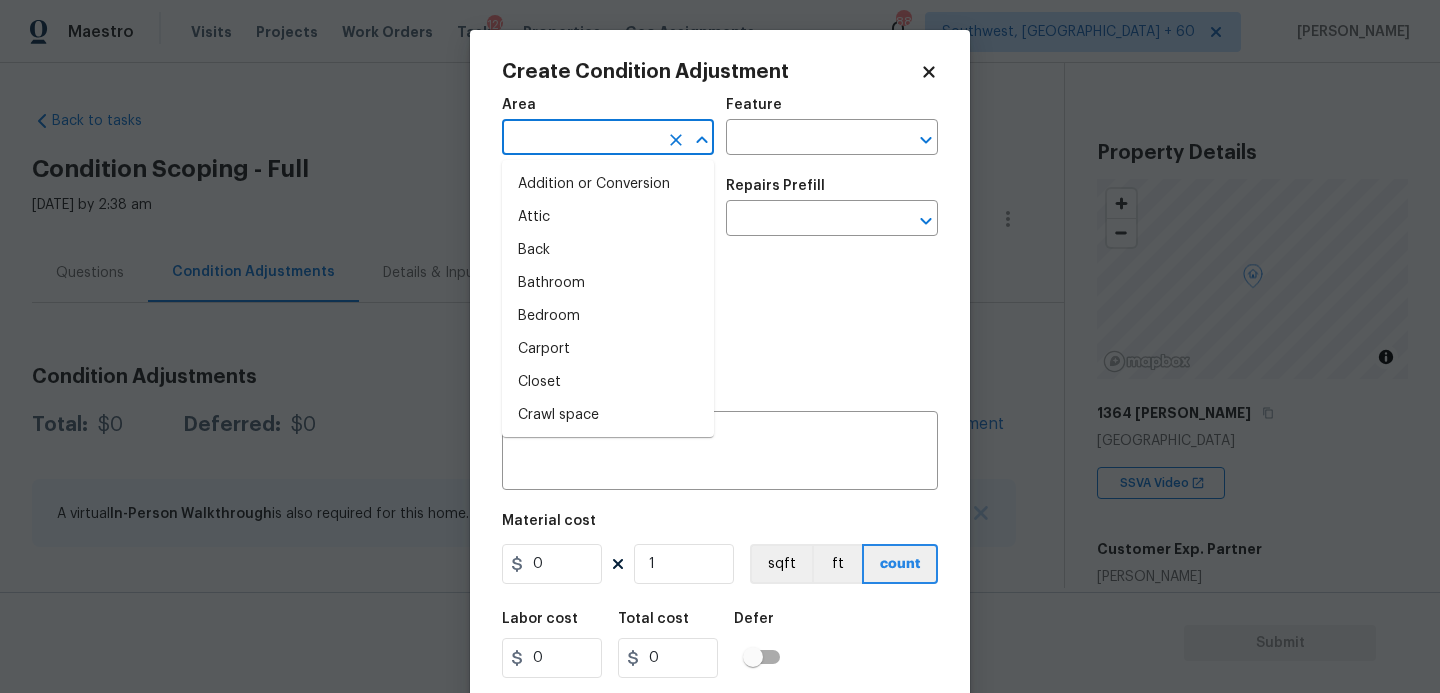 click at bounding box center (580, 139) 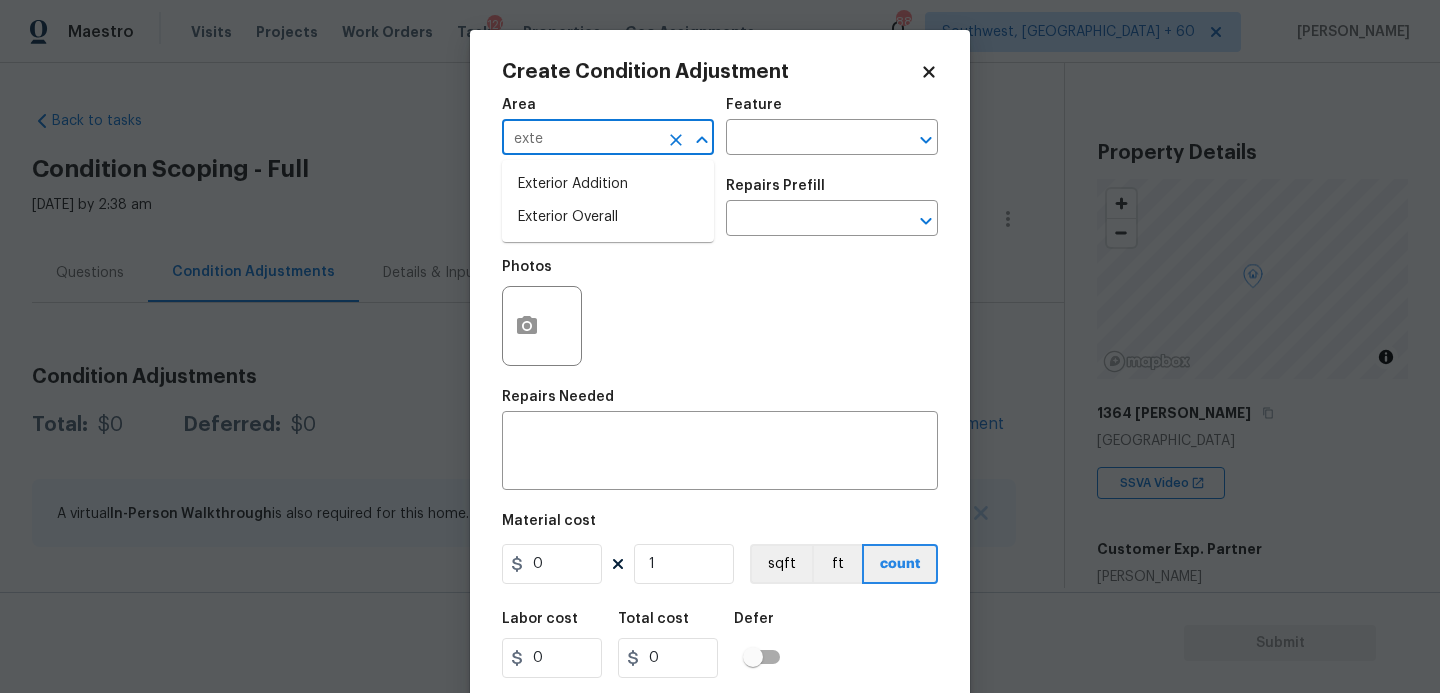 type on "exter" 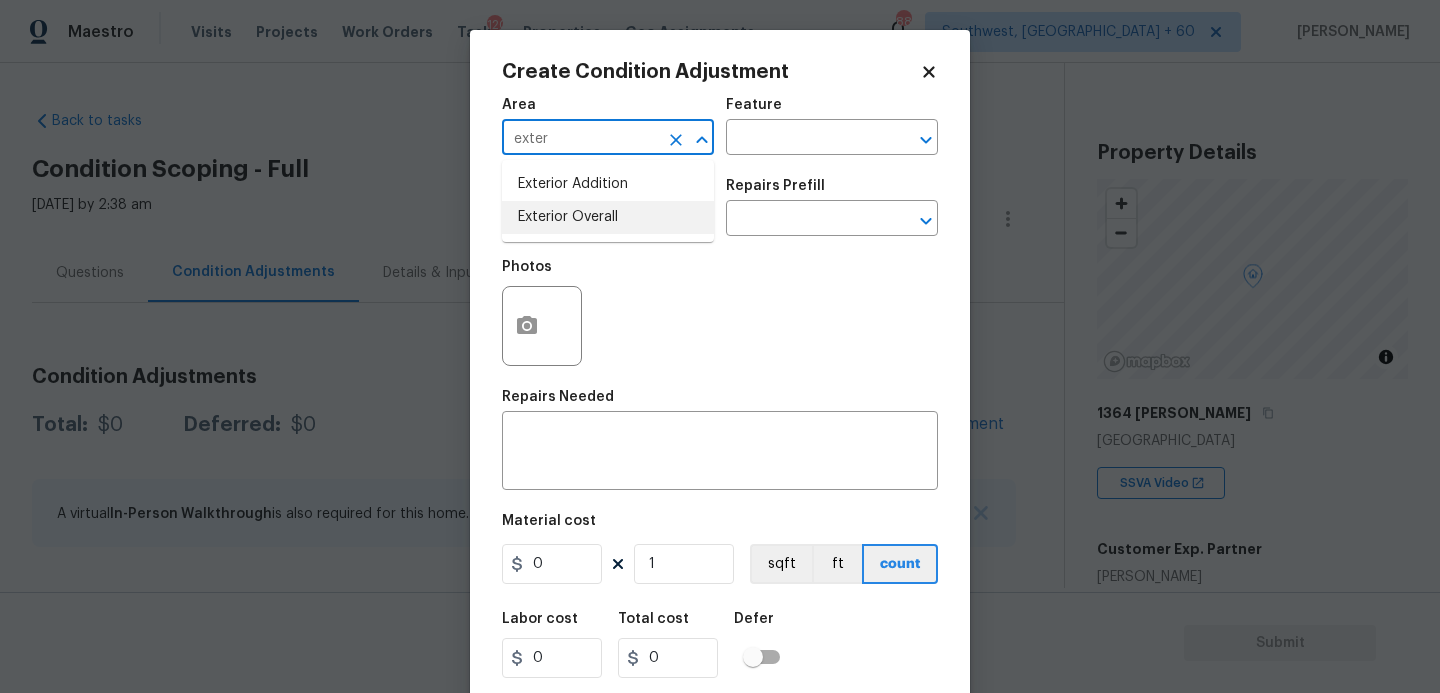 click on "Exterior Overall" at bounding box center (608, 217) 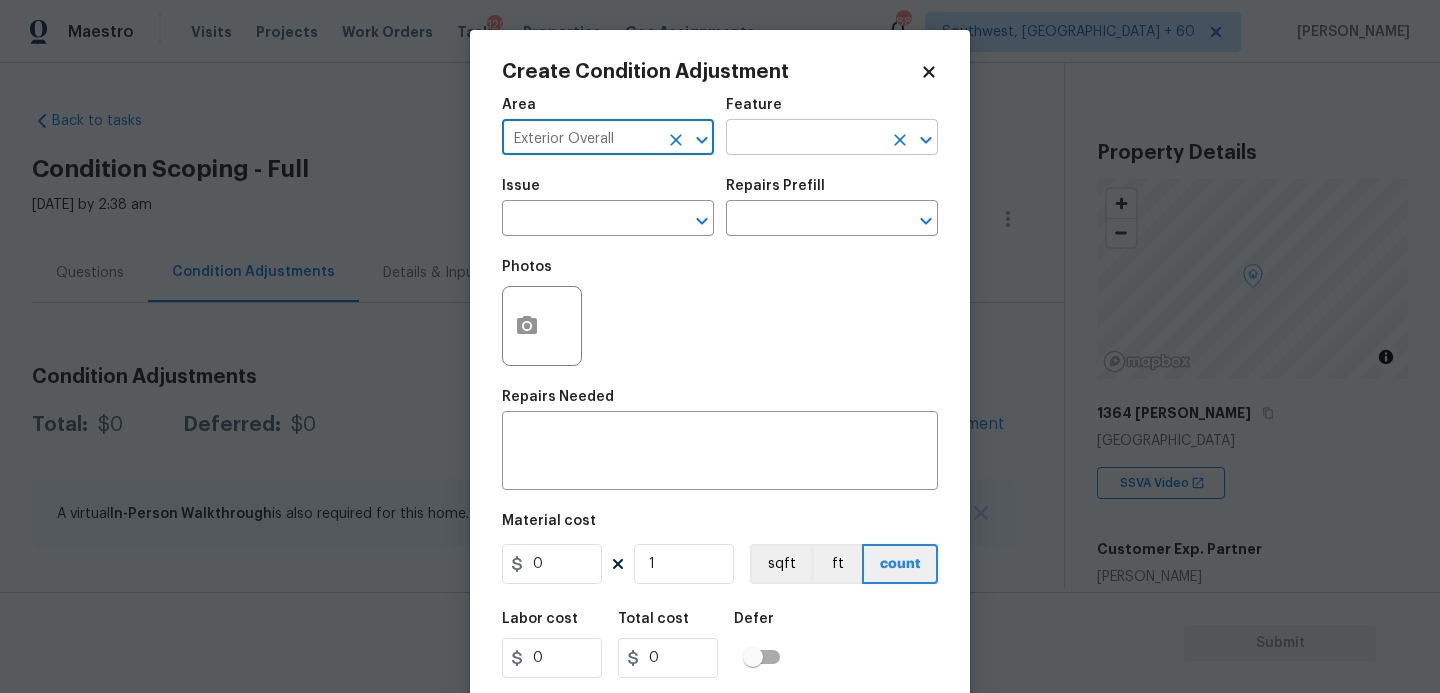 type on "Exterior Overall" 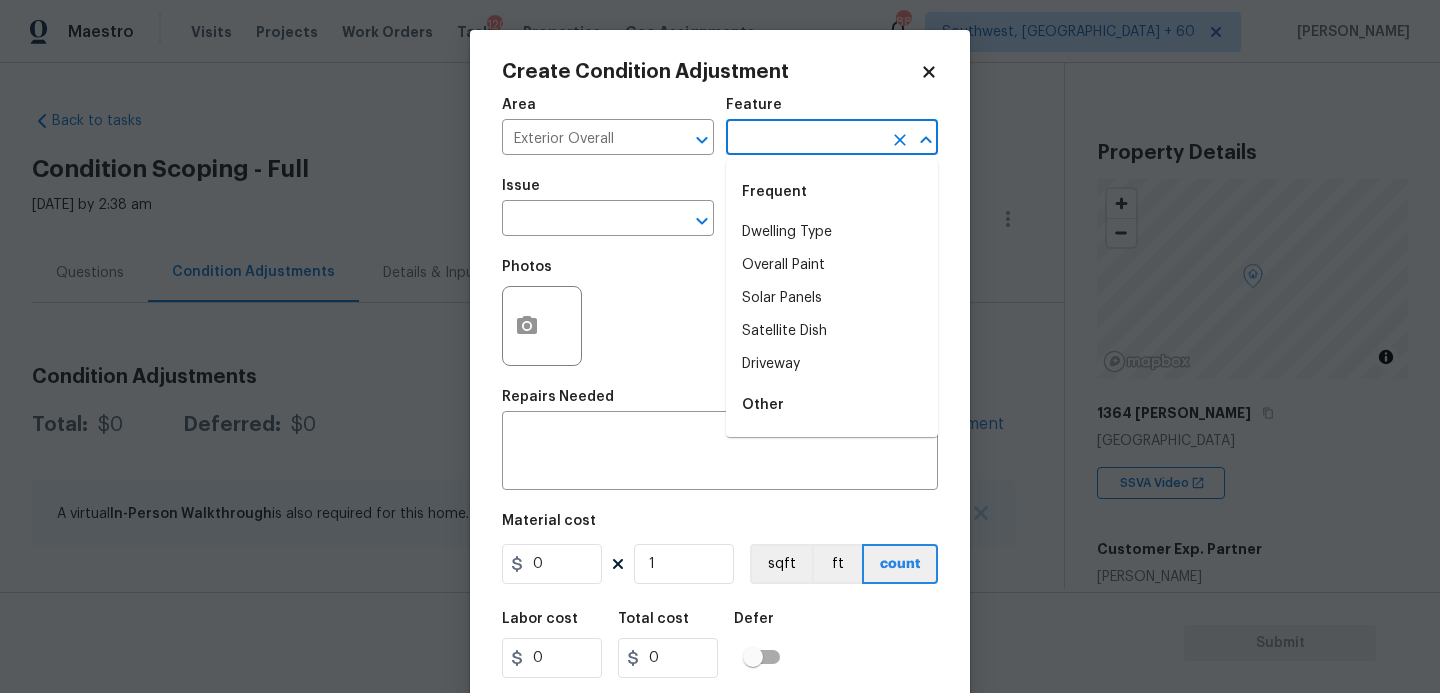 click at bounding box center (804, 139) 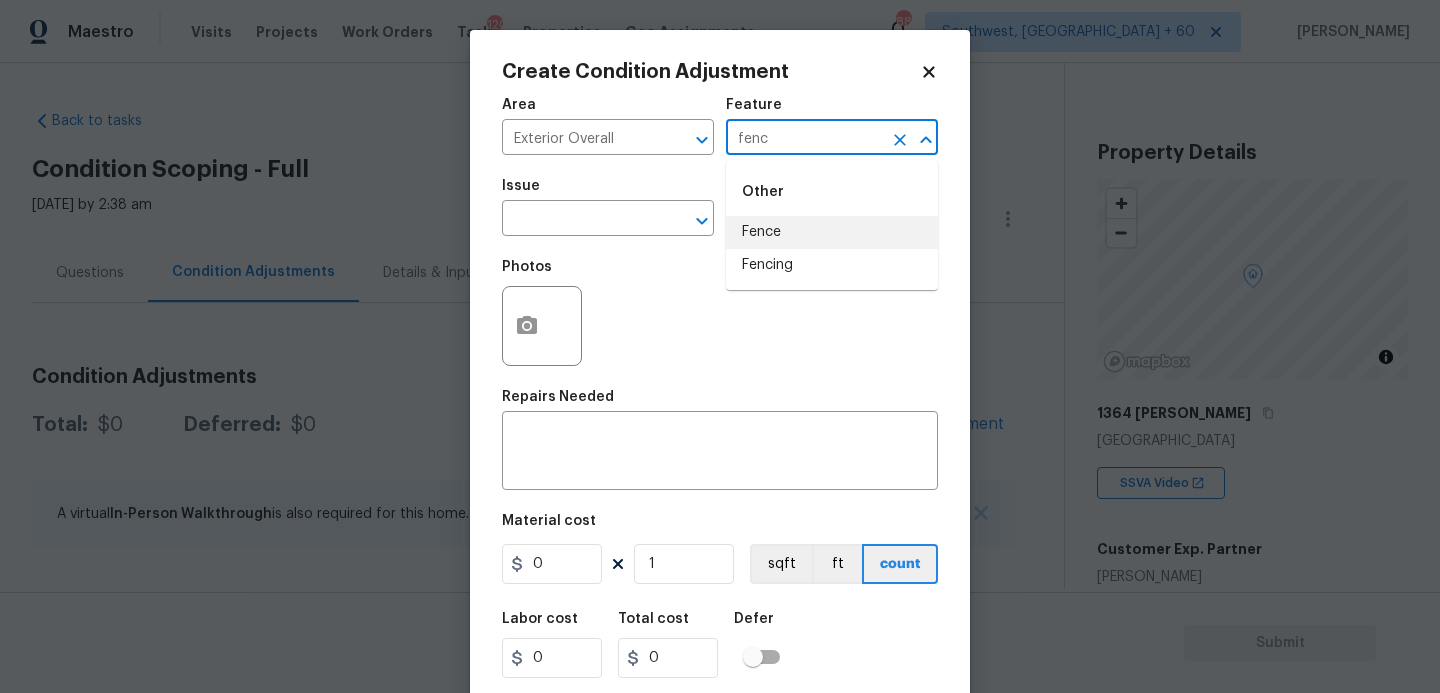 click on "Fence" at bounding box center [832, 232] 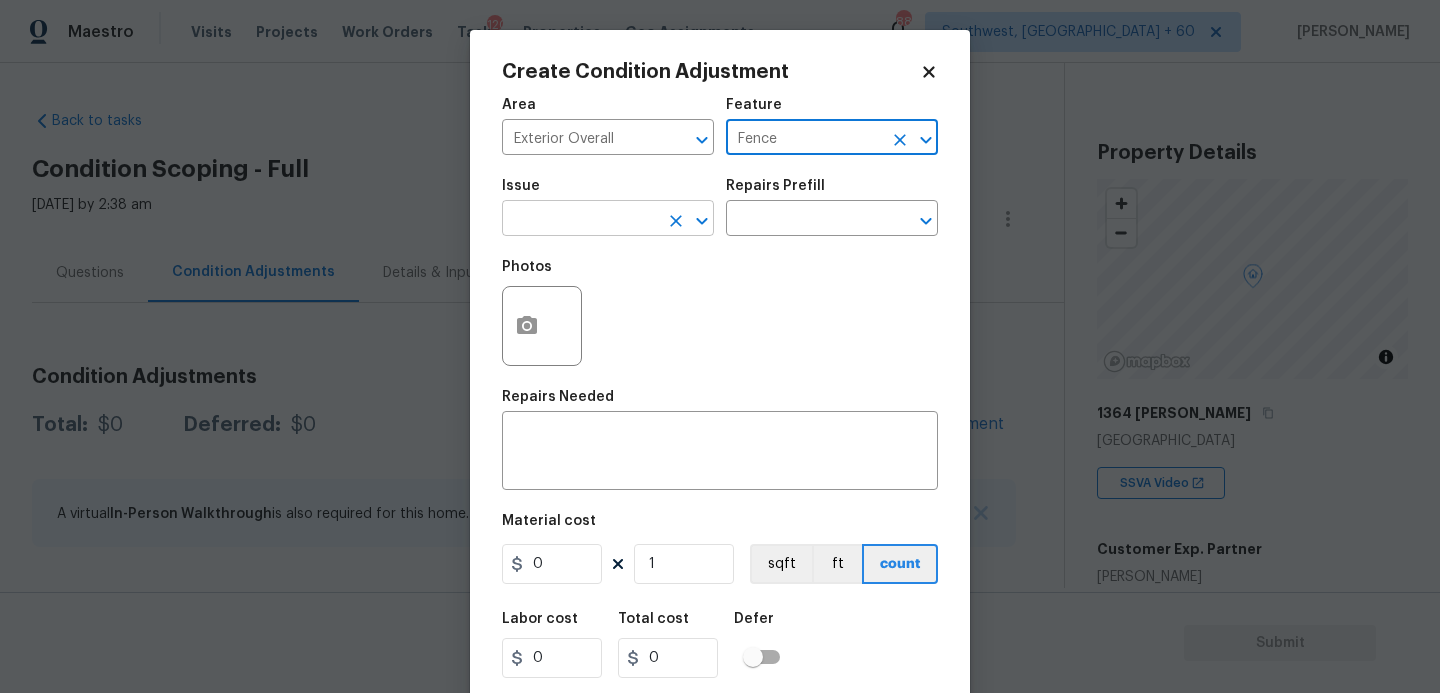 type on "Fence" 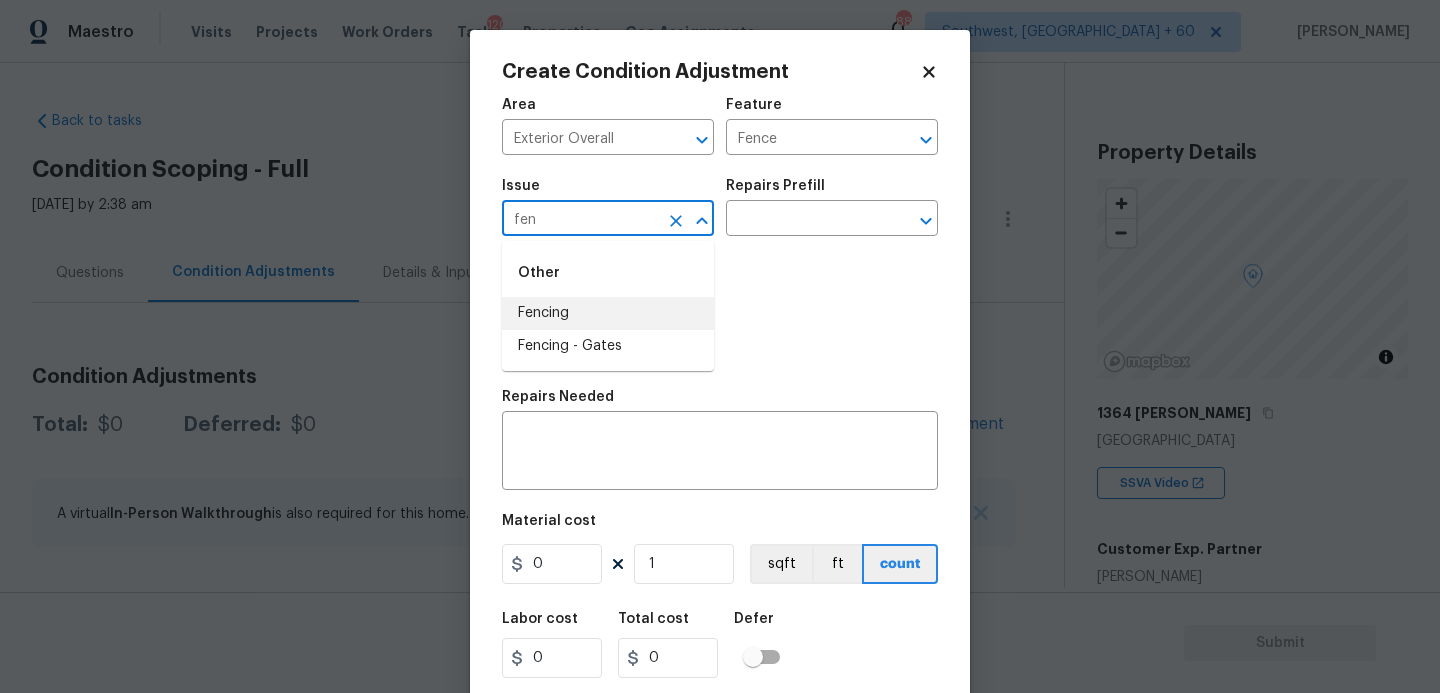 click on "Fencing" at bounding box center (608, 313) 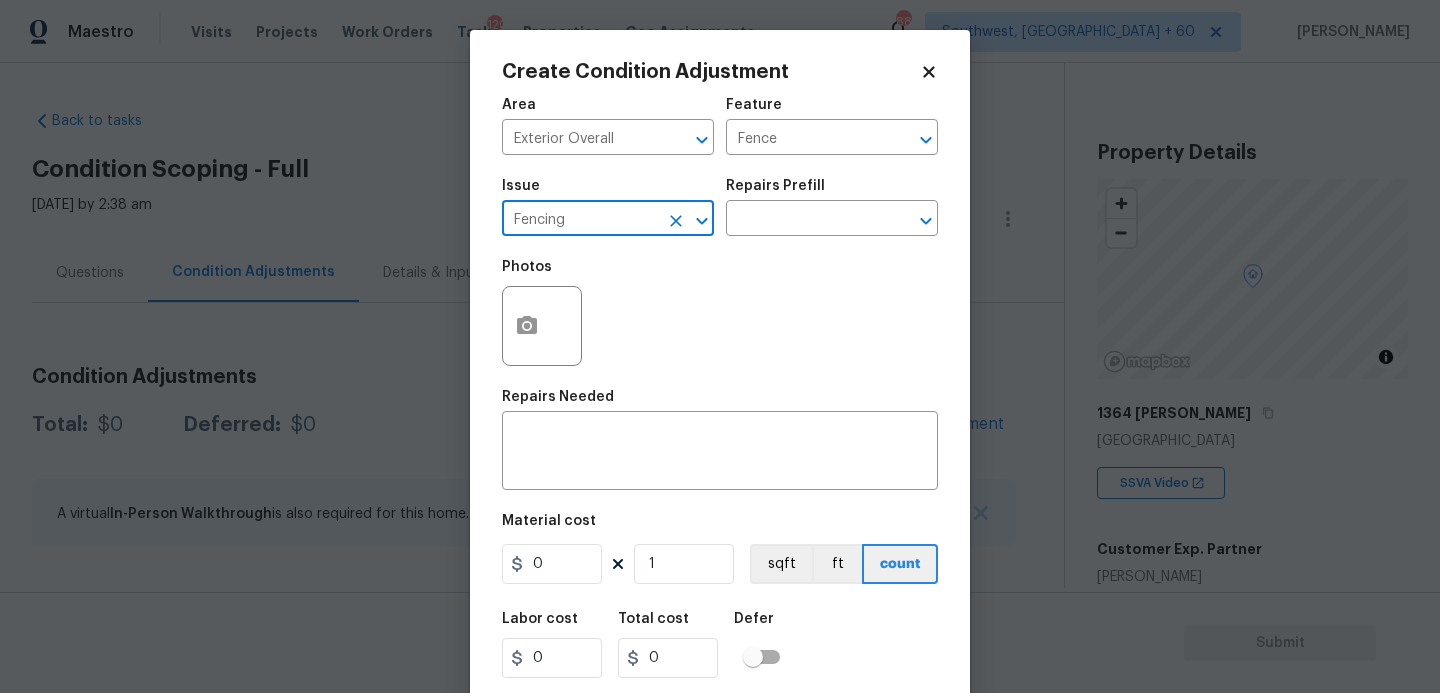 type on "Fencing" 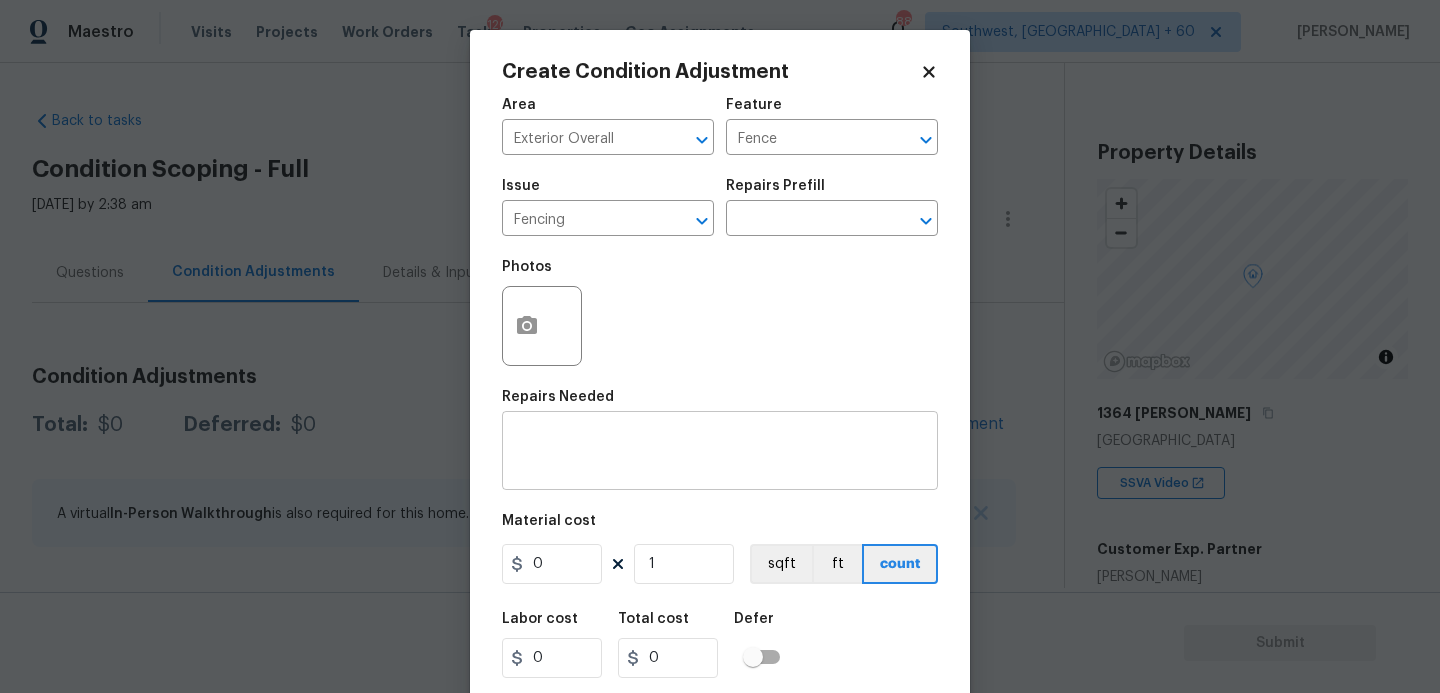 click at bounding box center (720, 453) 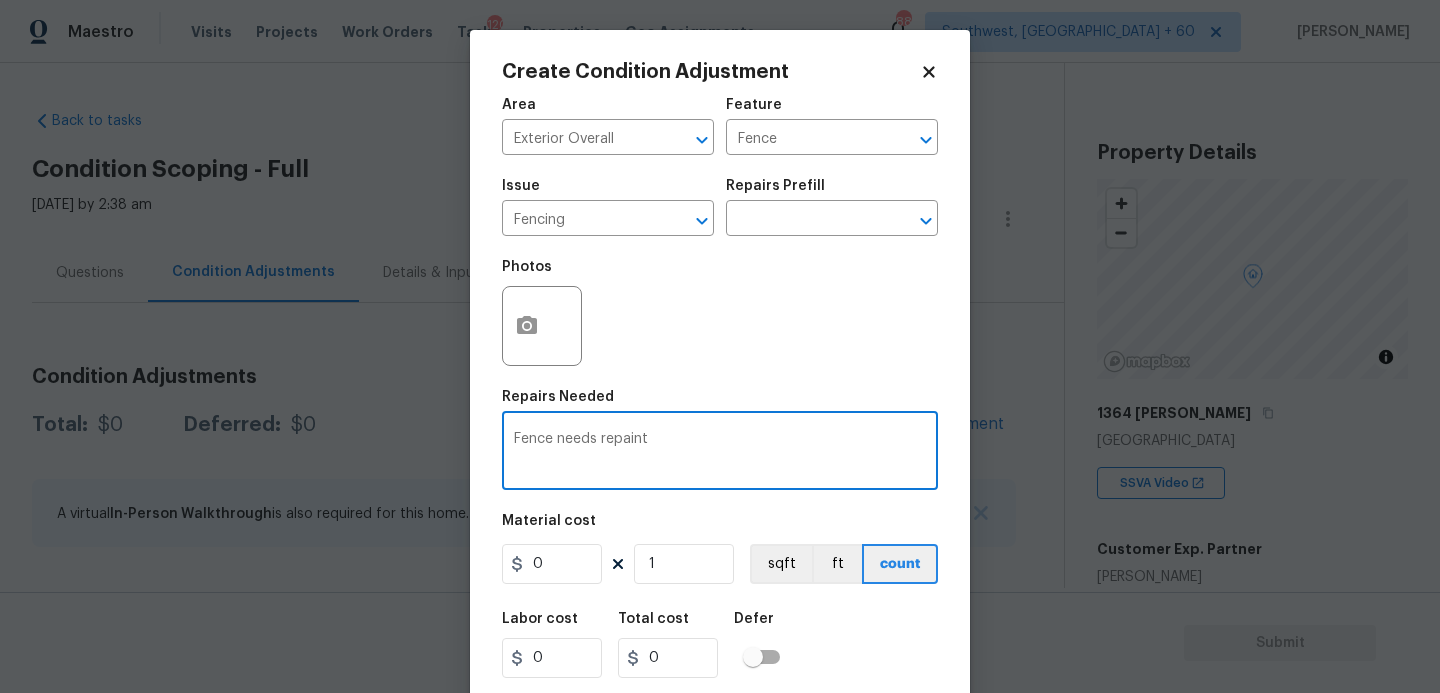 type on "Fence needs repaint" 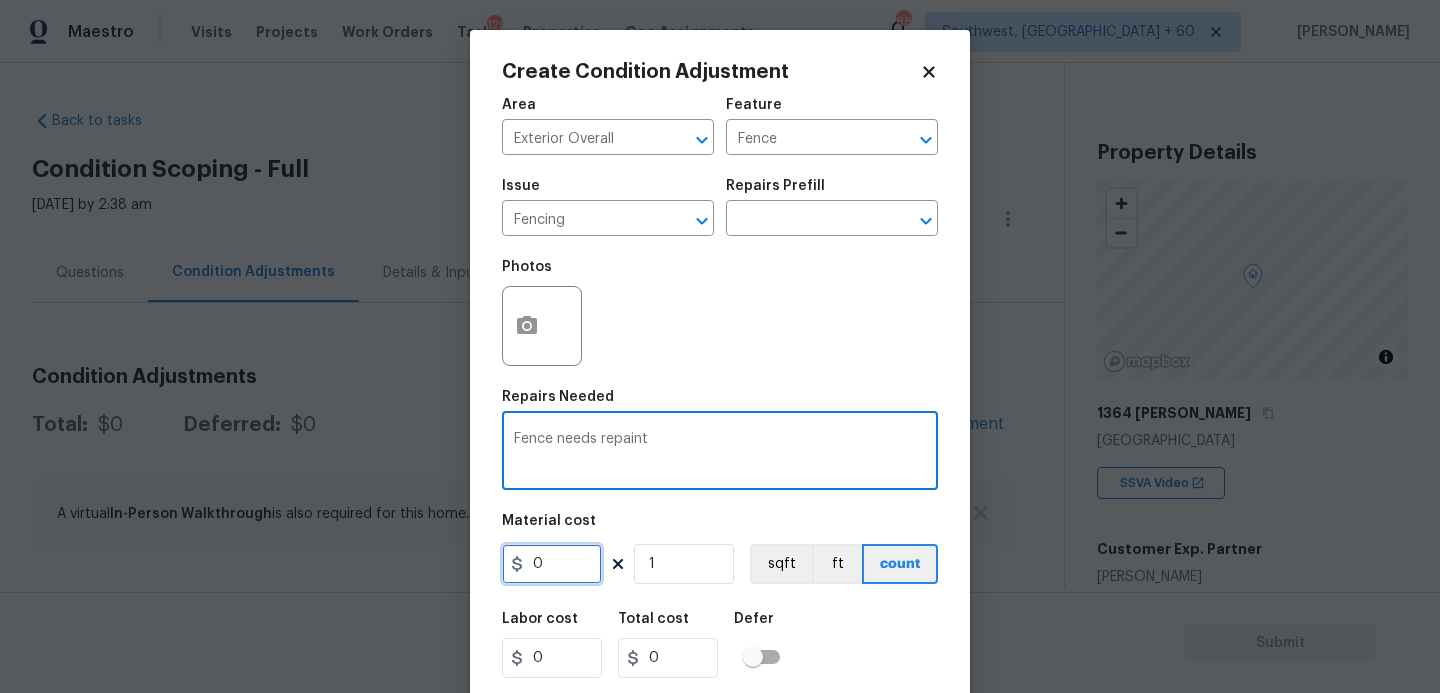 drag, startPoint x: 583, startPoint y: 570, endPoint x: 475, endPoint y: 569, distance: 108.00463 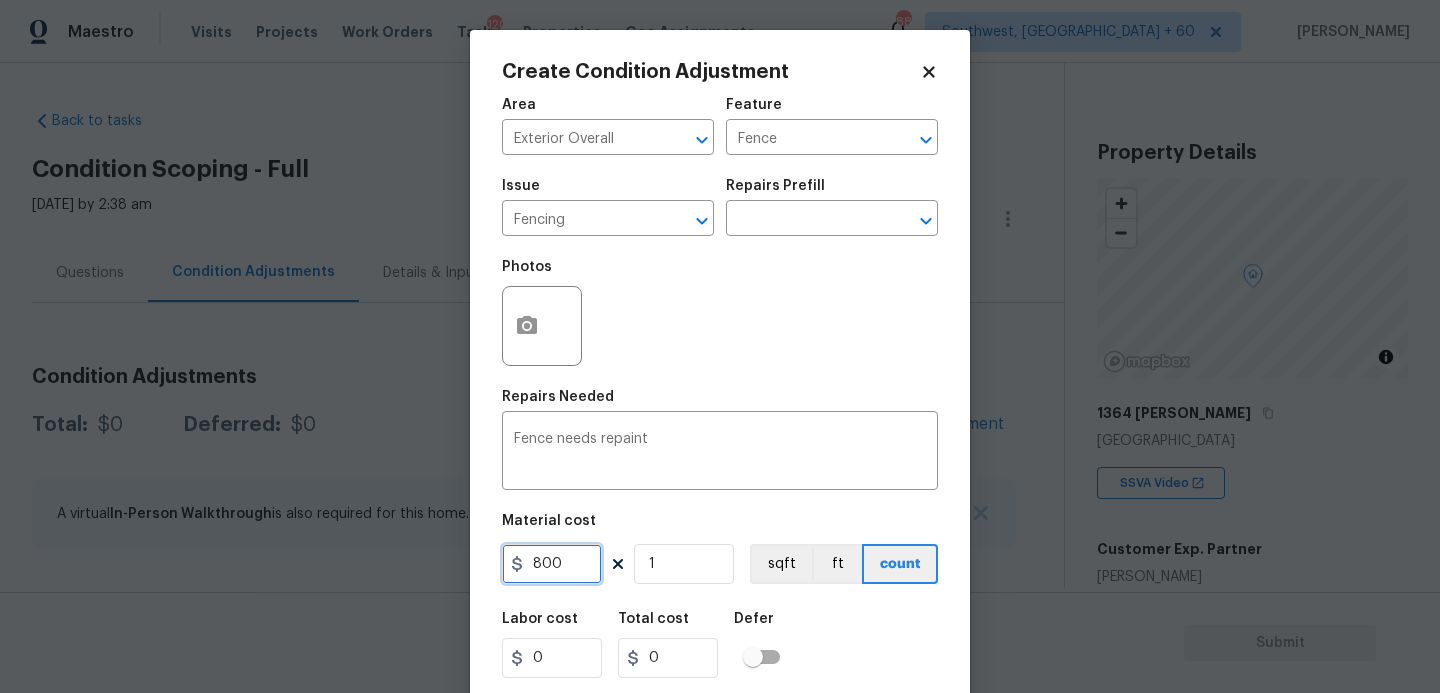 type on "800" 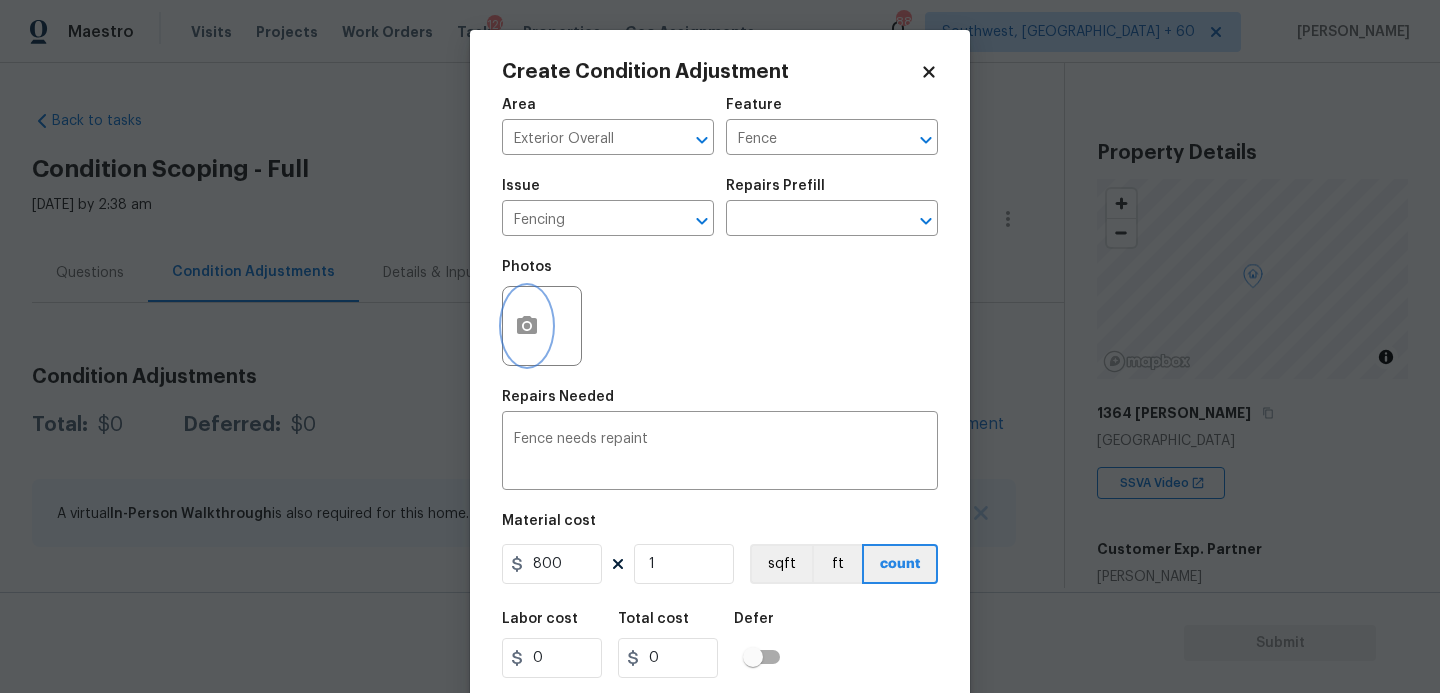 type on "800" 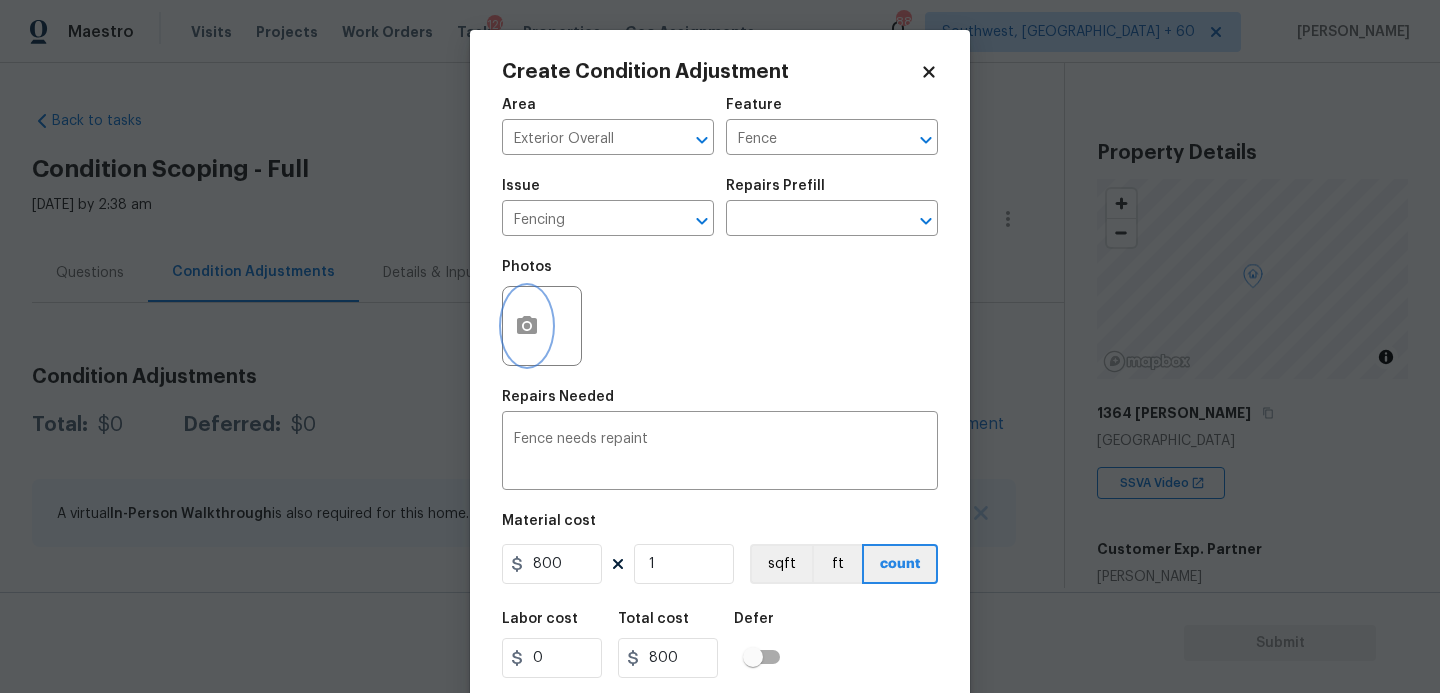 click 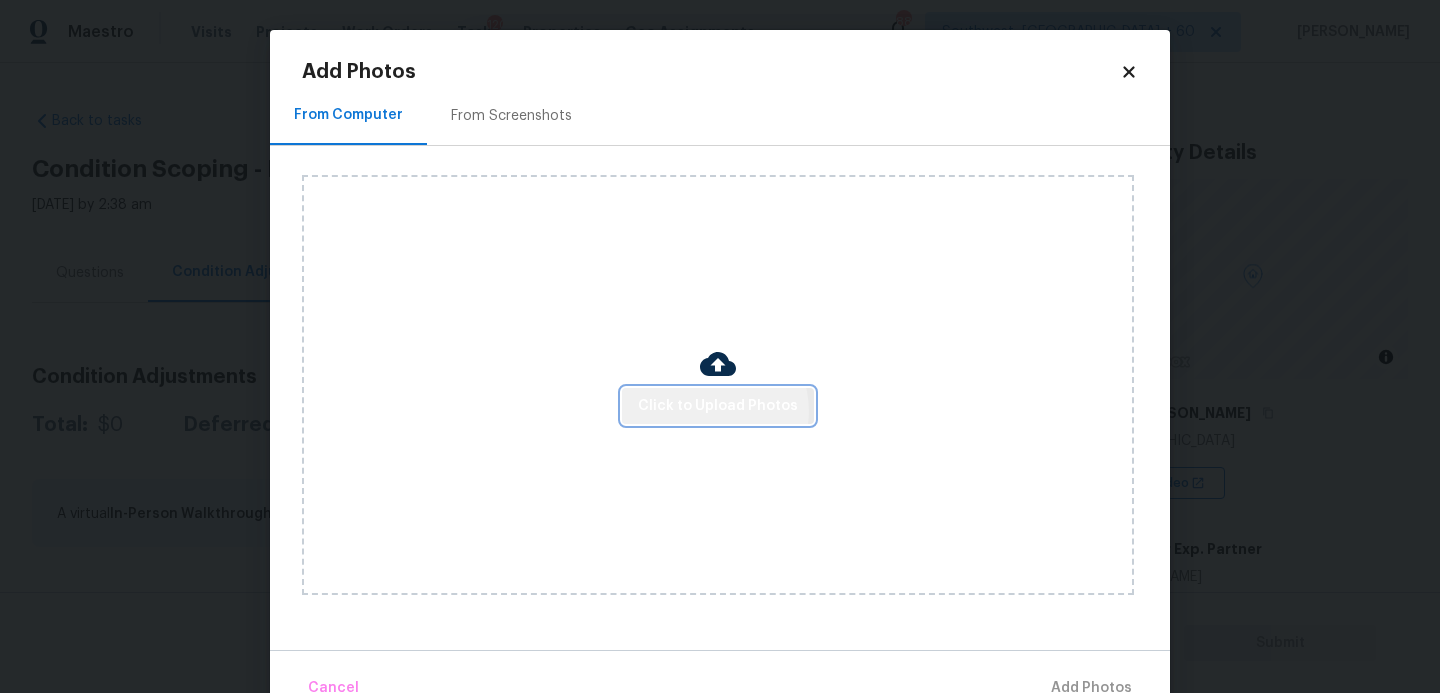 click on "Click to Upload Photos" at bounding box center [718, 406] 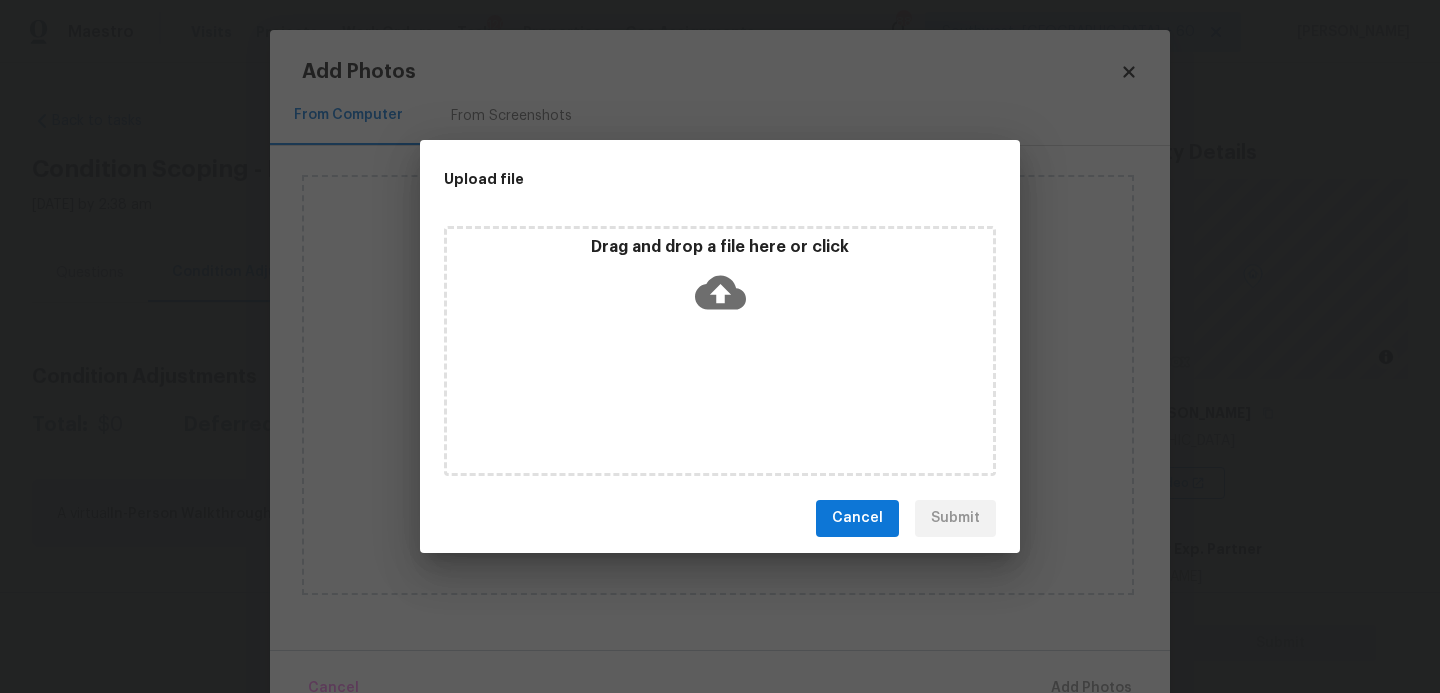 click 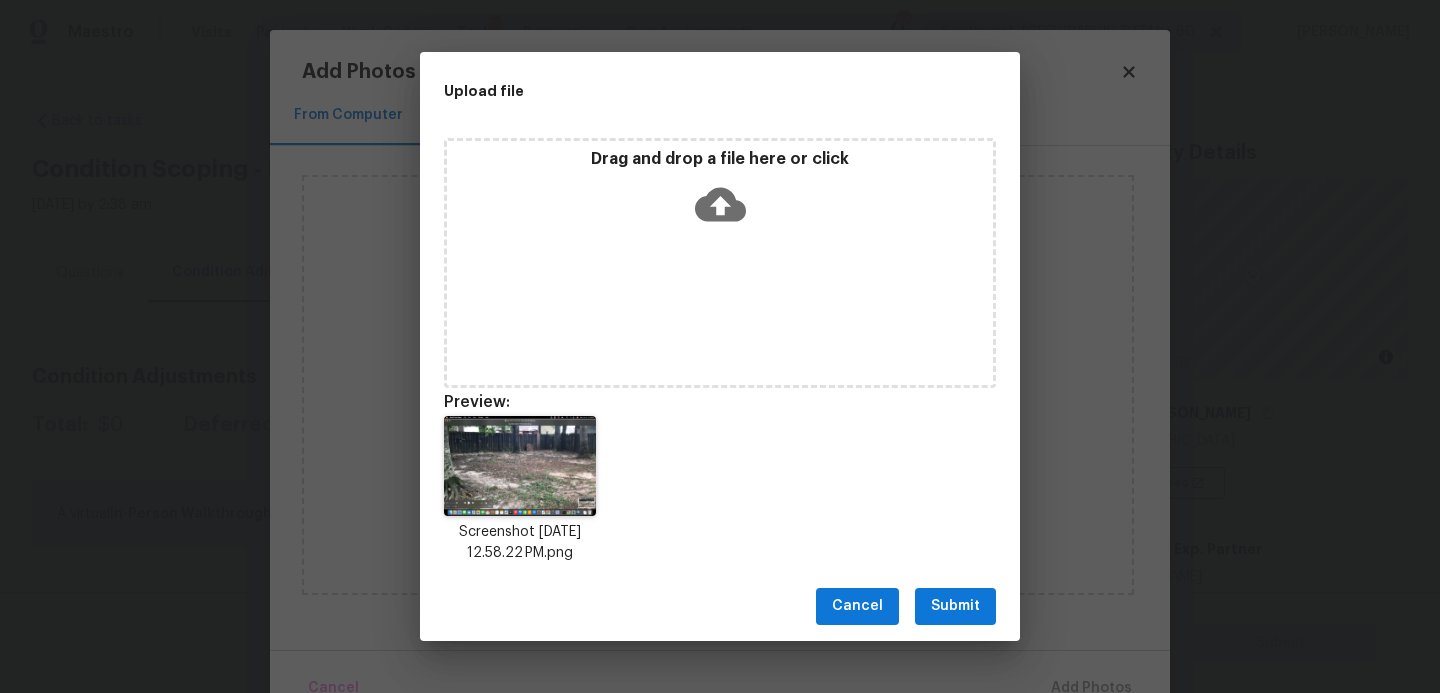 click on "Submit" at bounding box center [955, 606] 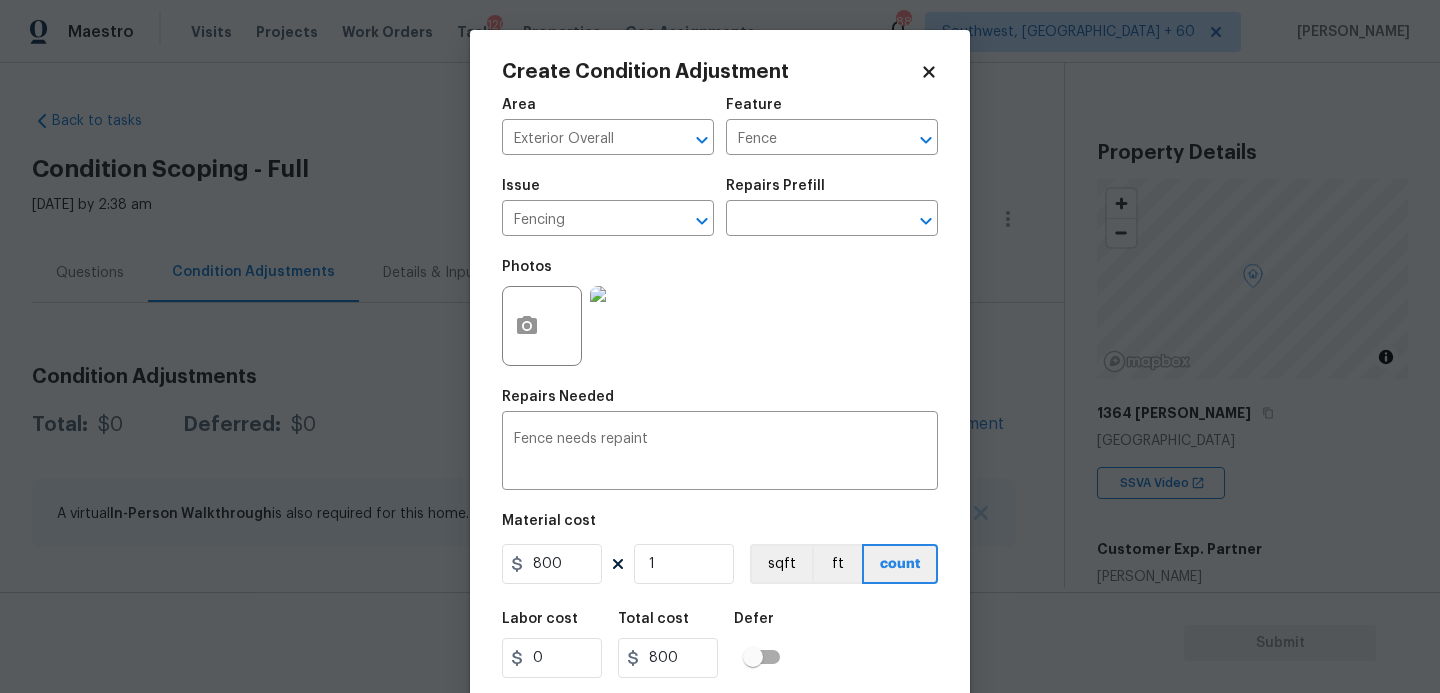 scroll, scrollTop: 0, scrollLeft: 0, axis: both 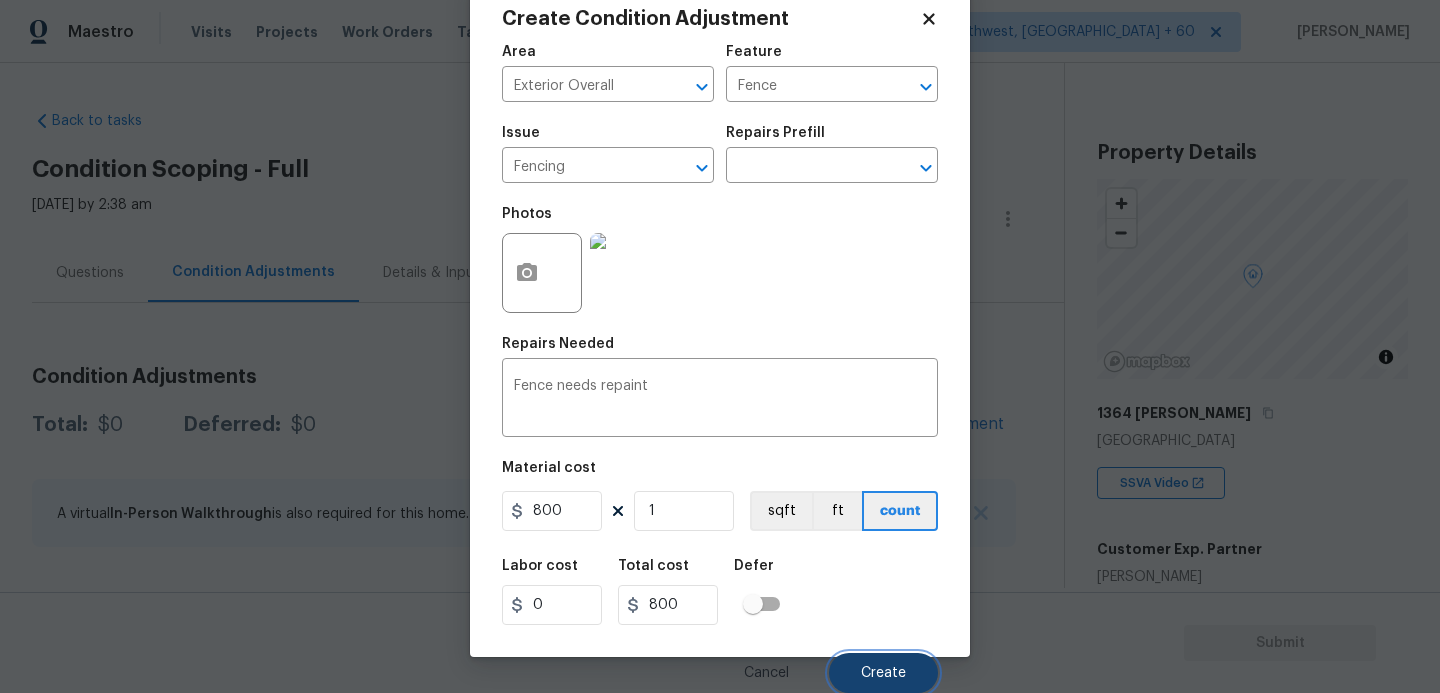click on "Create" at bounding box center (883, 673) 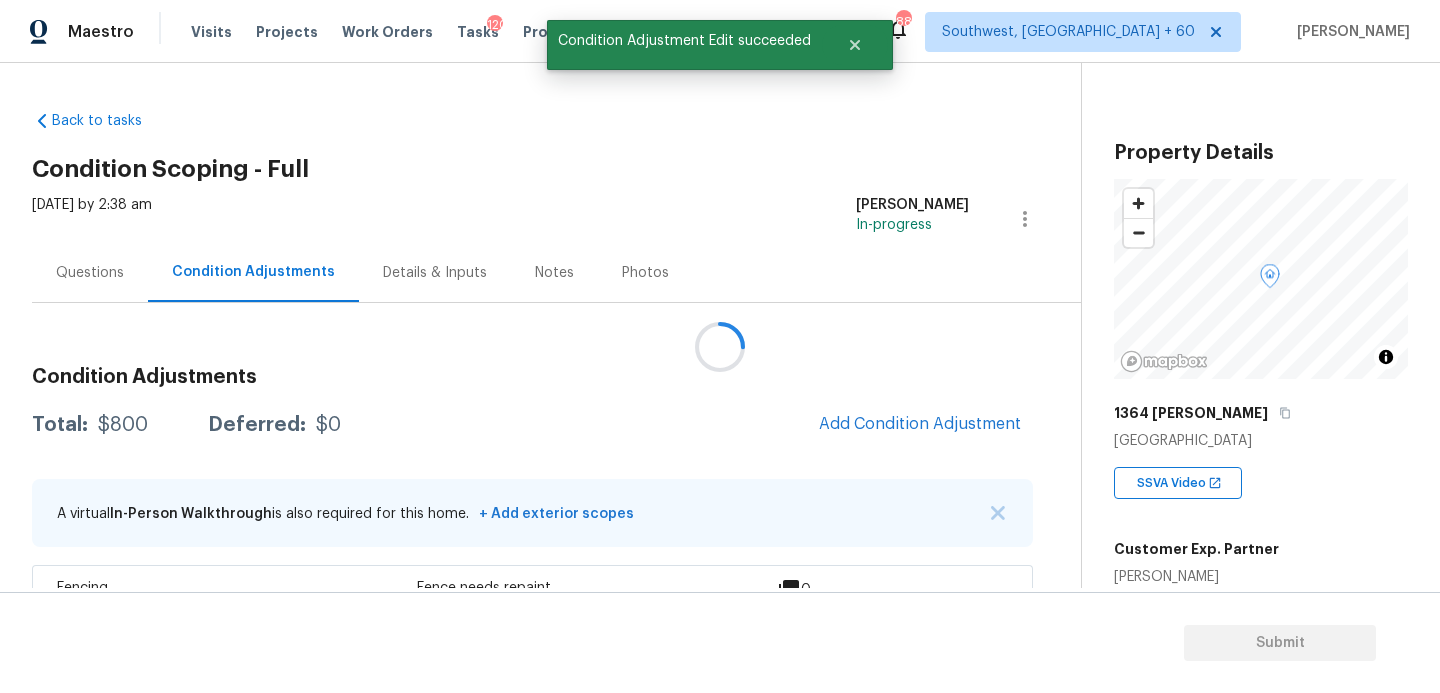 scroll, scrollTop: 47, scrollLeft: 0, axis: vertical 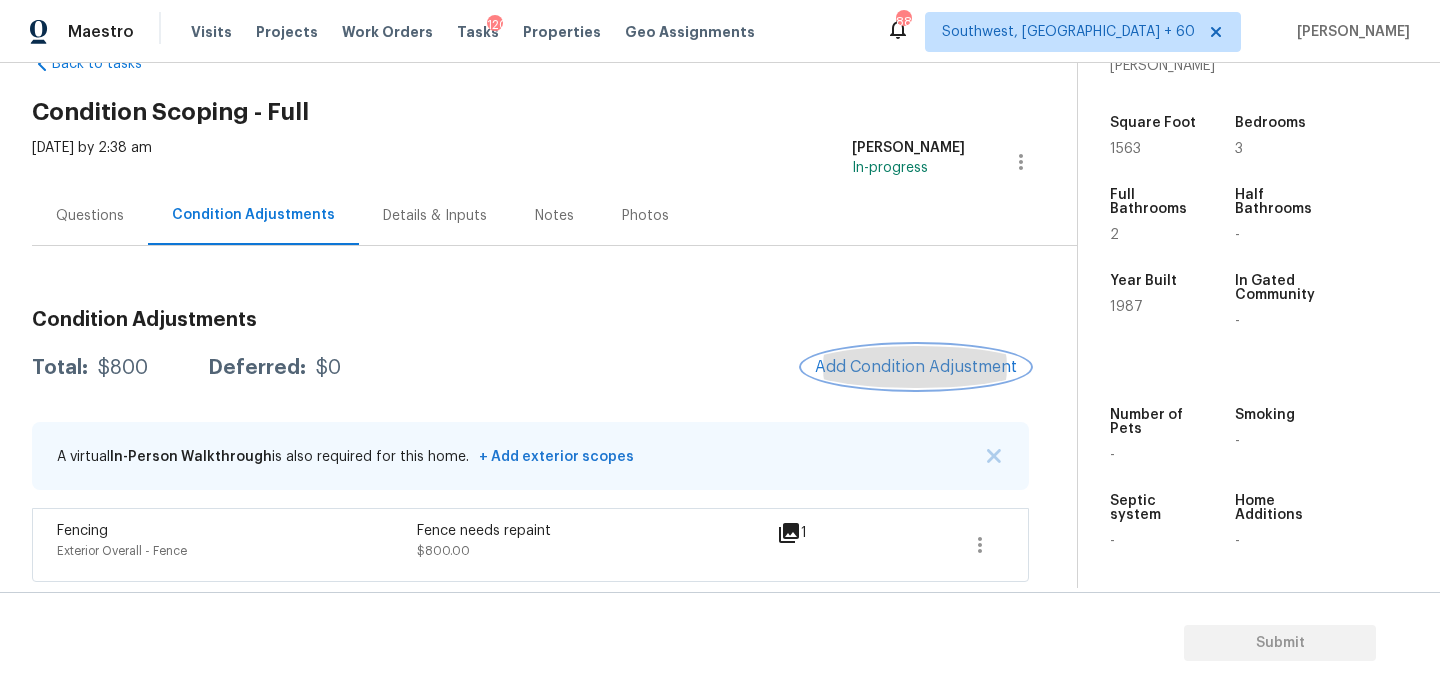 click on "Add Condition Adjustment" at bounding box center [916, 367] 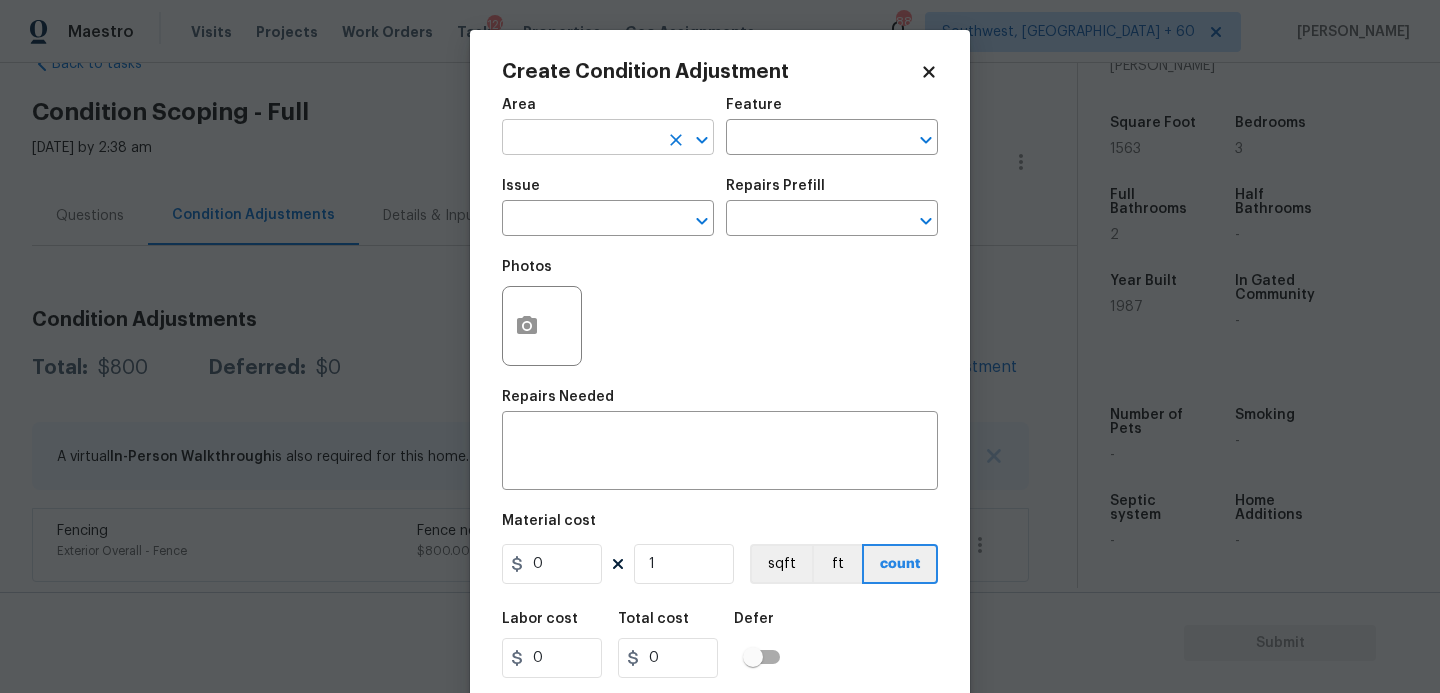 click at bounding box center [580, 139] 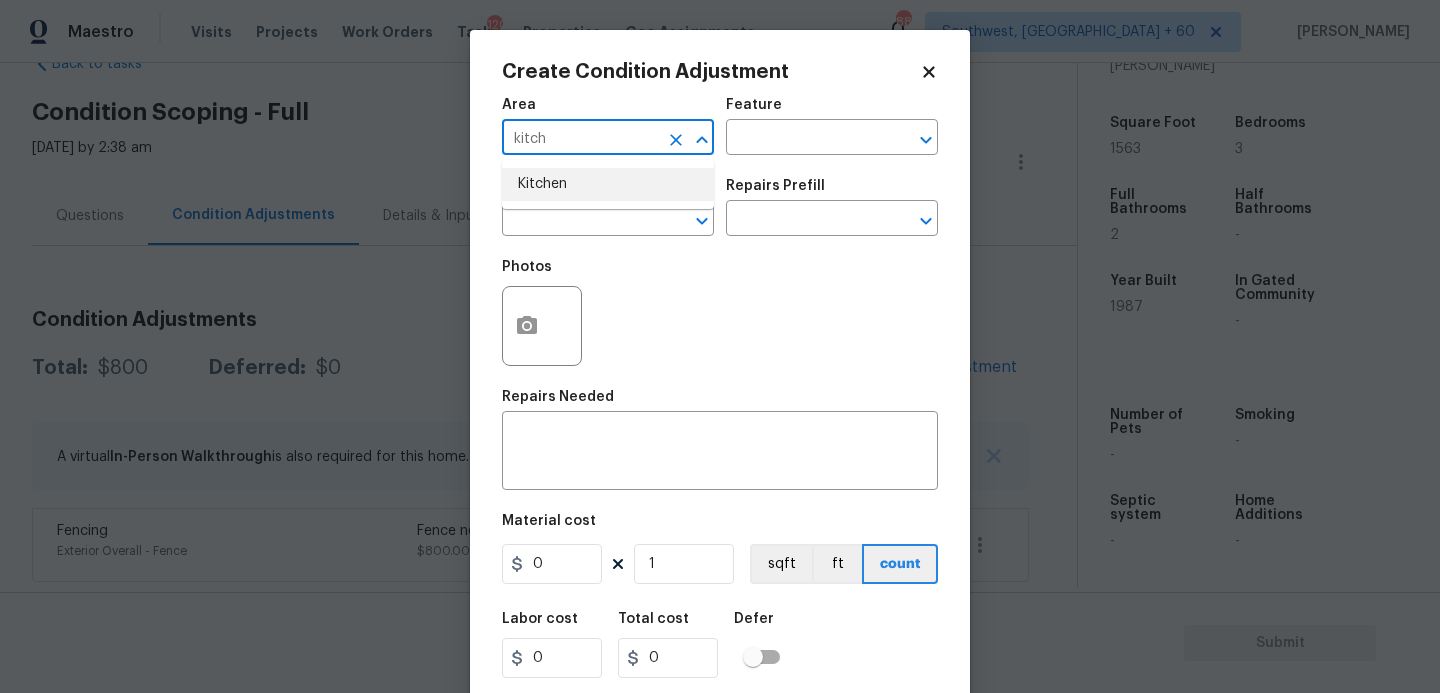 click on "Kitchen" at bounding box center (608, 184) 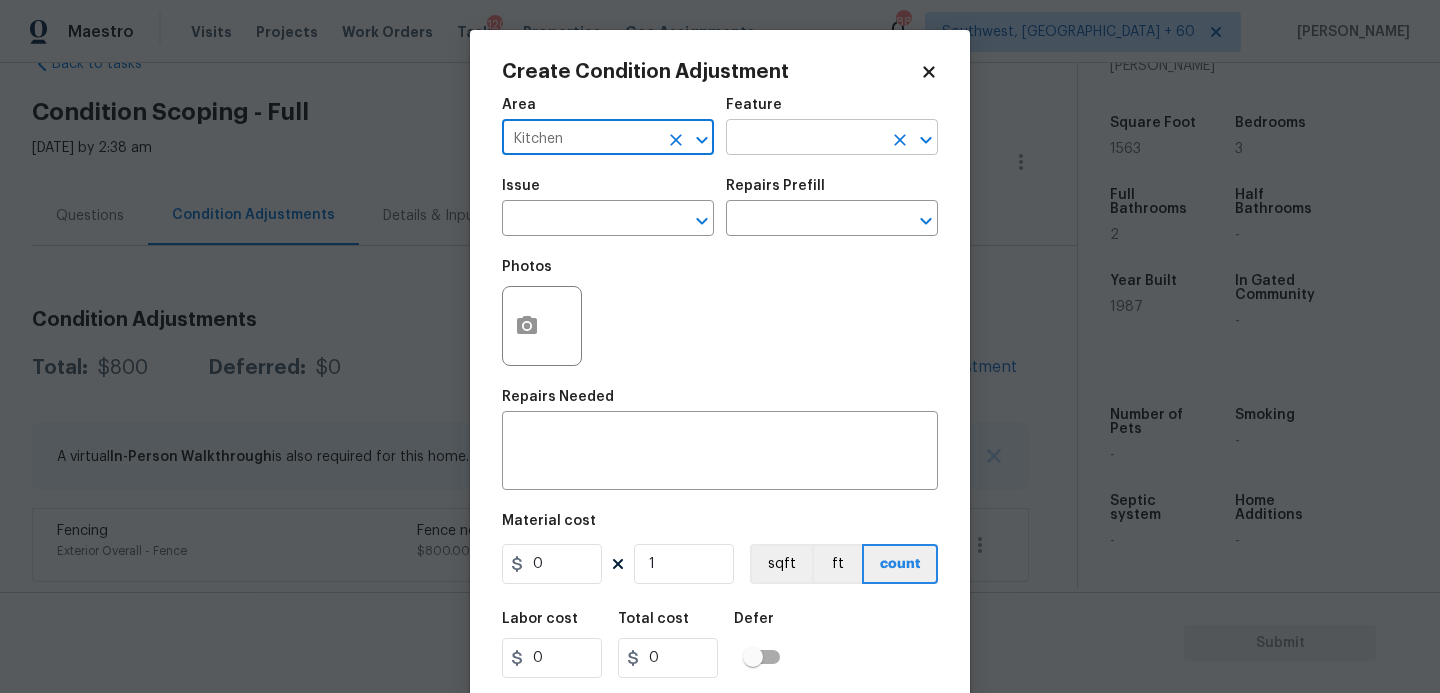 type on "Kitchen" 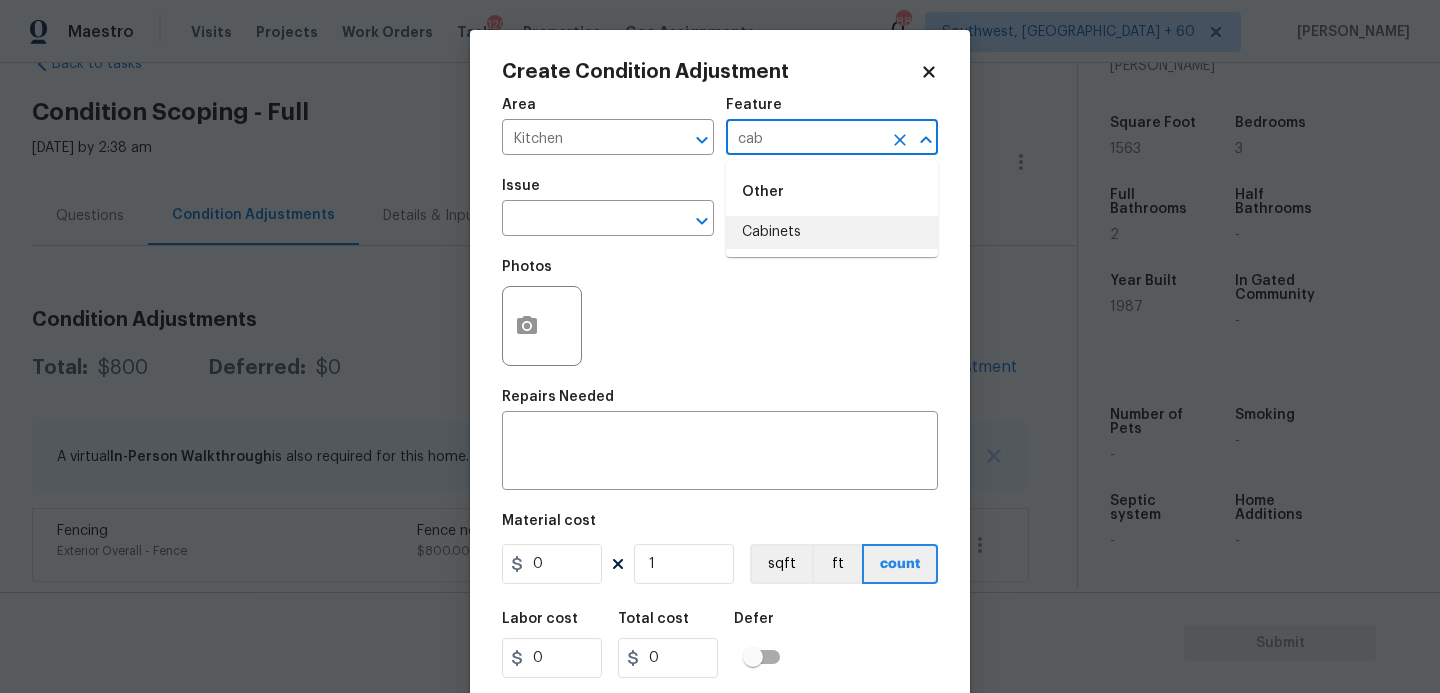 click on "Cabinets" at bounding box center [832, 232] 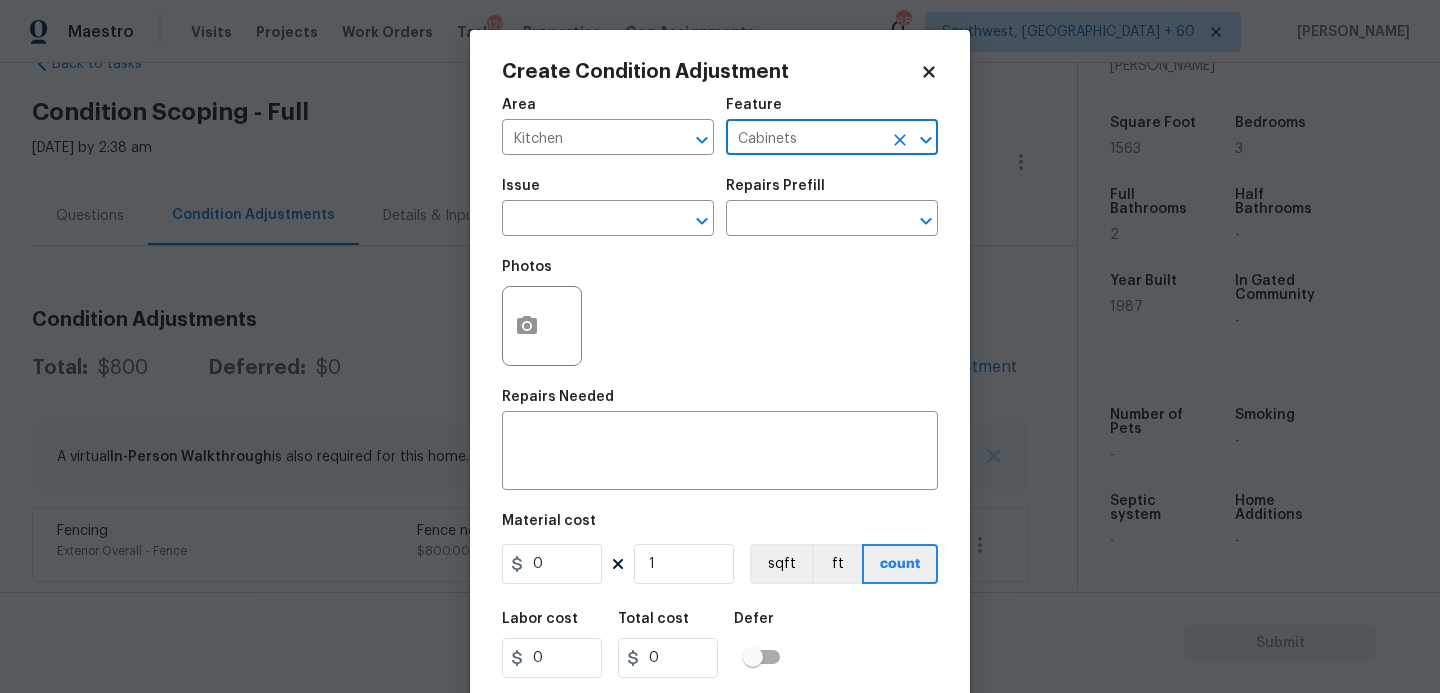 type on "Cabinets" 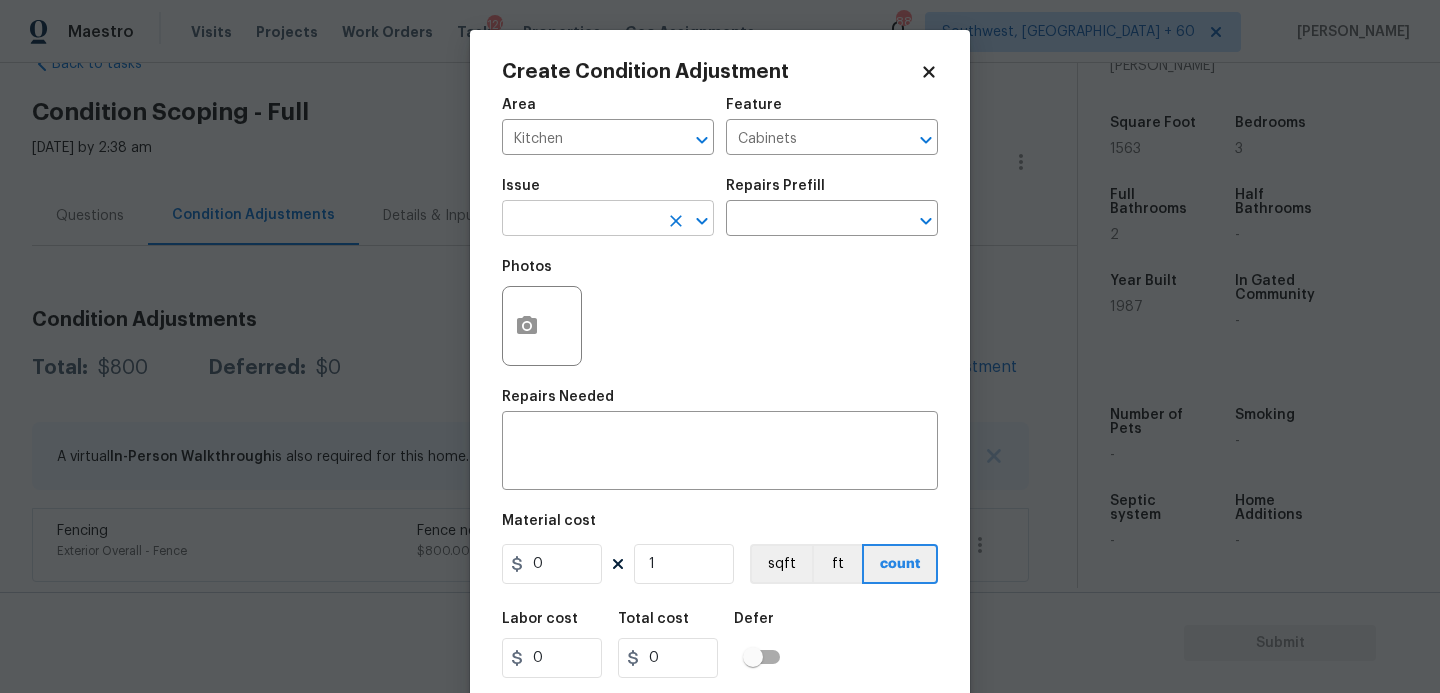 click at bounding box center (580, 220) 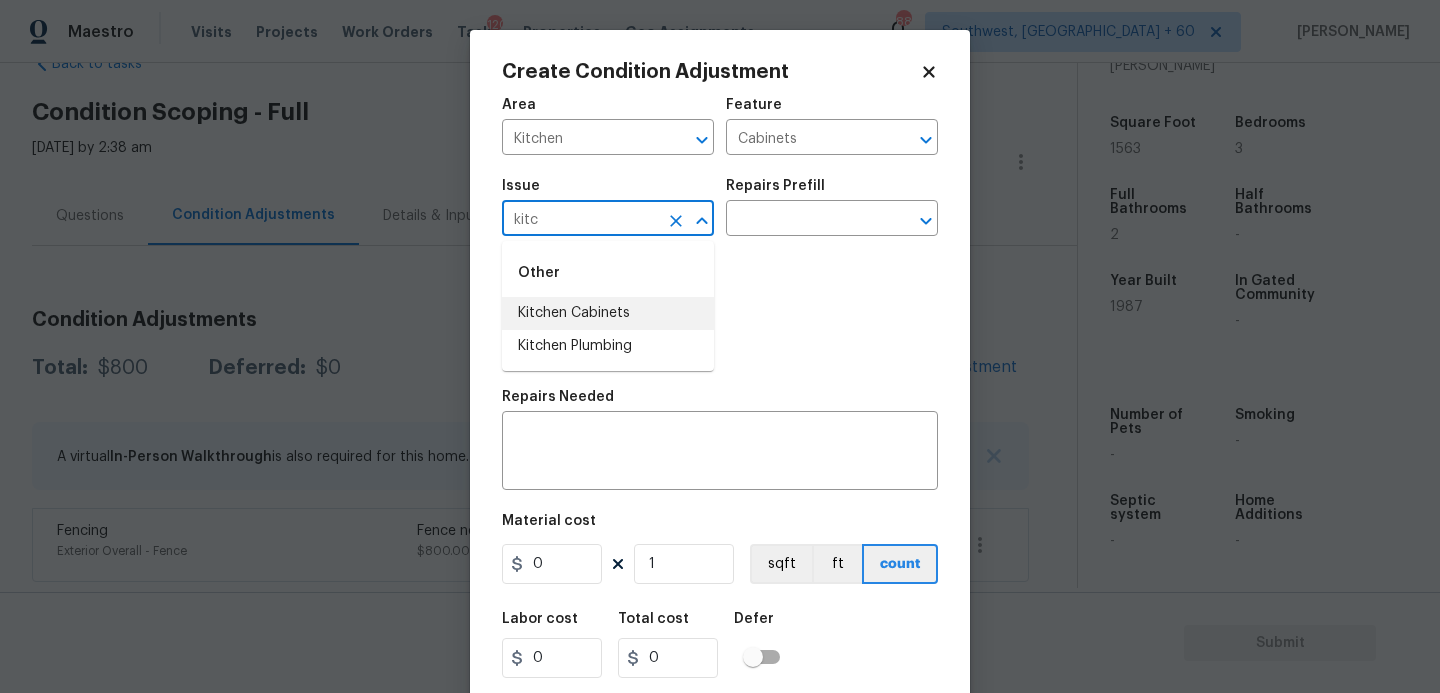 click on "Kitchen Cabinets" at bounding box center (608, 313) 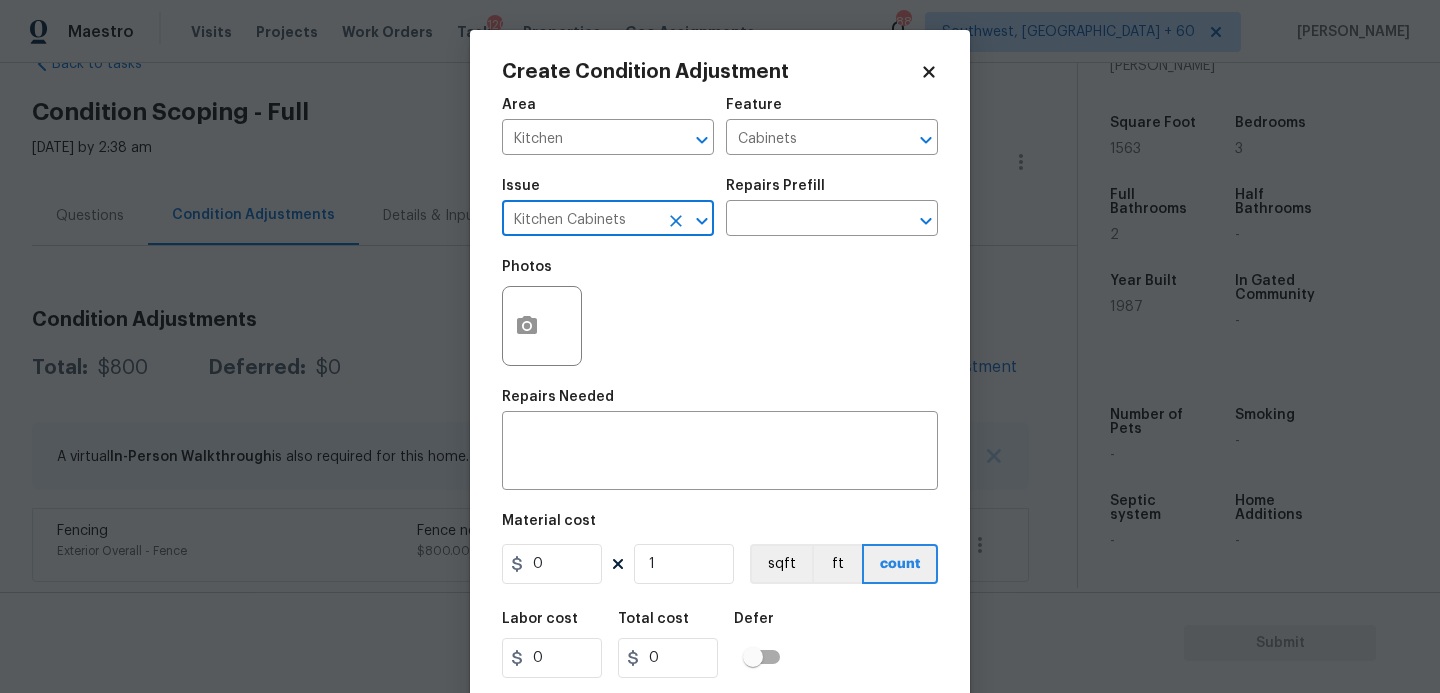 type on "Kitchen Cabinets" 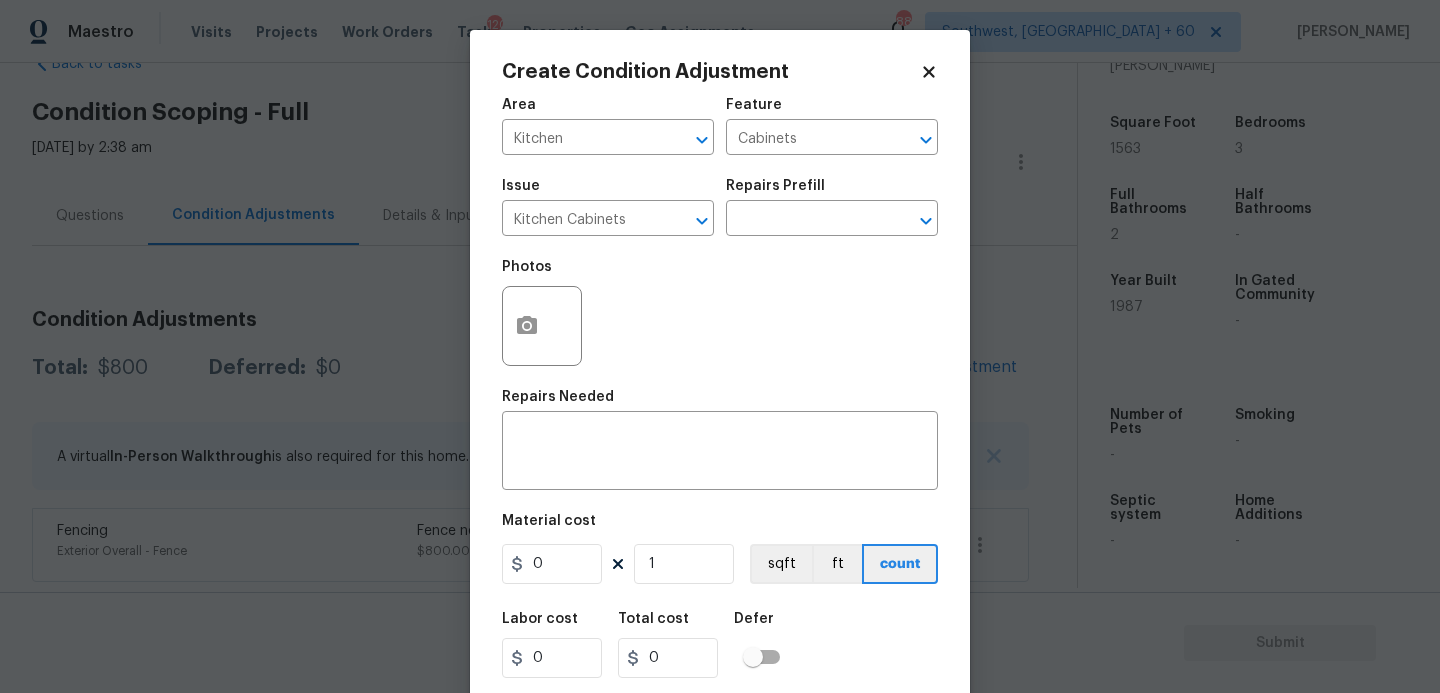 click on "Issue Kitchen Cabinets ​" at bounding box center (608, 207) 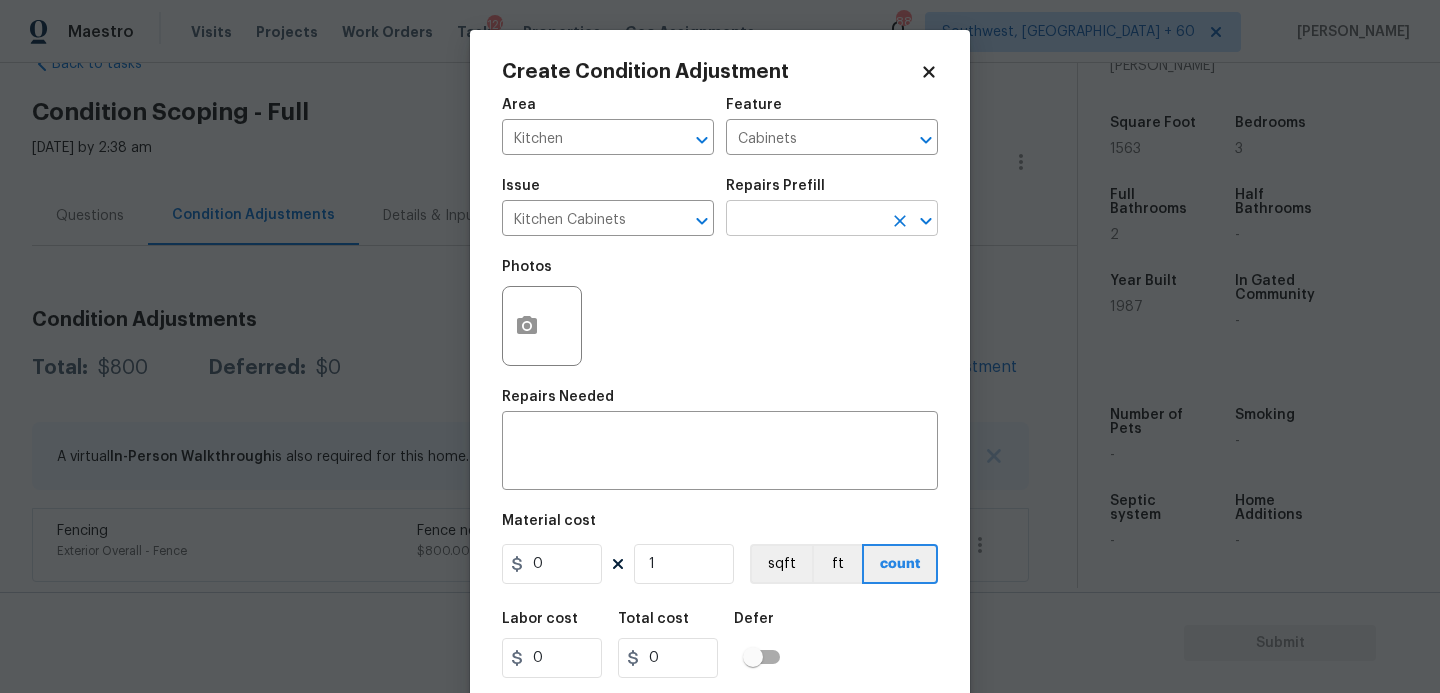 click at bounding box center [804, 220] 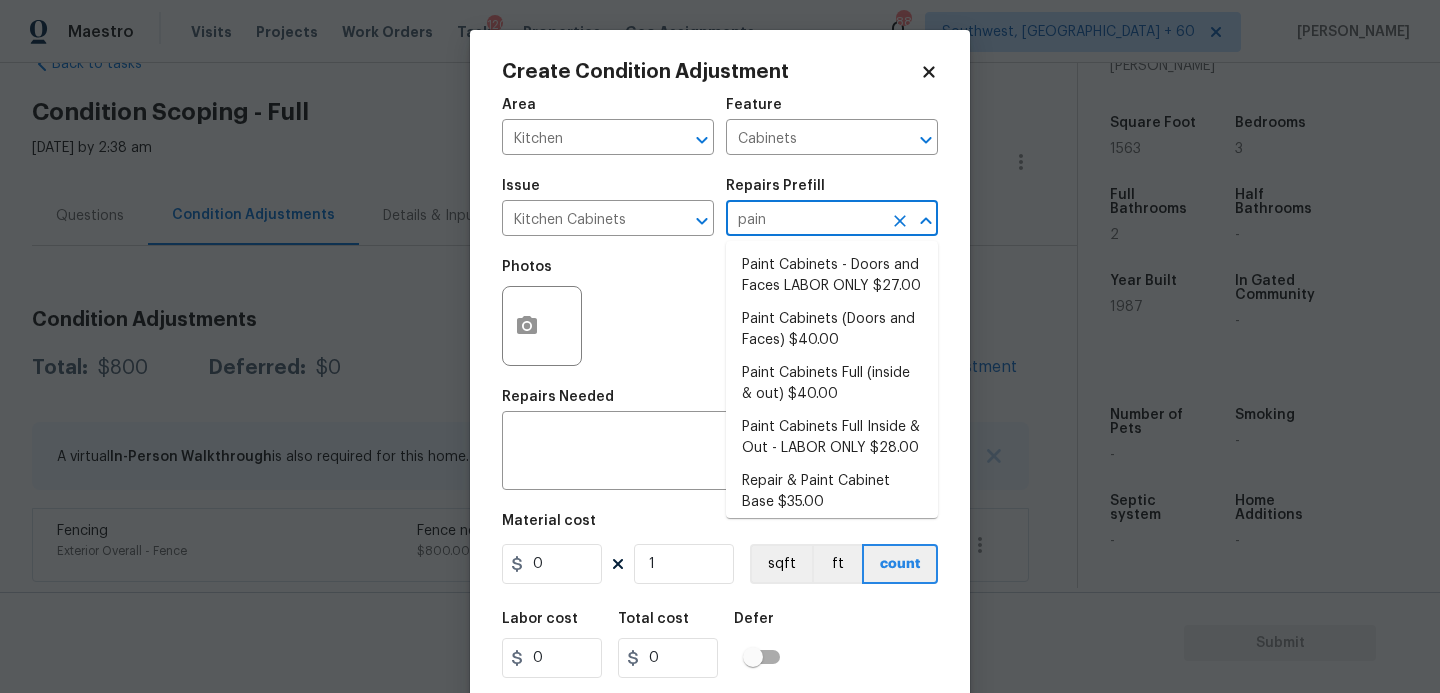 type on "paint" 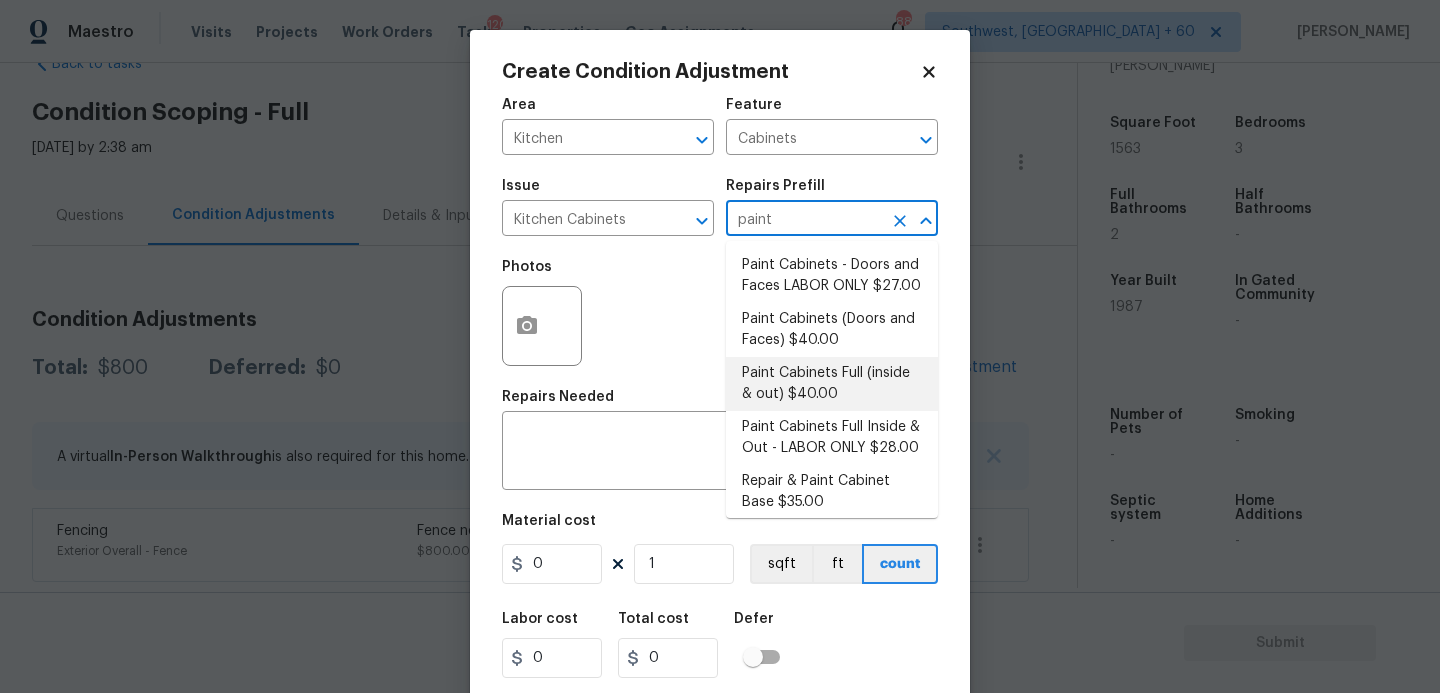 click on "Paint Cabinets Full (inside & out) $40.00" at bounding box center (832, 384) 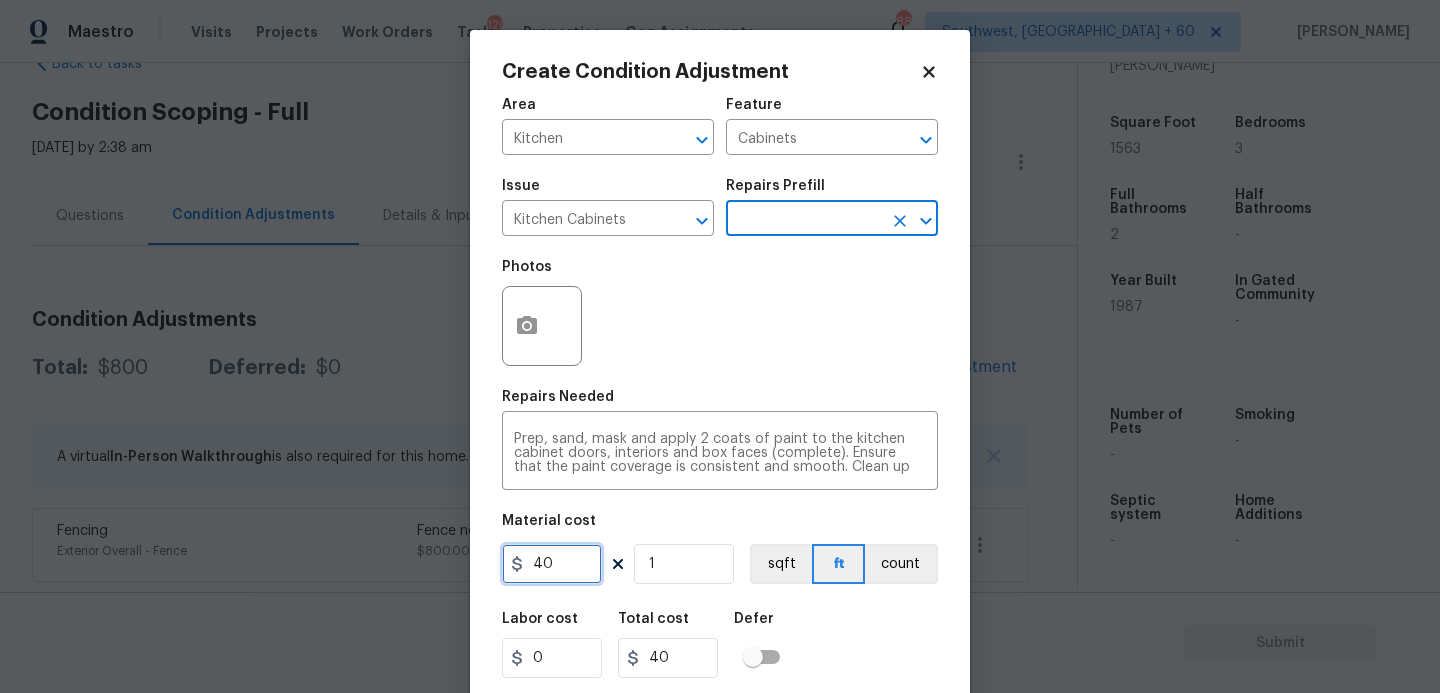 drag, startPoint x: 559, startPoint y: 562, endPoint x: 344, endPoint y: 561, distance: 215.00232 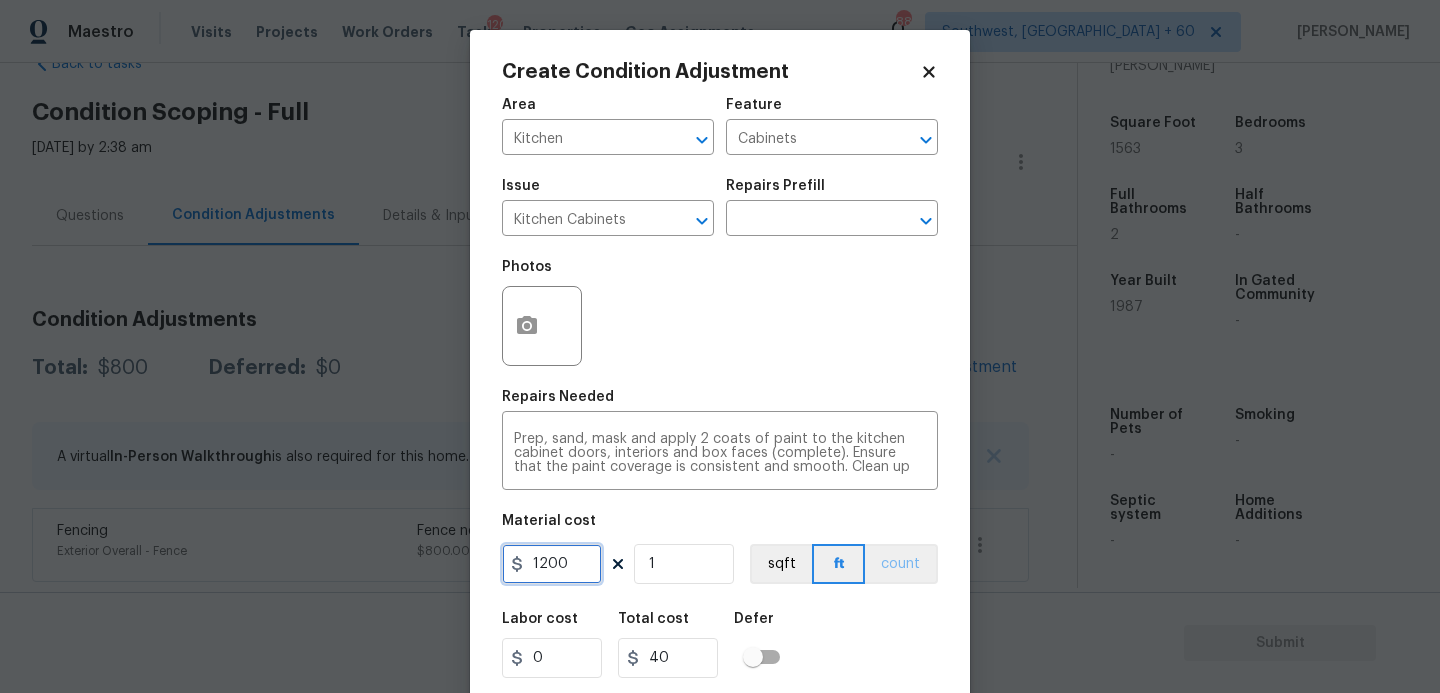 type on "1200" 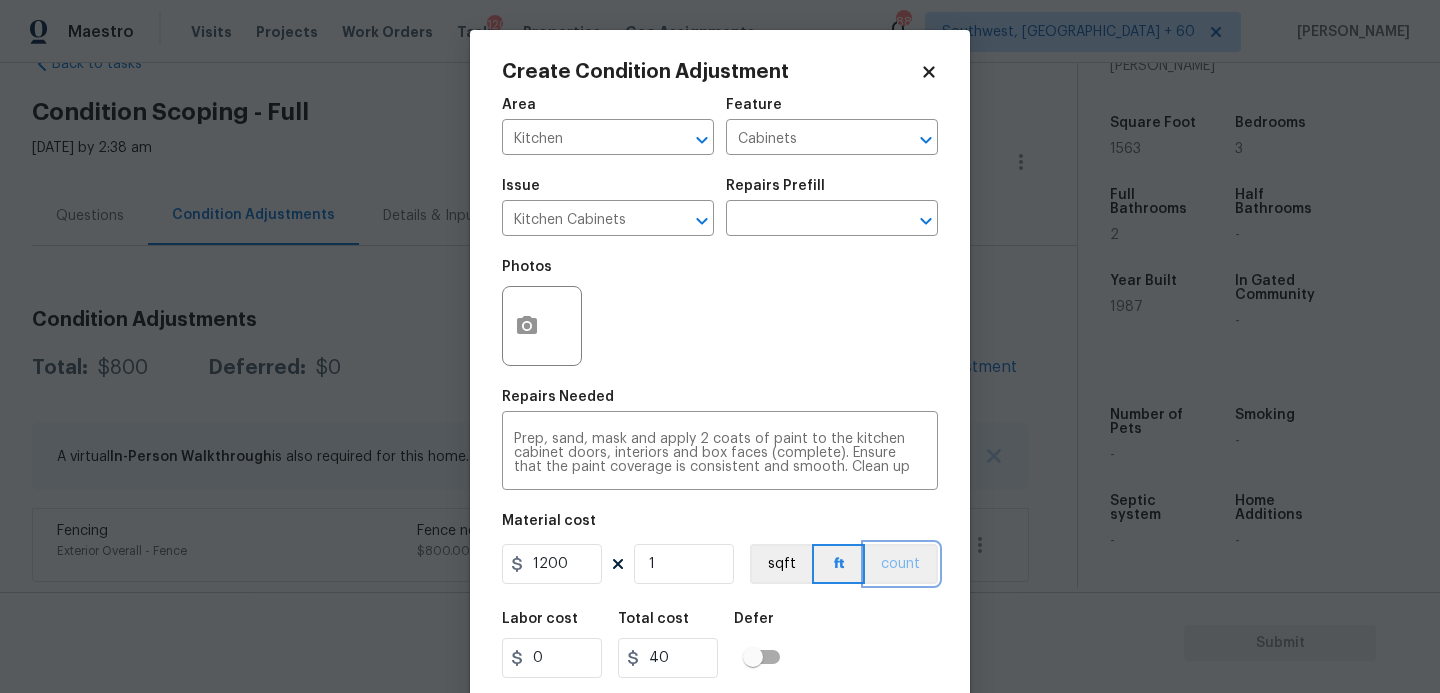 type on "1200" 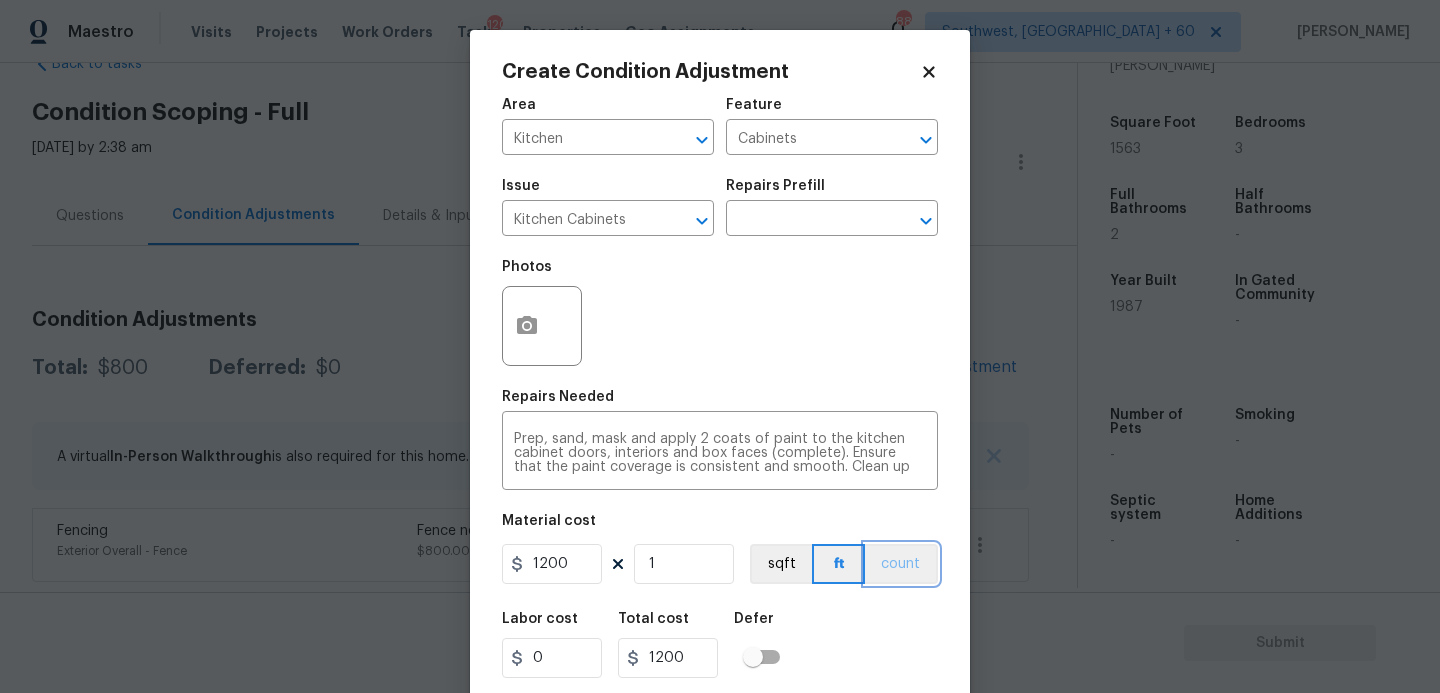click on "count" at bounding box center [901, 564] 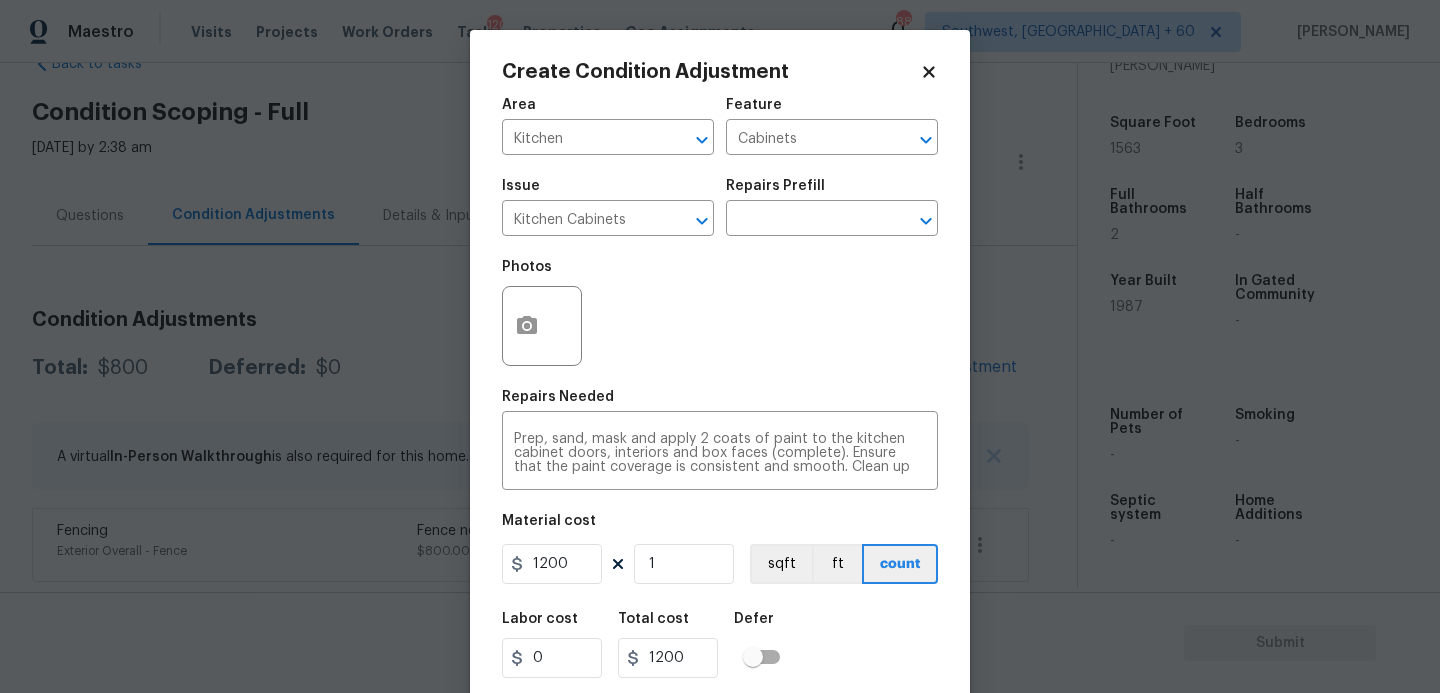 click on "Create Condition Adjustment Area Kitchen ​ Feature Cabinets ​ Issue Kitchen Cabinets ​ Repairs Prefill ​ Photos Repairs Needed Prep, sand, mask and apply 2 coats of paint to the kitchen cabinet doors, interiors and box faces (complete). Ensure that the paint coverage is consistent and smooth. Clean up (including any overspray) and dispose of all debris properly. x ​ Material cost 1200 1 sqft ft count Labor cost 0 Total cost 1200 Defer Cancel Create" at bounding box center [720, 370] 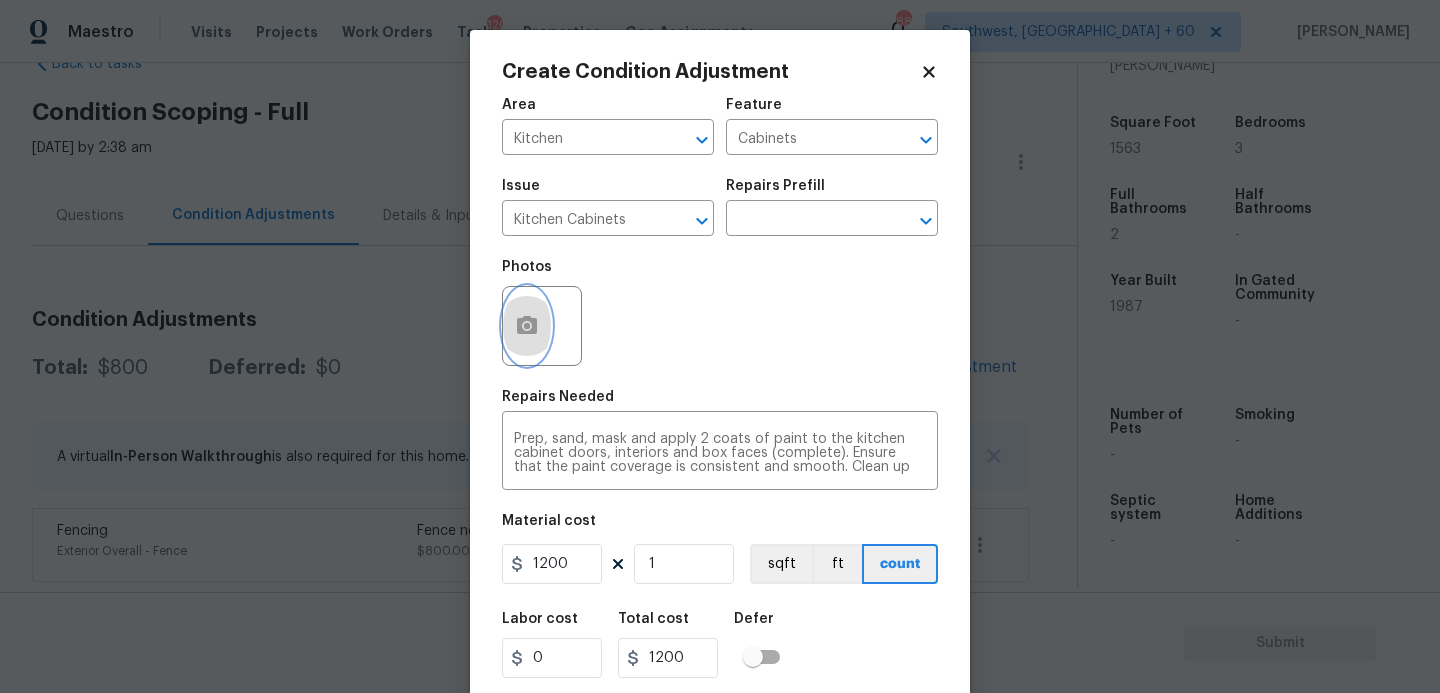 click at bounding box center (527, 326) 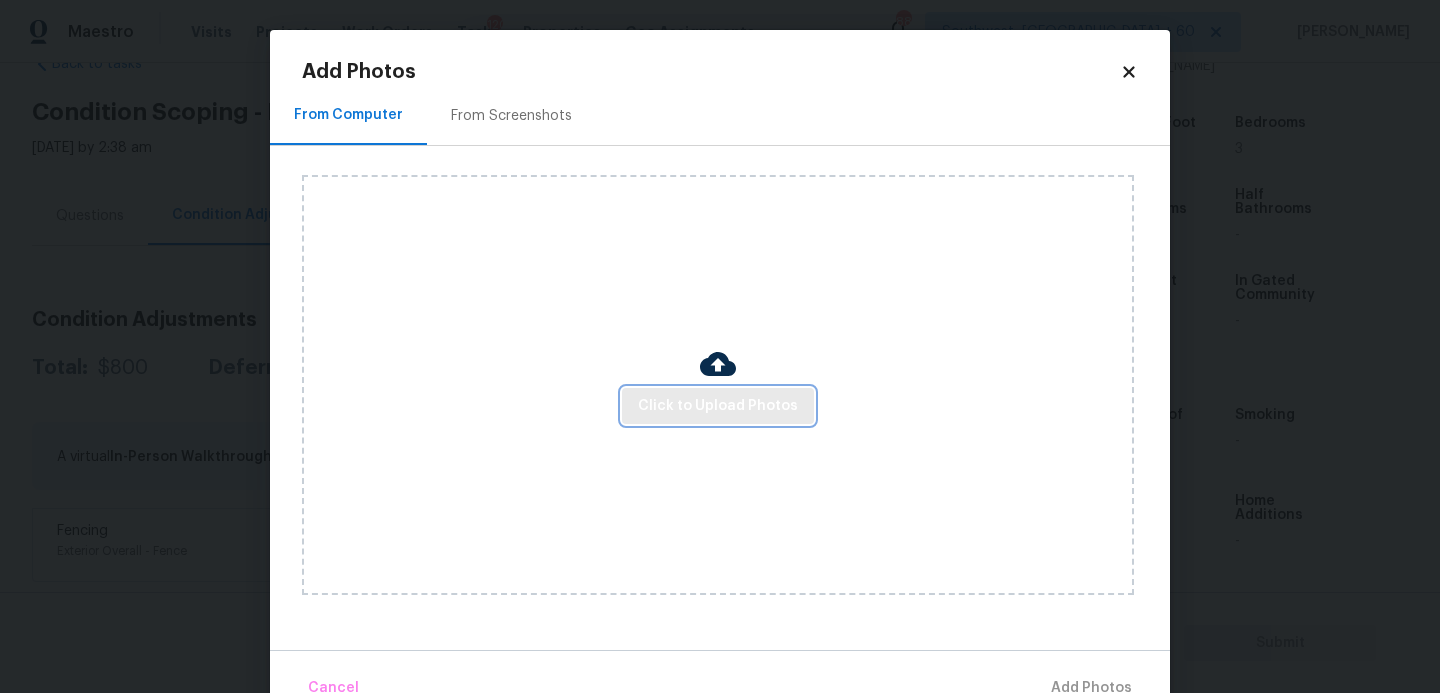 drag, startPoint x: 520, startPoint y: 341, endPoint x: 656, endPoint y: 419, distance: 156.7801 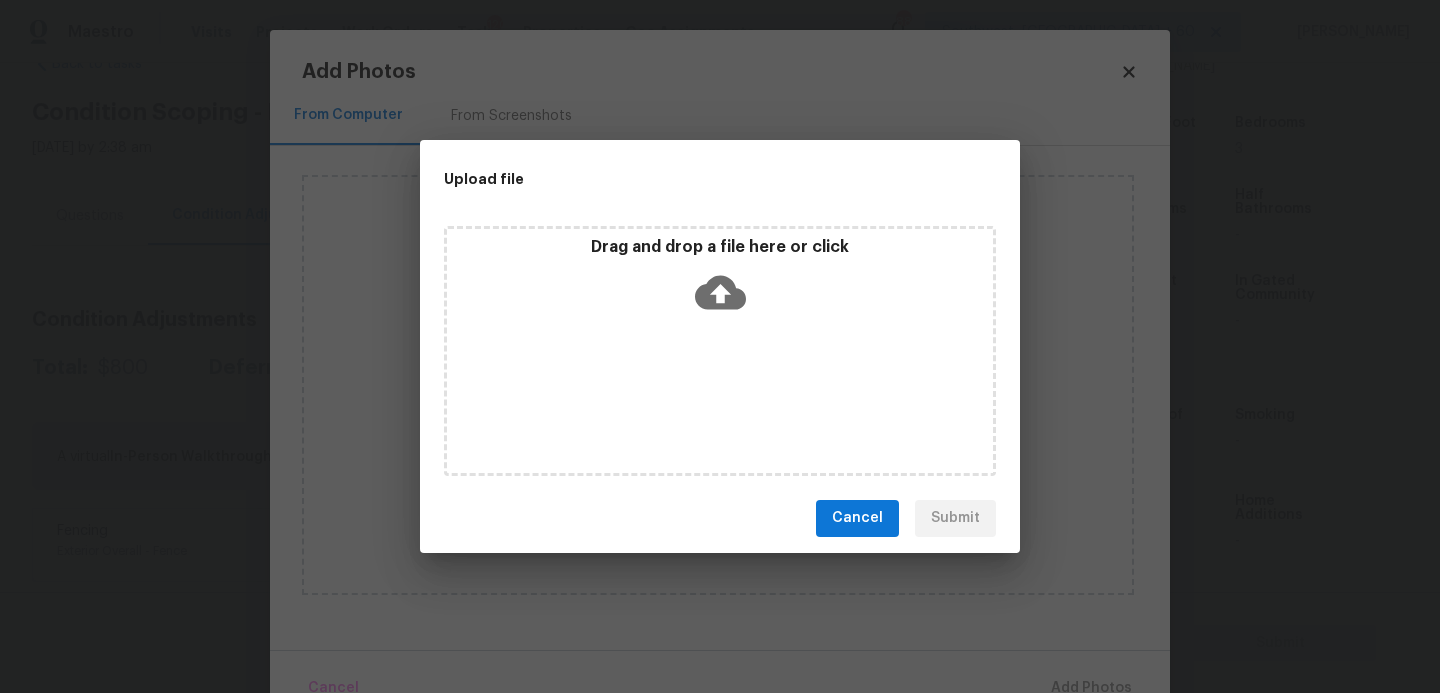 click on "Drag and drop a file here or click" at bounding box center [720, 351] 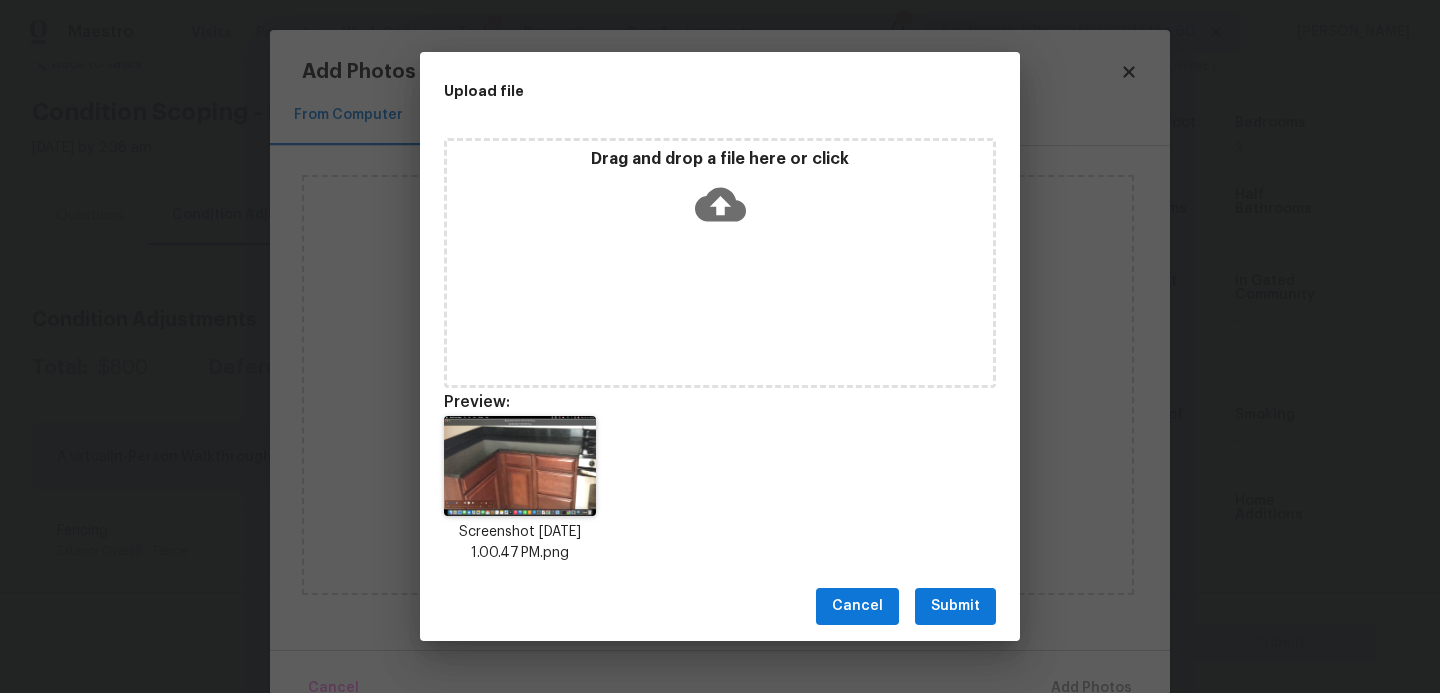 click on "Submit" at bounding box center [955, 606] 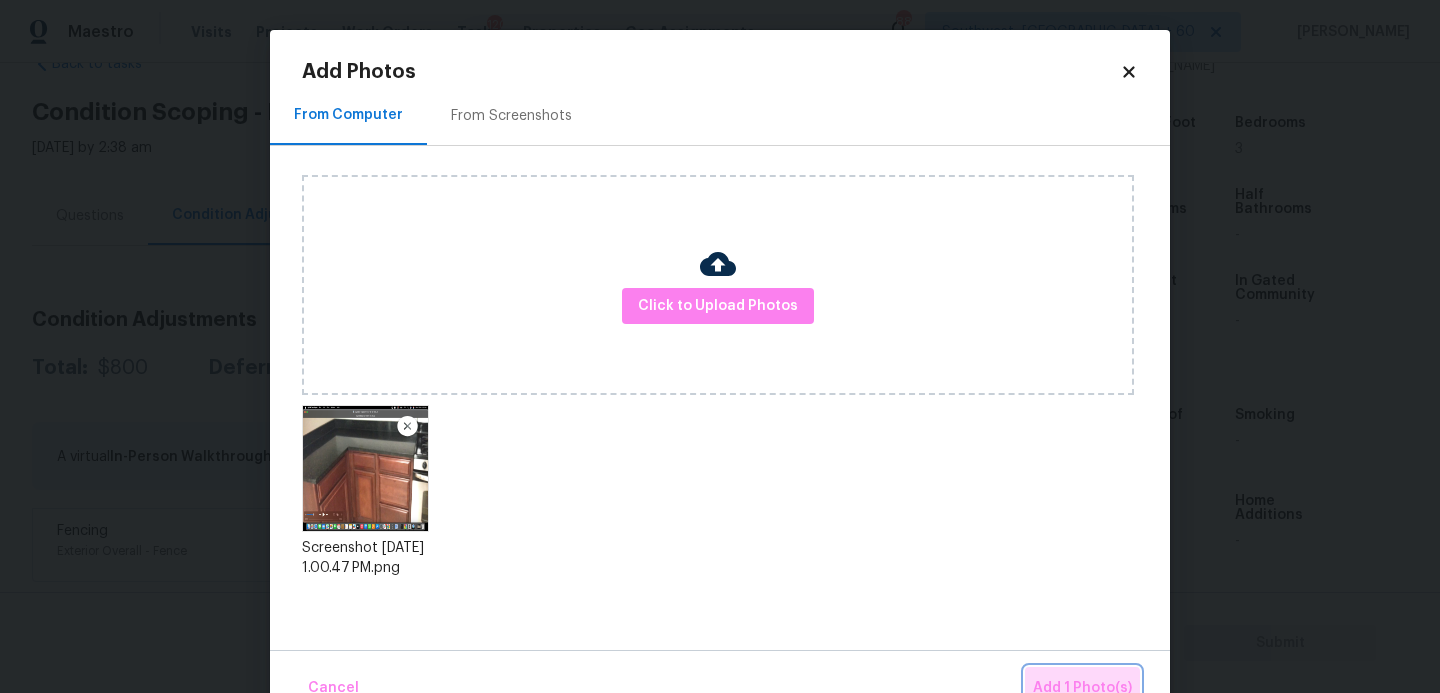 click on "Add 1 Photo(s)" at bounding box center (1082, 688) 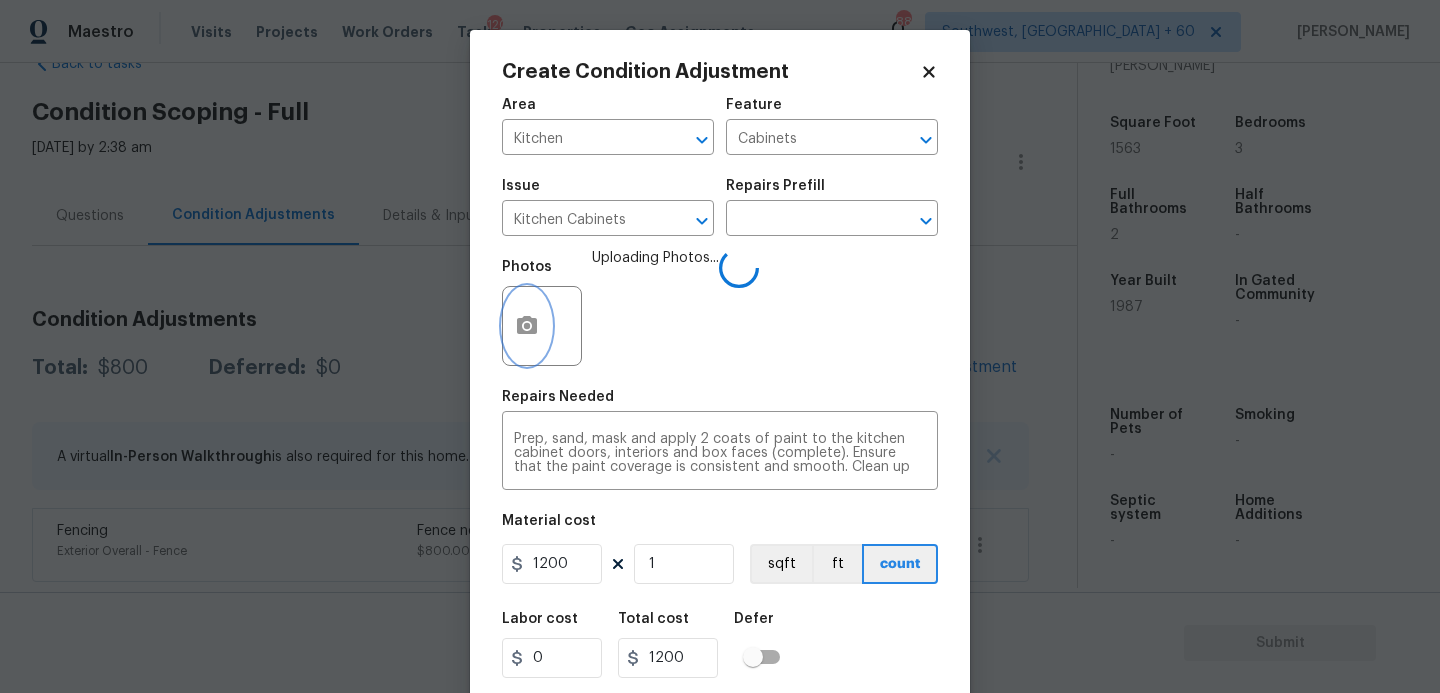 scroll, scrollTop: 54, scrollLeft: 0, axis: vertical 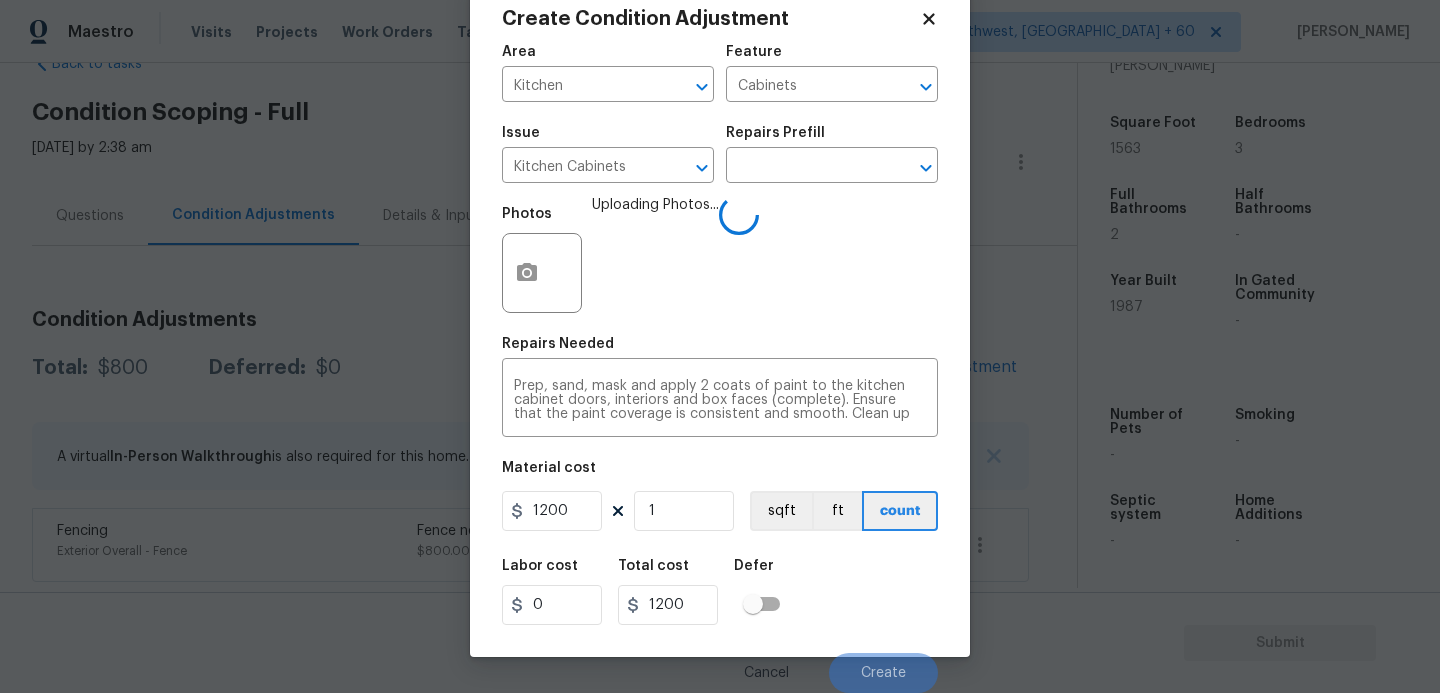 click on "Labor cost 0 Total cost 1200 Defer" at bounding box center [720, 592] 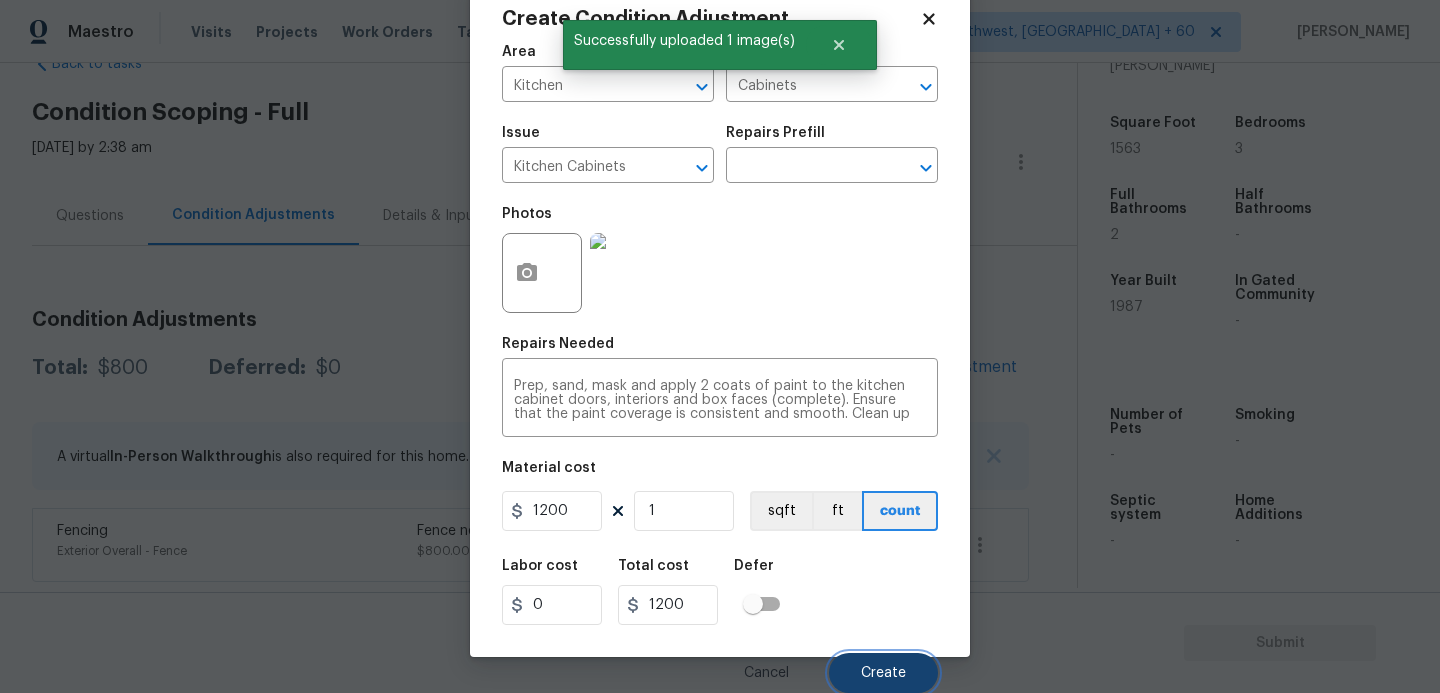 click on "Create" at bounding box center (883, 673) 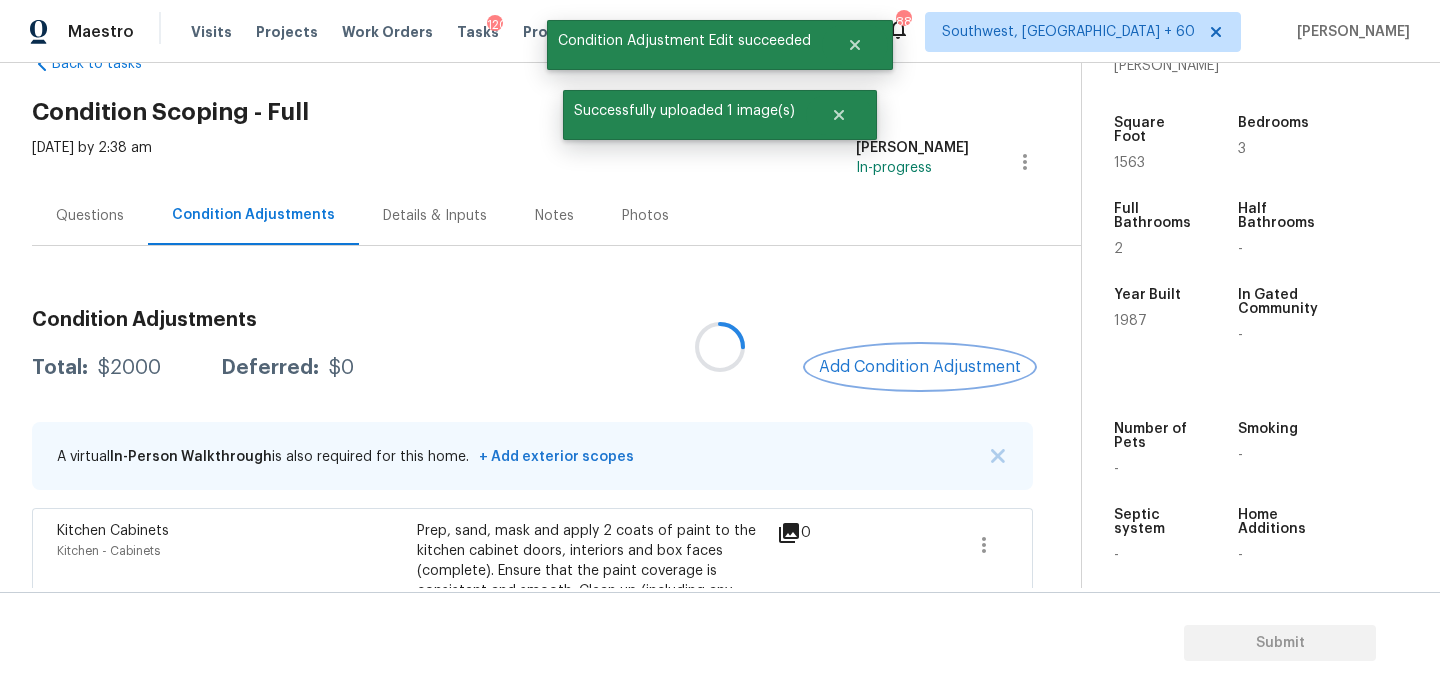 scroll, scrollTop: 0, scrollLeft: 0, axis: both 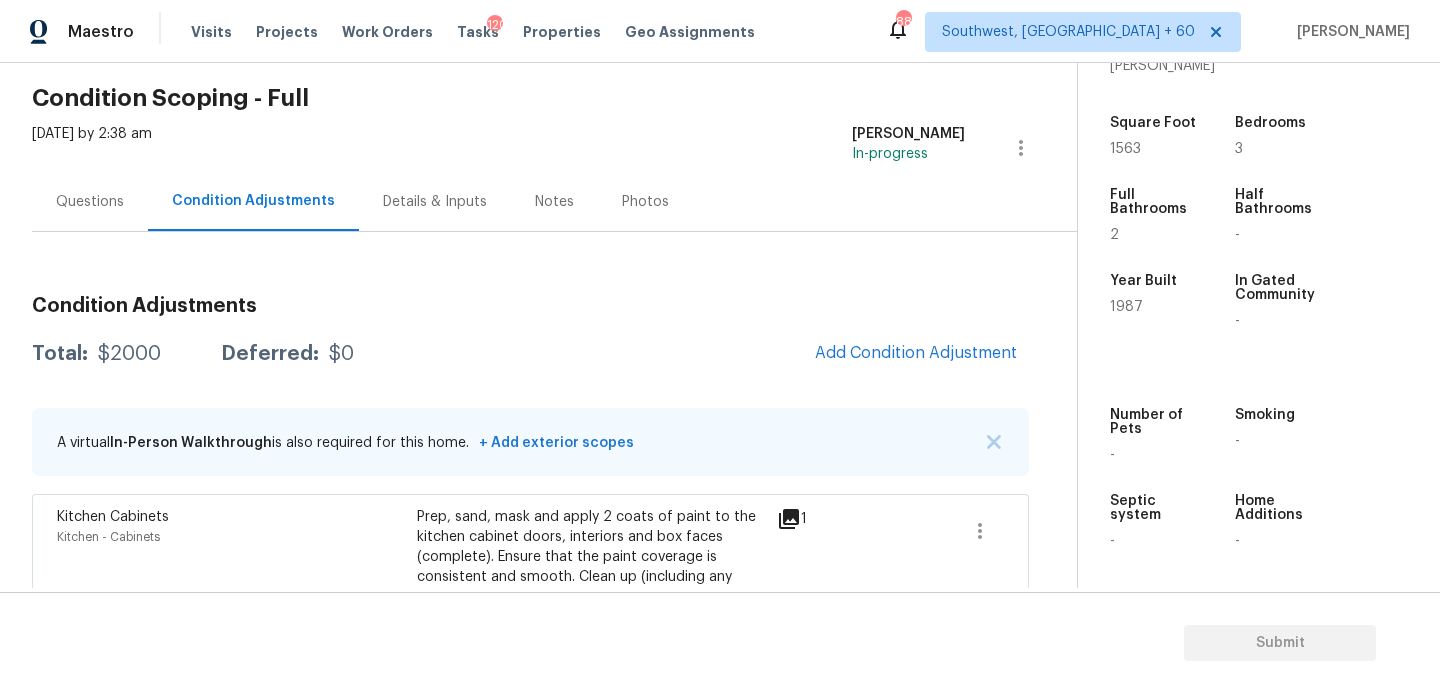 click on "Condition Adjustments Total:  $2000 Deferred:  $0 Add Condition Adjustment A virtual  In-Person Walkthrough  is also required for this home.   + Add exterior scopes Kitchen Cabinets Kitchen - Cabinets Prep, sand, mask and apply 2 coats of paint to the kitchen cabinet doors, interiors and box faces (complete). Ensure that the paint coverage is consistent and smooth. Clean up (including any overspray) and dispose of all debris properly. $1,200.00   1 Fencing Exterior Overall - Fence Fence needs repaint $800.00   1" at bounding box center (530, 472) 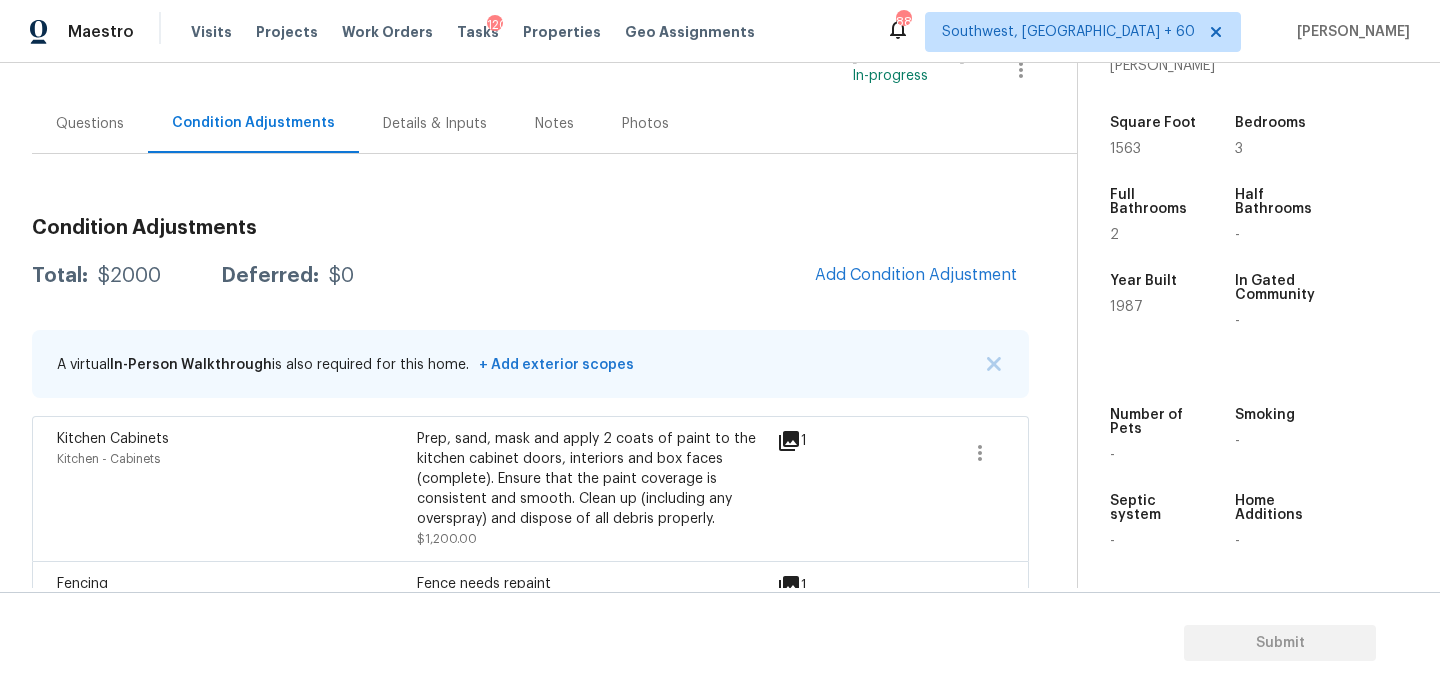 scroll, scrollTop: 145, scrollLeft: 0, axis: vertical 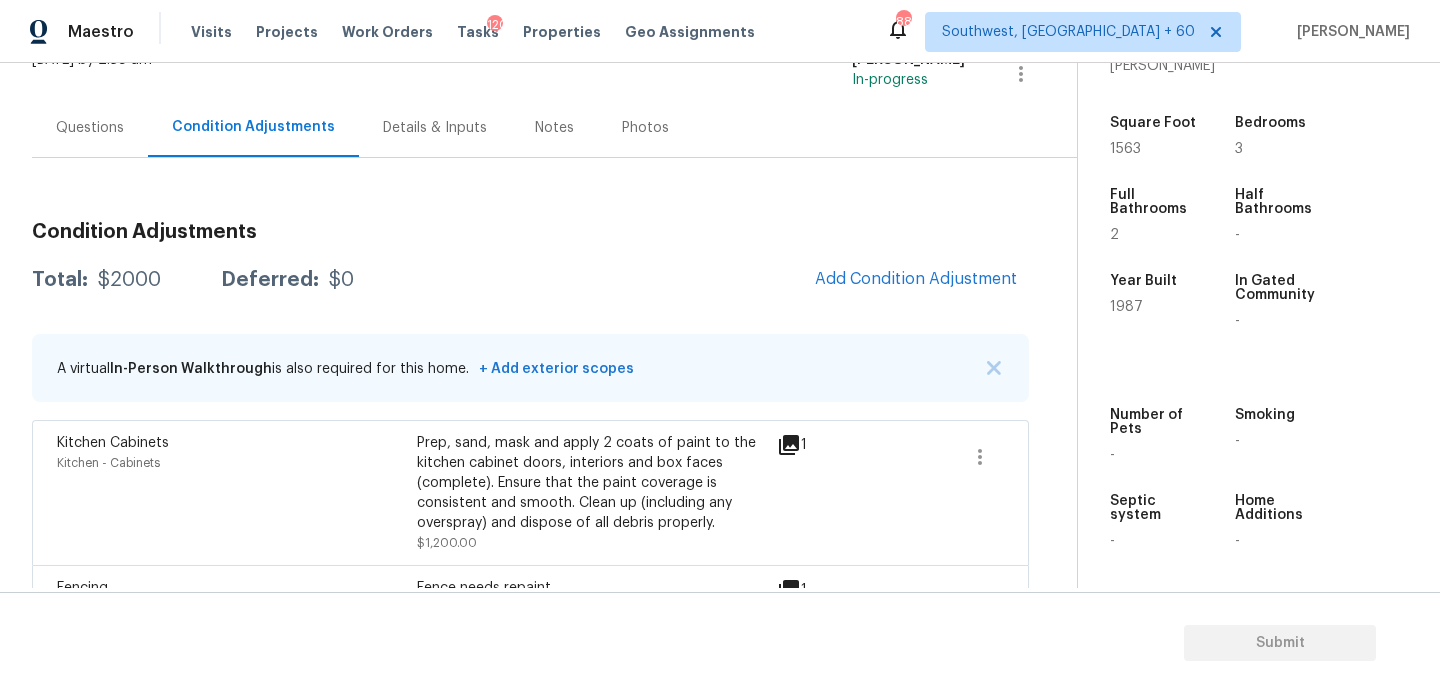 click on "Questions" at bounding box center [90, 128] 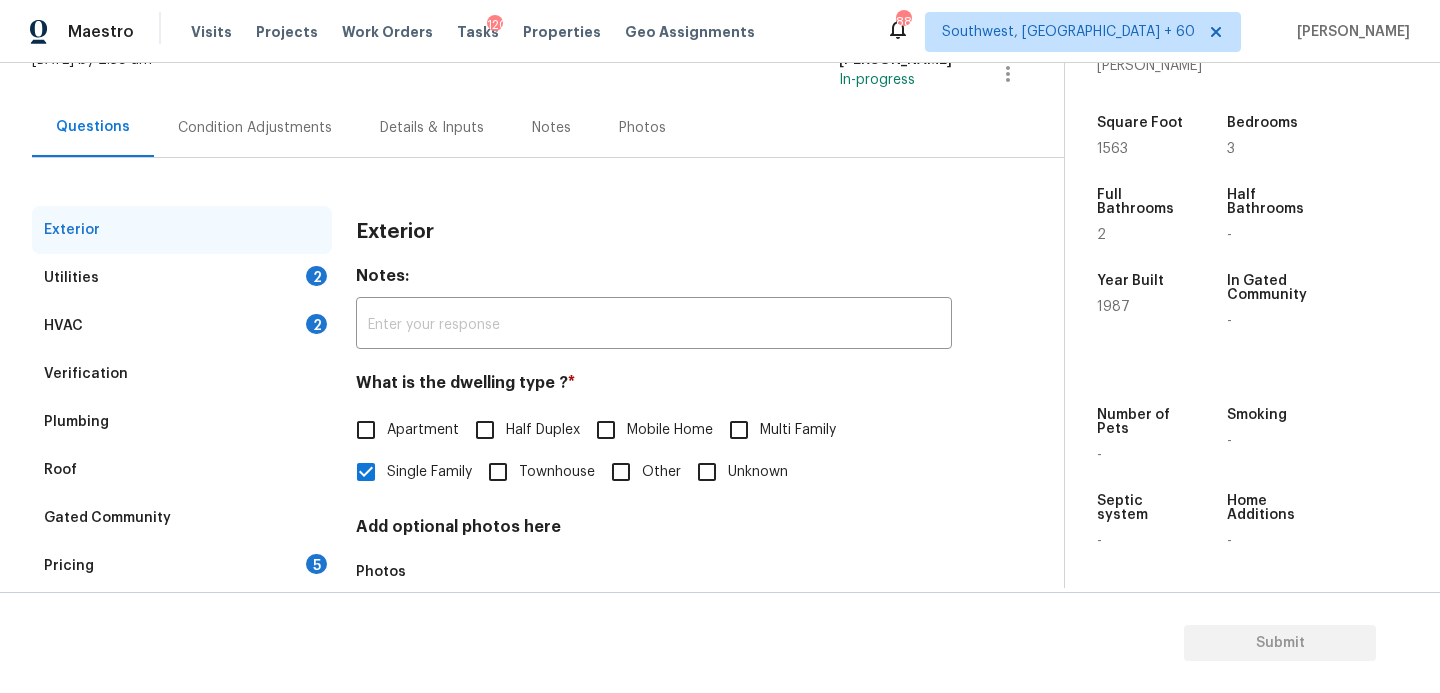 click on "Condition Adjustments" at bounding box center [255, 127] 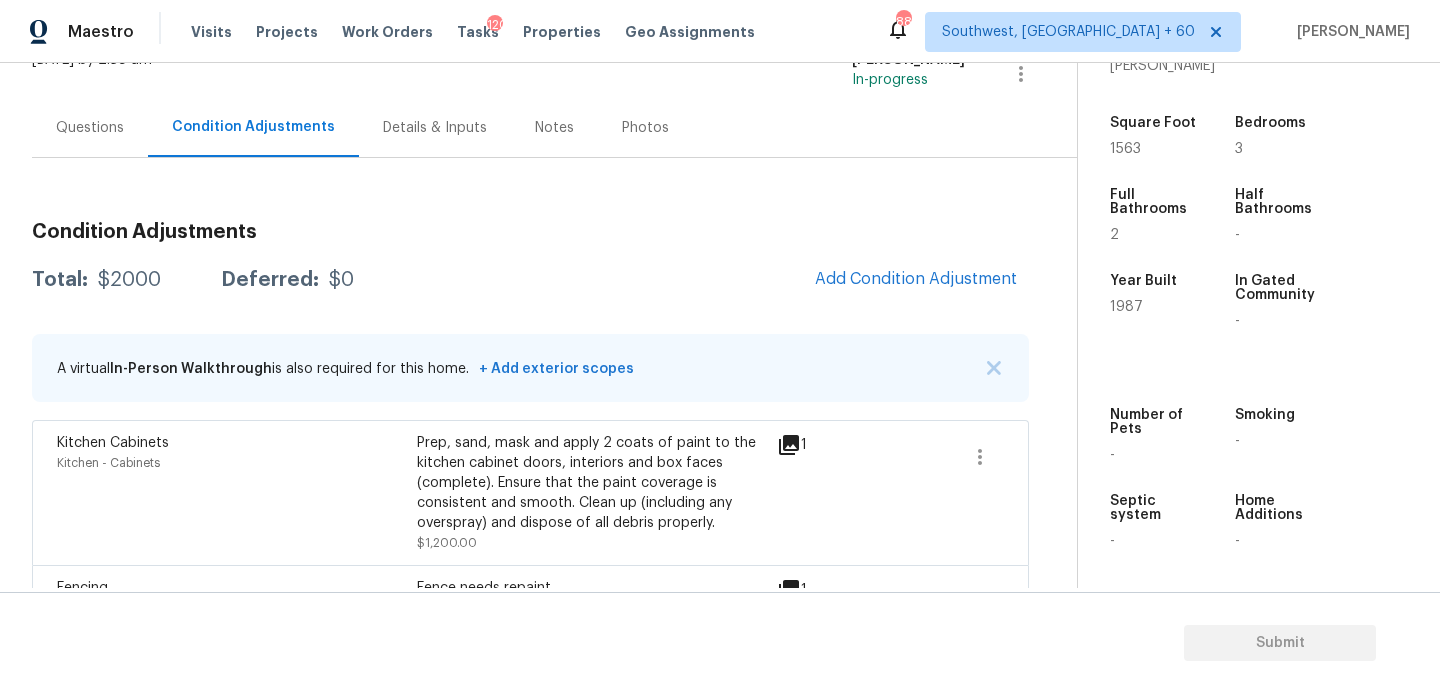 scroll, scrollTop: 202, scrollLeft: 0, axis: vertical 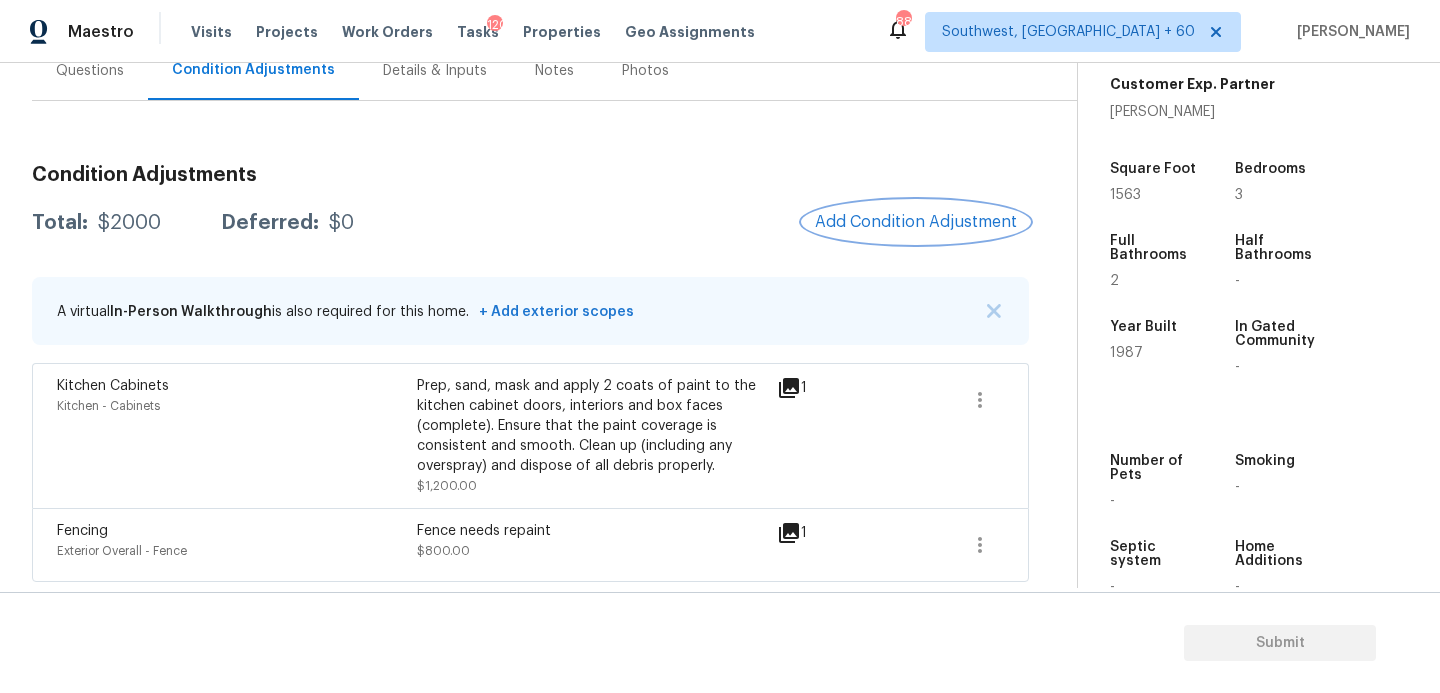 click on "Add Condition Adjustment" at bounding box center [916, 222] 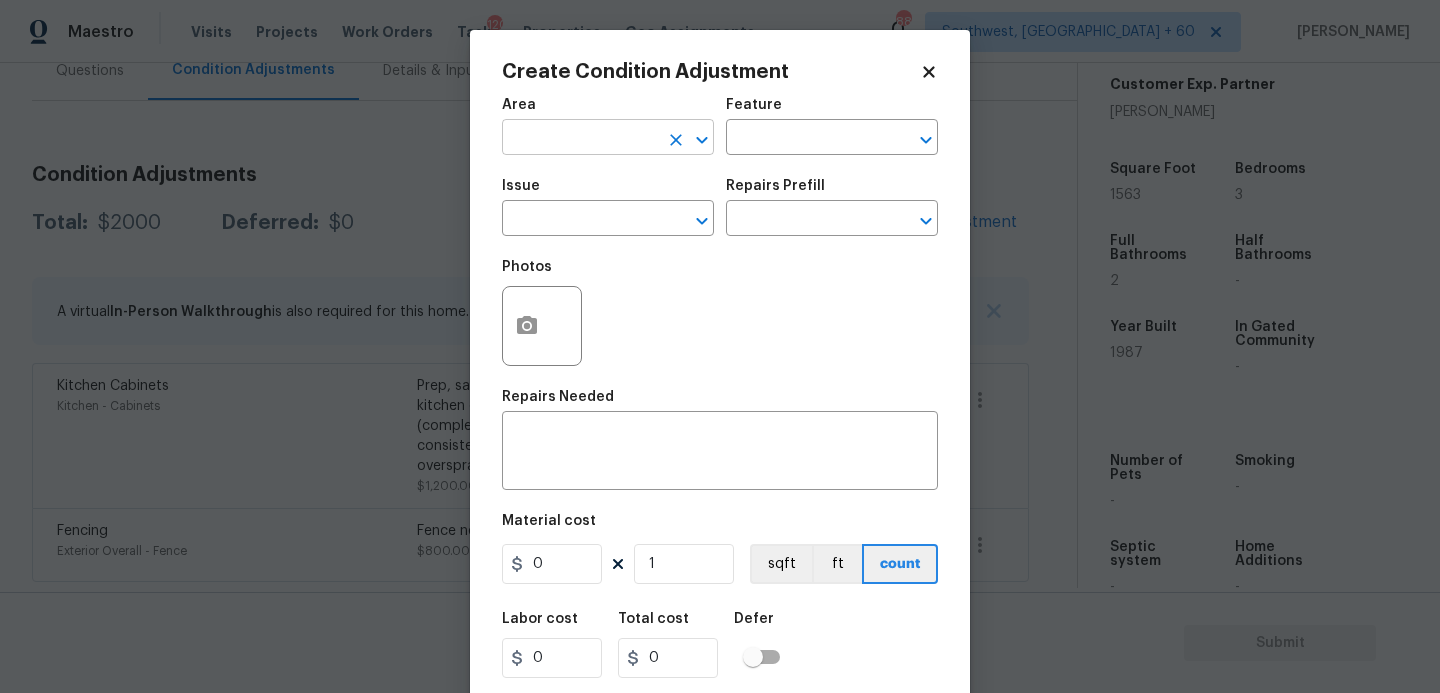 click at bounding box center (580, 139) 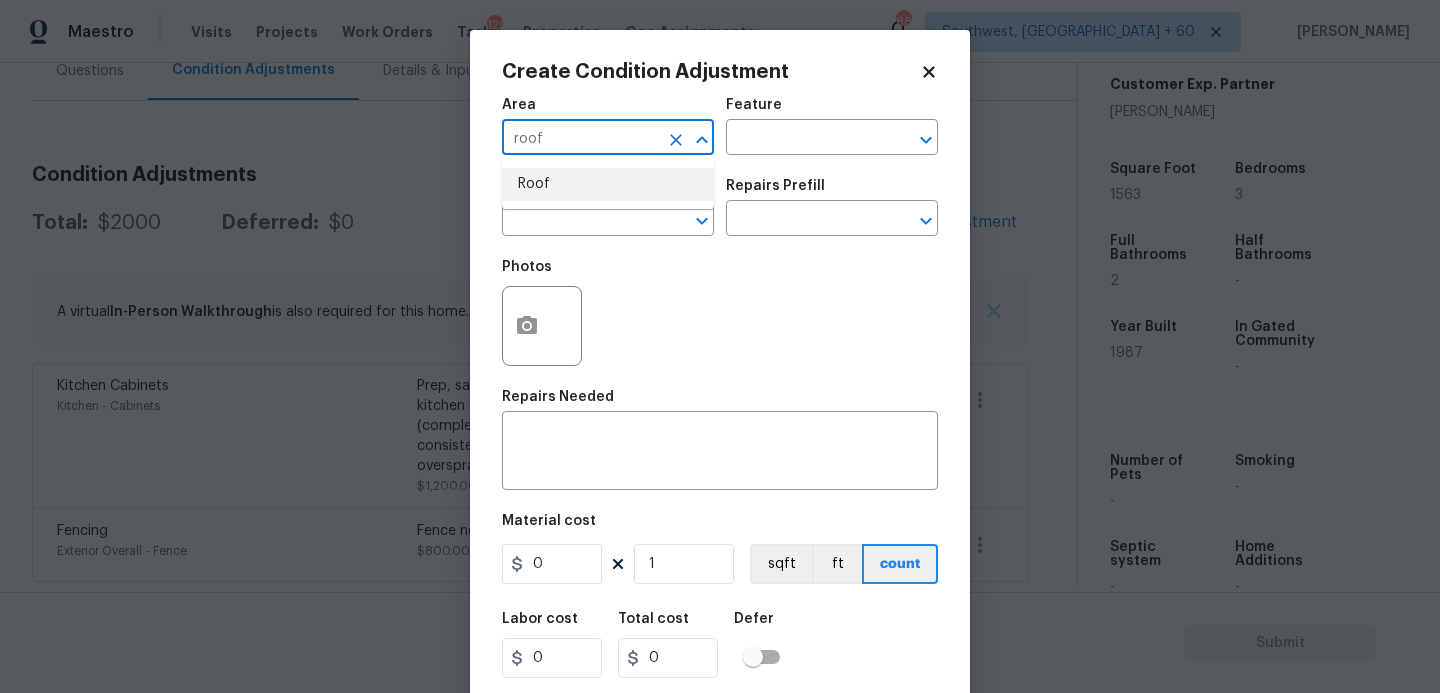 click on "Roof" at bounding box center (608, 184) 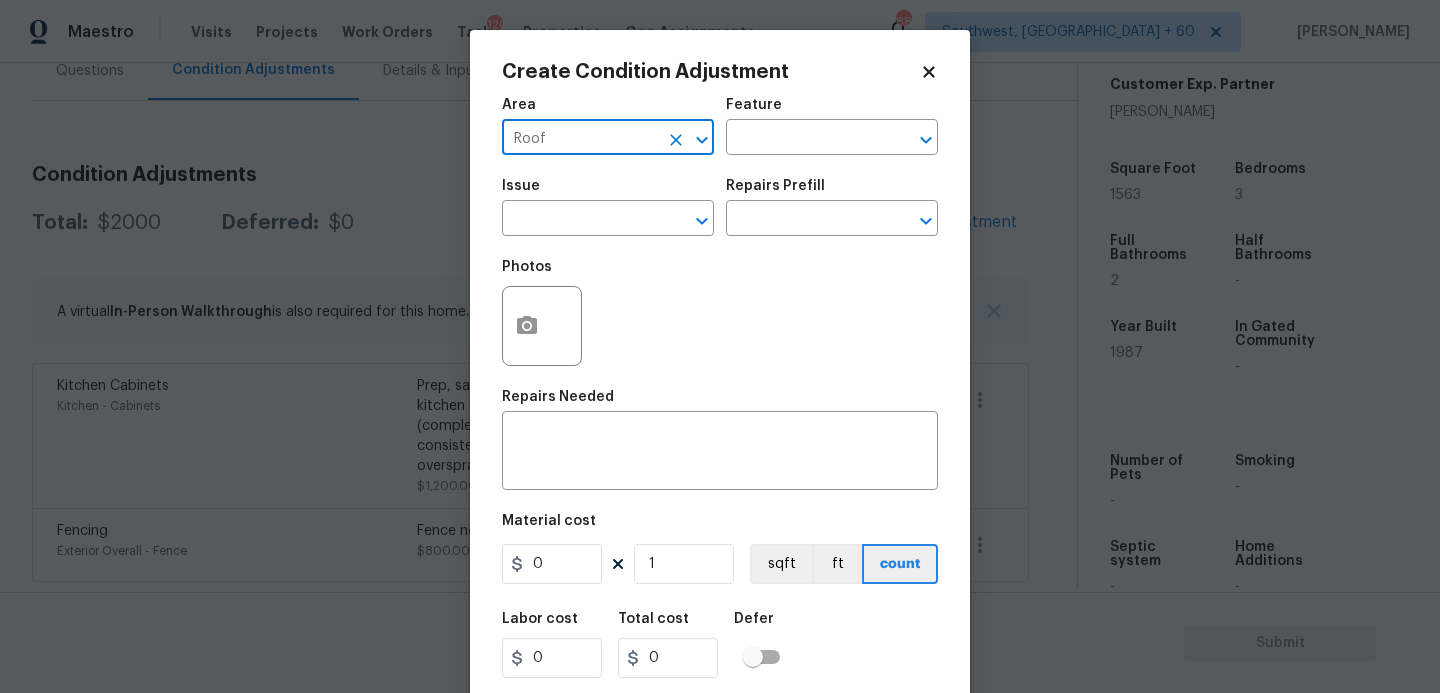type on "Roof" 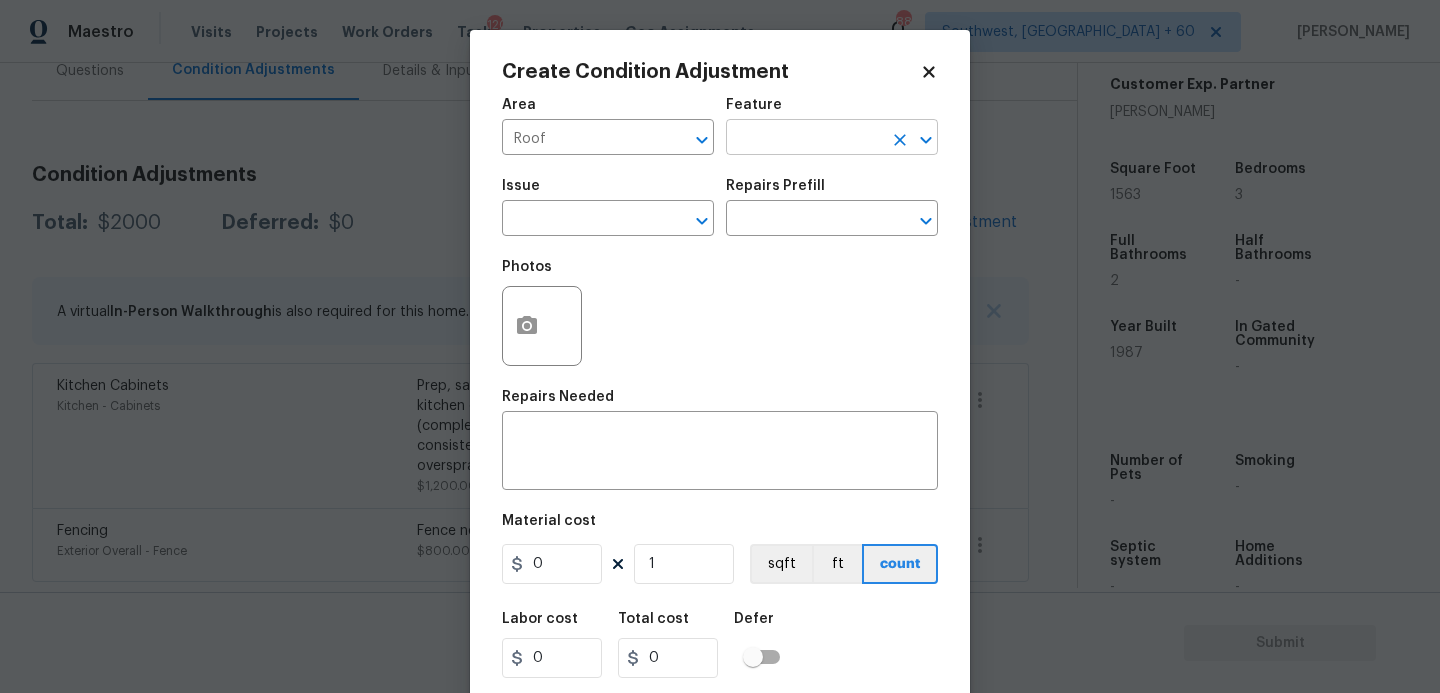 click at bounding box center (804, 139) 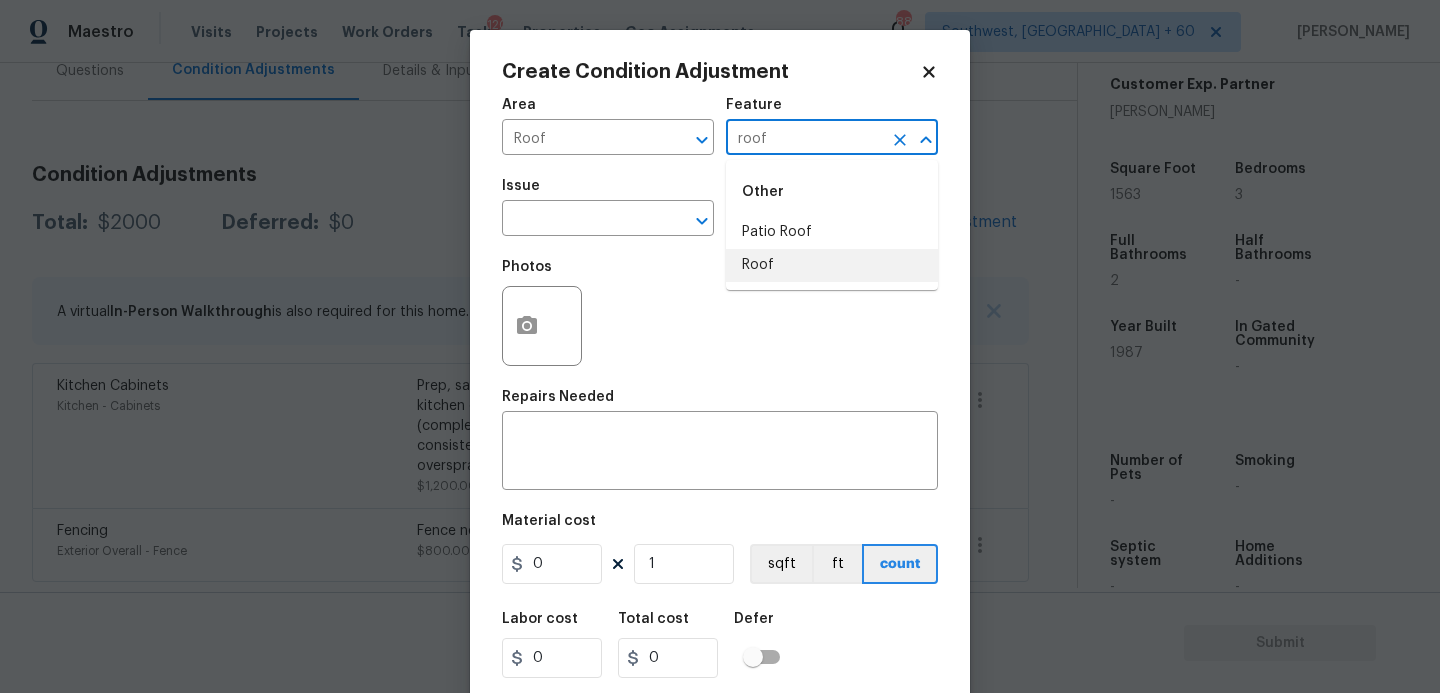 click on "Roof" at bounding box center (832, 265) 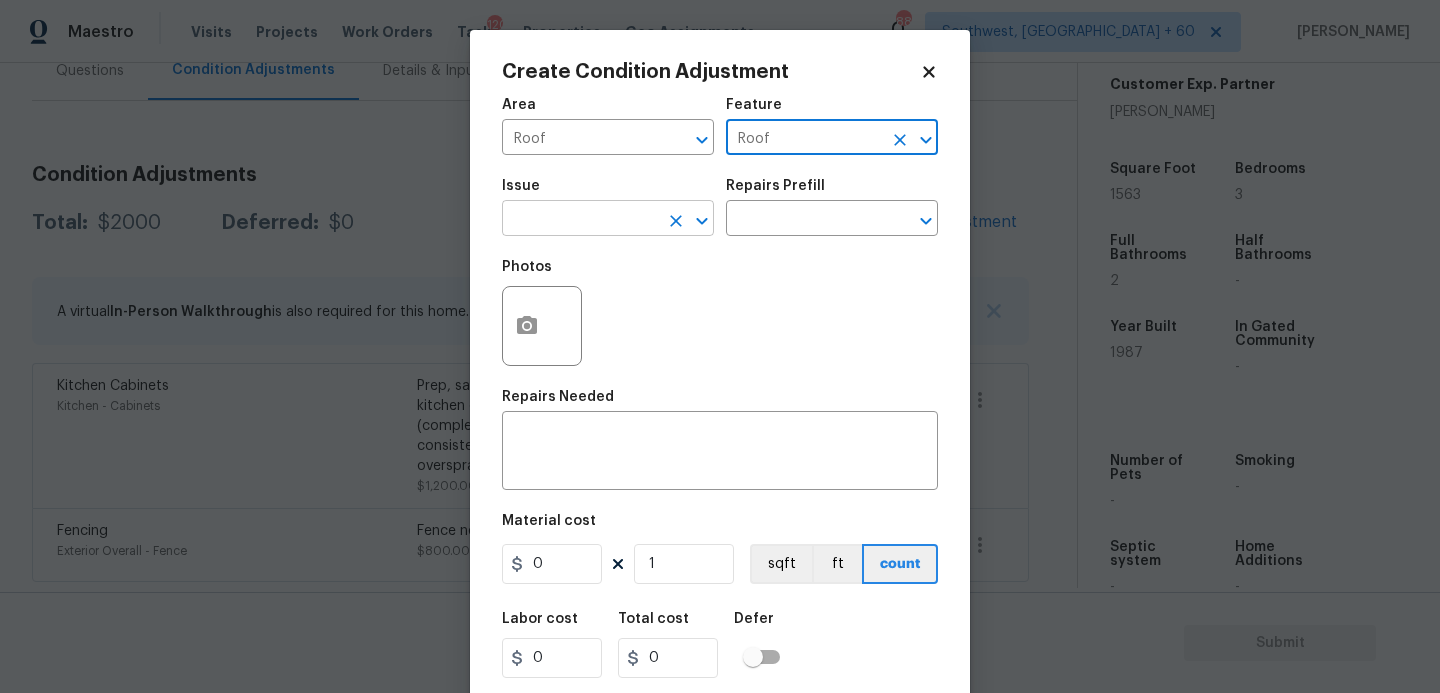 type on "Roof" 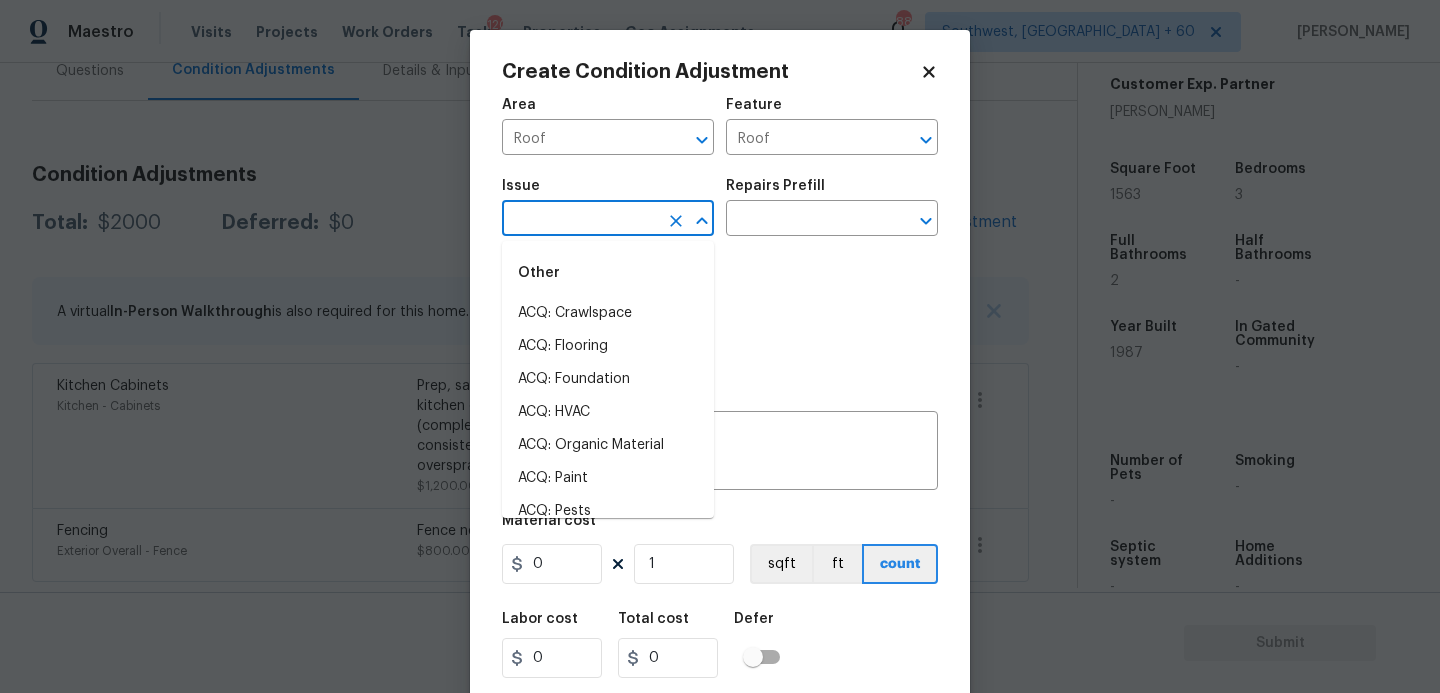 click at bounding box center (580, 220) 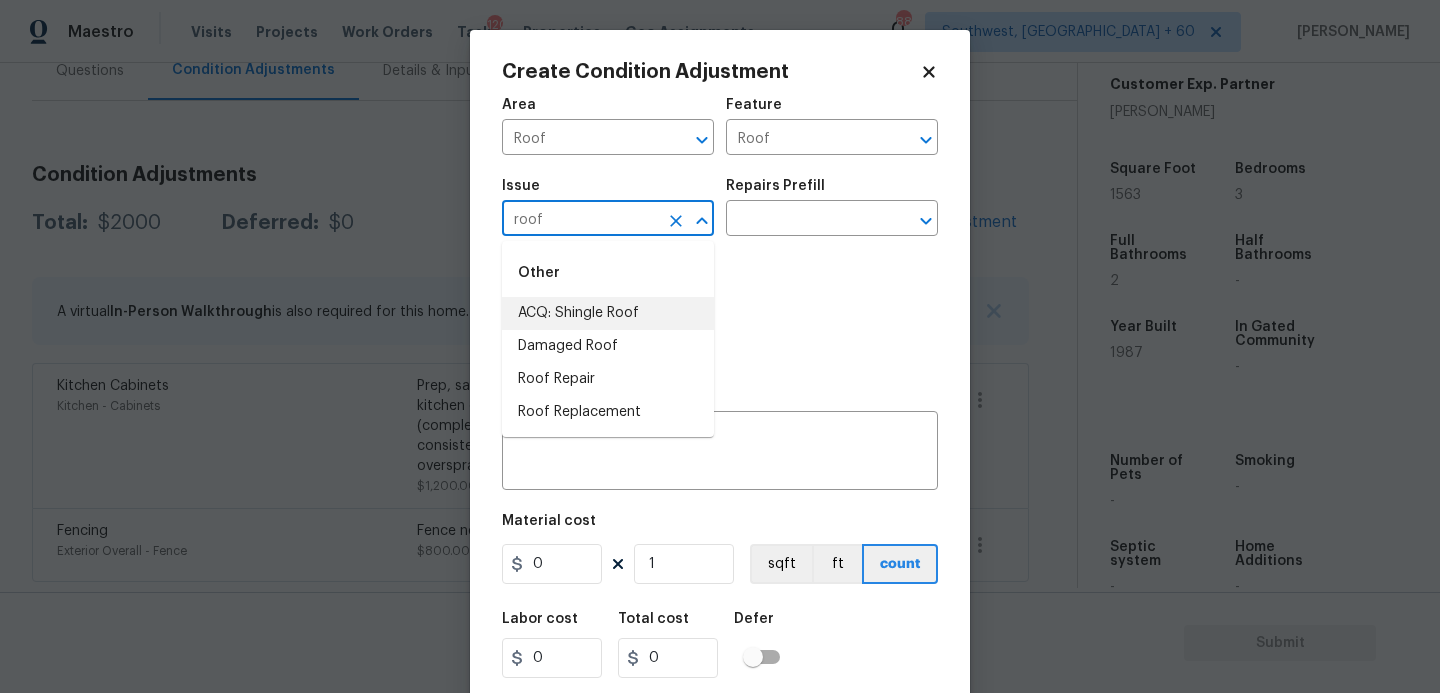 click on "ACQ: Shingle Roof" at bounding box center (608, 313) 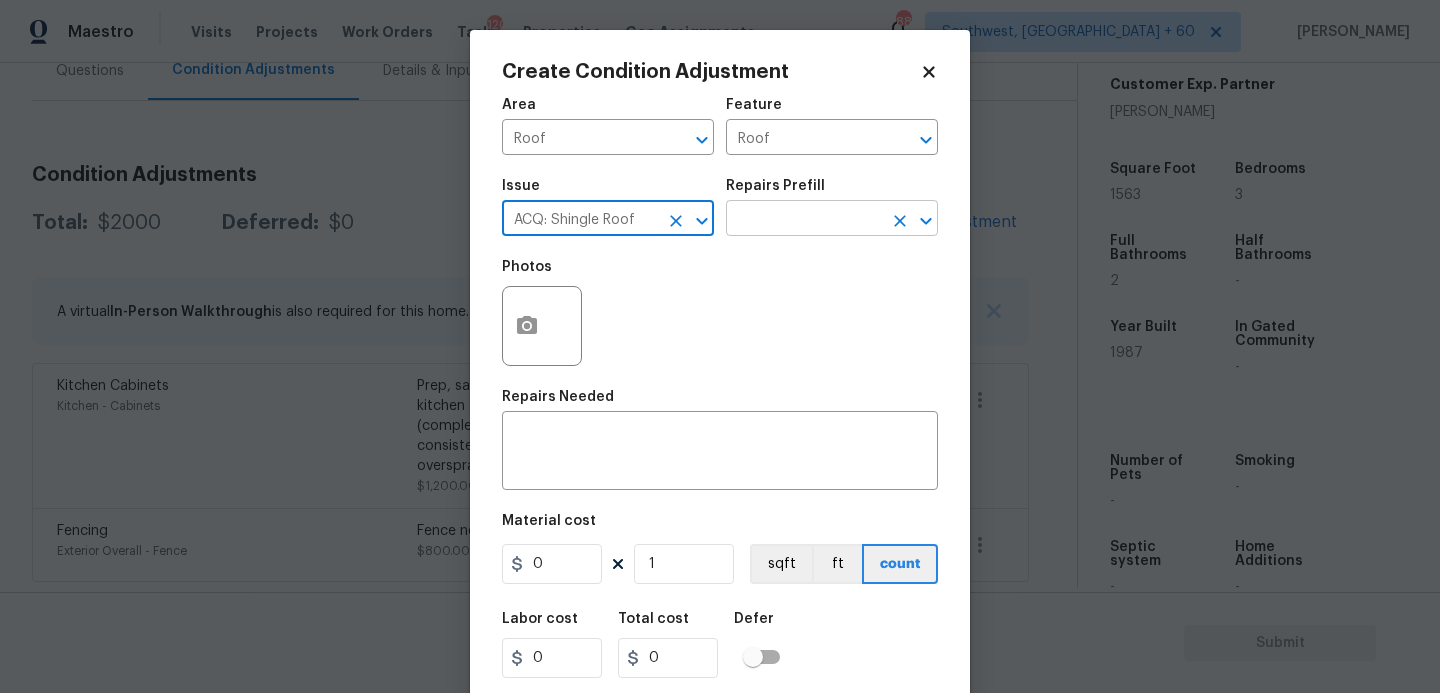 type on "ACQ: Shingle Roof" 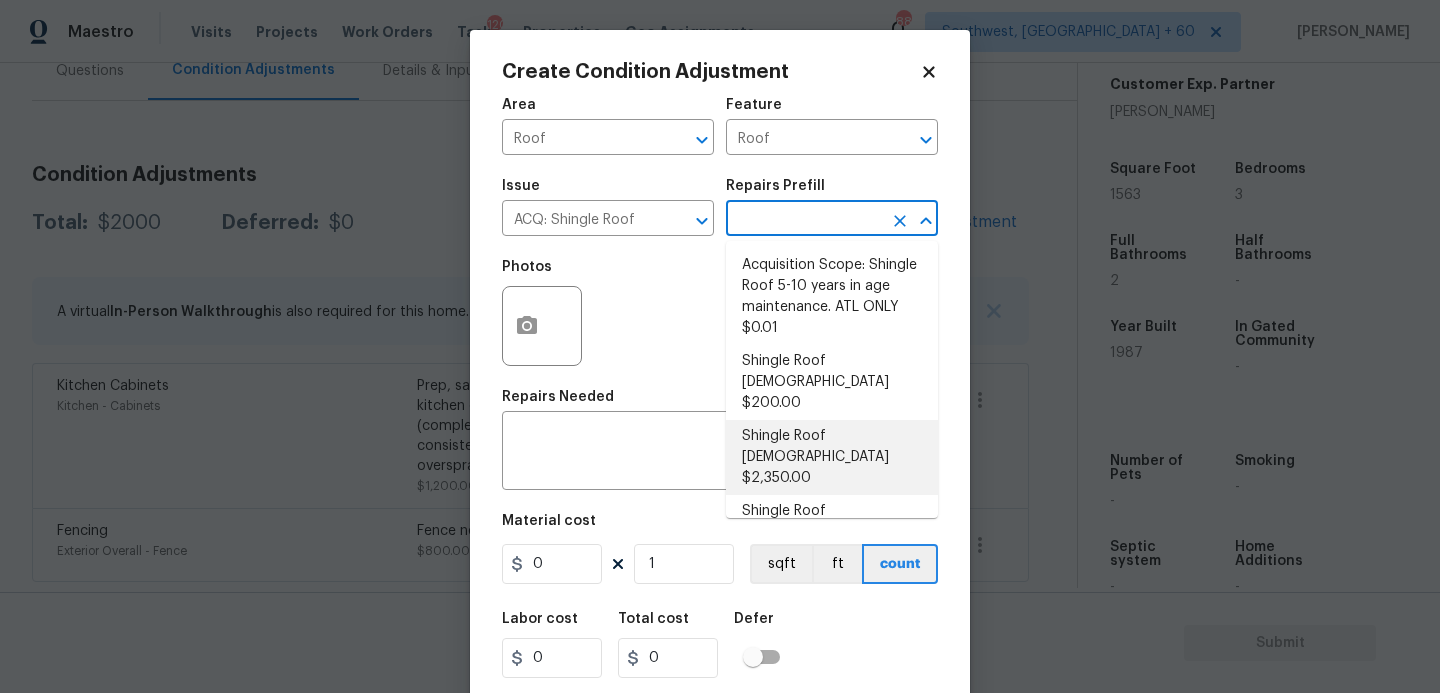 scroll, scrollTop: 51, scrollLeft: 0, axis: vertical 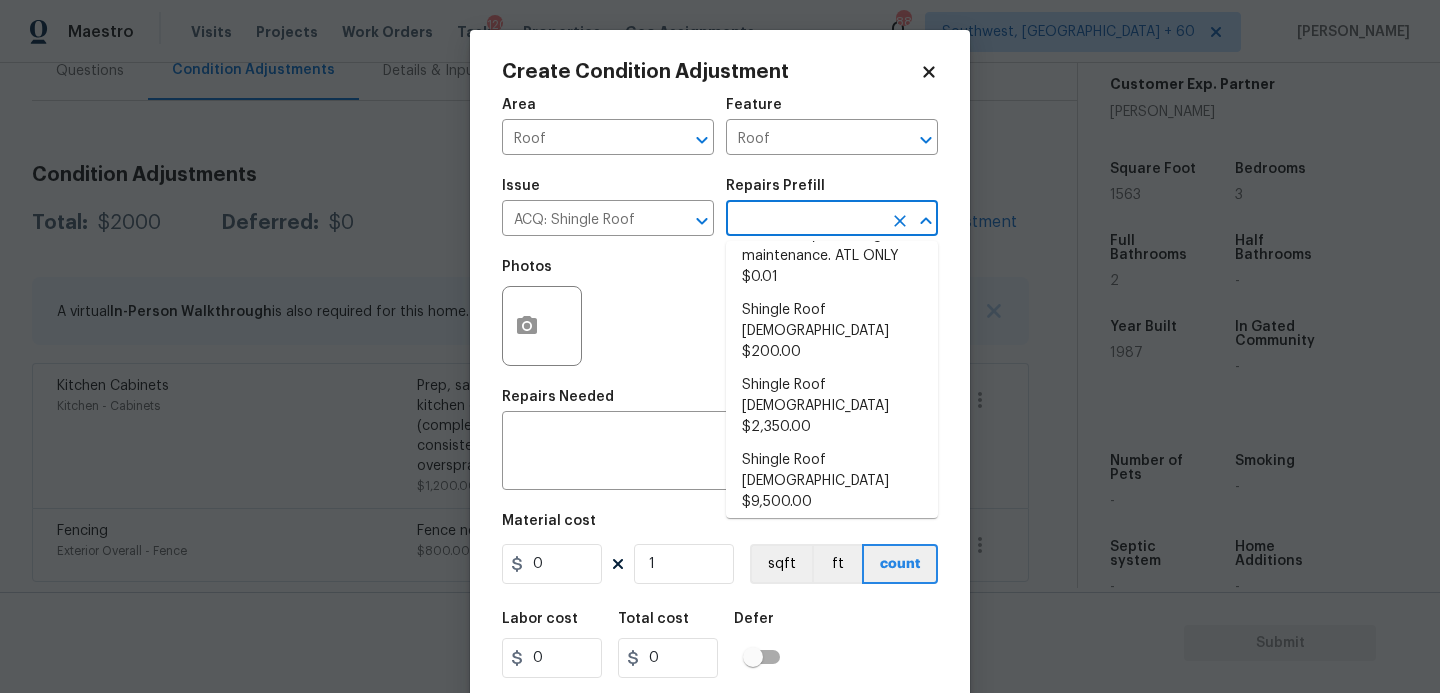 click on "Shingle Roof [DEMOGRAPHIC_DATA] $9,500.00" at bounding box center [832, 556] 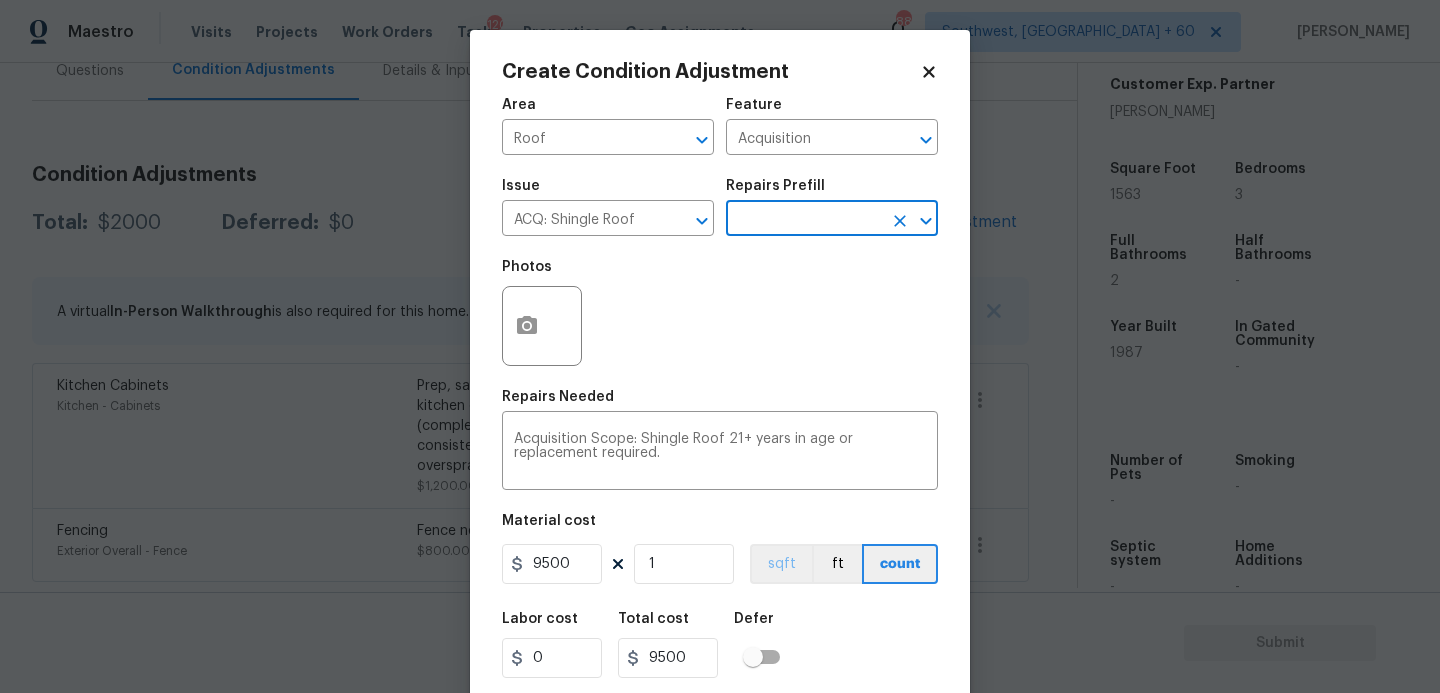 scroll, scrollTop: 54, scrollLeft: 0, axis: vertical 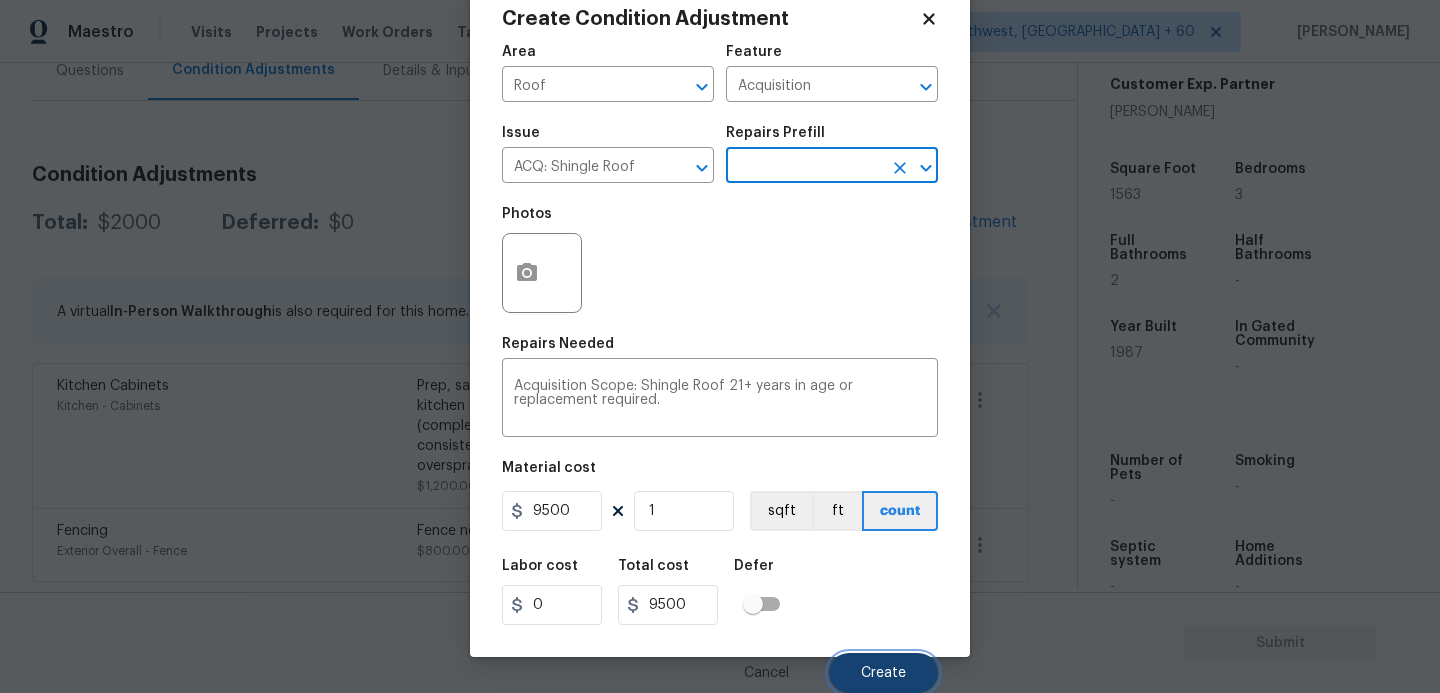 click on "Create" at bounding box center (883, 673) 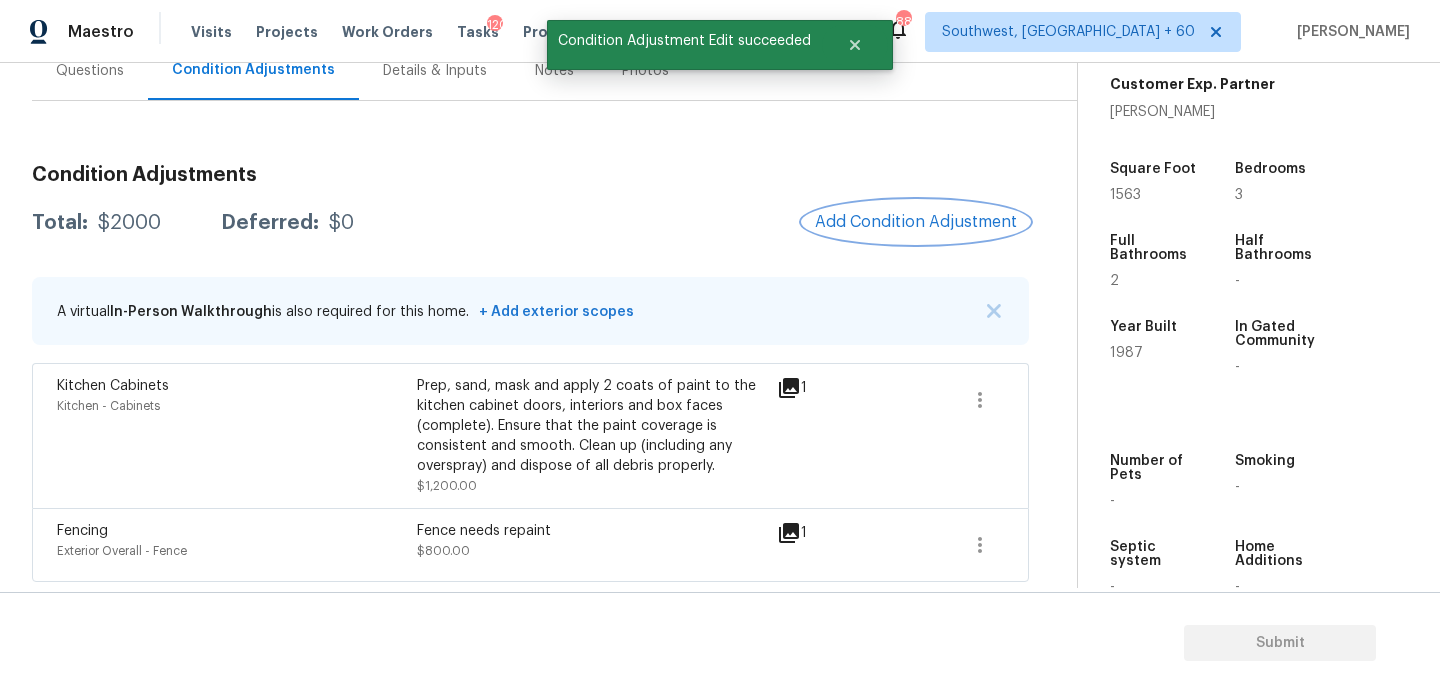 scroll, scrollTop: 0, scrollLeft: 0, axis: both 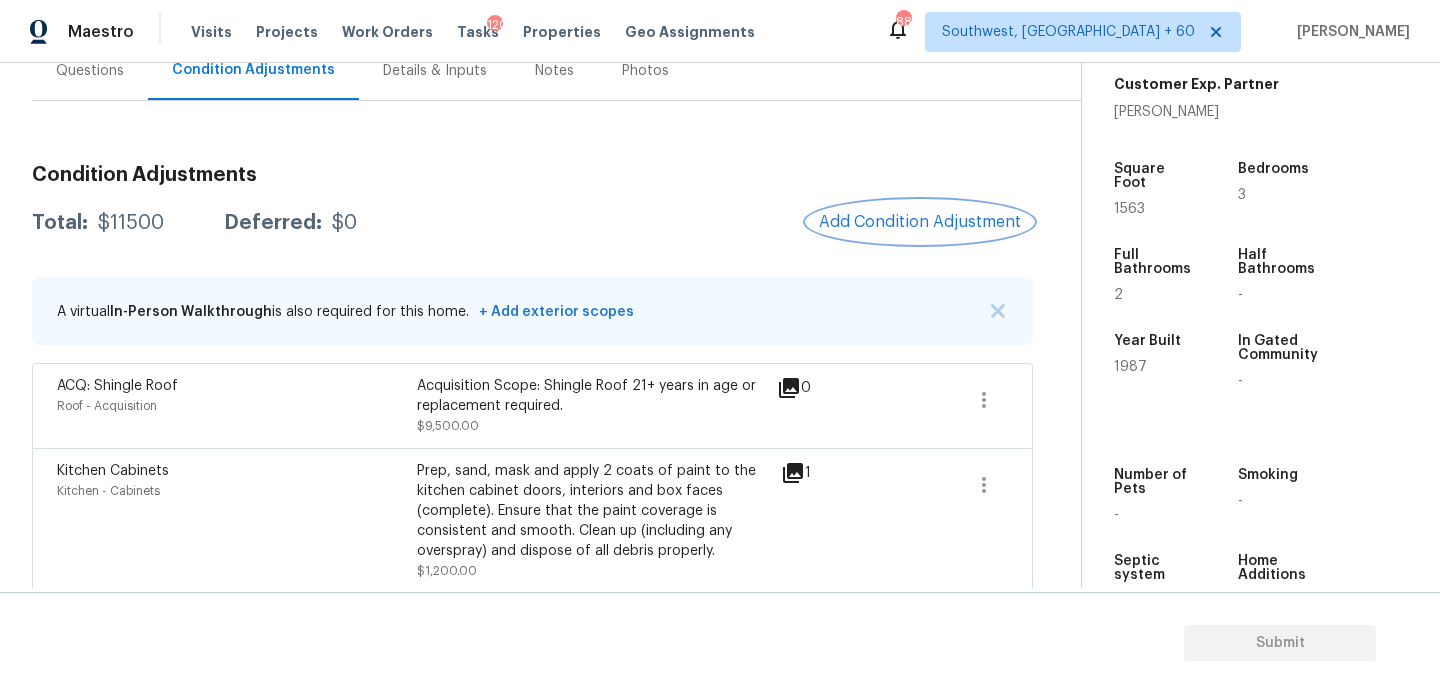 click on "Add Condition Adjustment" at bounding box center [920, 222] 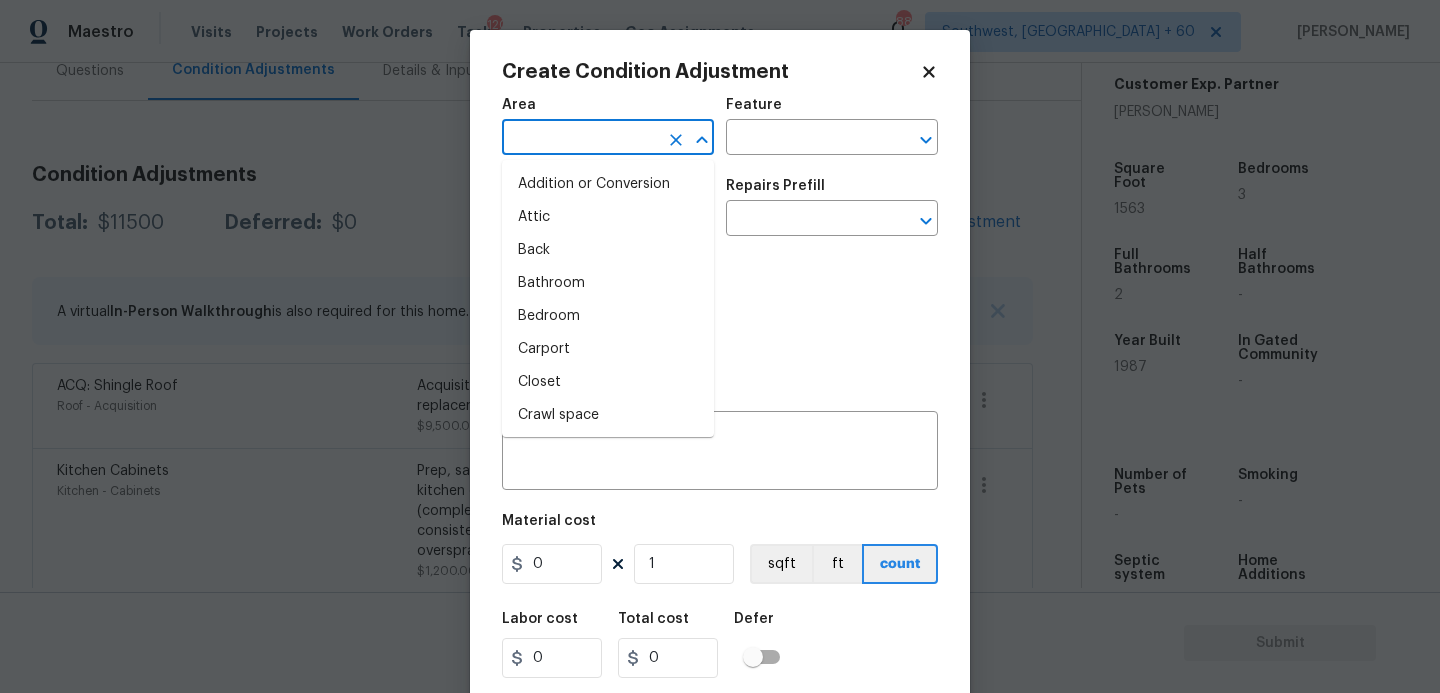 click at bounding box center [580, 139] 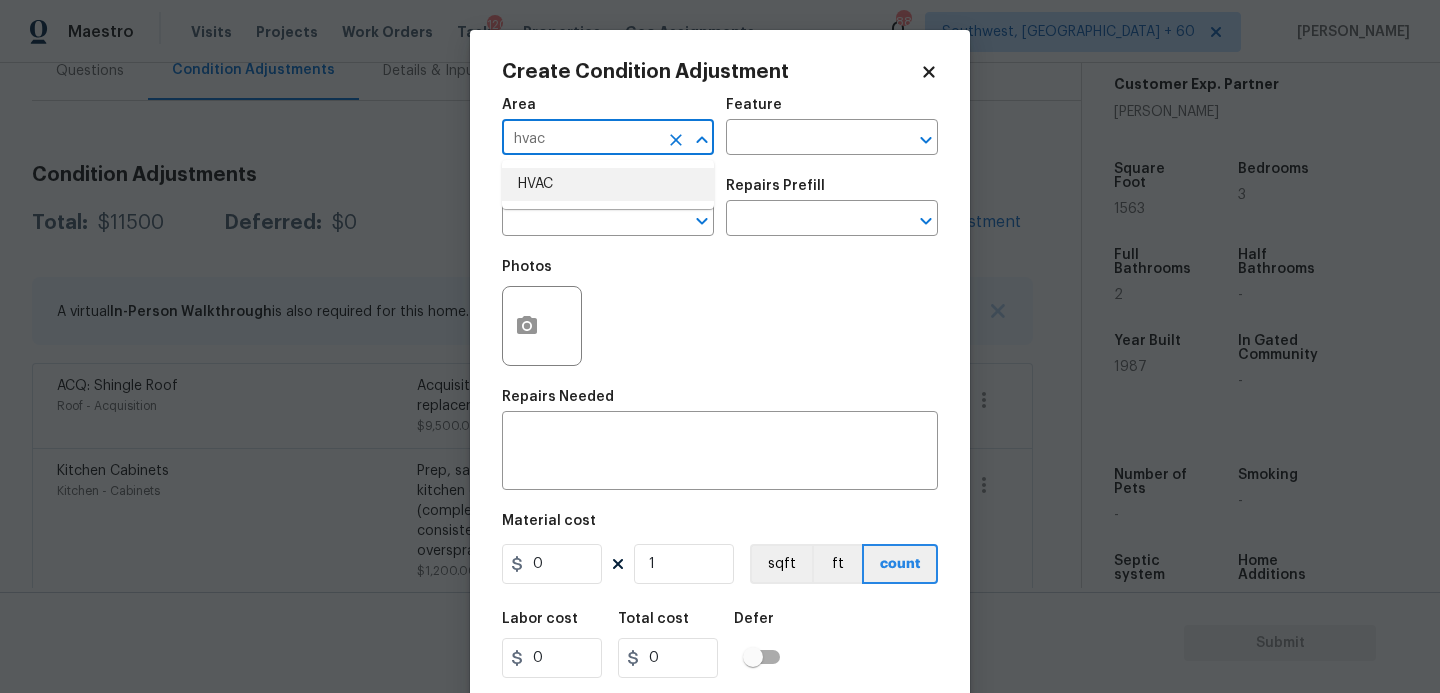 click on "HVAC" at bounding box center (608, 184) 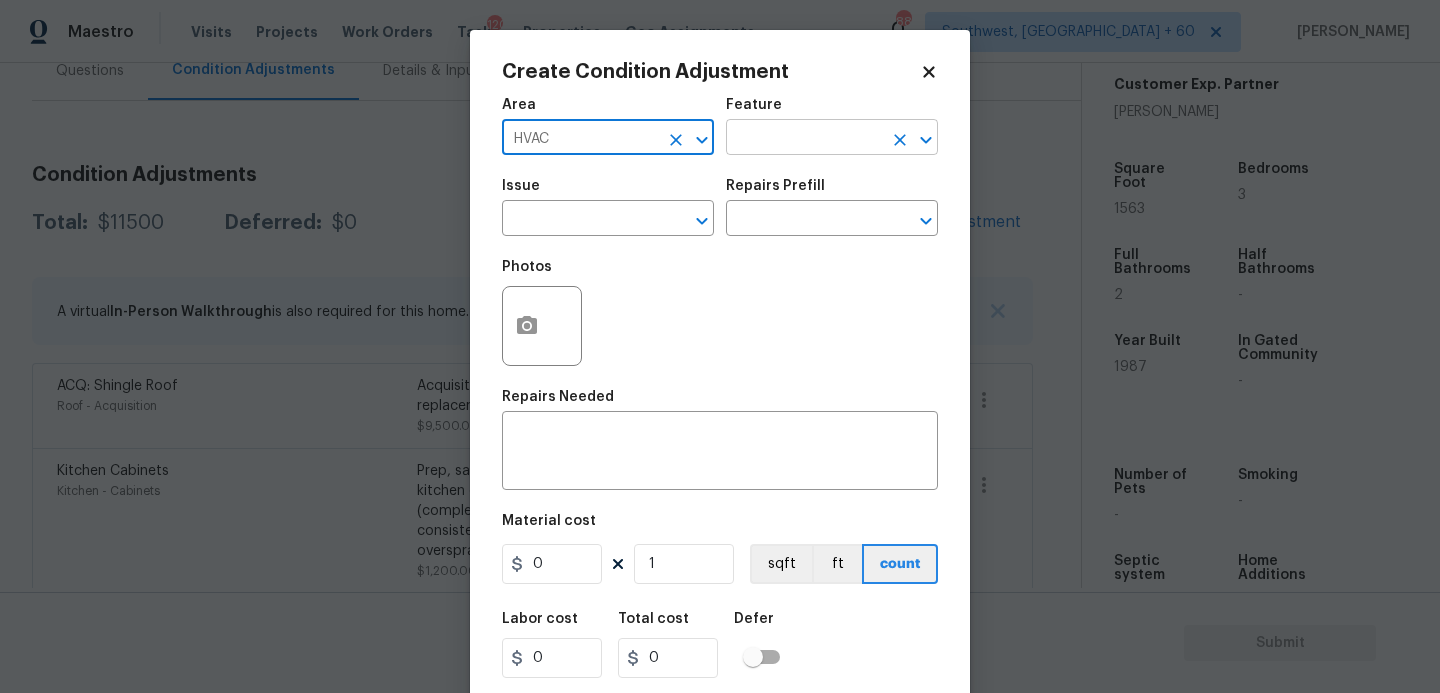 type on "HVAC" 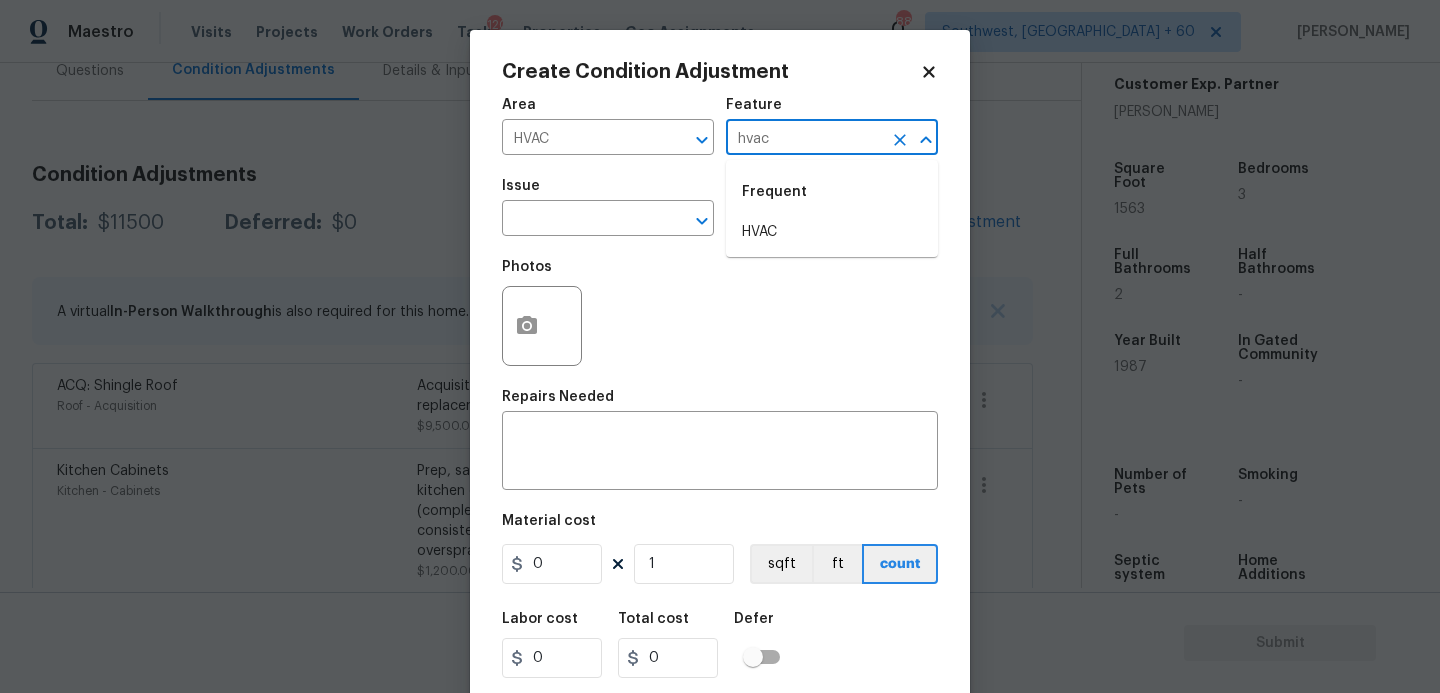 click on "Frequent" at bounding box center (832, 192) 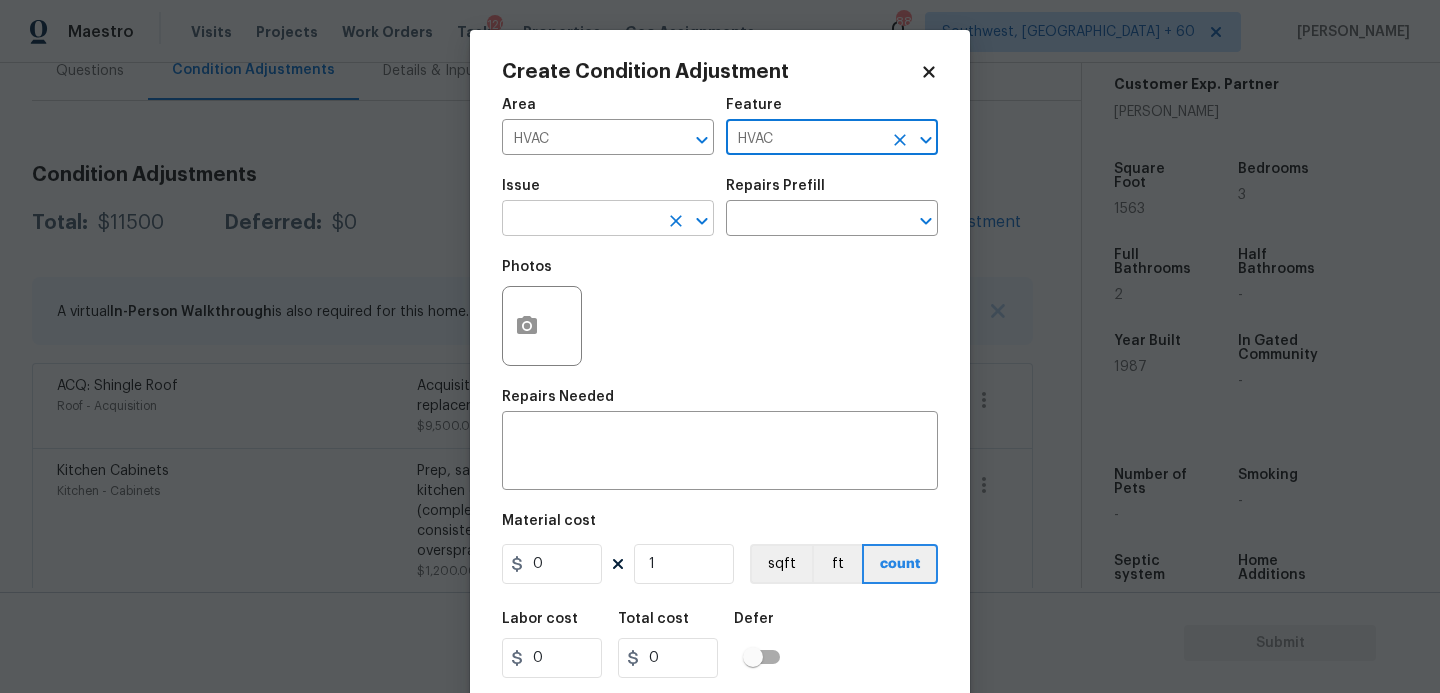 type on "HVAC" 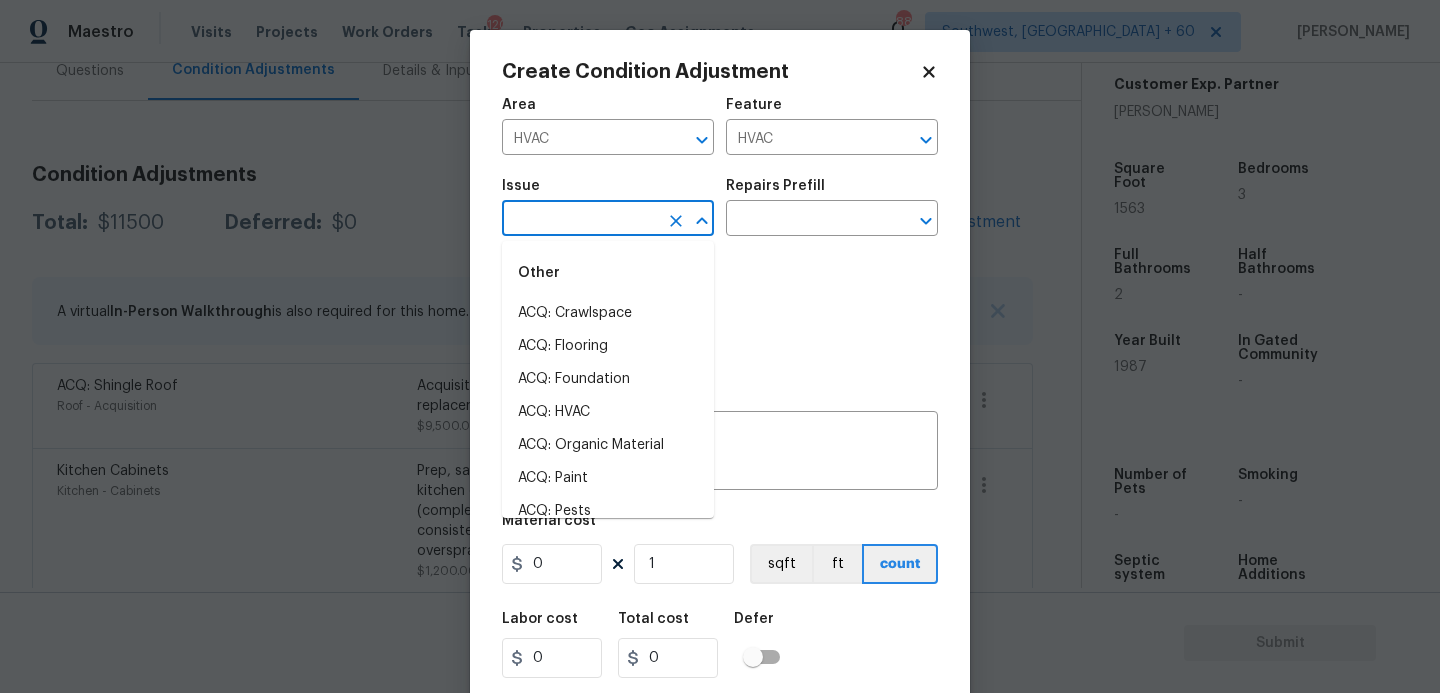 click at bounding box center [580, 220] 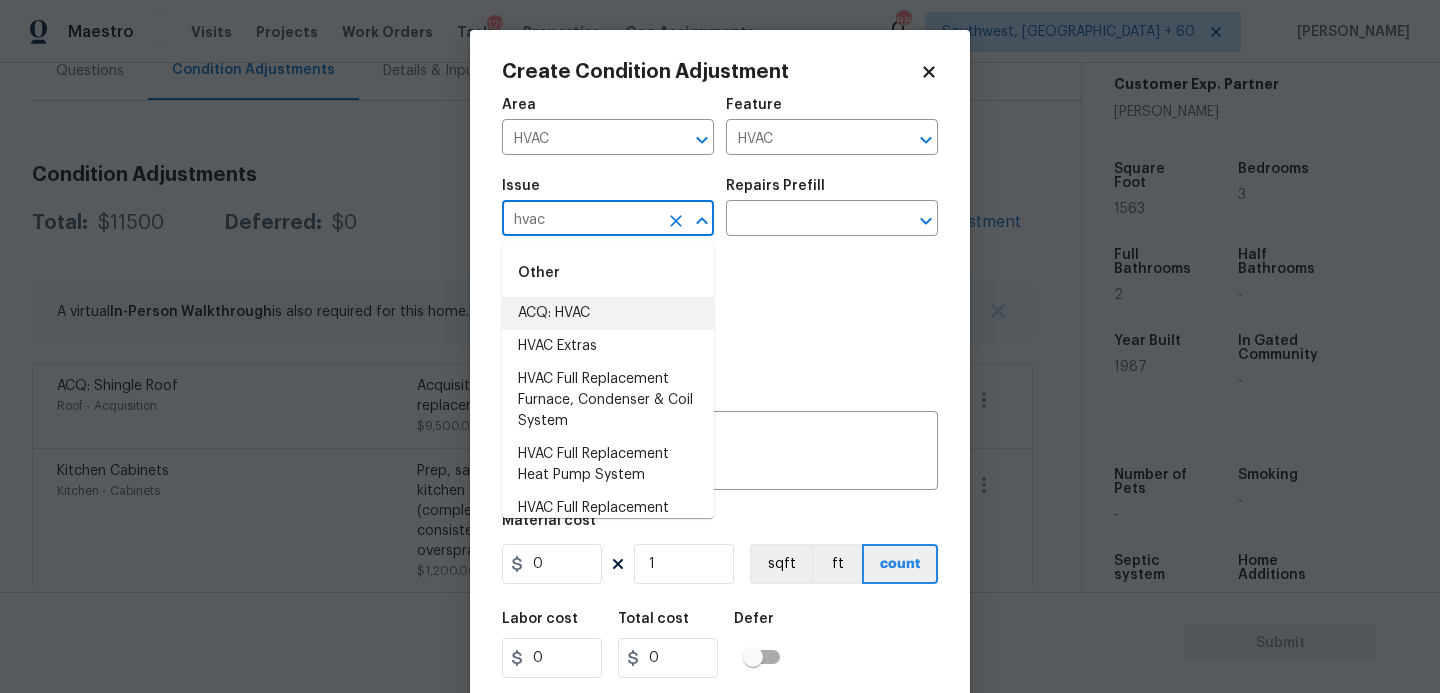 click on "ACQ: HVAC" at bounding box center [608, 313] 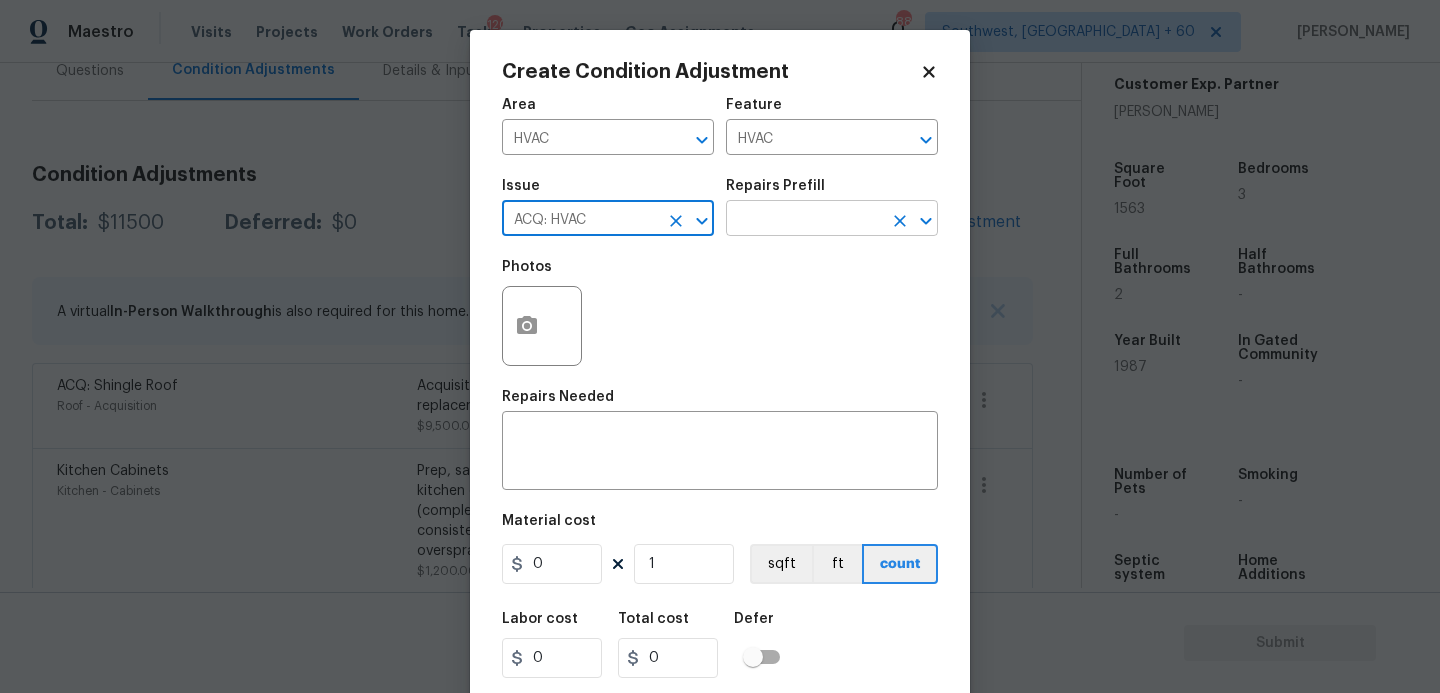 type on "ACQ: HVAC" 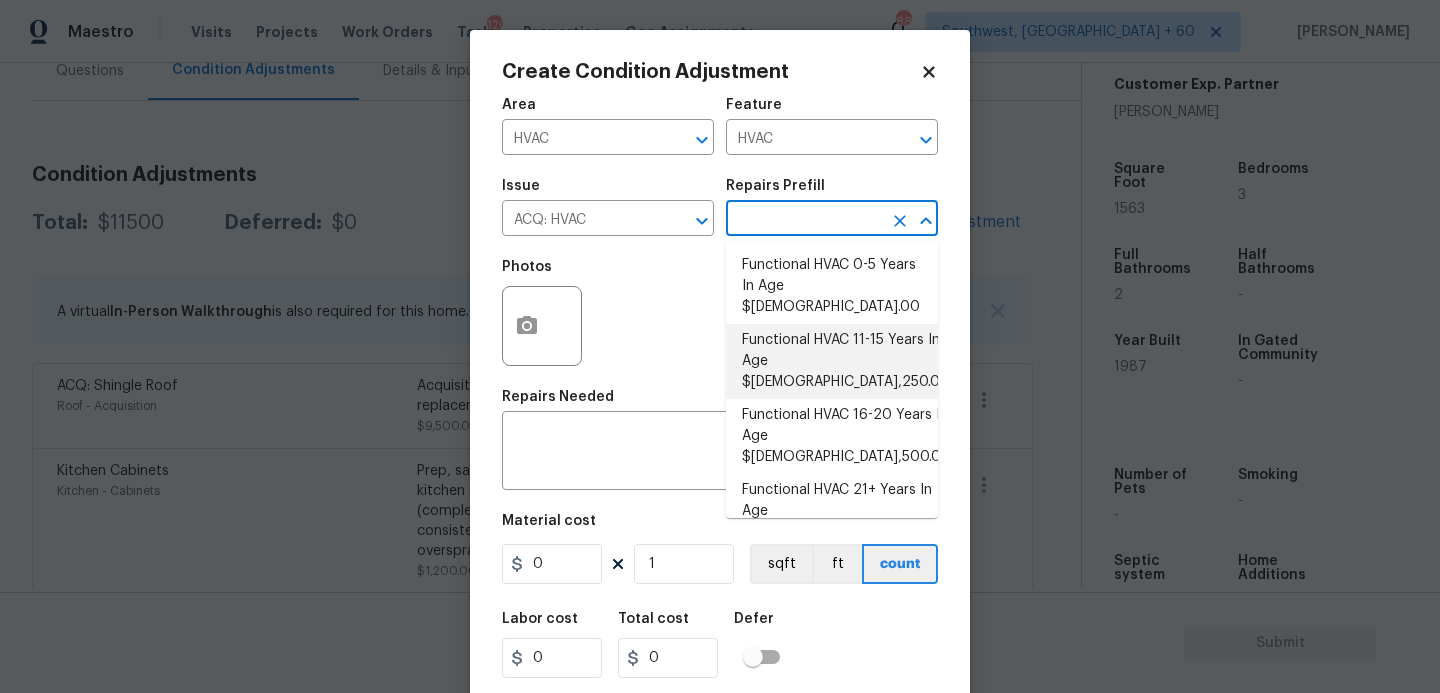 click on "Functional HVAC 11-15 Years In Age $[DEMOGRAPHIC_DATA],250.00" at bounding box center [832, 361] 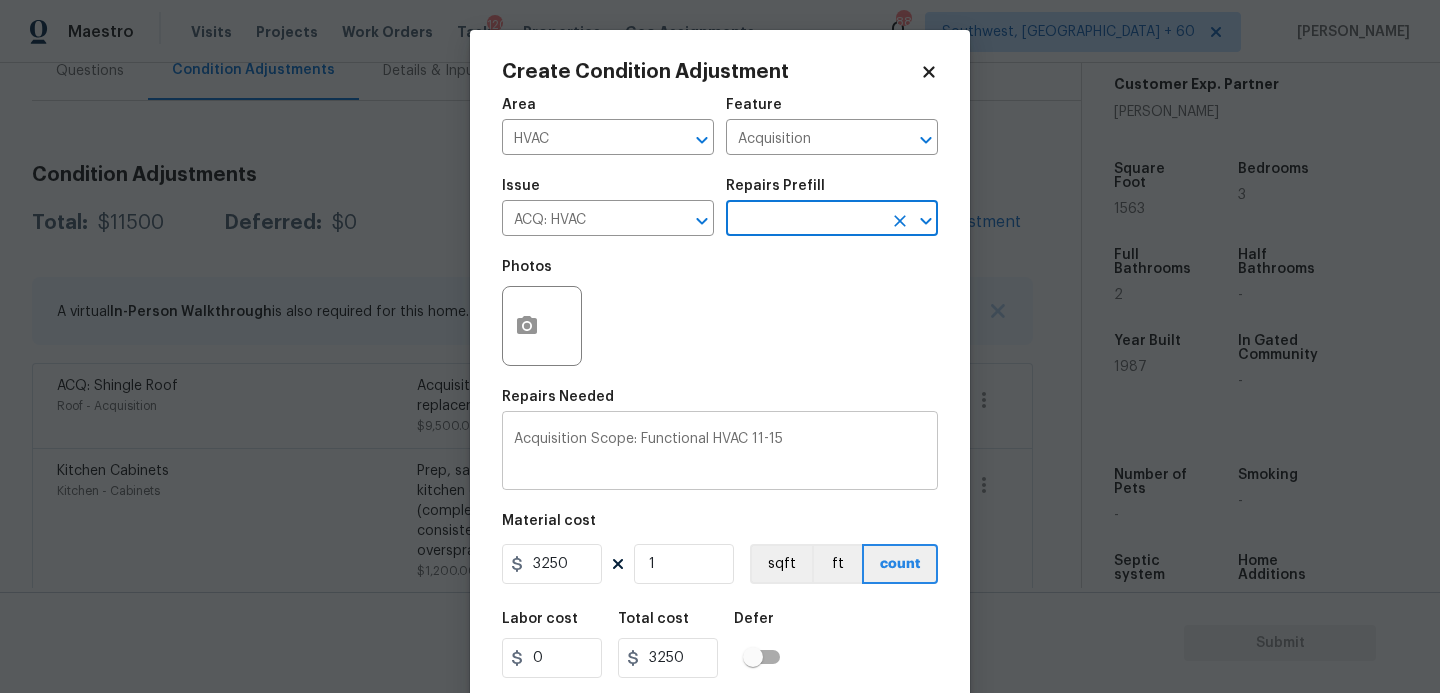 scroll, scrollTop: 54, scrollLeft: 0, axis: vertical 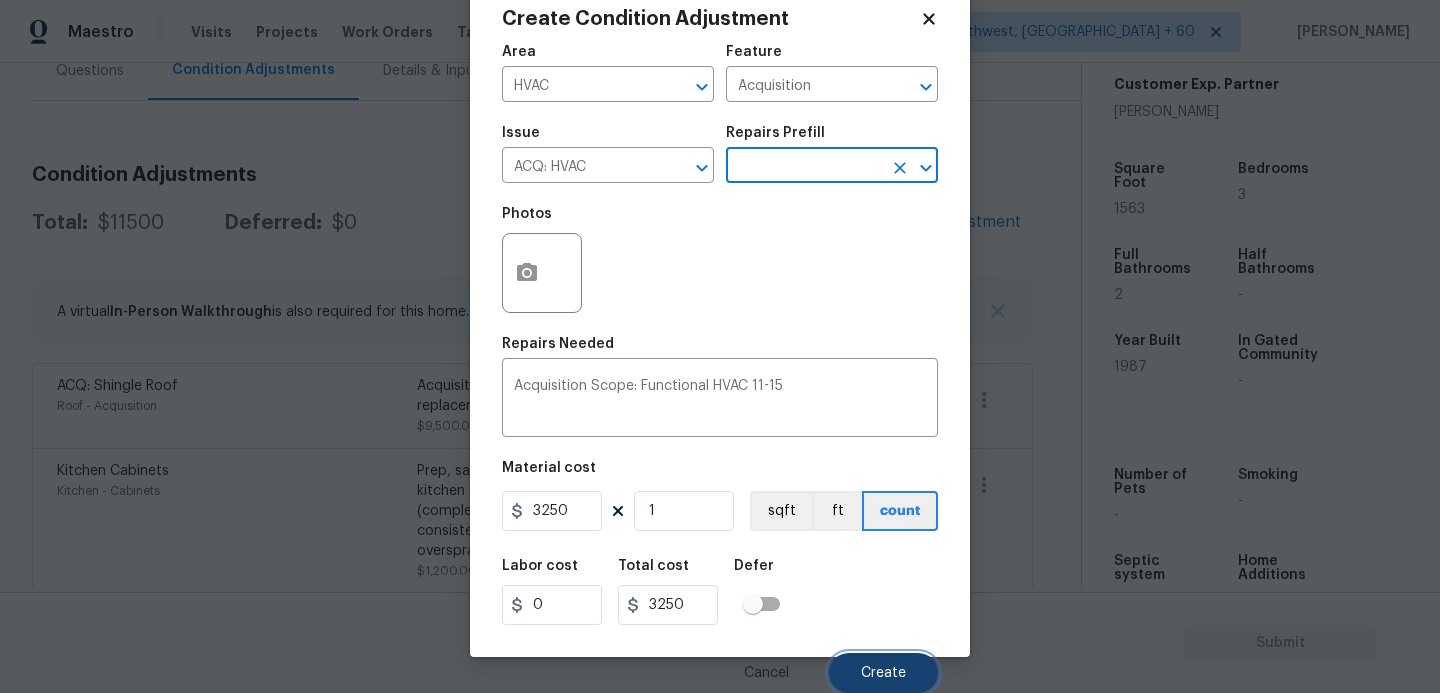 click on "Create" at bounding box center (883, 673) 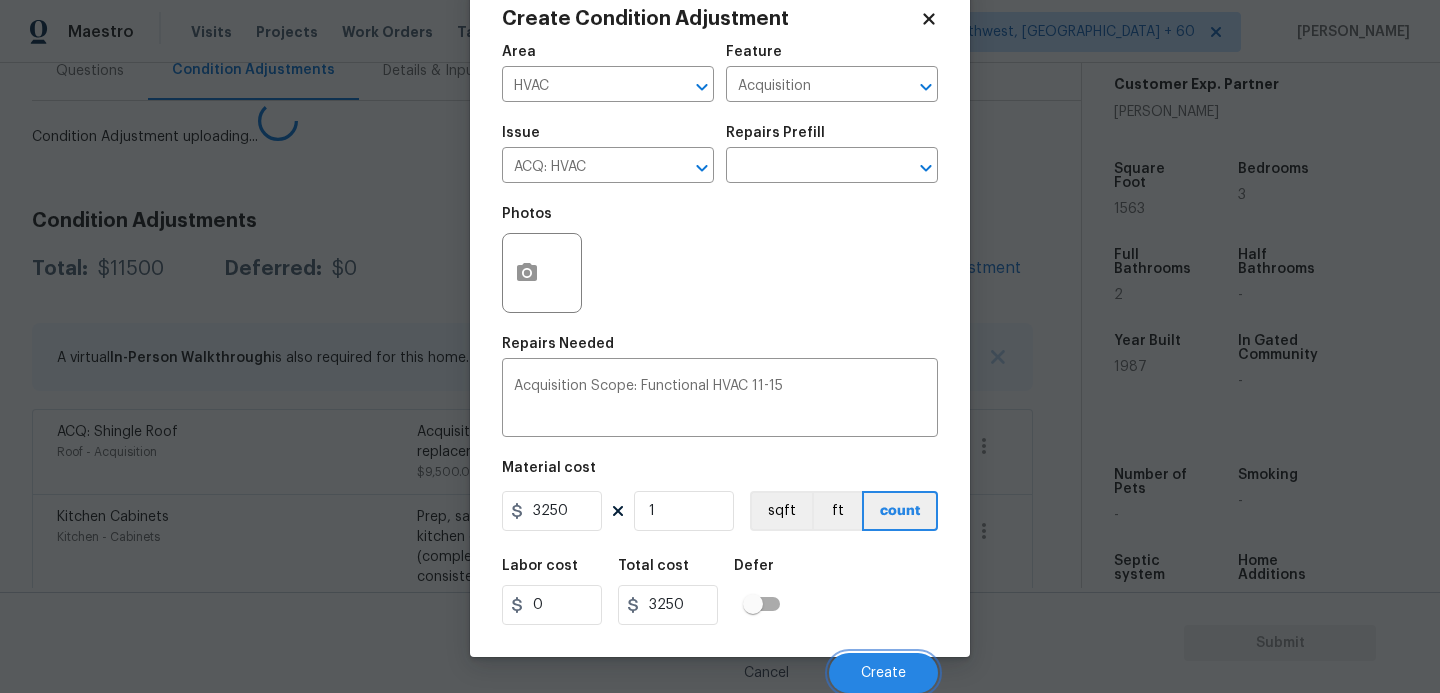 scroll, scrollTop: 47, scrollLeft: 0, axis: vertical 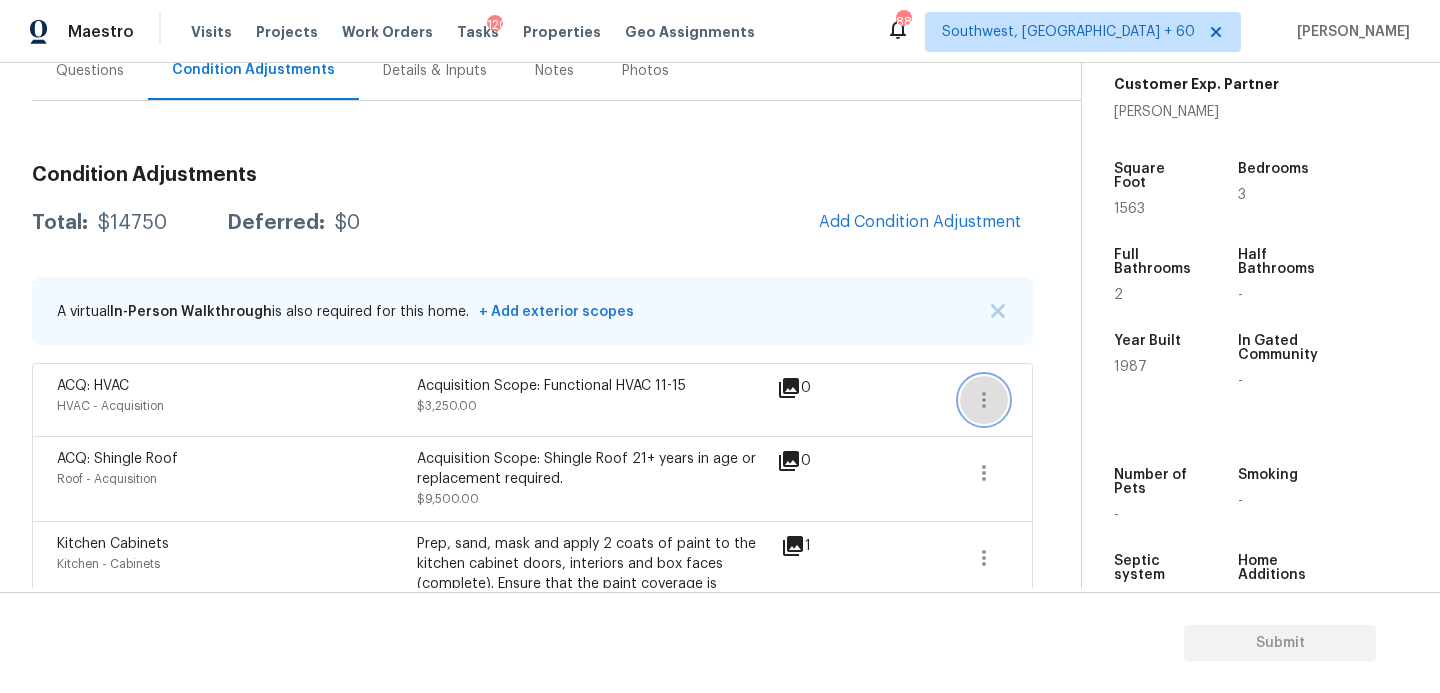 click 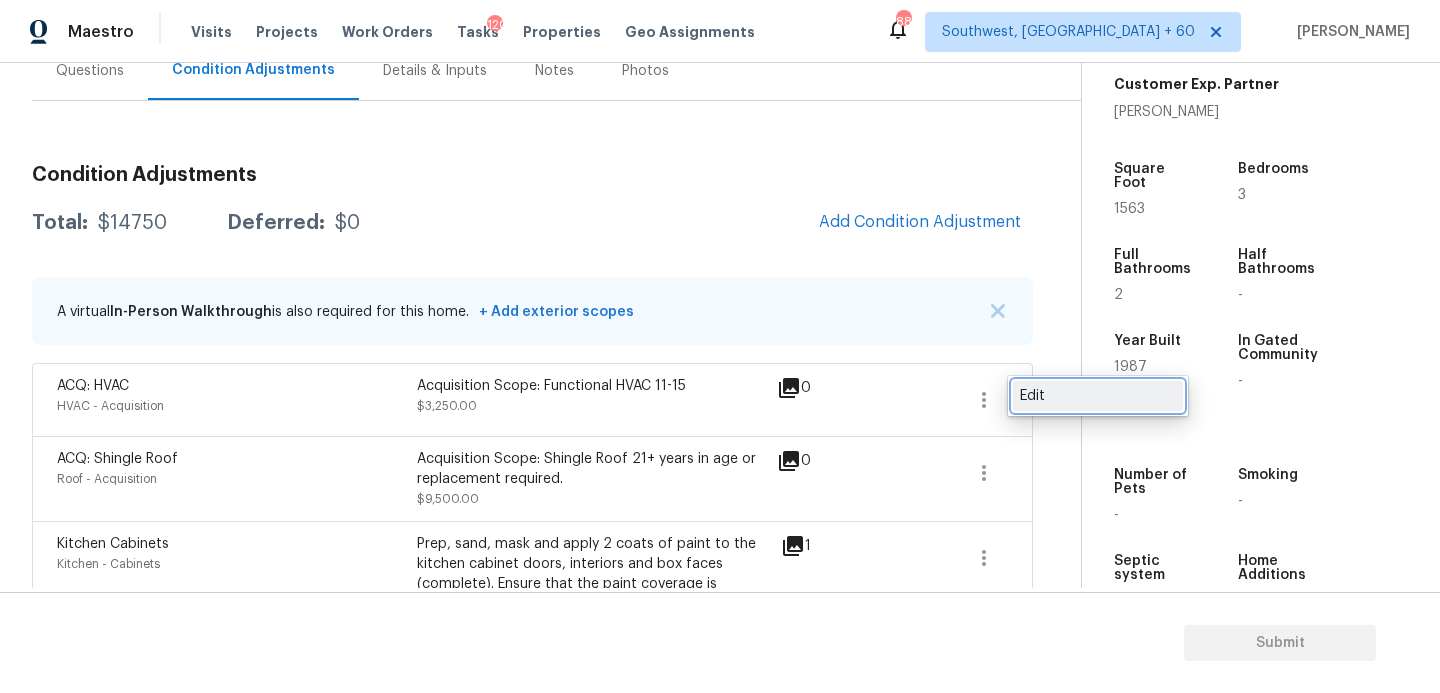 click on "Edit" at bounding box center [1098, 396] 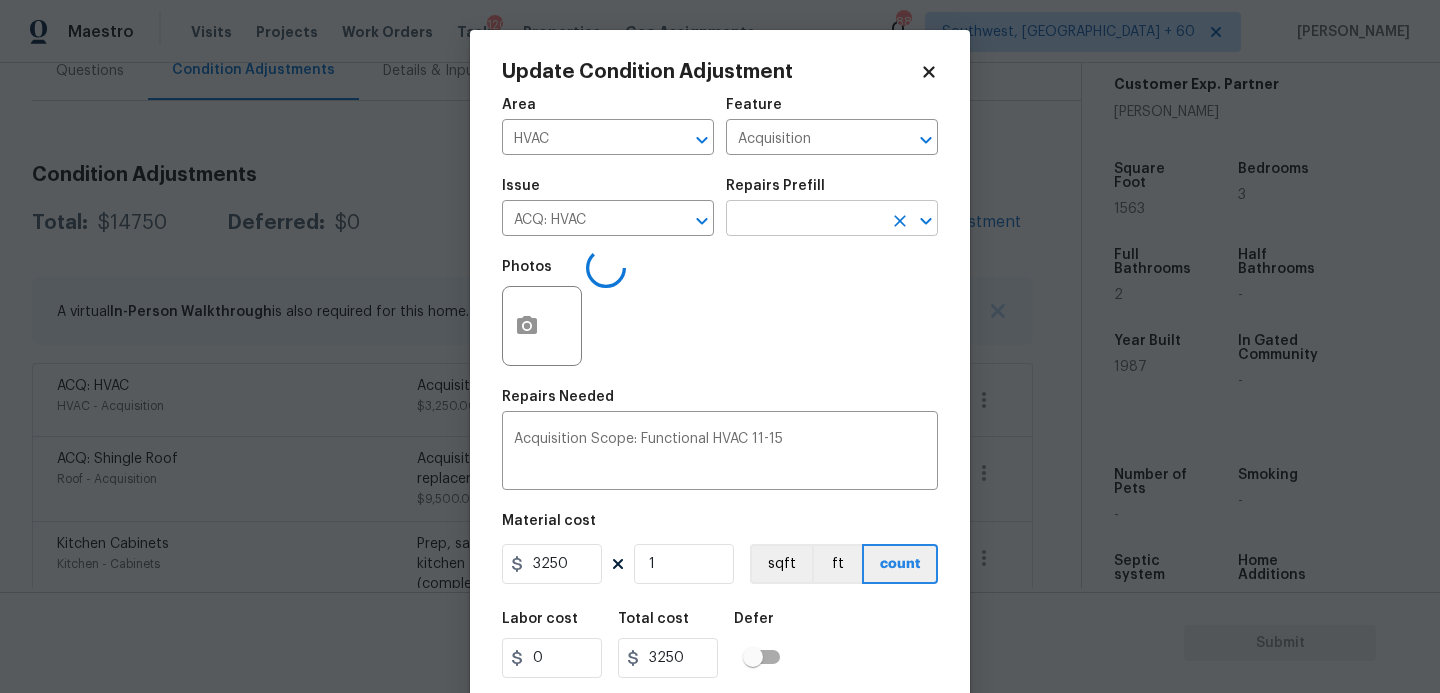click at bounding box center [804, 220] 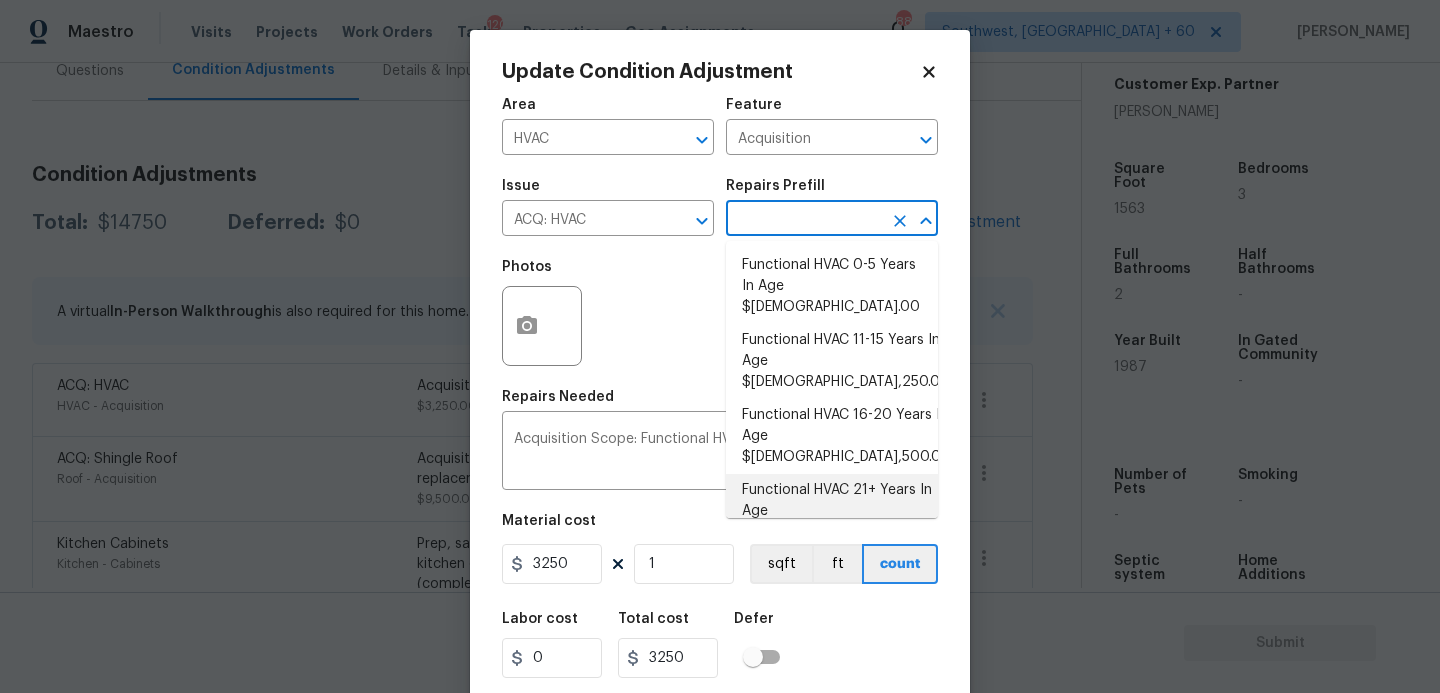 scroll, scrollTop: 84, scrollLeft: 0, axis: vertical 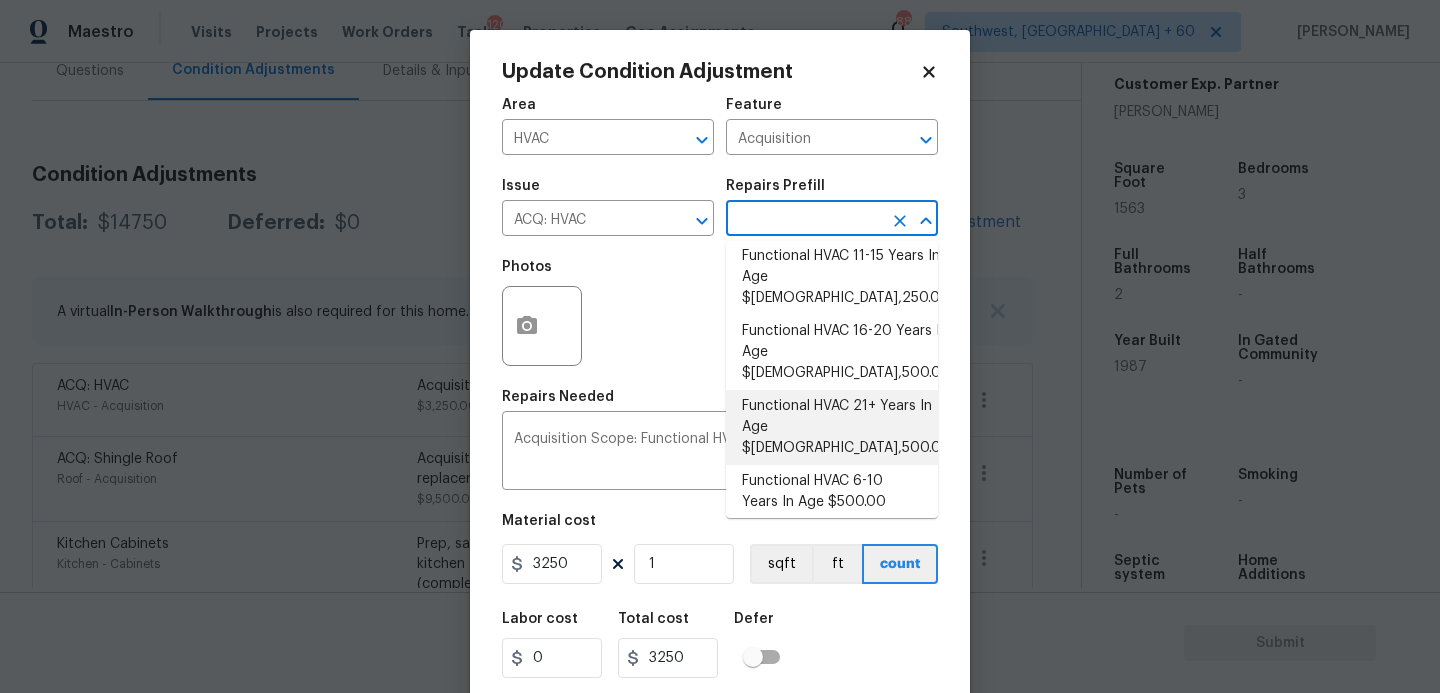 click on "Functional HVAC 21+ Years In Age $[DEMOGRAPHIC_DATA],500.00" at bounding box center (832, 427) 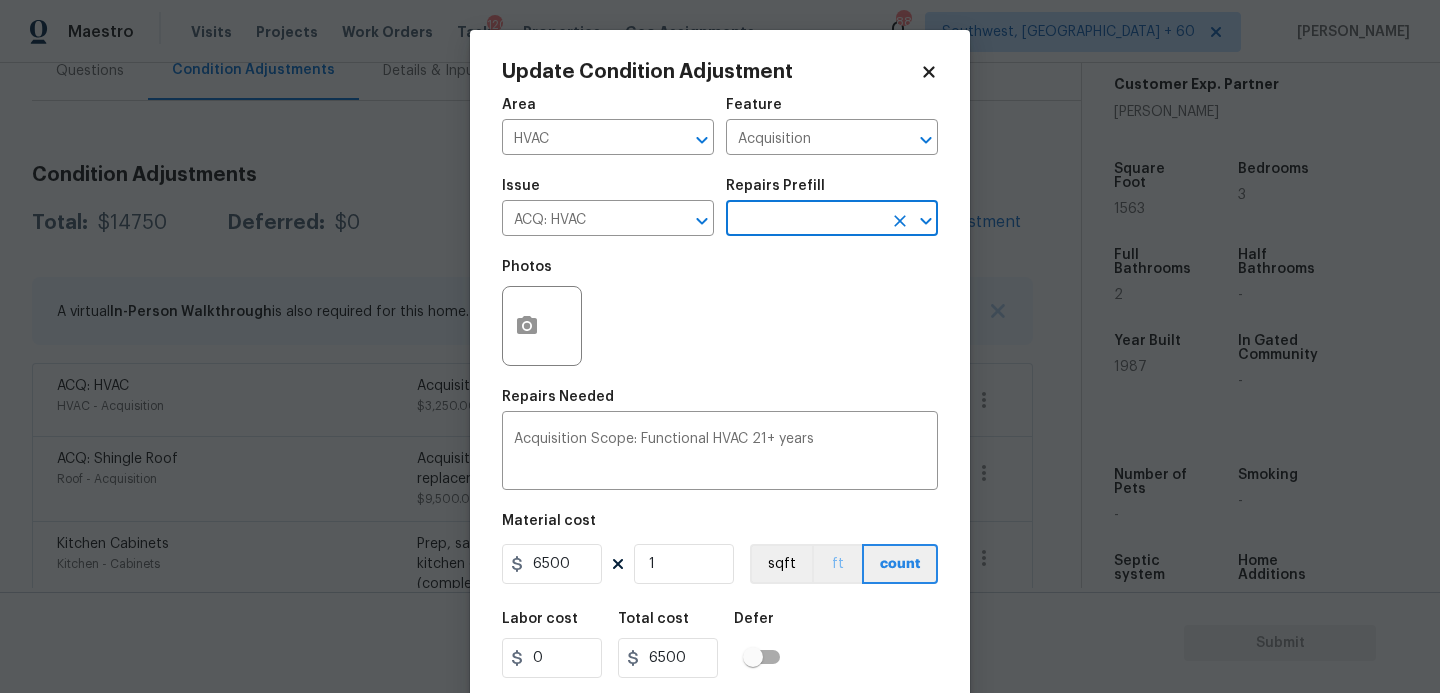 scroll, scrollTop: 54, scrollLeft: 0, axis: vertical 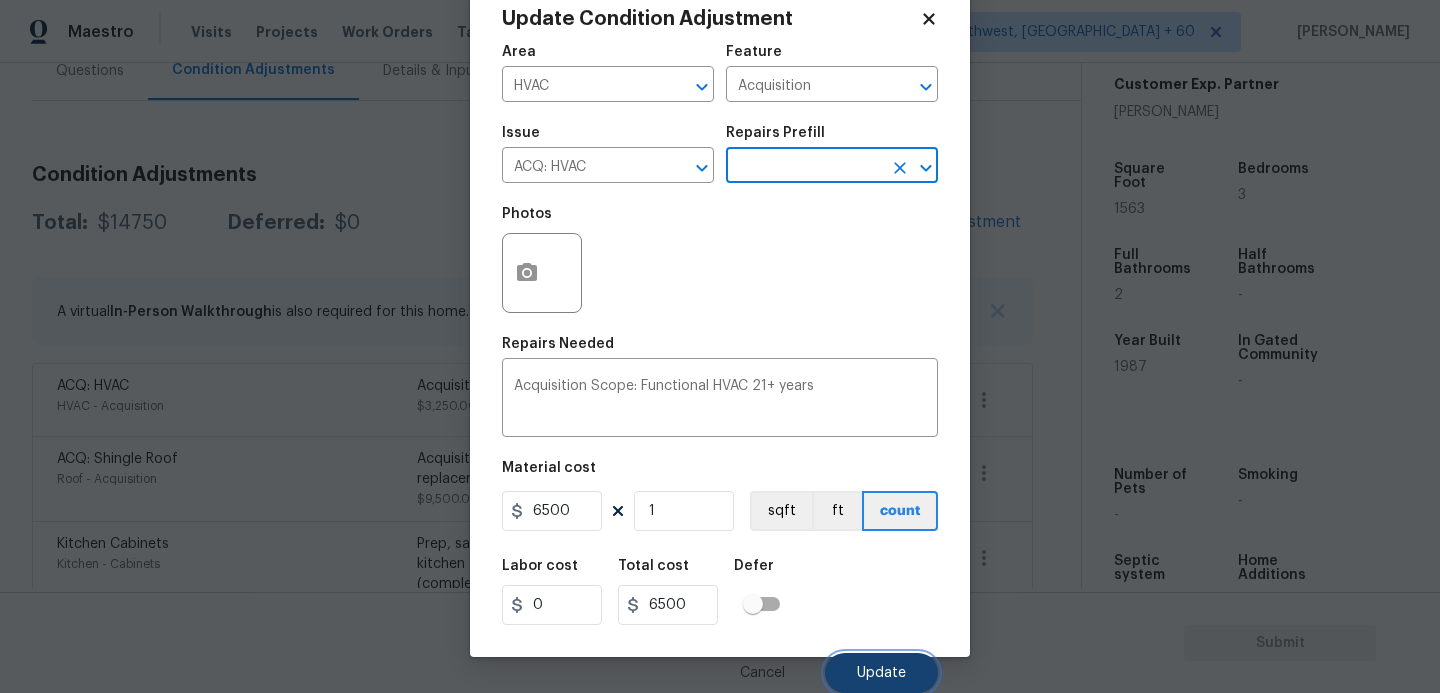 click on "Update" at bounding box center (881, 673) 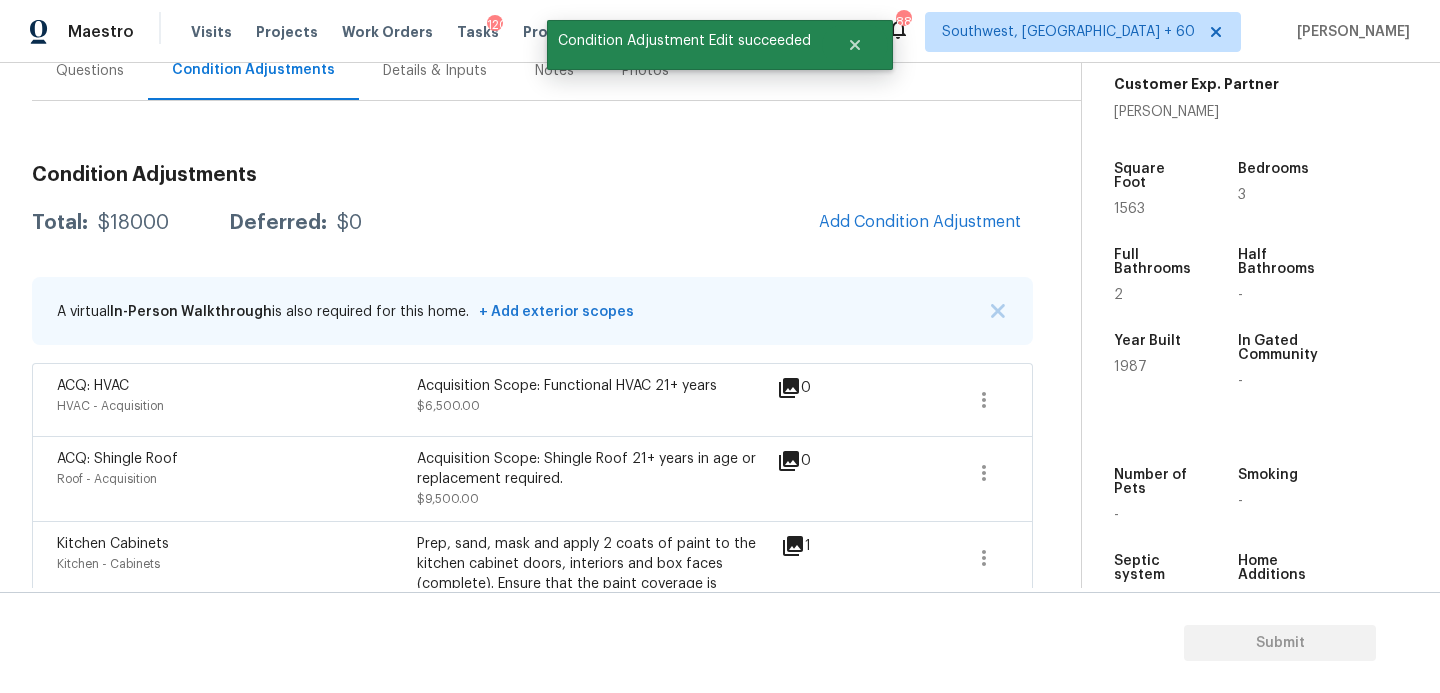 scroll, scrollTop: 0, scrollLeft: 0, axis: both 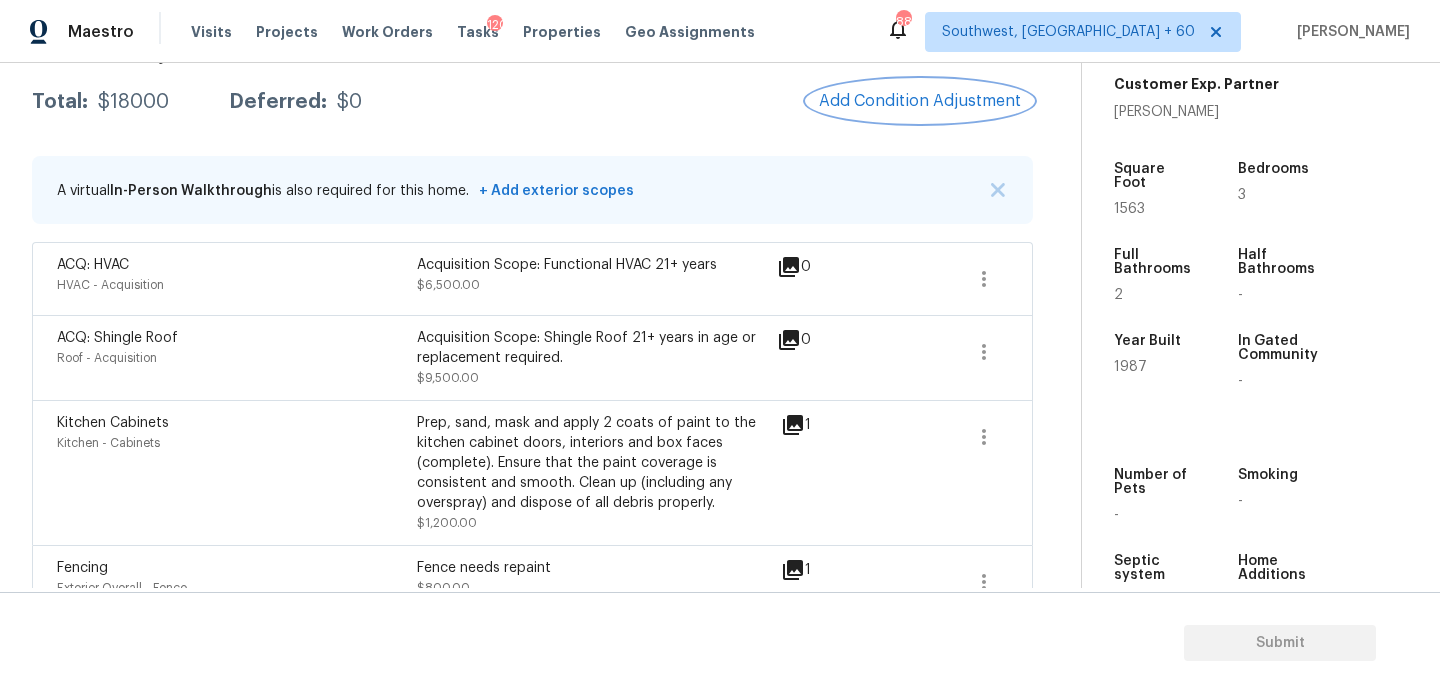 click on "Add Condition Adjustment" at bounding box center (920, 101) 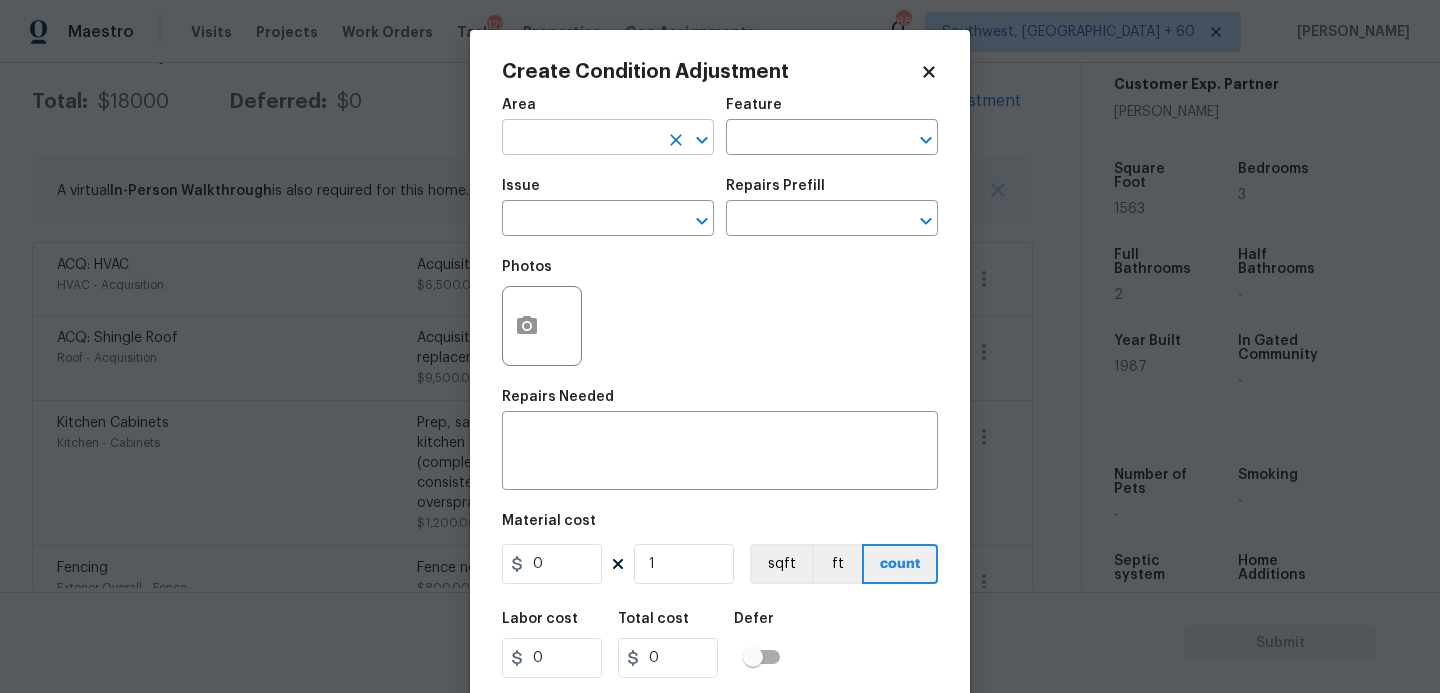 click at bounding box center (580, 139) 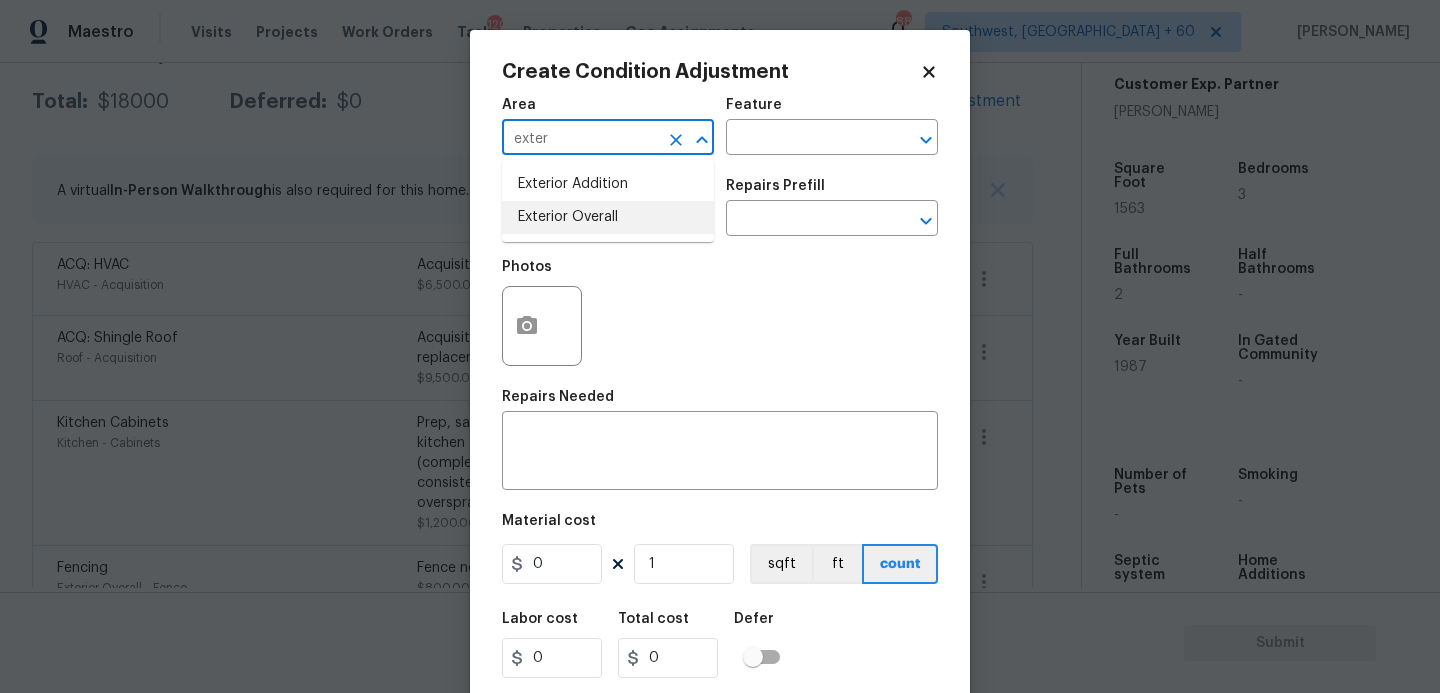 click on "Exterior Overall" at bounding box center [608, 217] 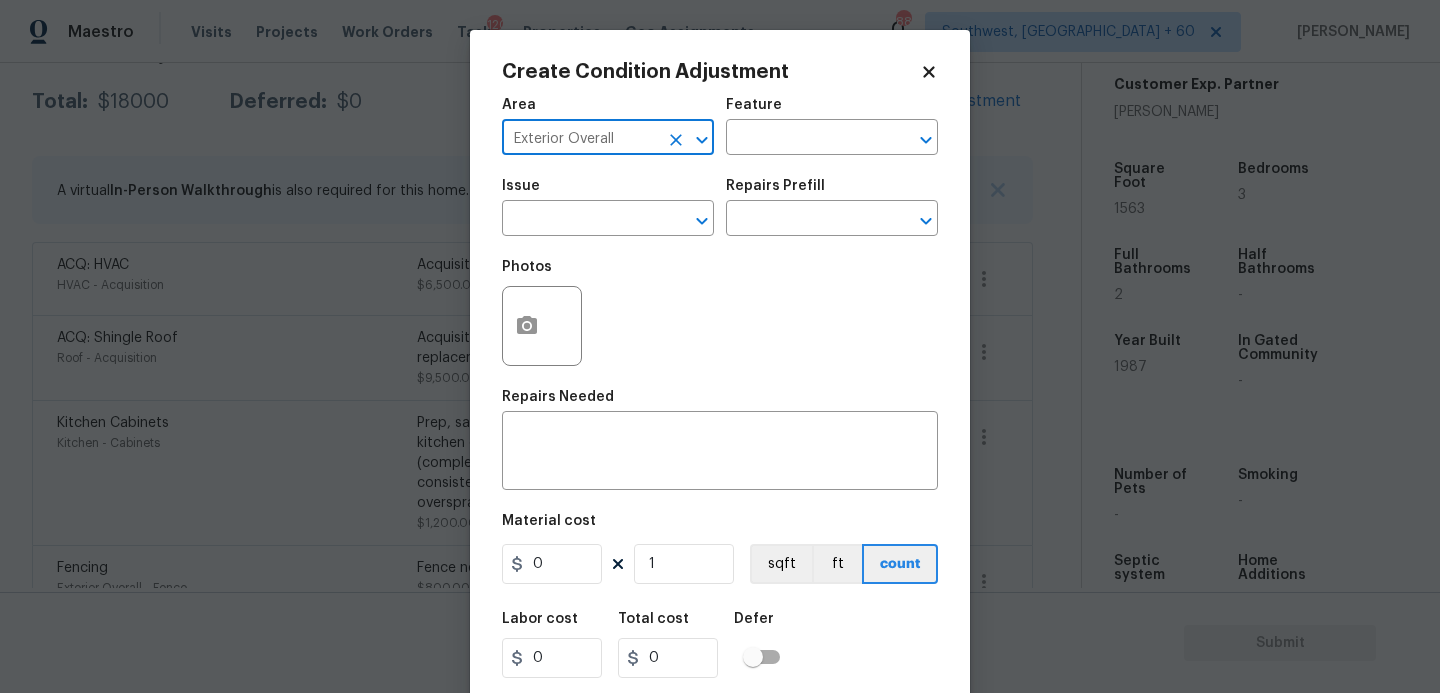 type on "Exterior Overall" 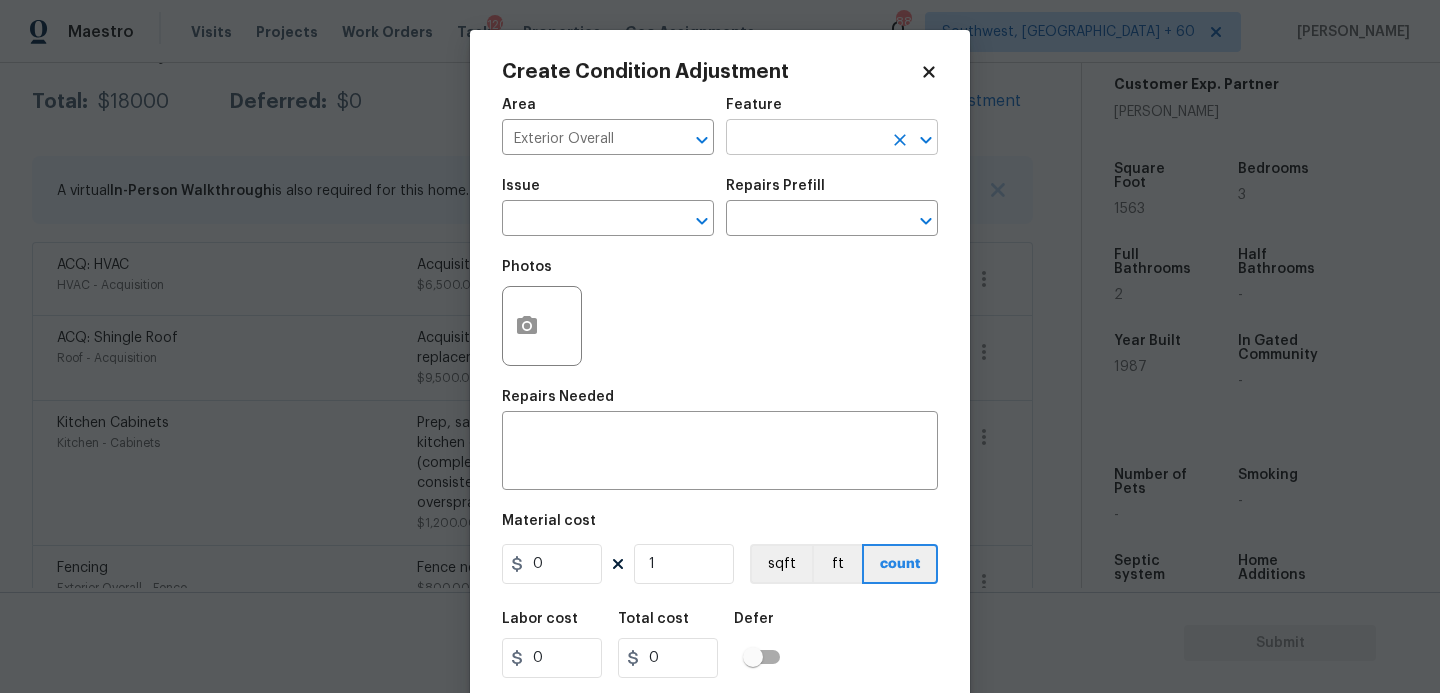 click at bounding box center [804, 139] 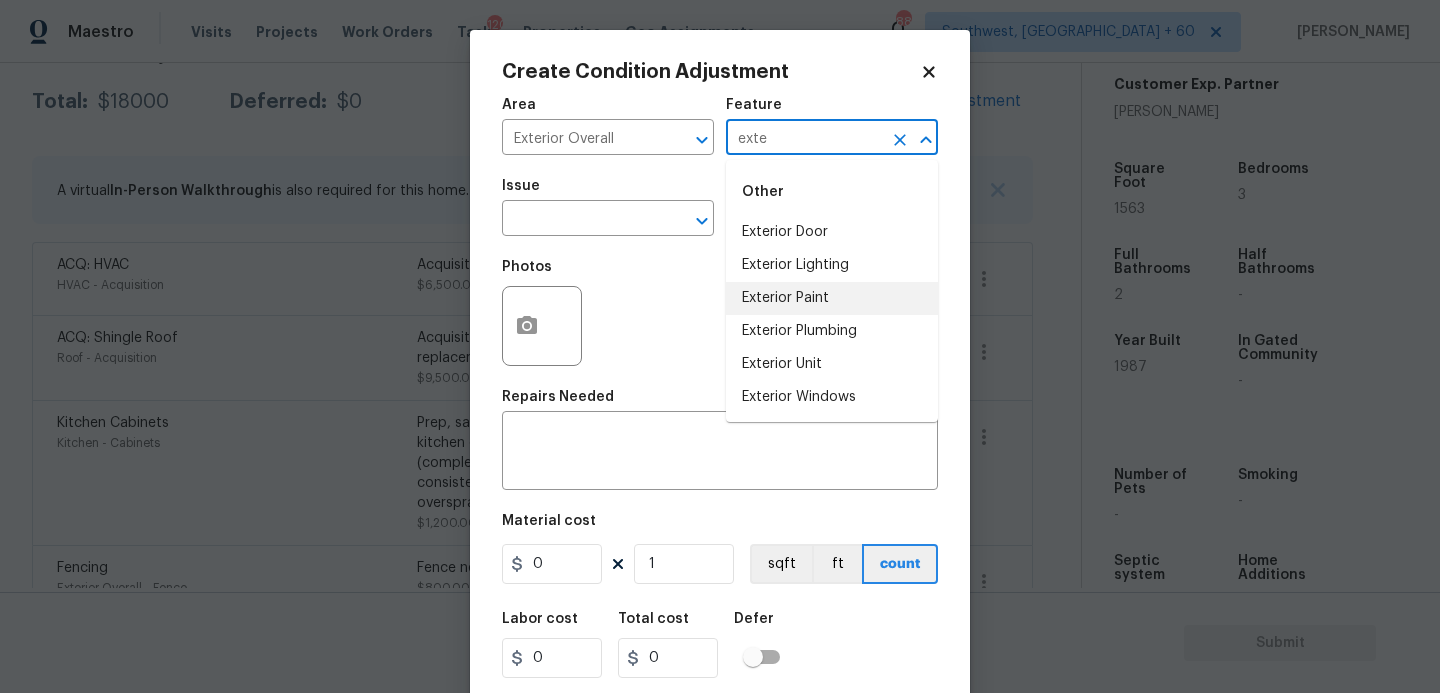 click on "Exterior Paint" at bounding box center [832, 298] 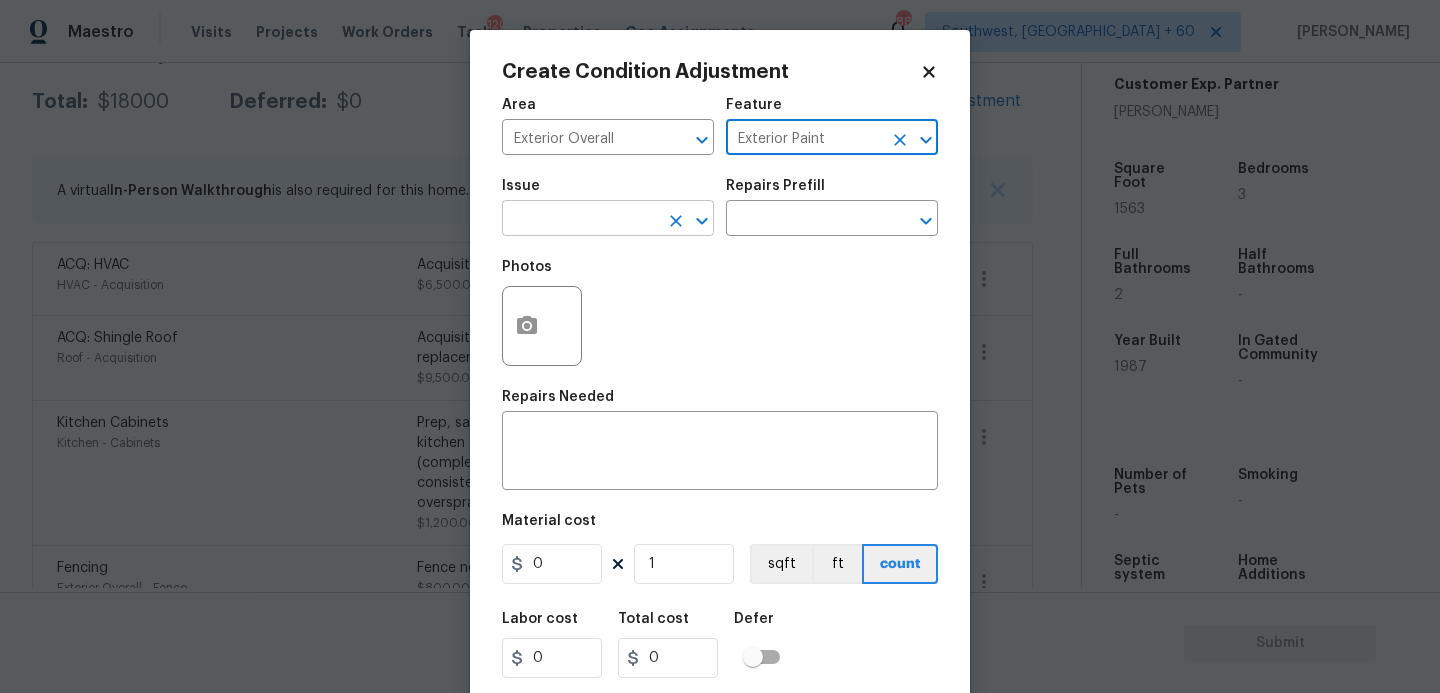 type on "Exterior Paint" 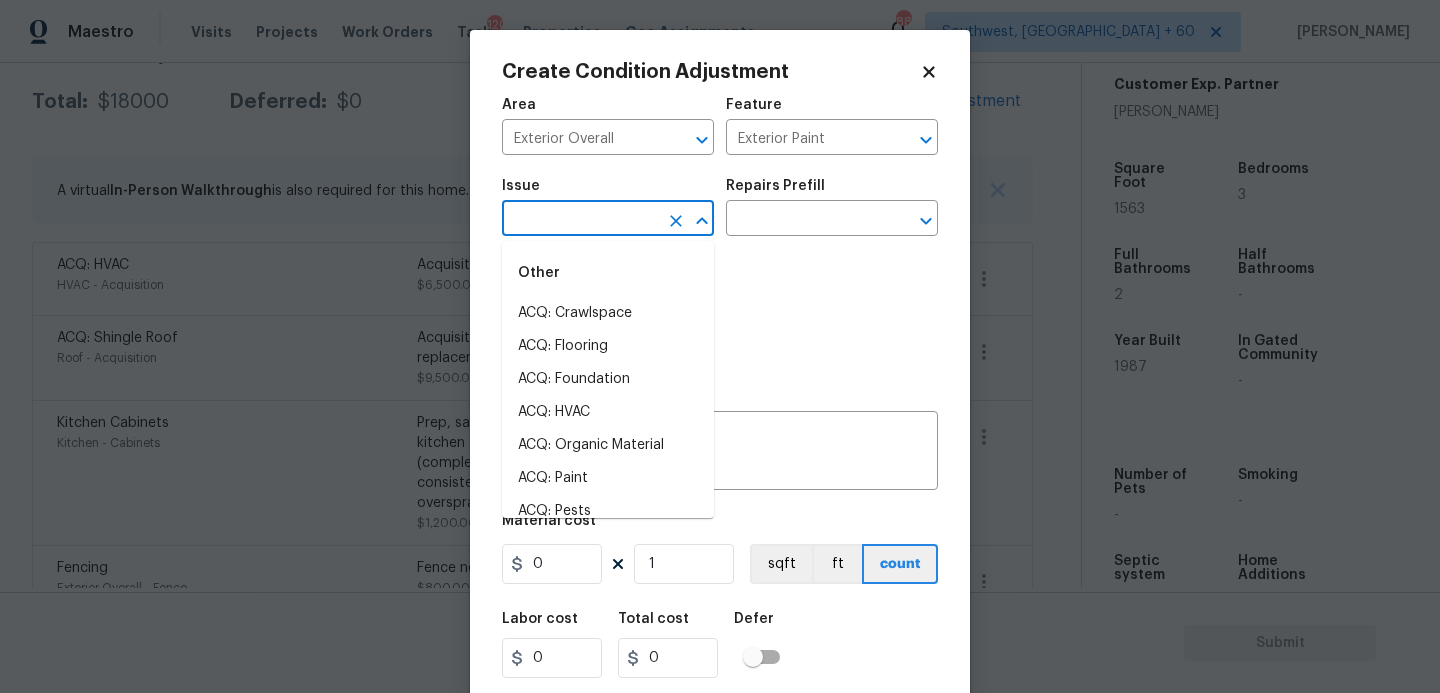 click at bounding box center [580, 220] 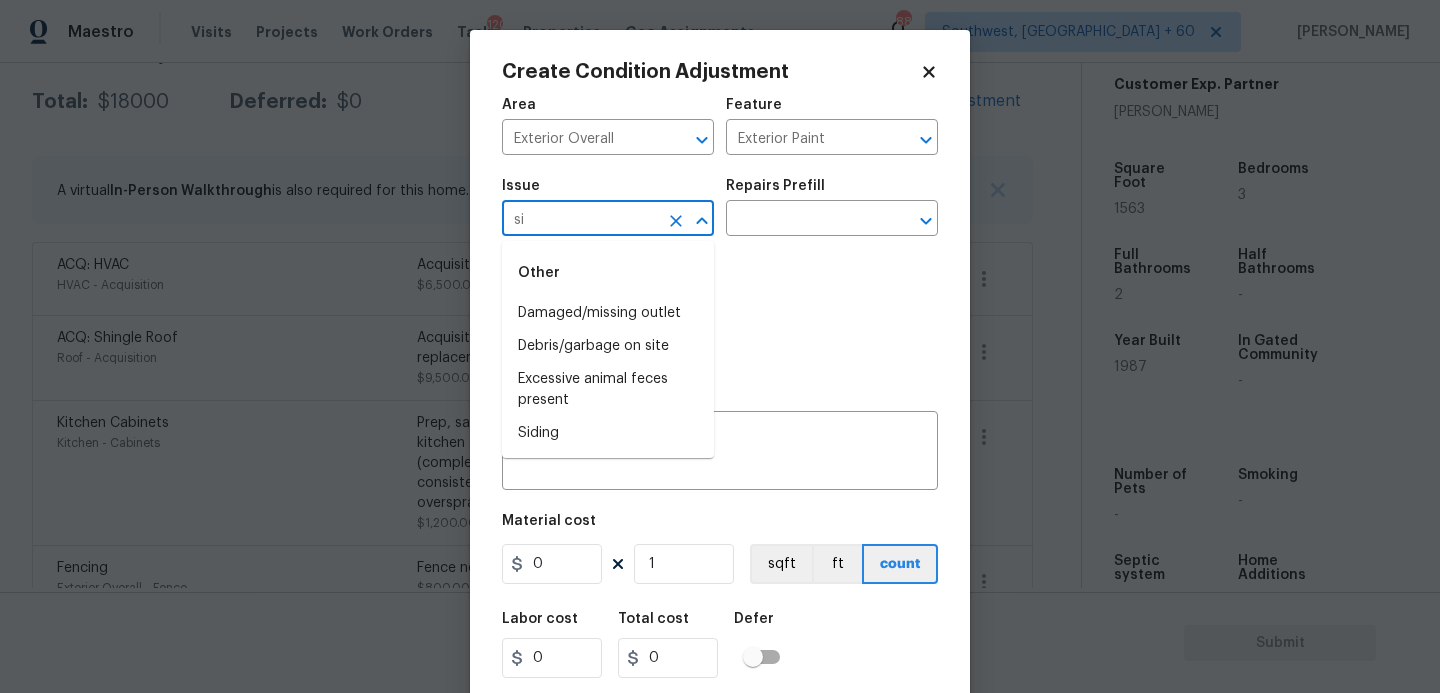 type on "s" 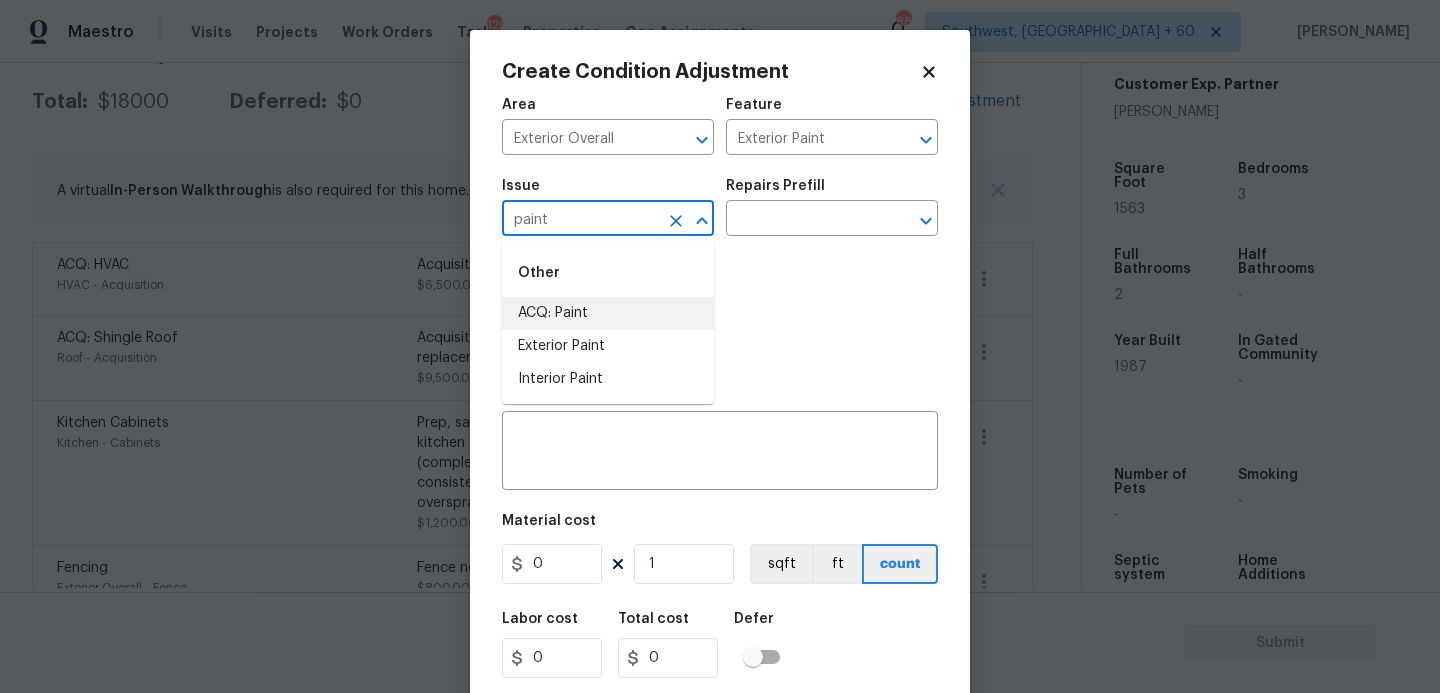 click on "ACQ: Paint" at bounding box center [608, 313] 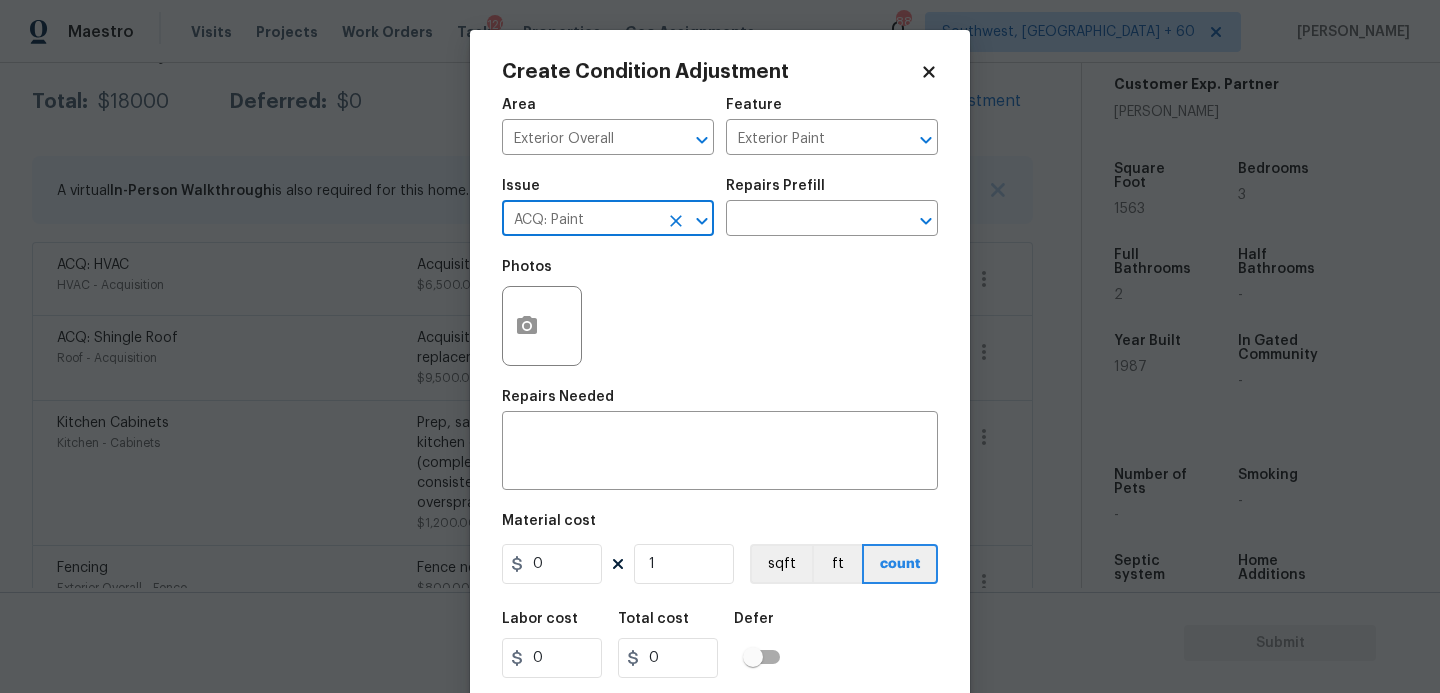 type on "ACQ: Paint" 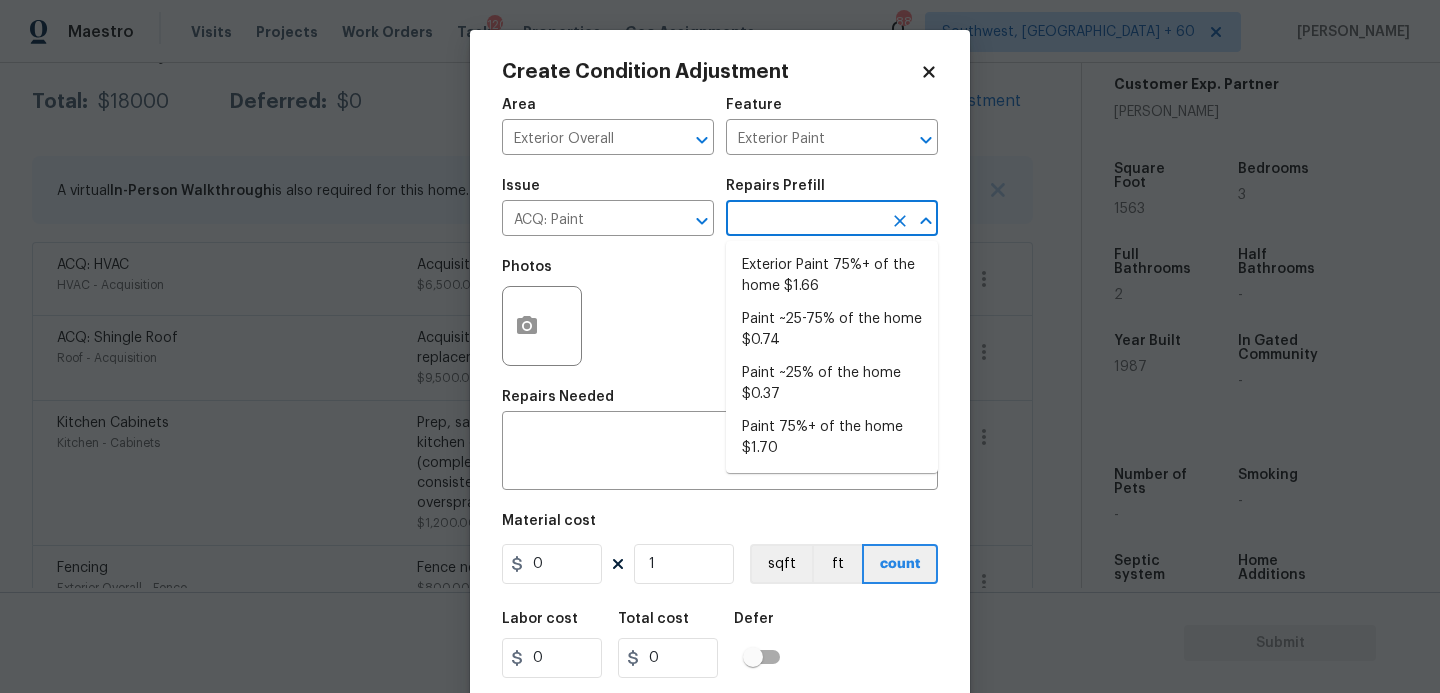 click at bounding box center (804, 220) 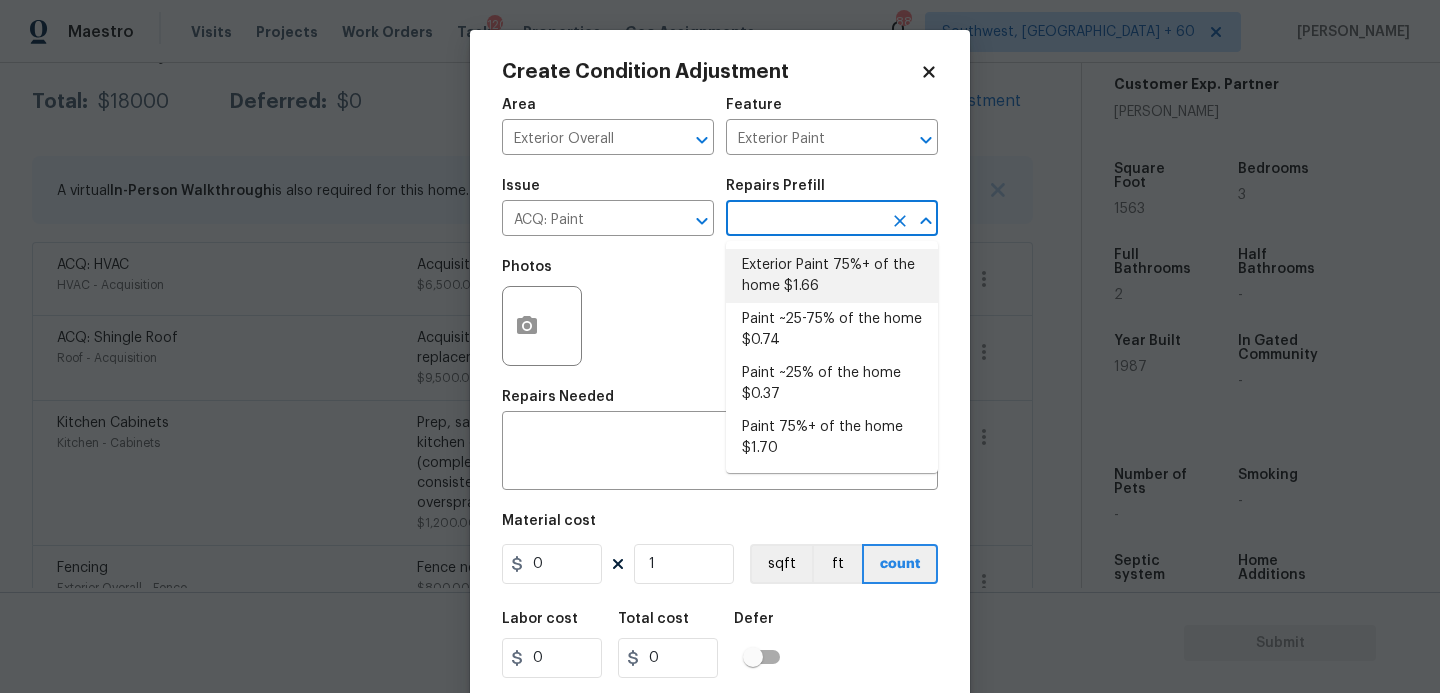 click on "Exterior Paint 75%+ of the home $1.66" at bounding box center (832, 276) 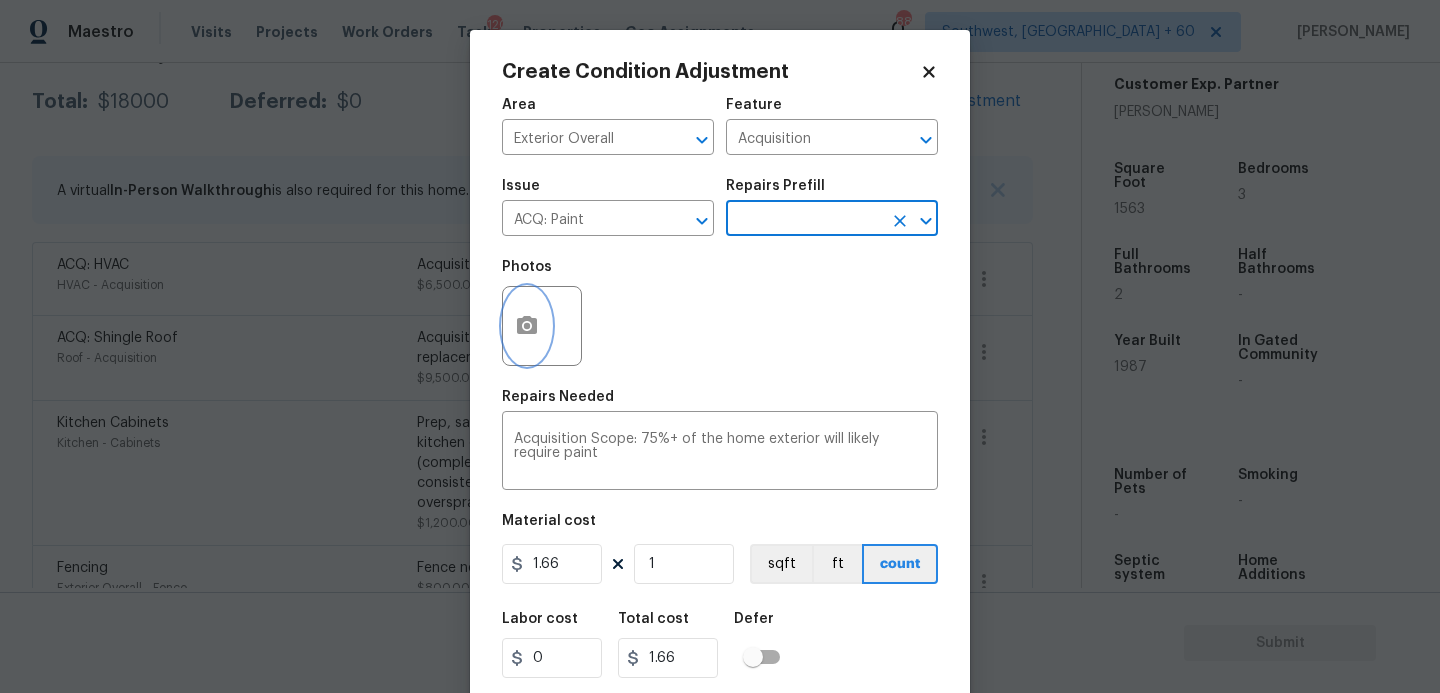 click 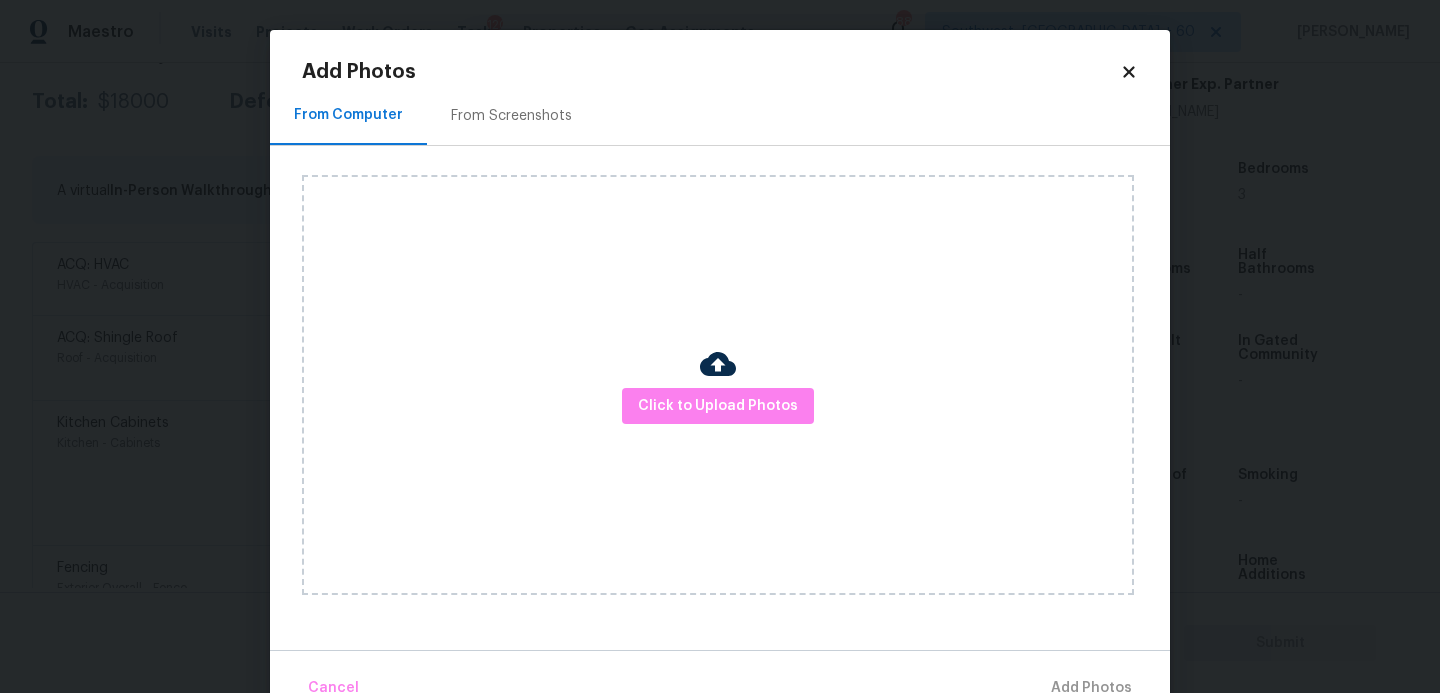 click on "Click to Upload Photos" at bounding box center (718, 385) 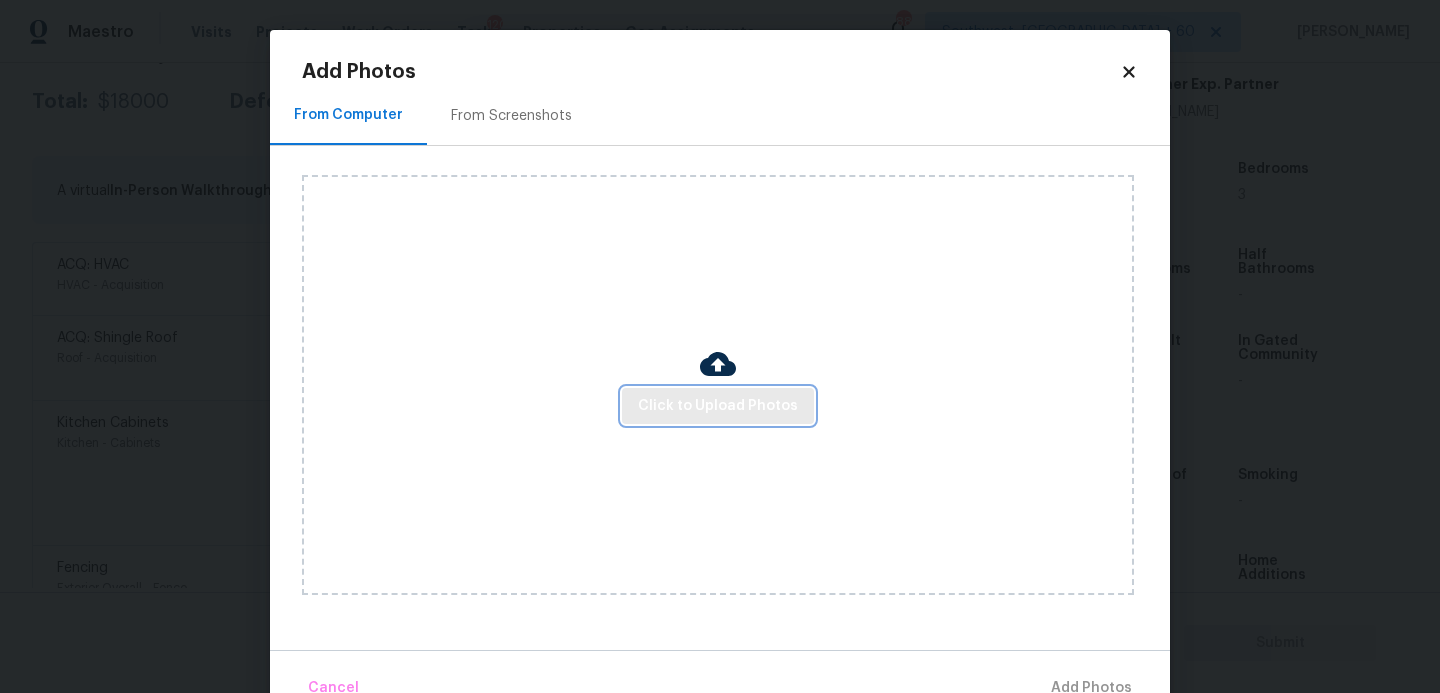 click on "Click to Upload Photos" at bounding box center (718, 406) 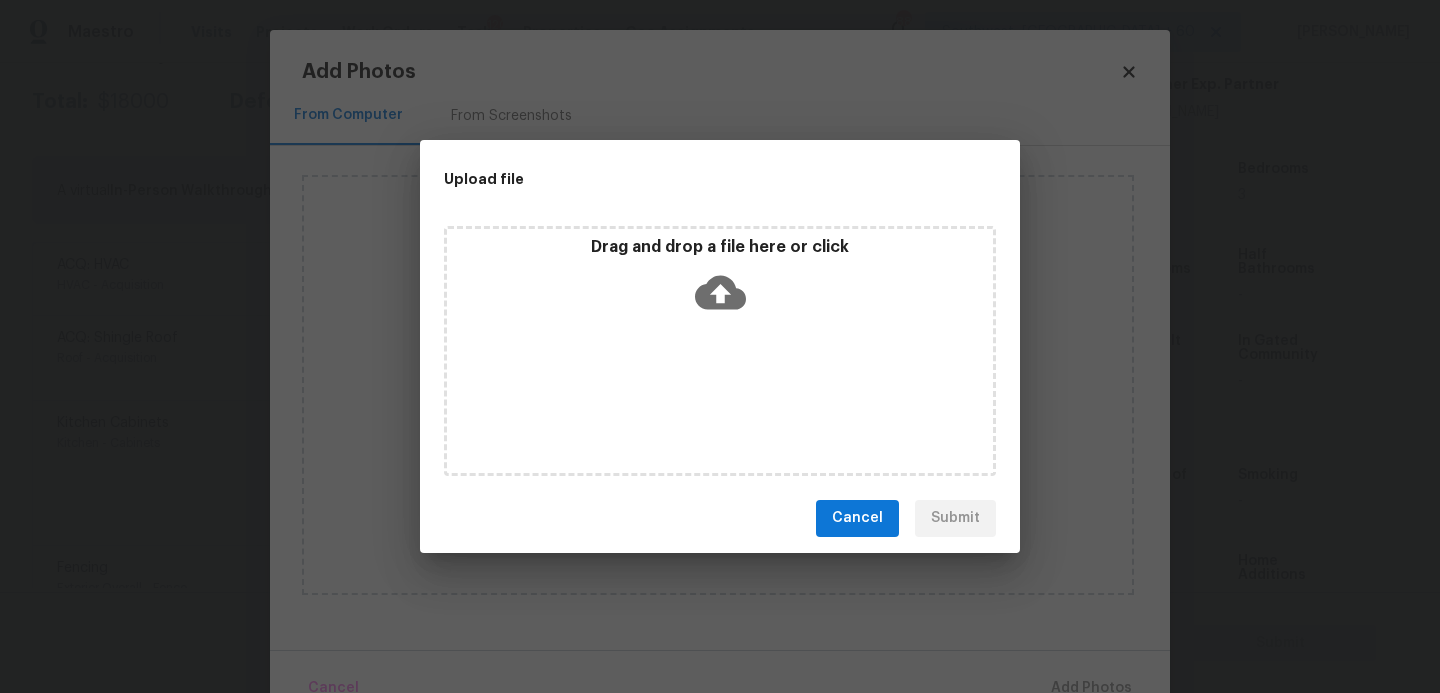 click 